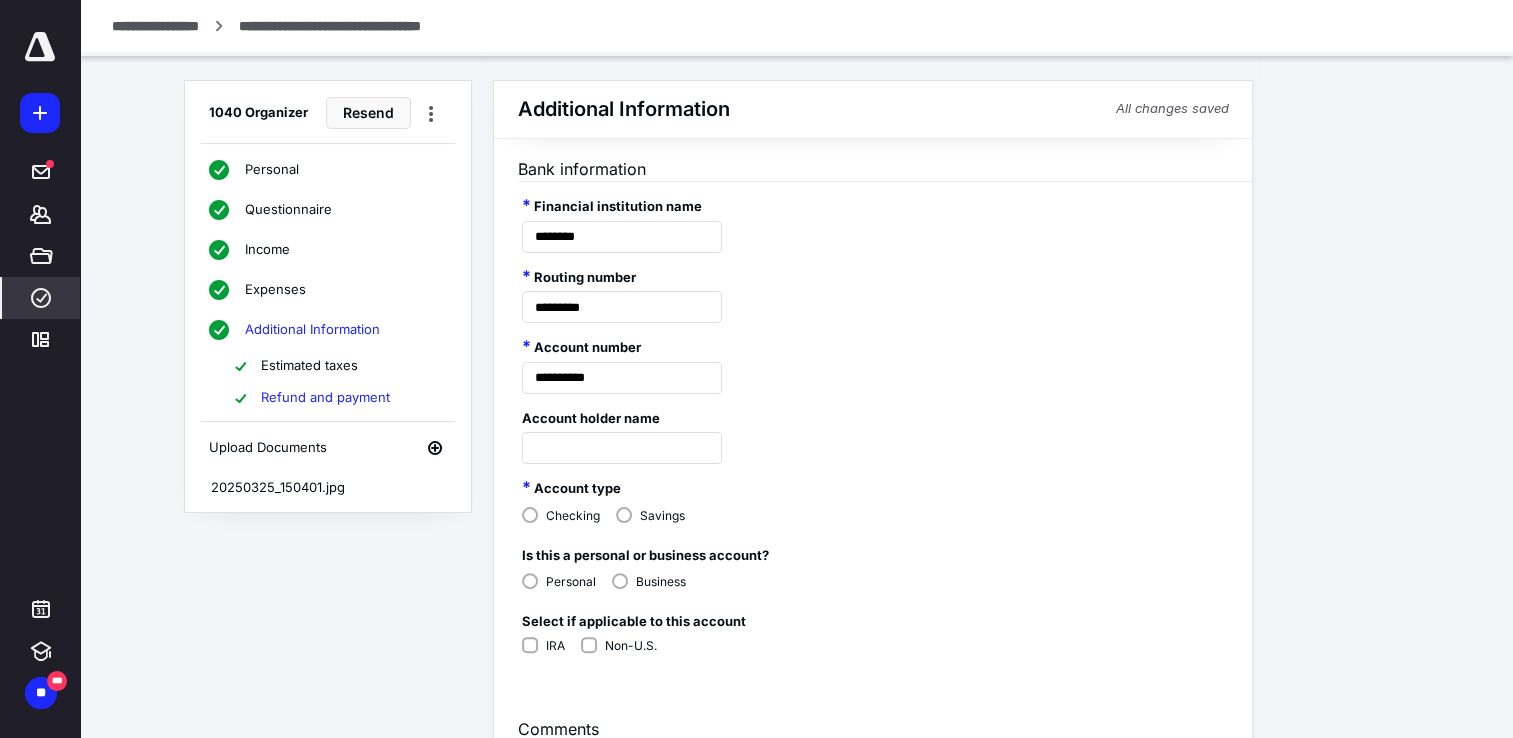 scroll, scrollTop: 0, scrollLeft: 0, axis: both 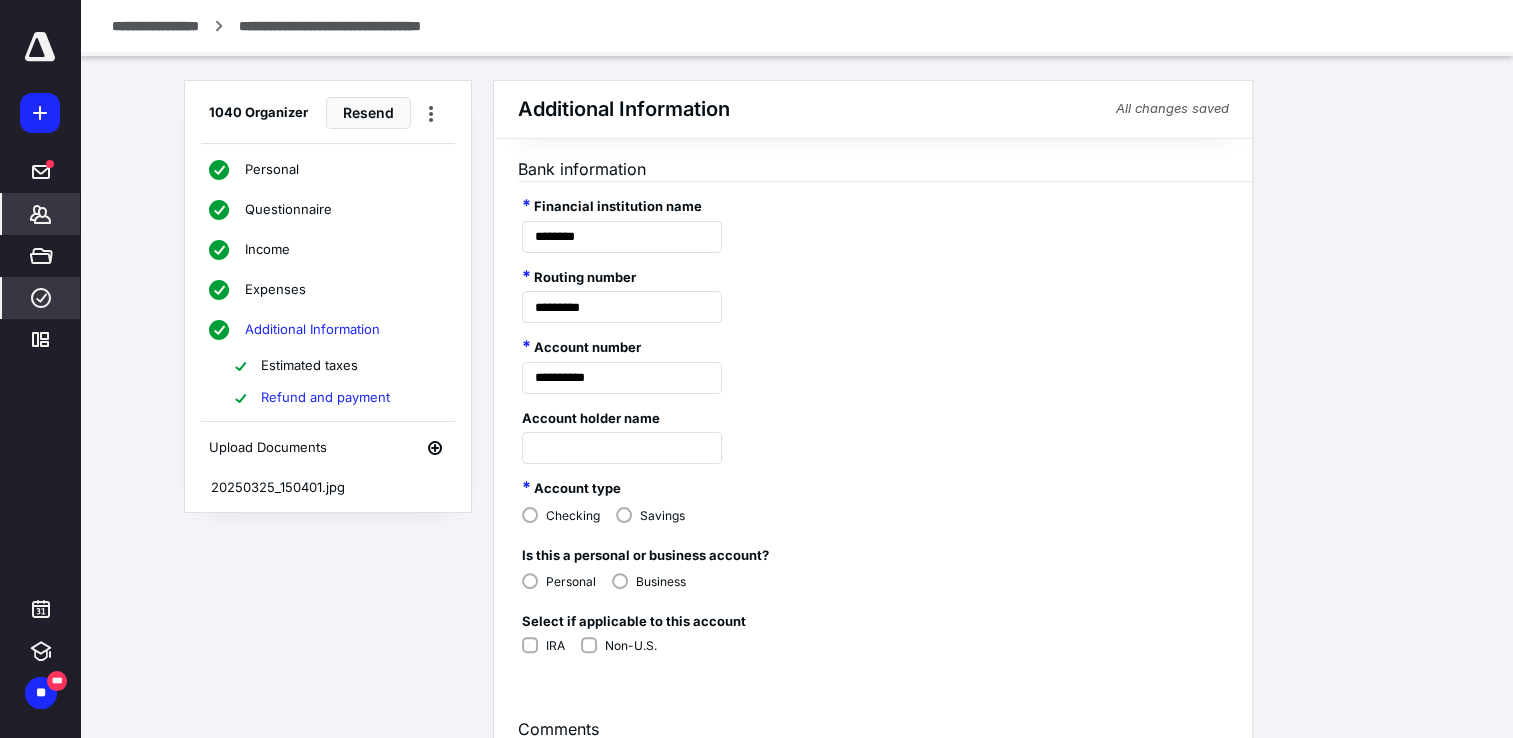 click 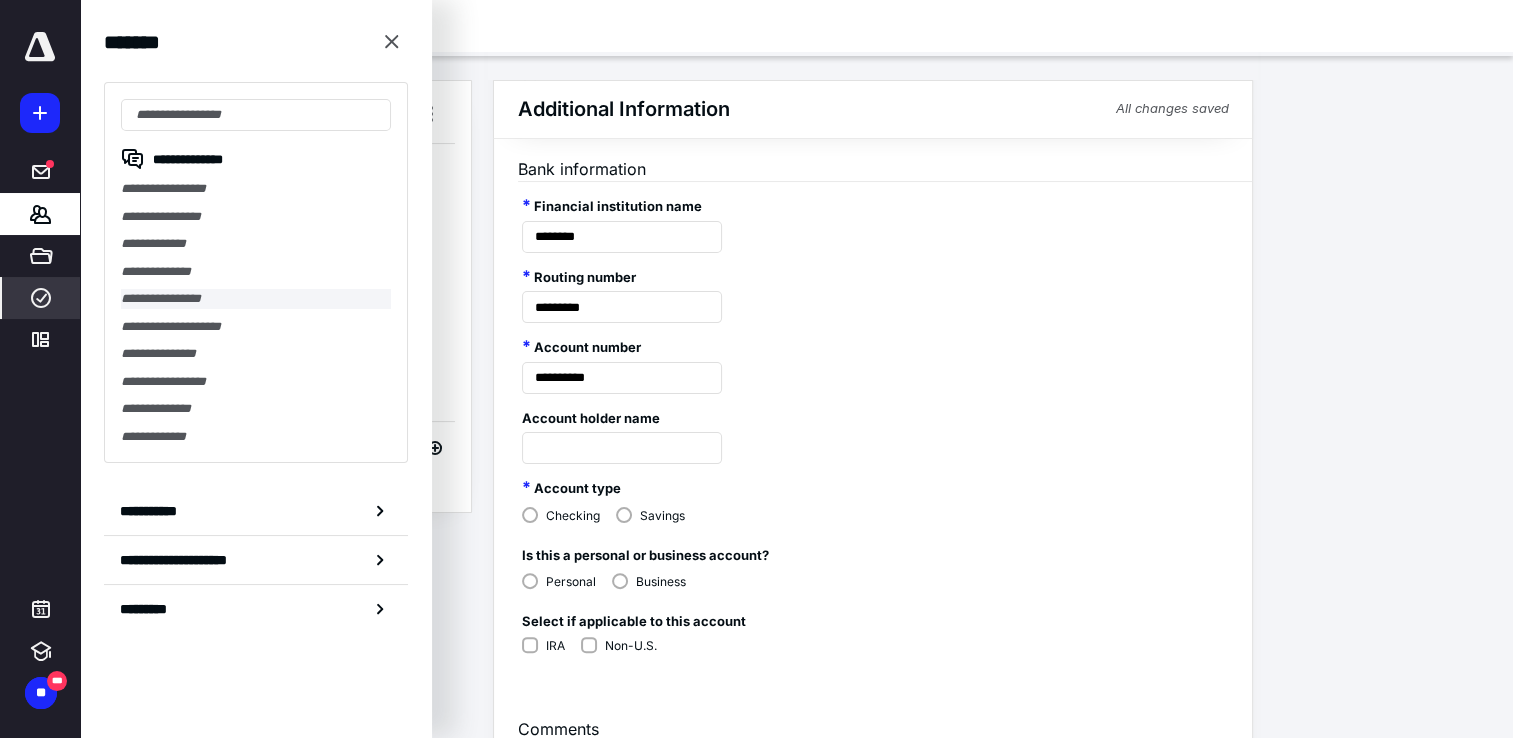 click on "**********" at bounding box center [256, 299] 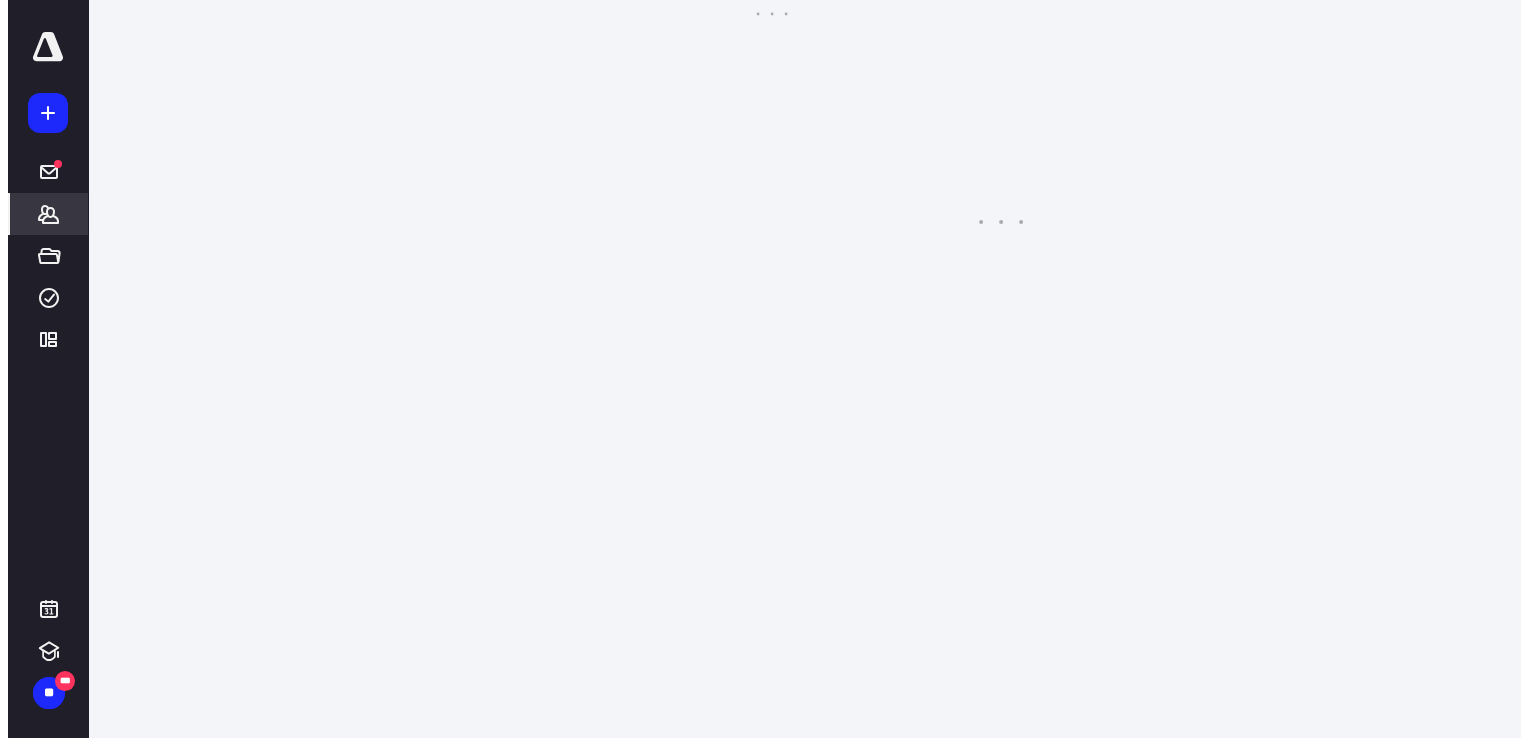 scroll, scrollTop: 0, scrollLeft: 0, axis: both 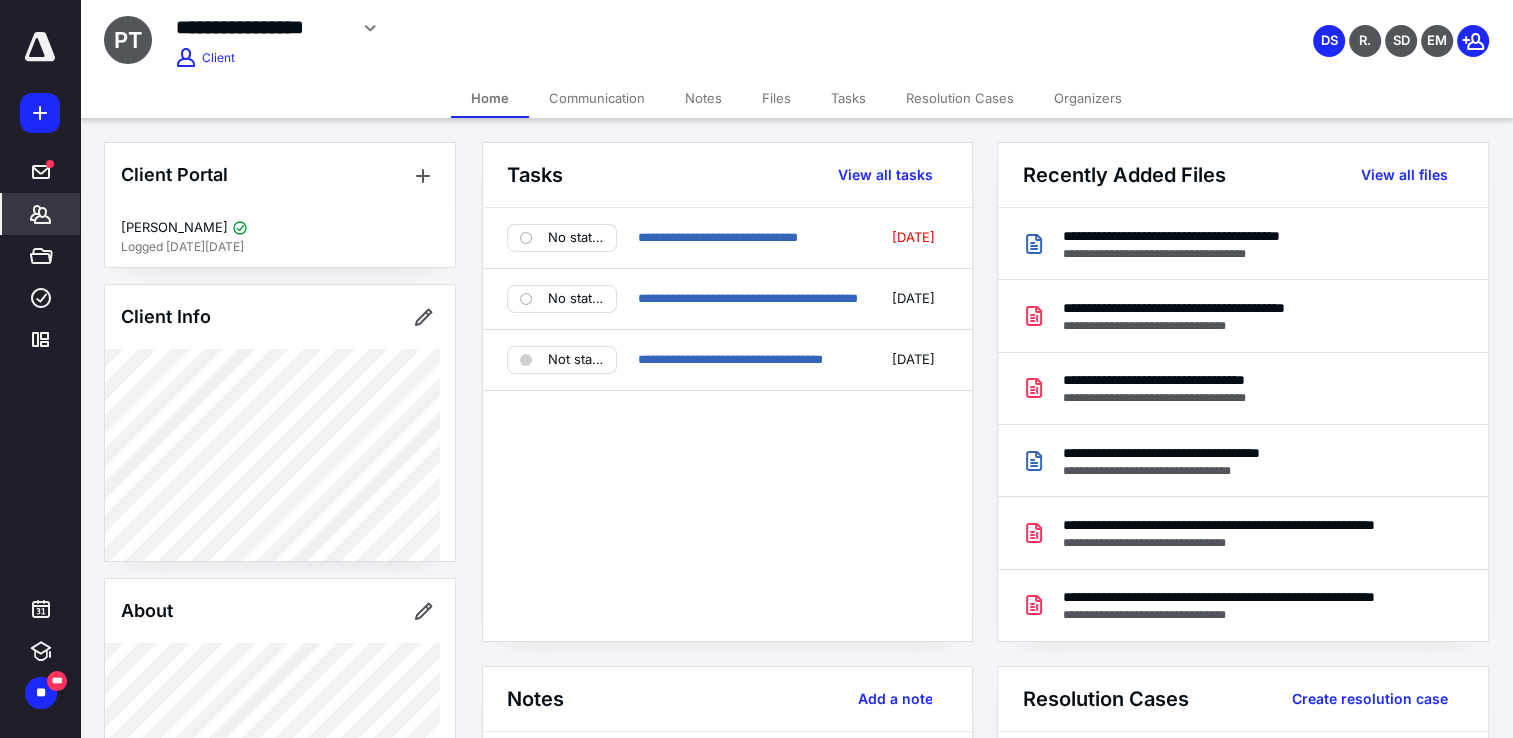 click on "Files" at bounding box center [776, 98] 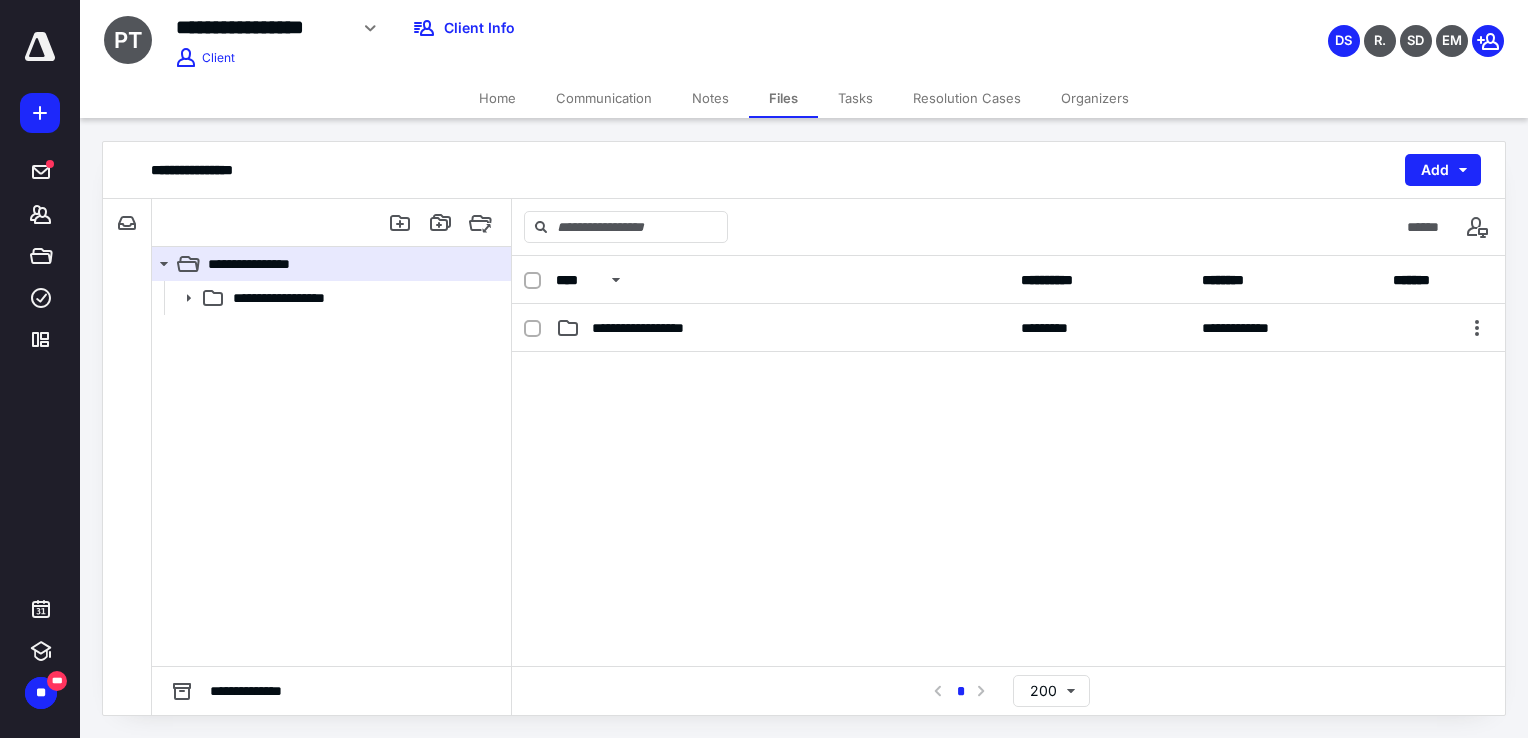 click on "Home" at bounding box center (497, 98) 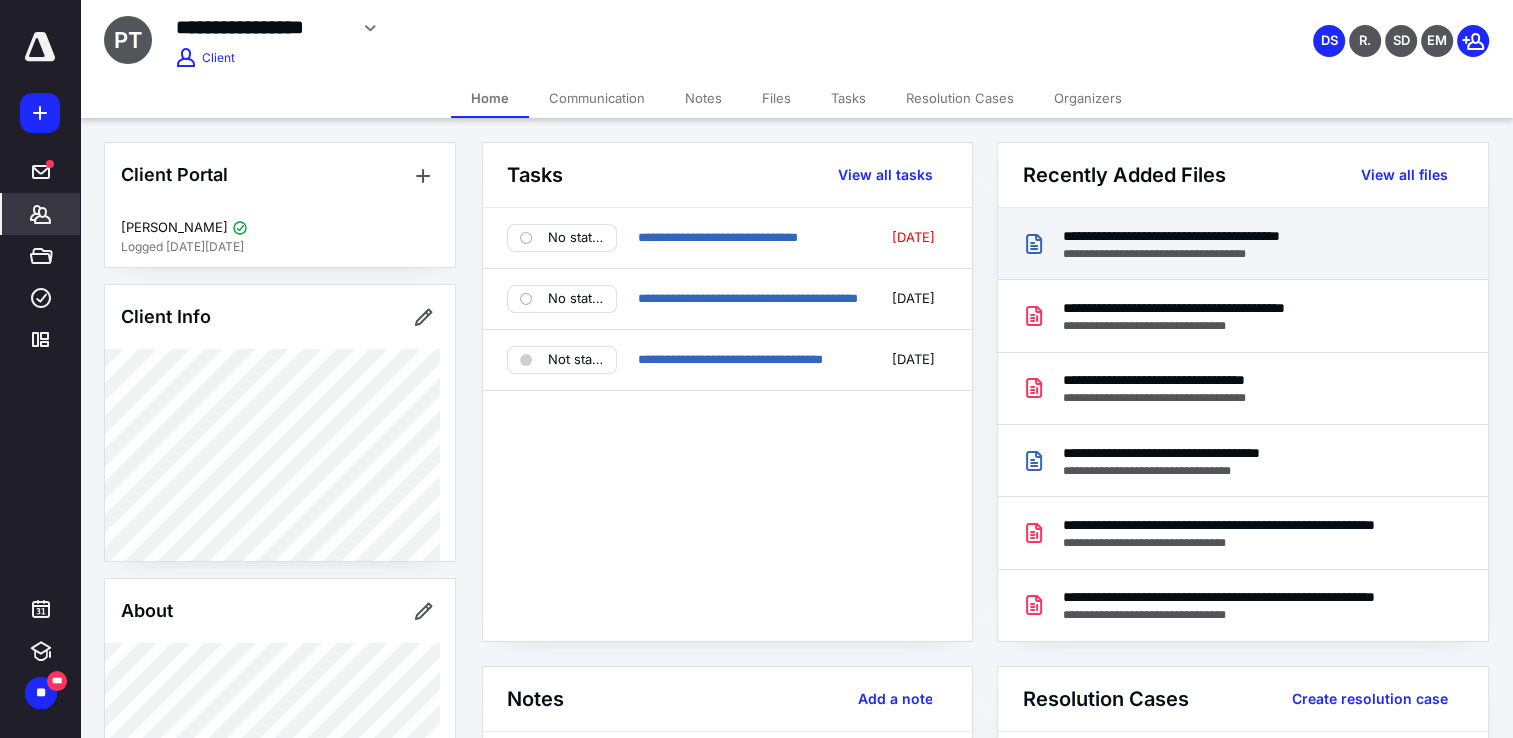 click on "**********" at bounding box center (1204, 236) 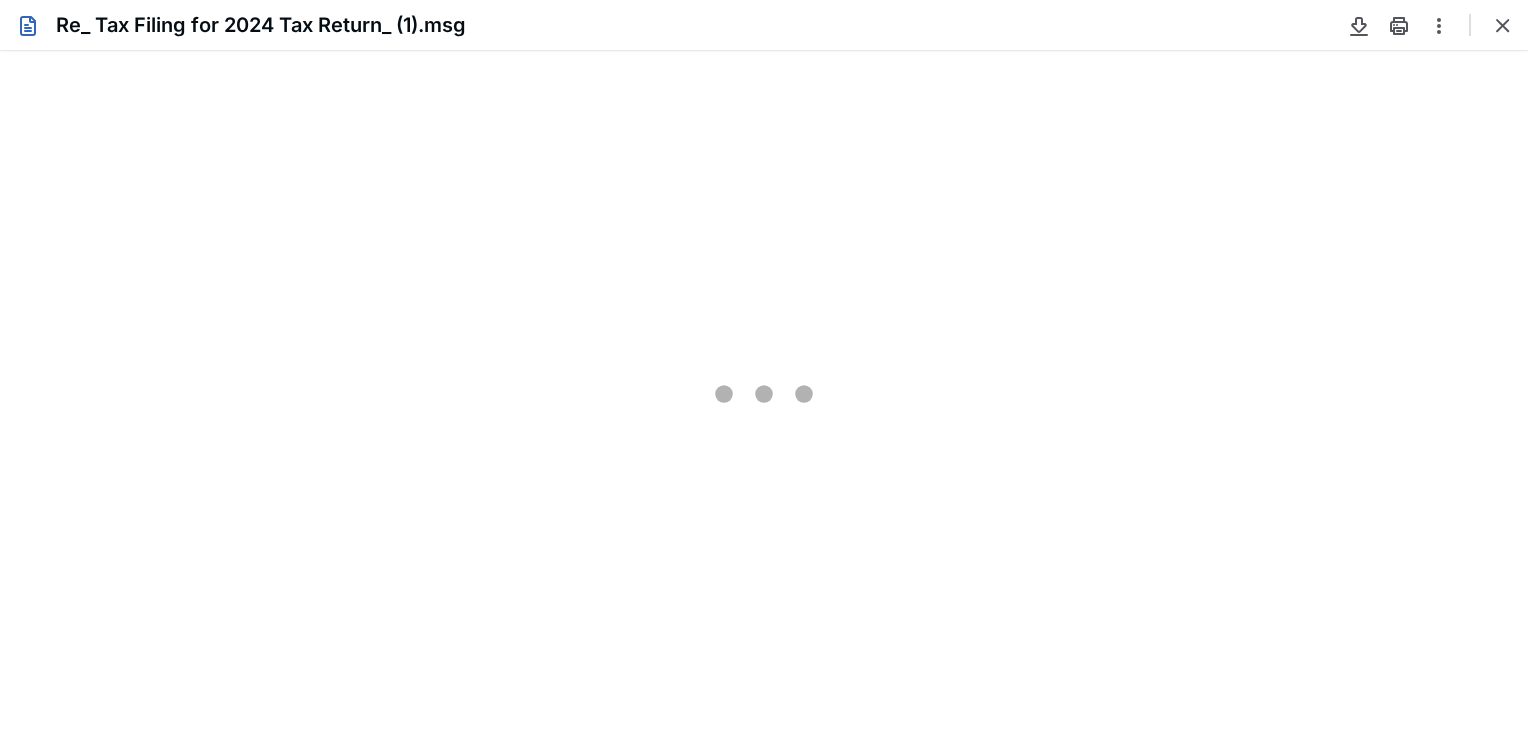 scroll, scrollTop: 0, scrollLeft: 0, axis: both 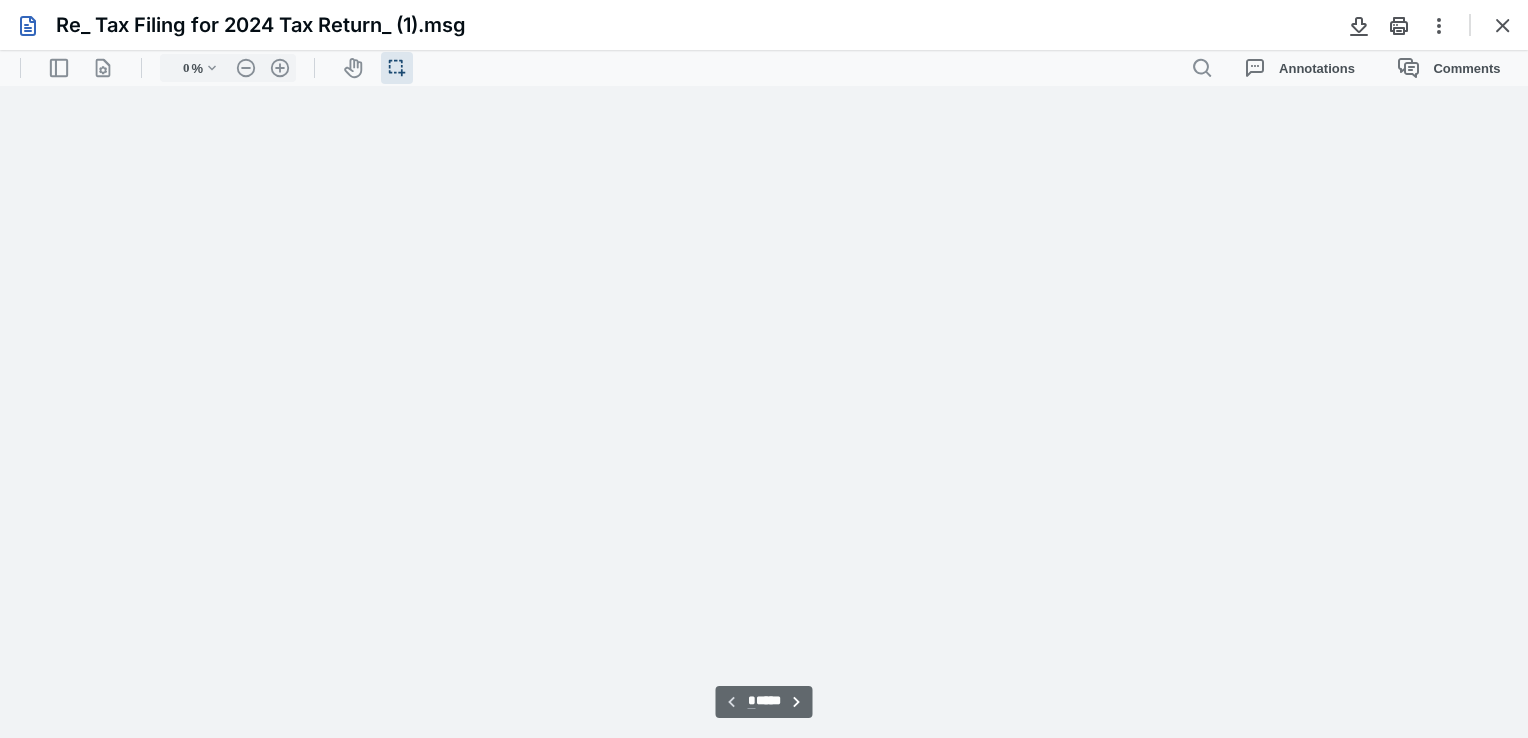type on "82" 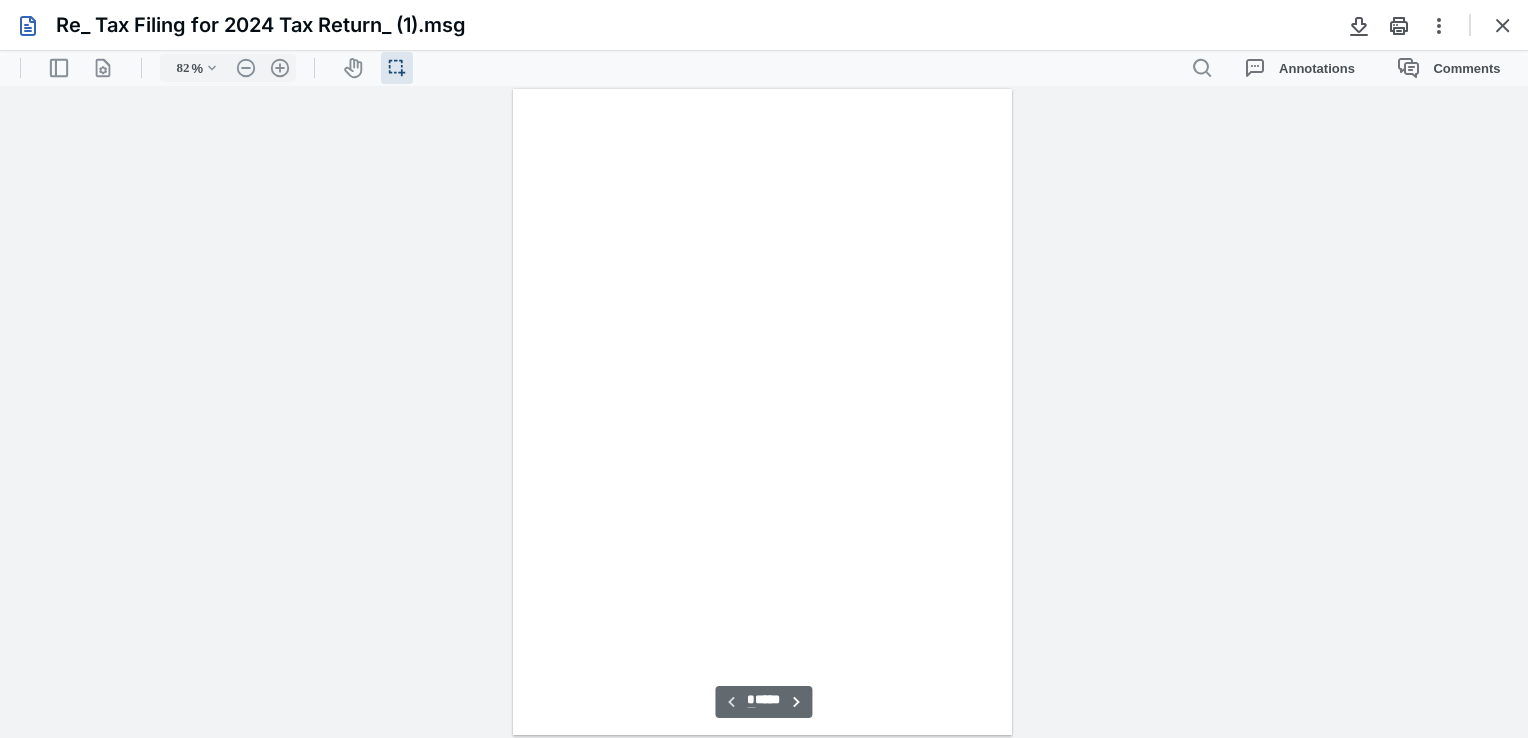 scroll, scrollTop: 39, scrollLeft: 0, axis: vertical 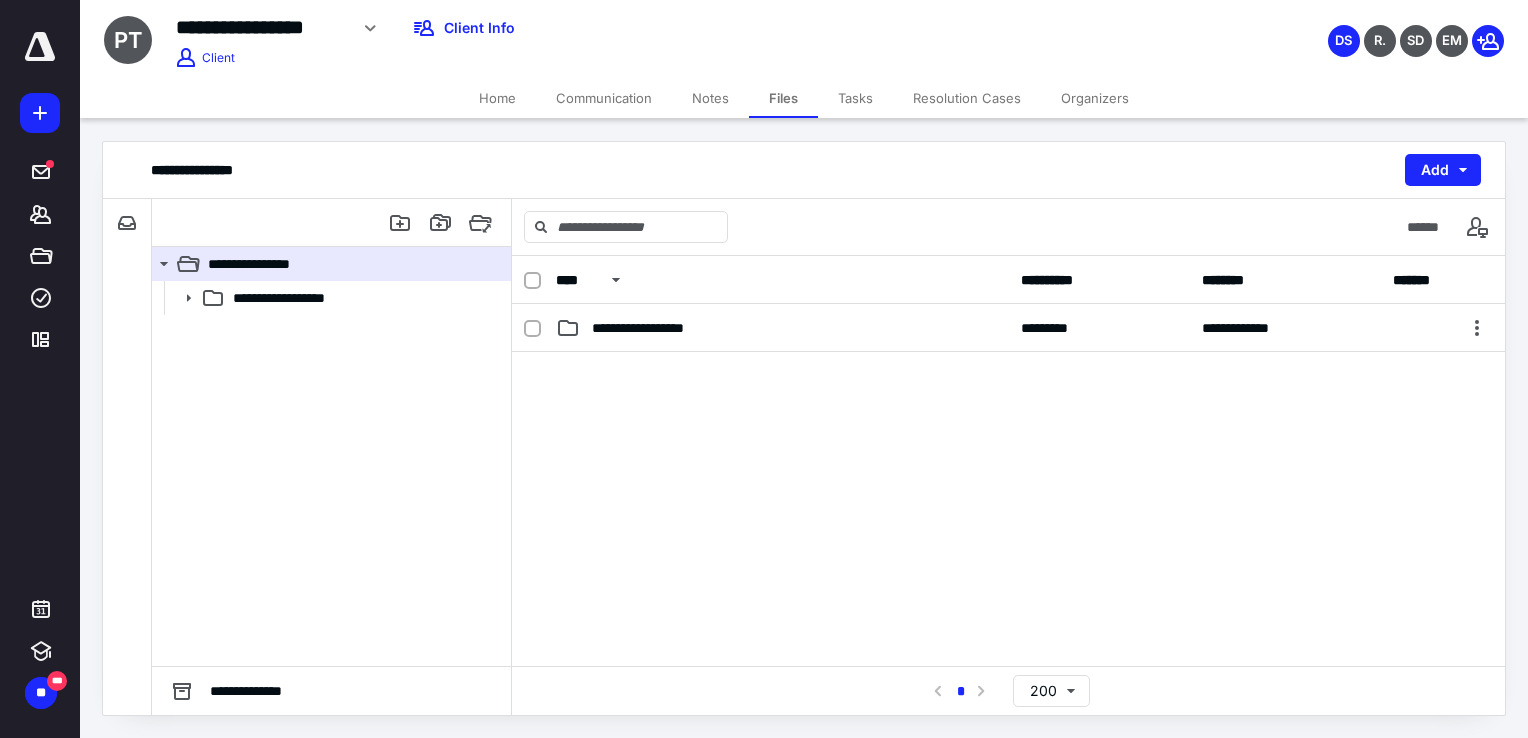 click on "DS R. SD EM" at bounding box center [1276, 28] 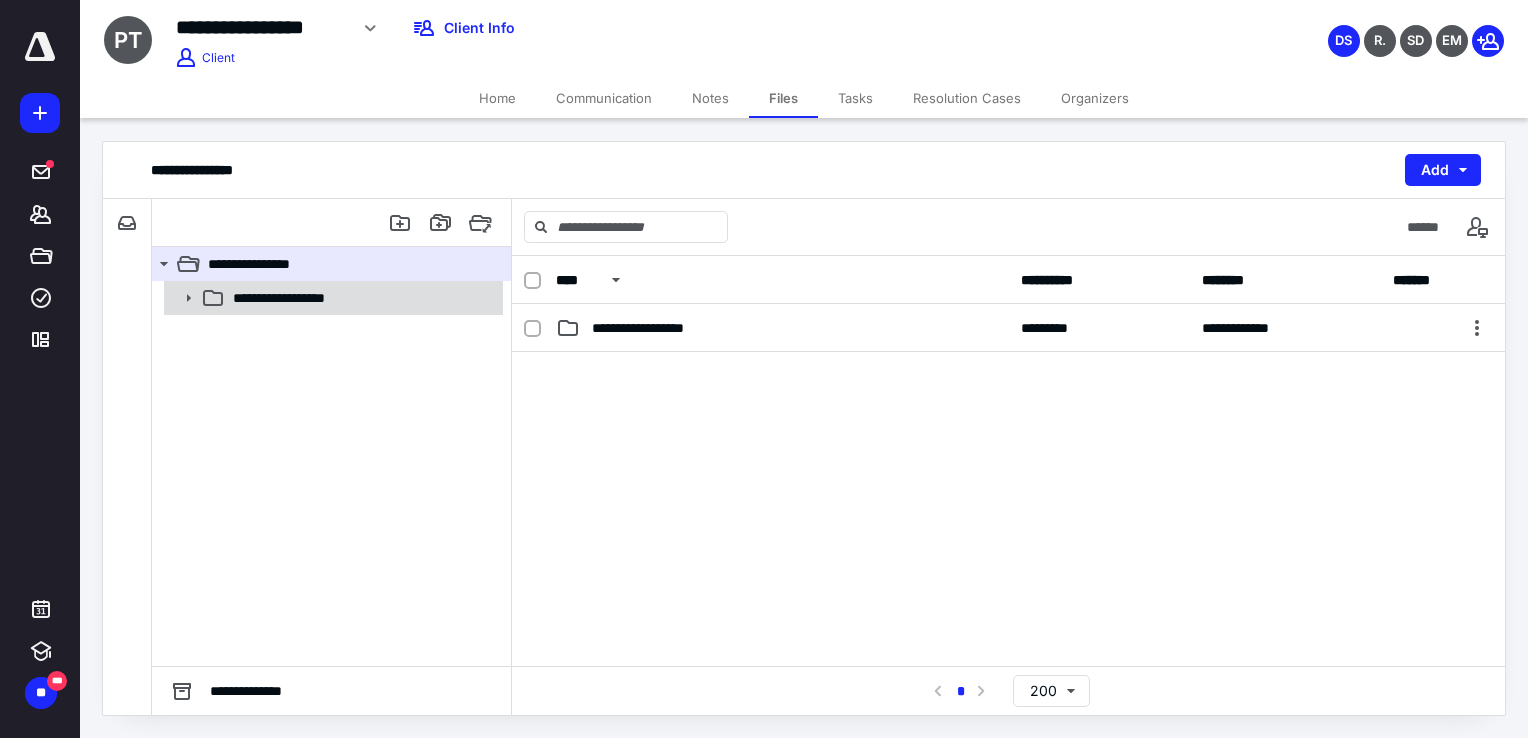 click at bounding box center [182, 298] 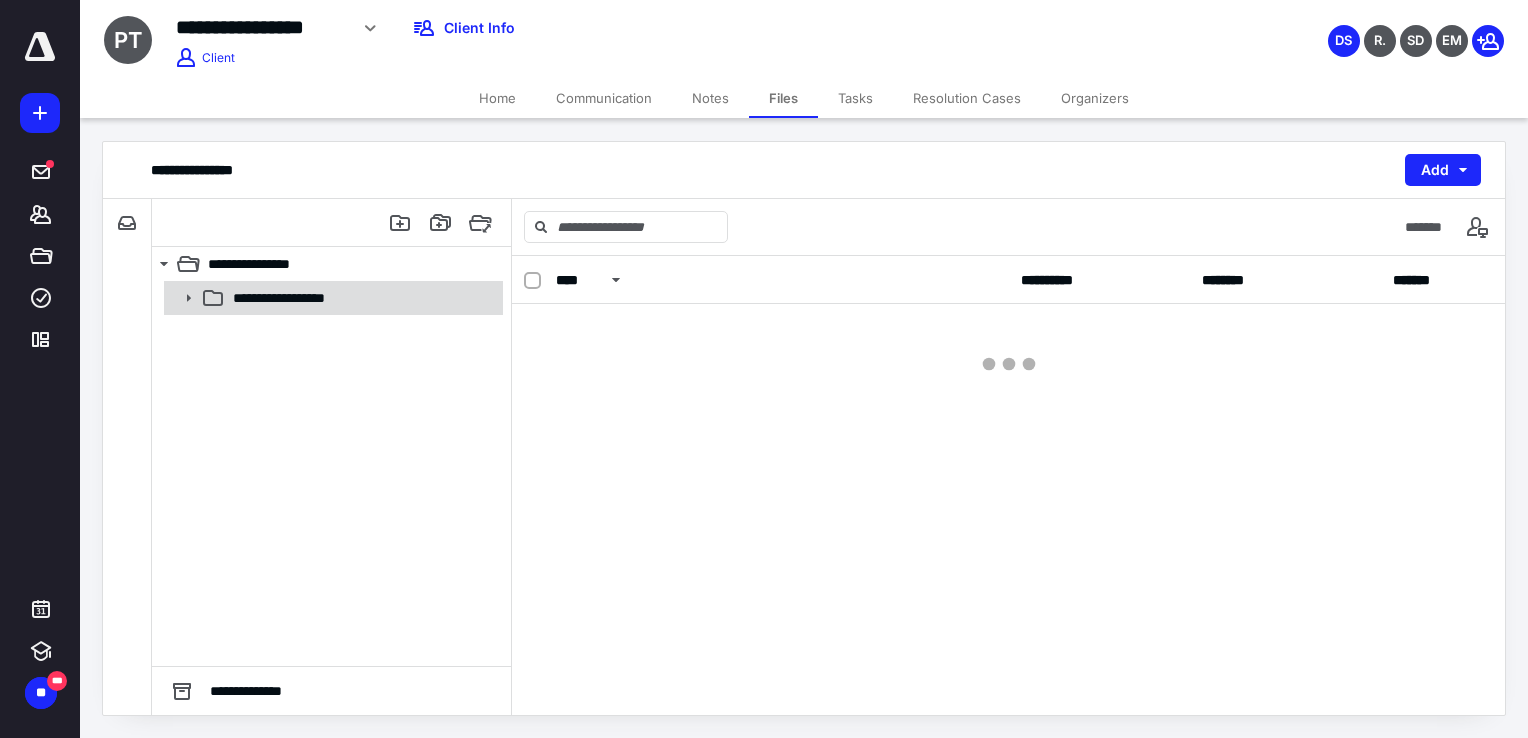 click at bounding box center (182, 298) 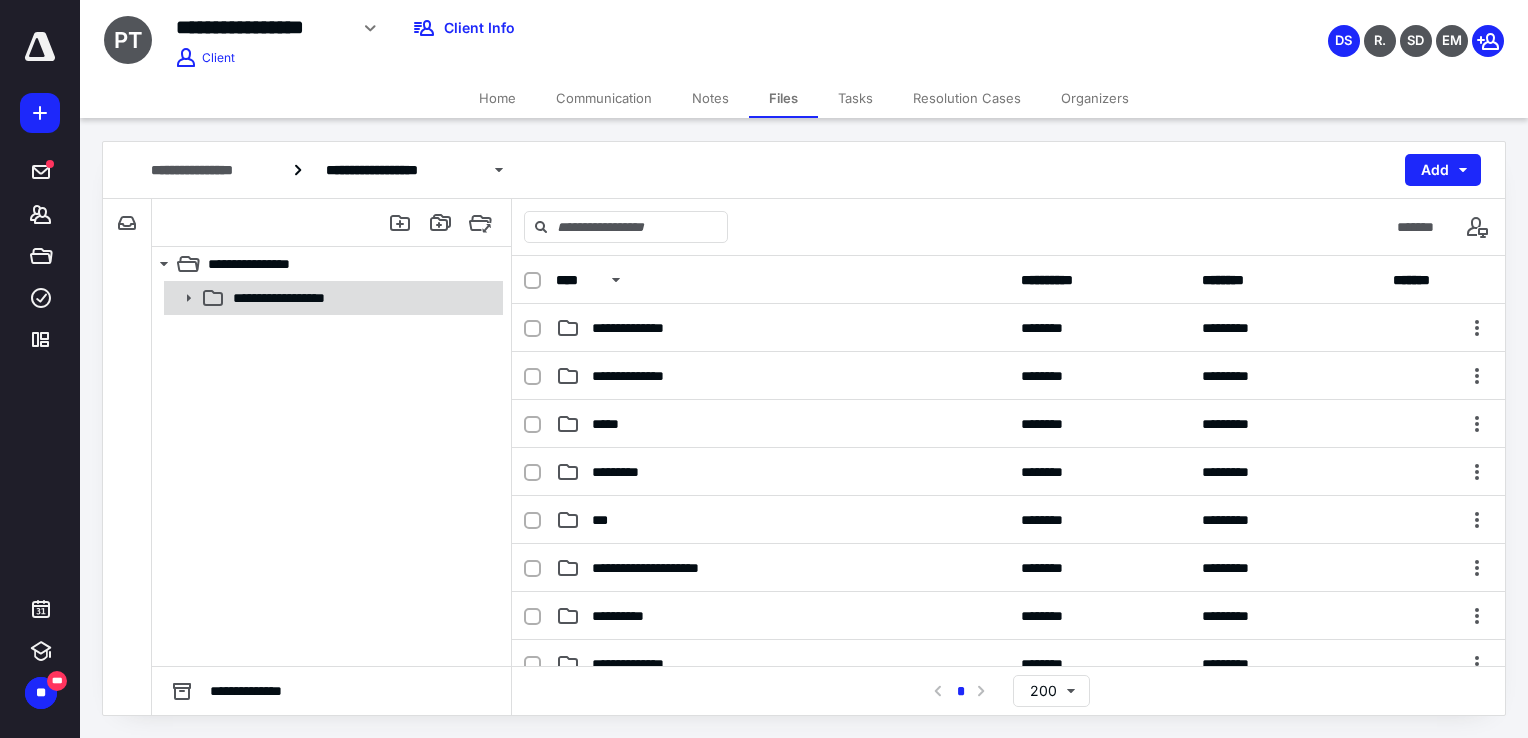 click 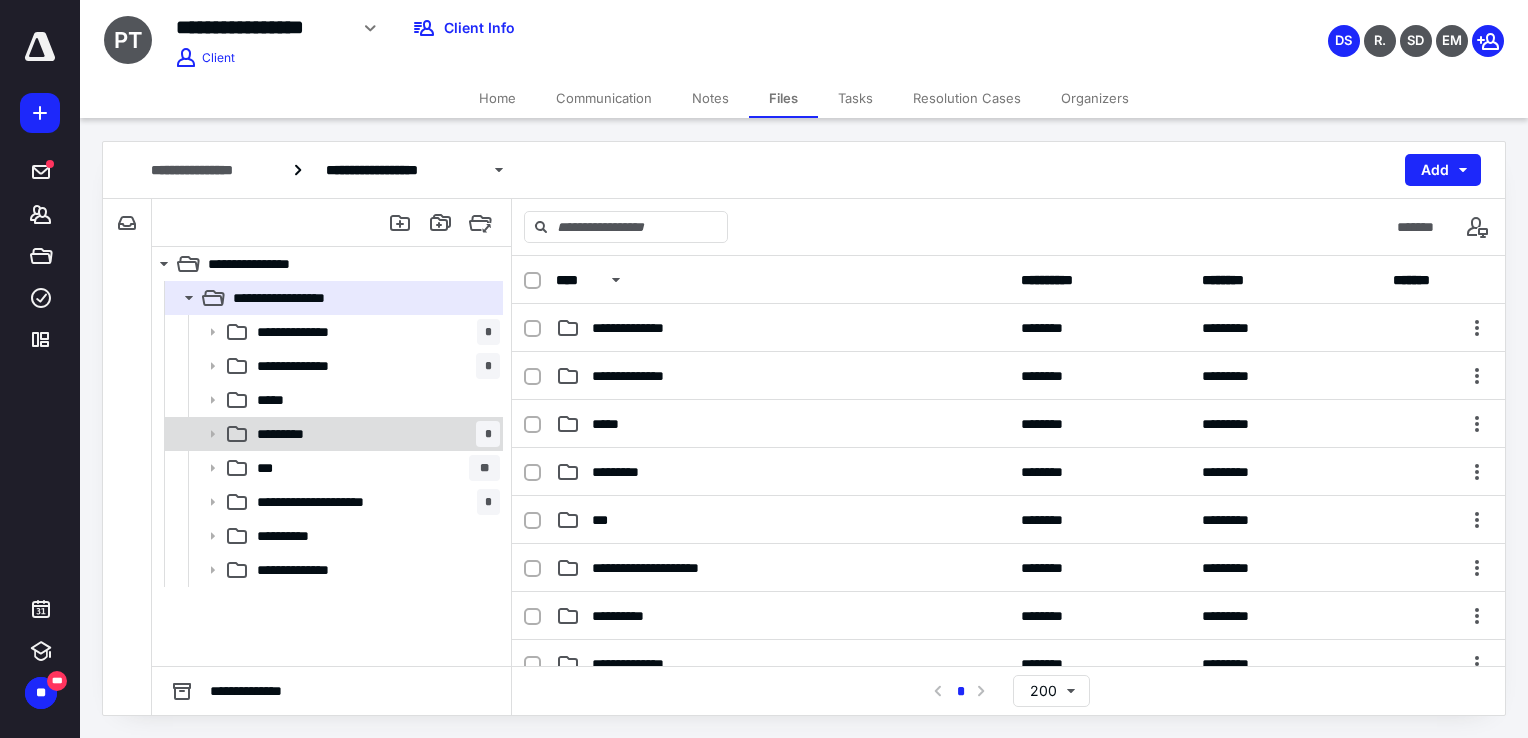 click on "********* *" at bounding box center (374, 434) 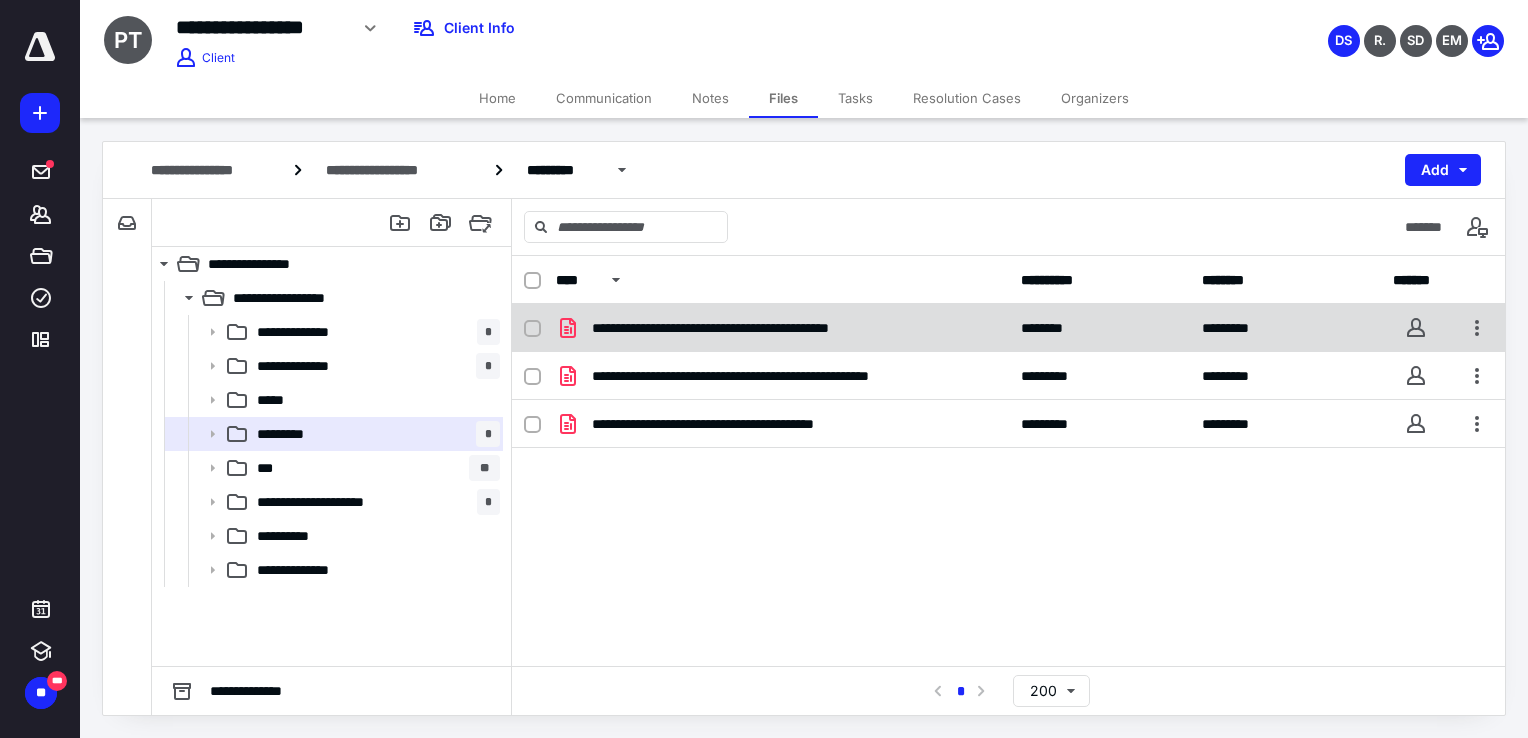 click on "**********" at bounding box center [1008, 328] 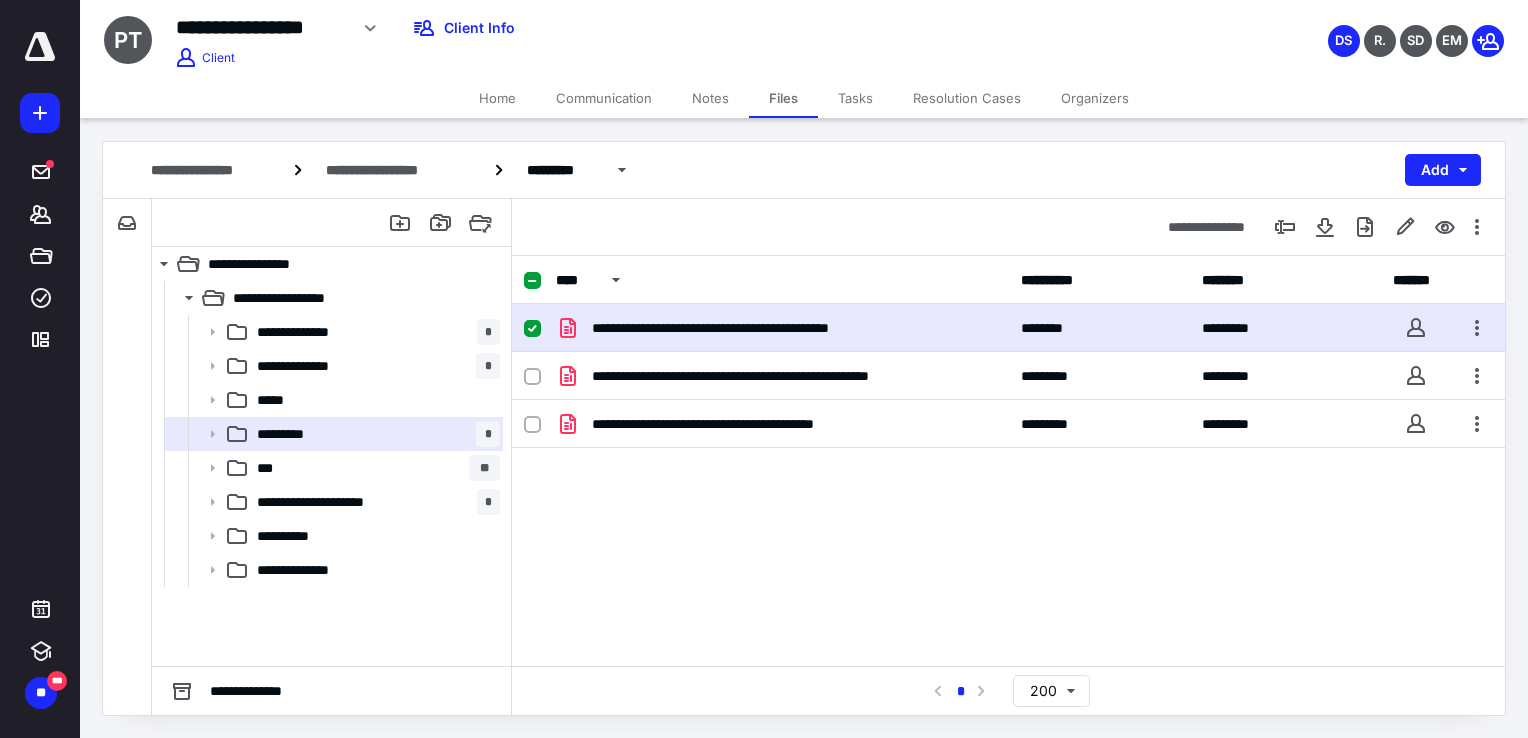 click on "**********" at bounding box center (1008, 328) 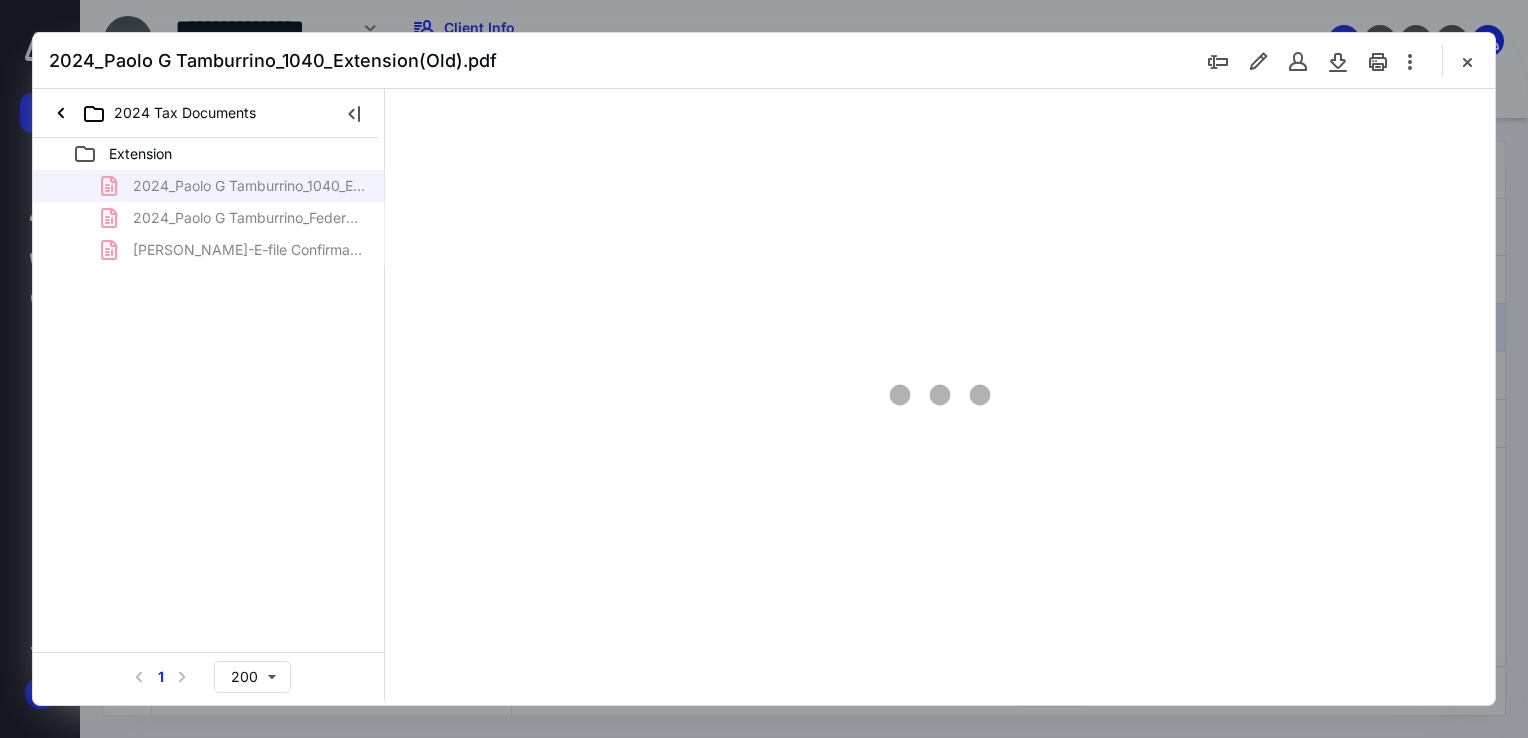 scroll, scrollTop: 0, scrollLeft: 0, axis: both 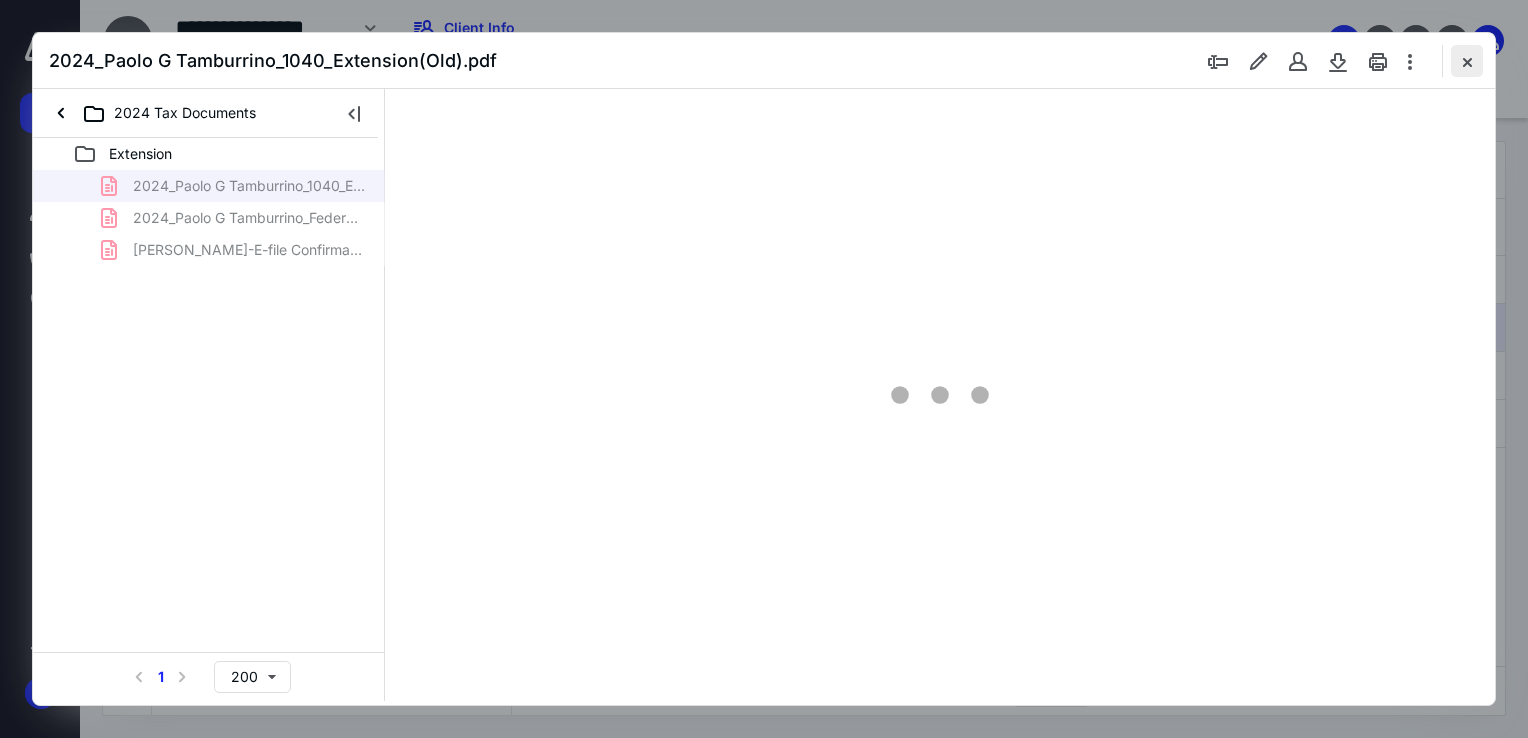 click at bounding box center [1467, 61] 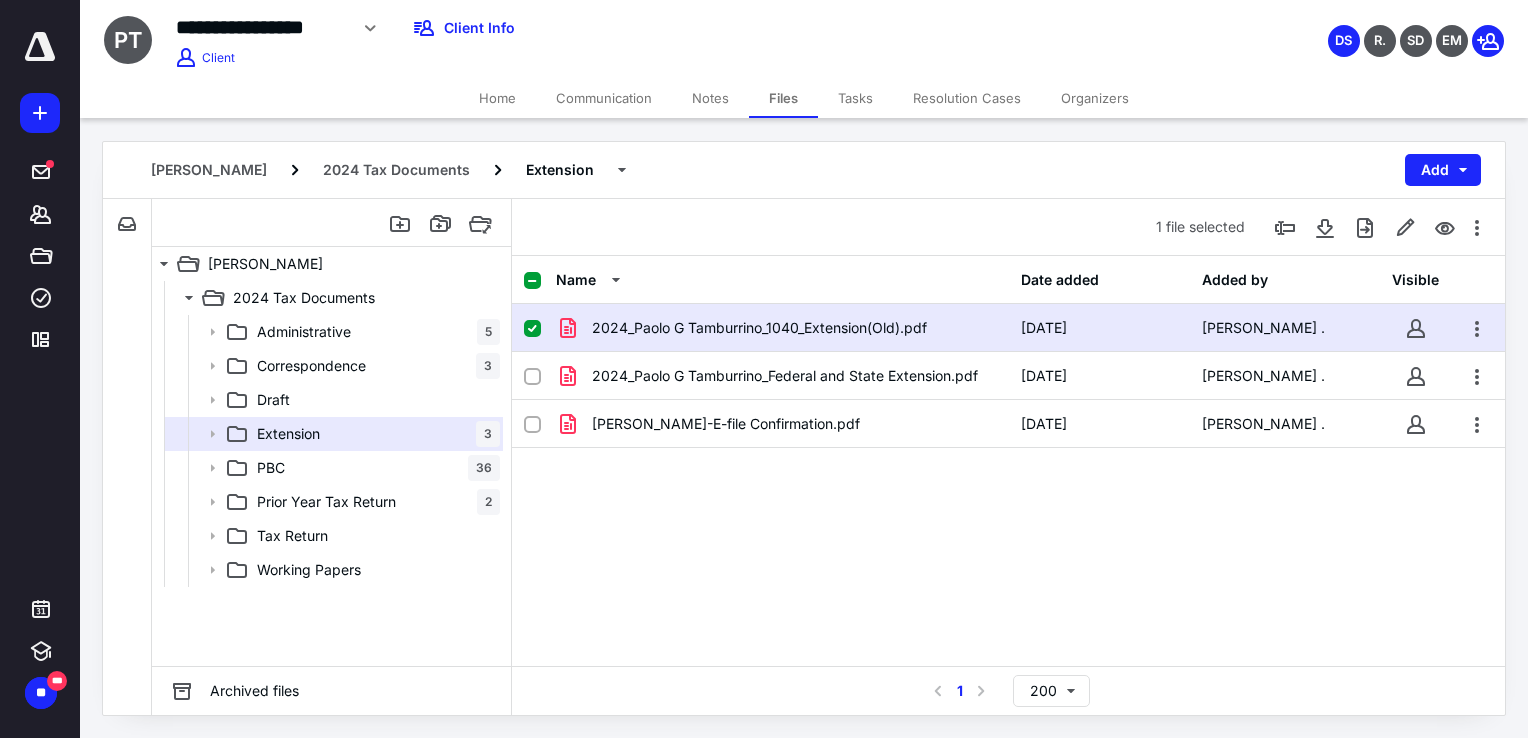 click at bounding box center [532, 329] 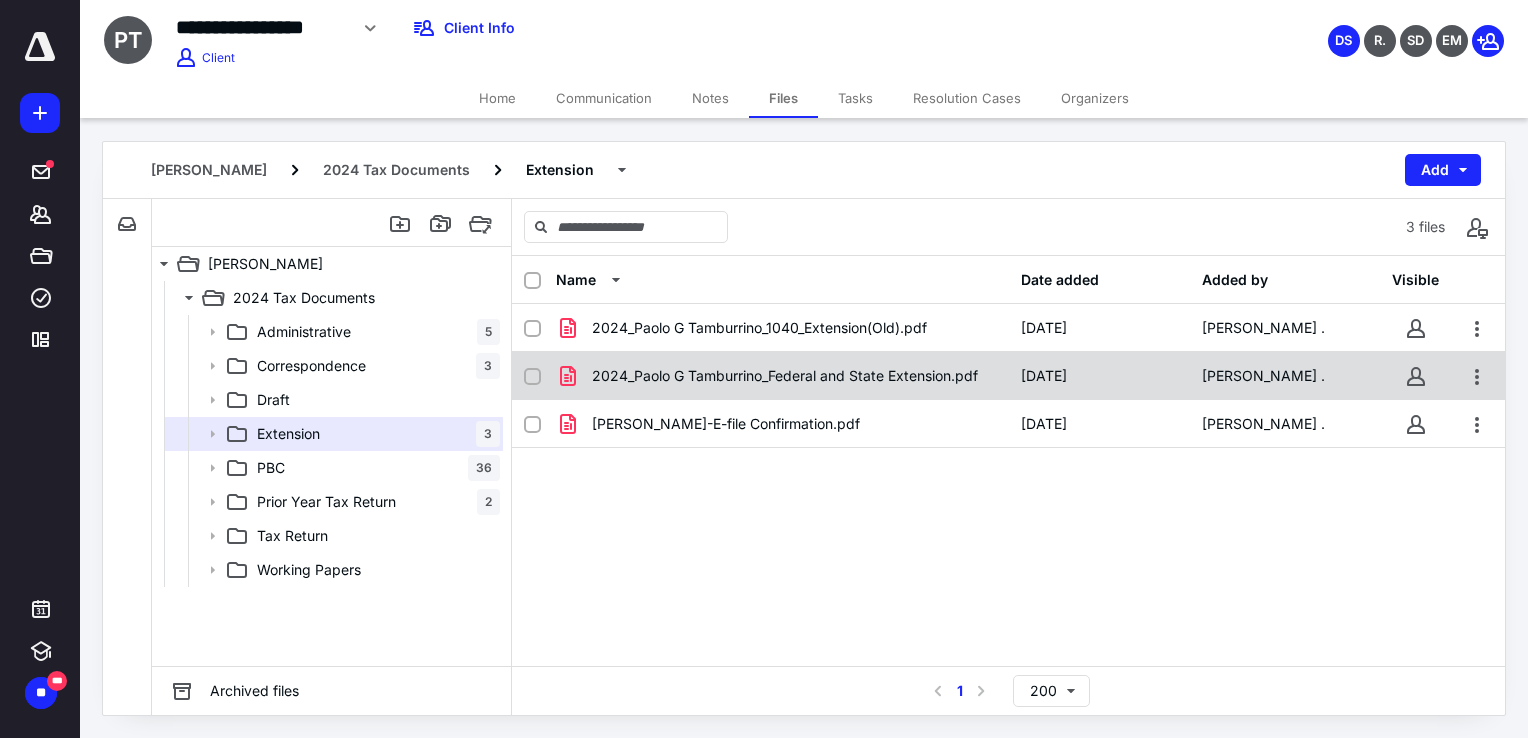 click on "2024_Paolo G Tamburrino_Federal and State Extension.pdf" at bounding box center (782, 376) 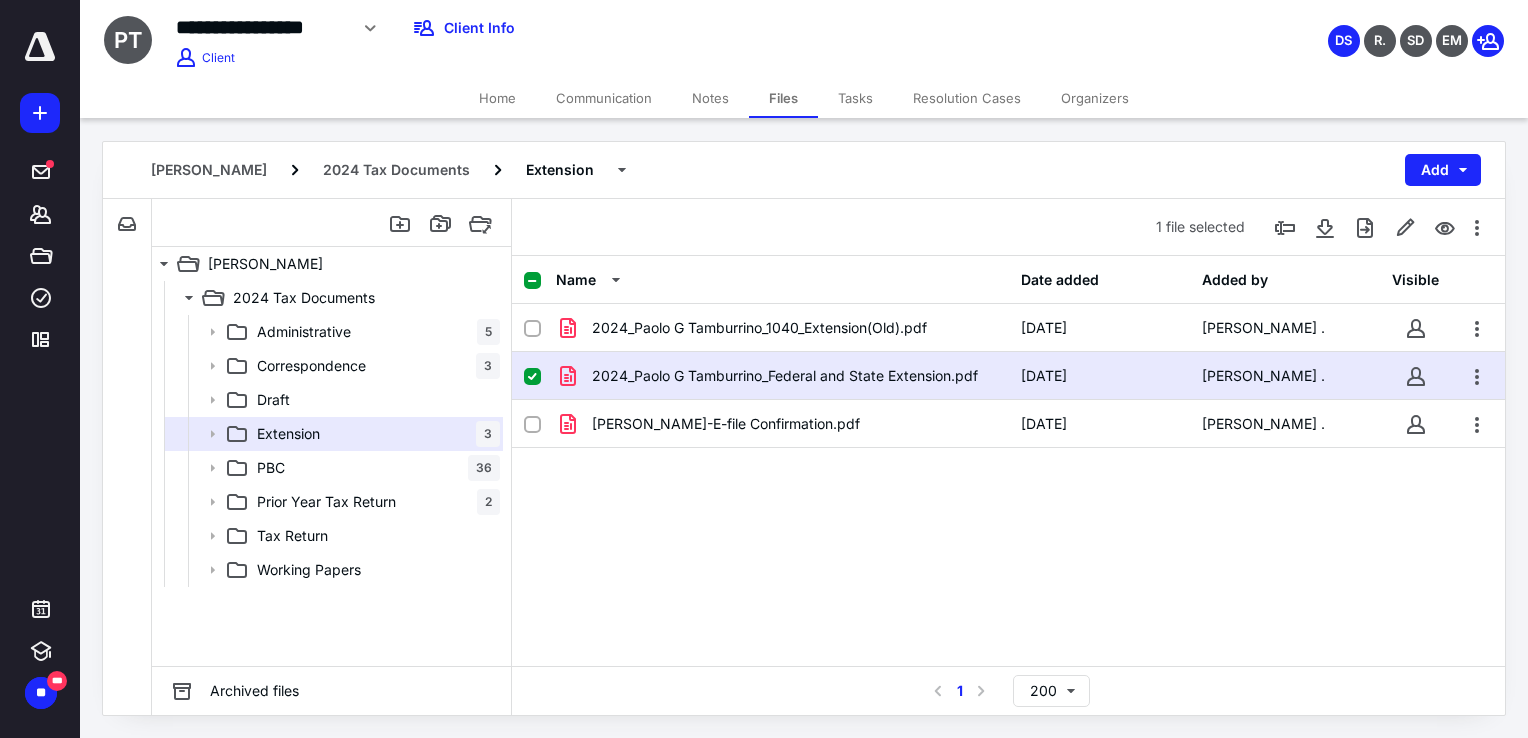 click on "2024_Paolo G Tamburrino_Federal and State Extension.pdf" at bounding box center (782, 376) 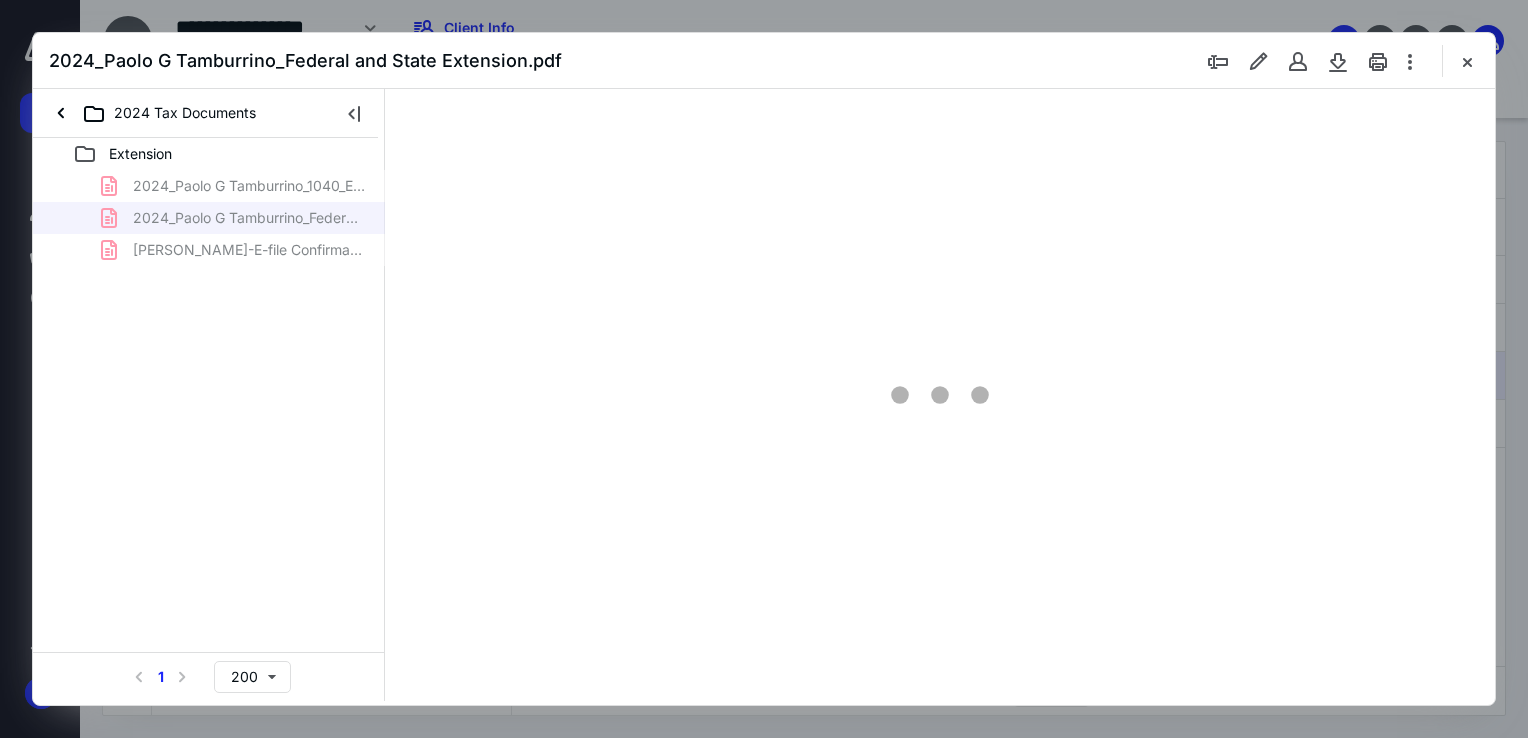 scroll, scrollTop: 0, scrollLeft: 0, axis: both 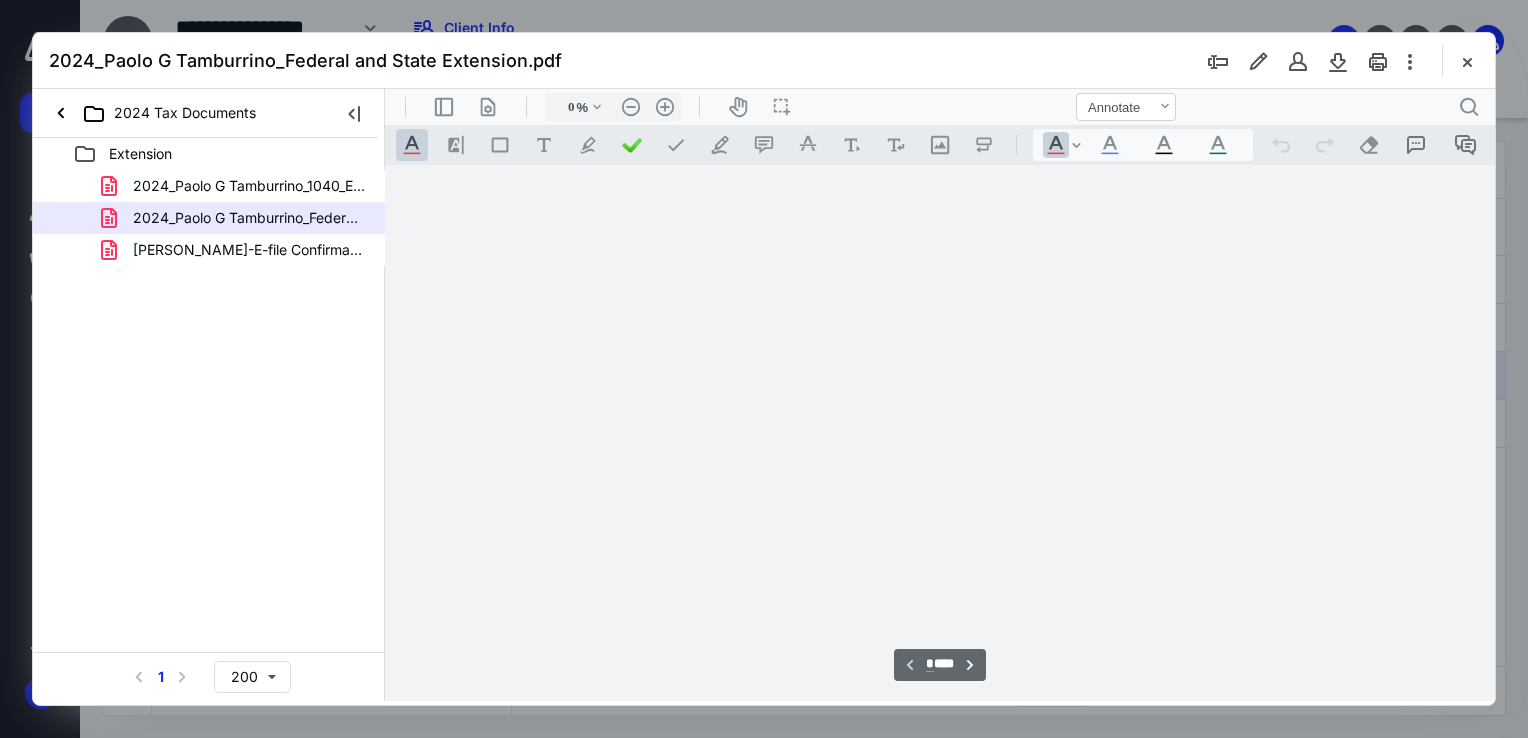 type on "68" 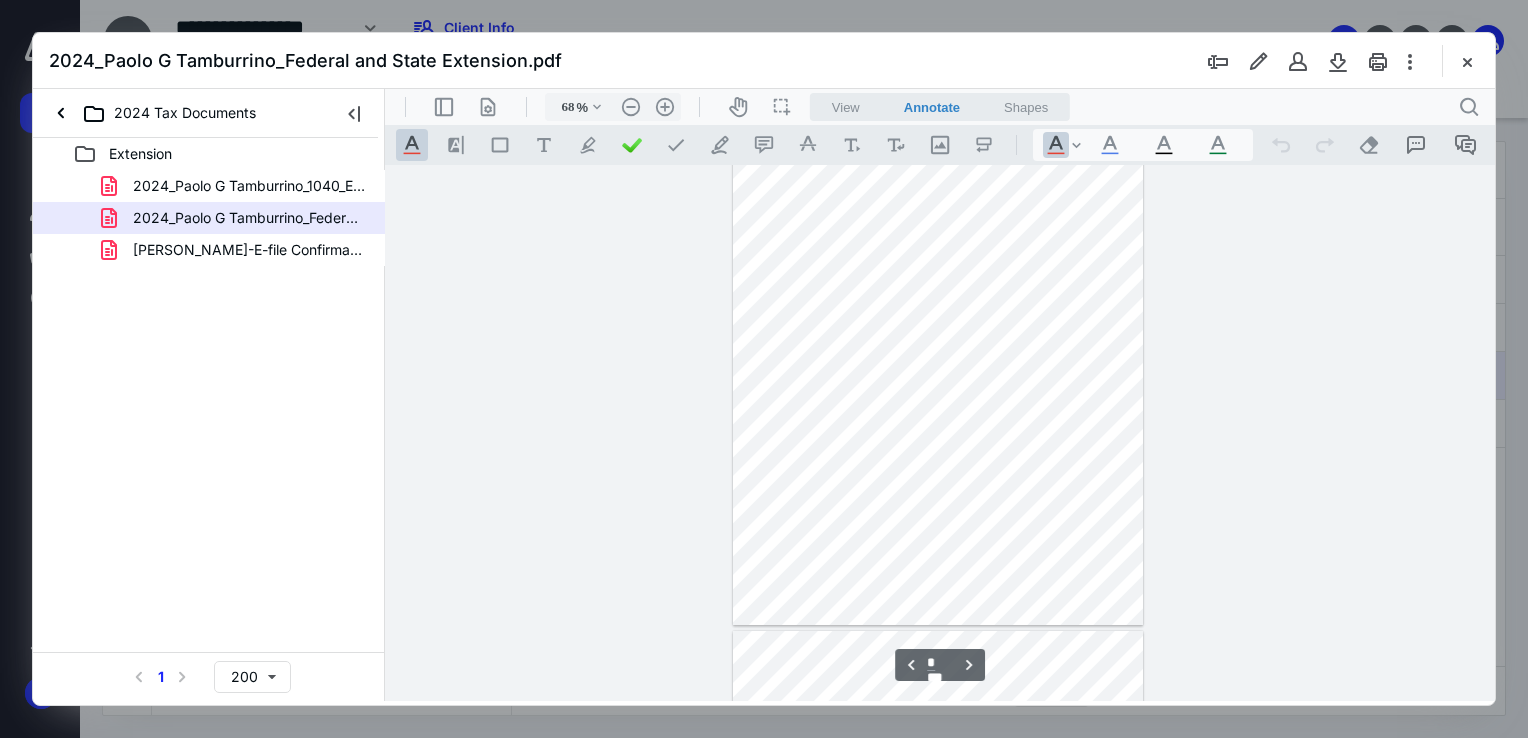 scroll, scrollTop: 948, scrollLeft: 0, axis: vertical 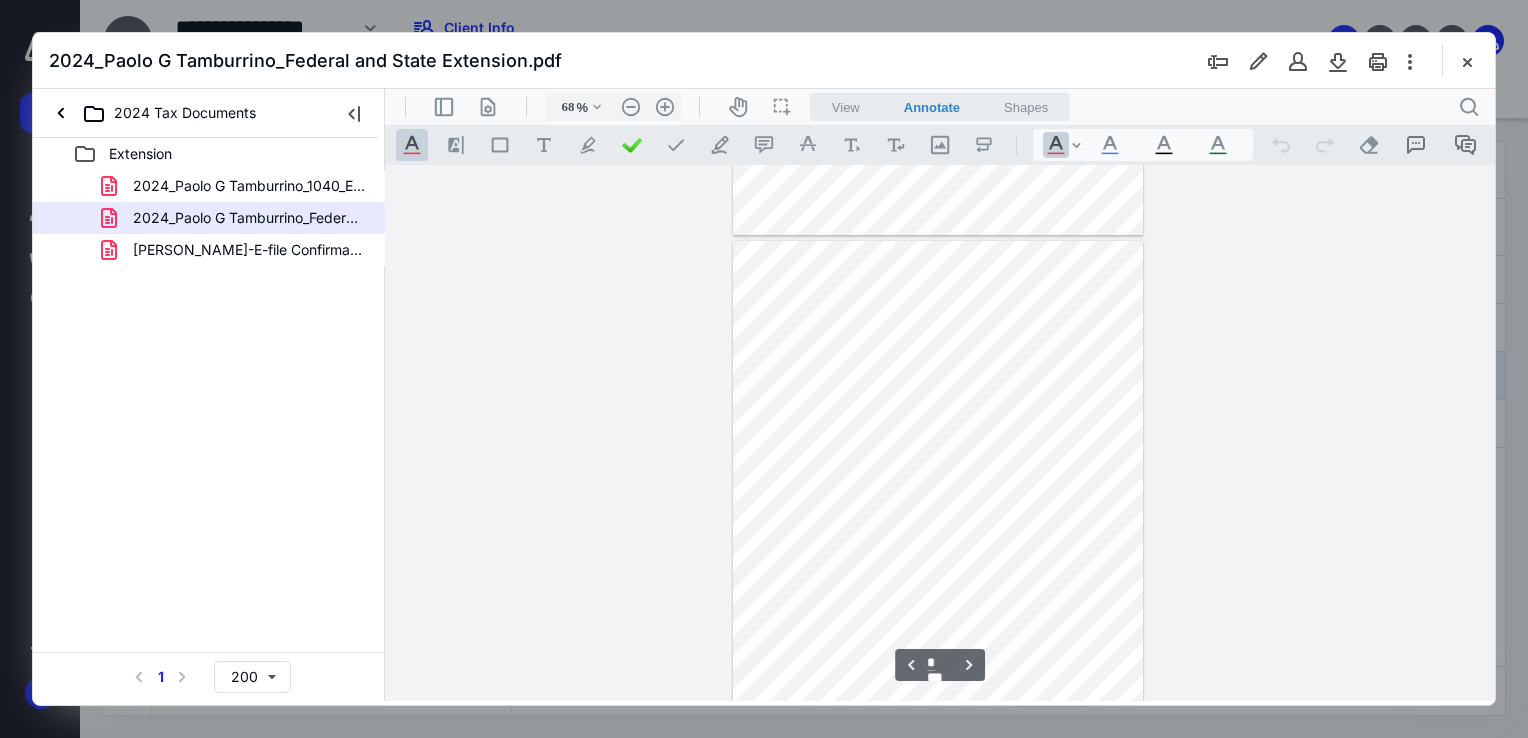 type on "*" 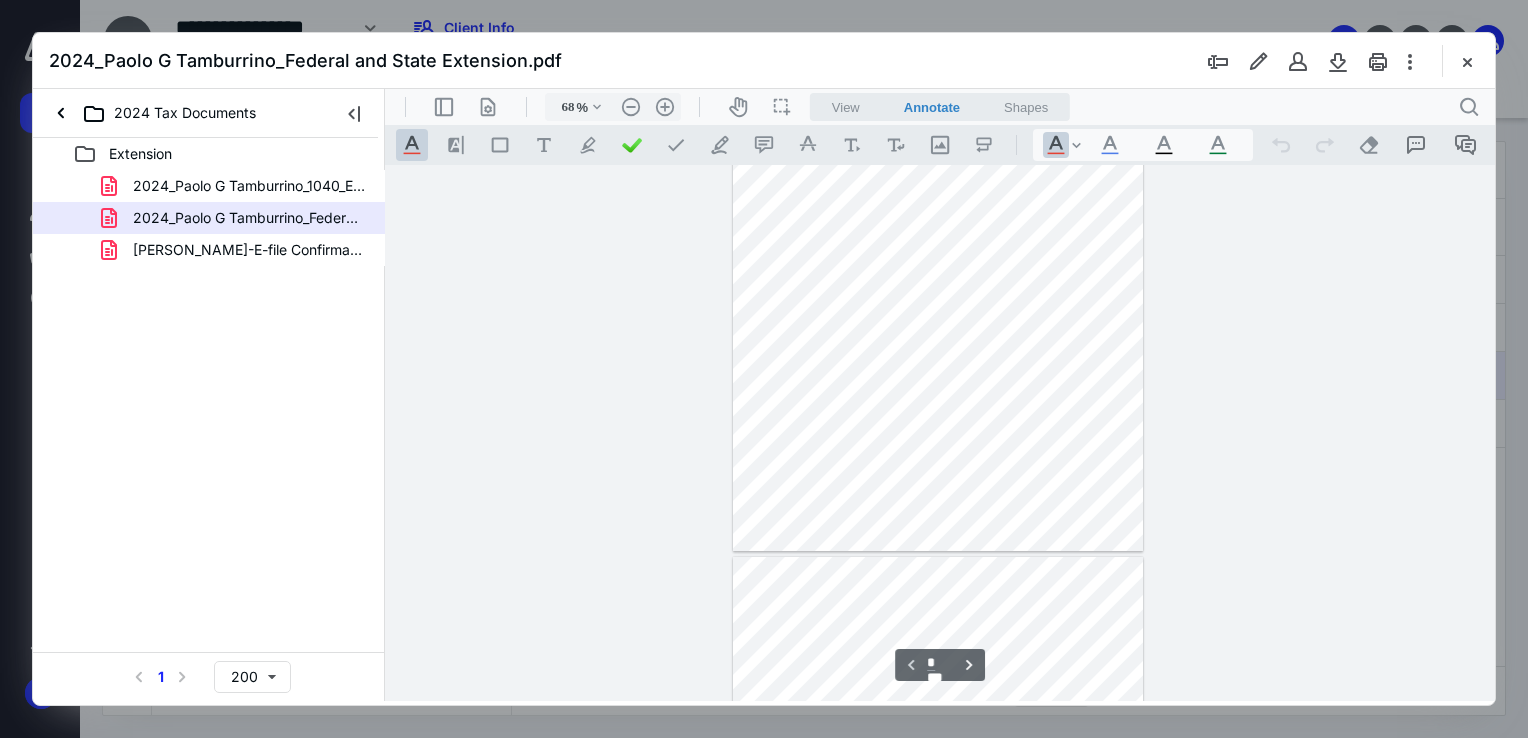 scroll, scrollTop: 0, scrollLeft: 0, axis: both 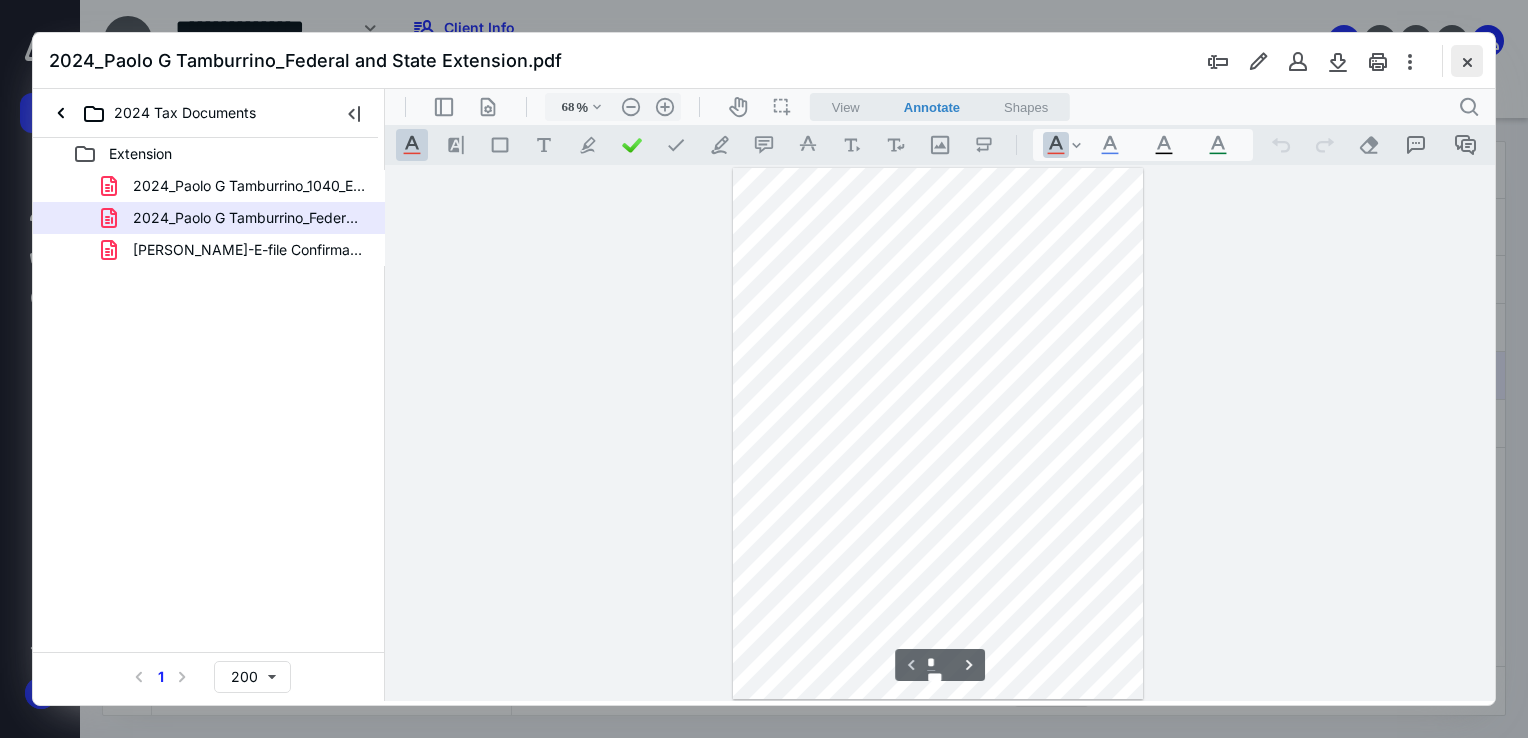 click at bounding box center (1467, 61) 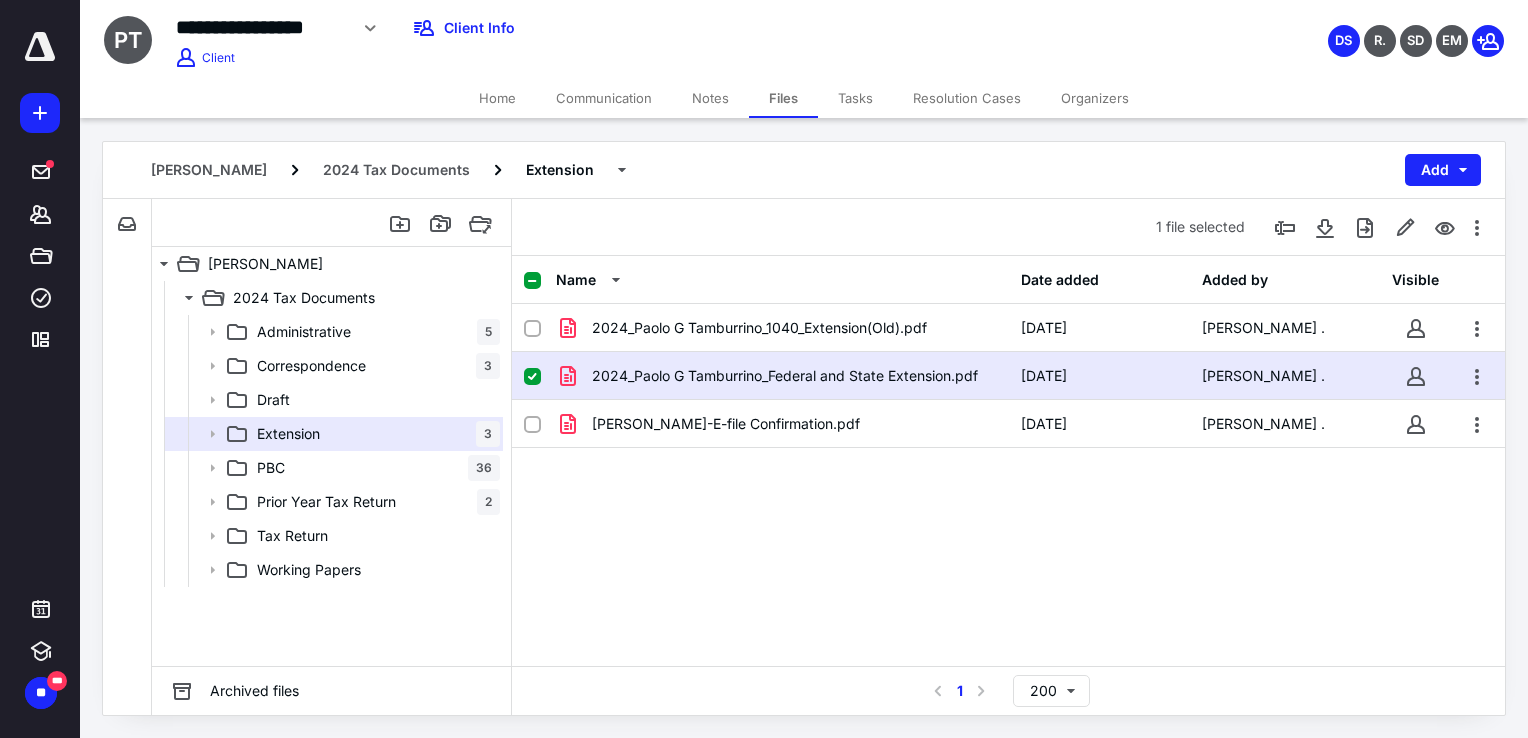 click at bounding box center (532, 377) 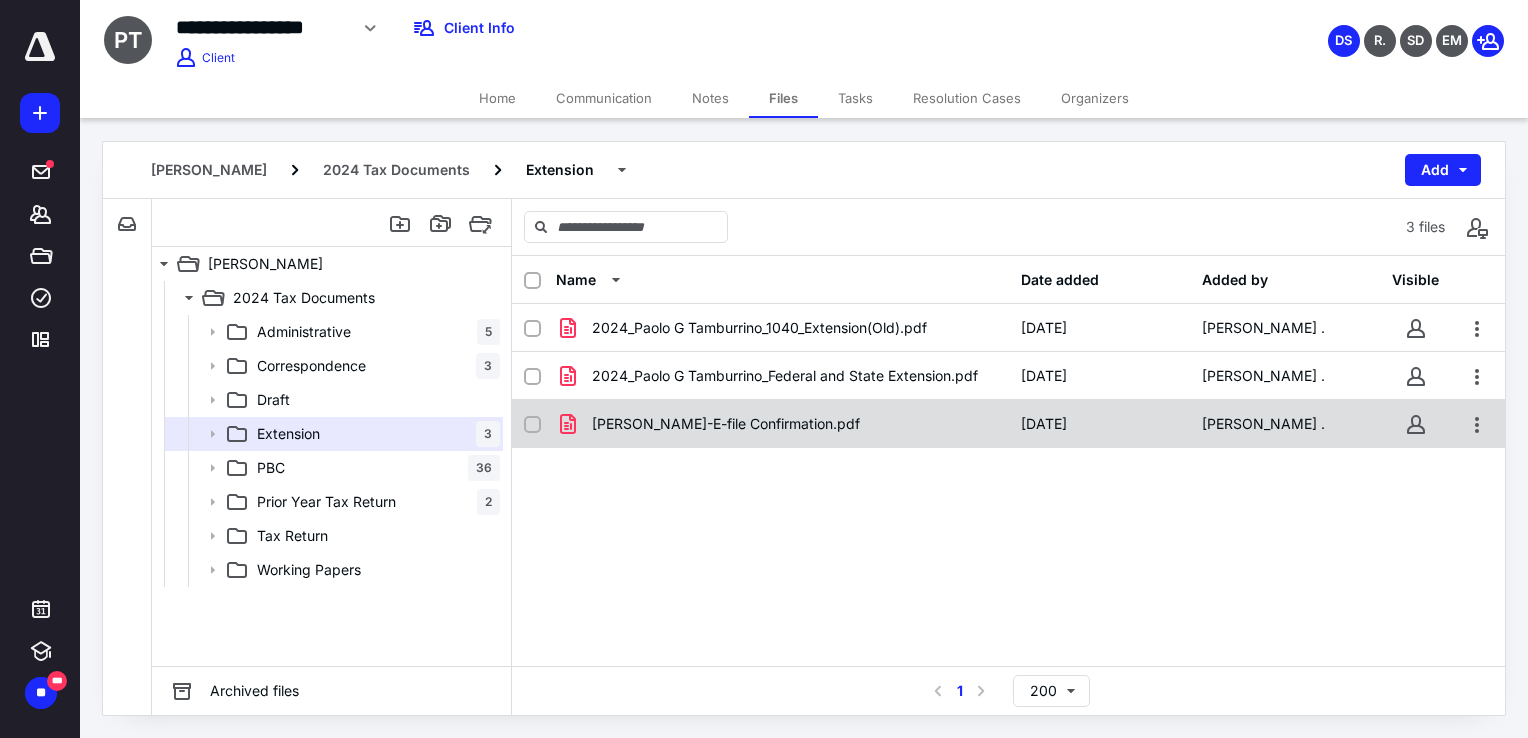 click on "[PERSON_NAME]-E-file Confirmation.pdf [DATE] [PERSON_NAME] ." at bounding box center (1008, 424) 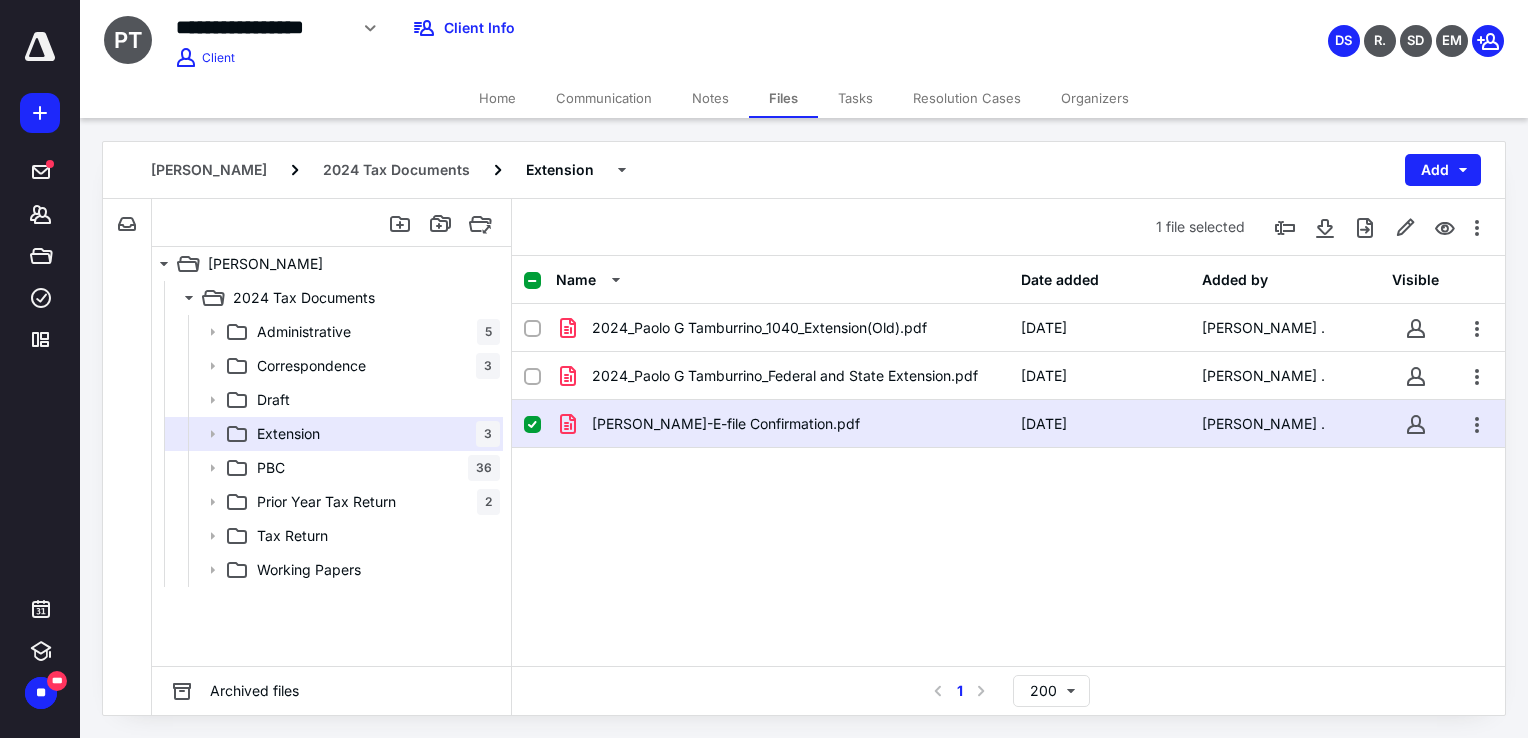 click on "[PERSON_NAME]-E-file Confirmation.pdf [DATE] [PERSON_NAME] ." at bounding box center (1008, 424) 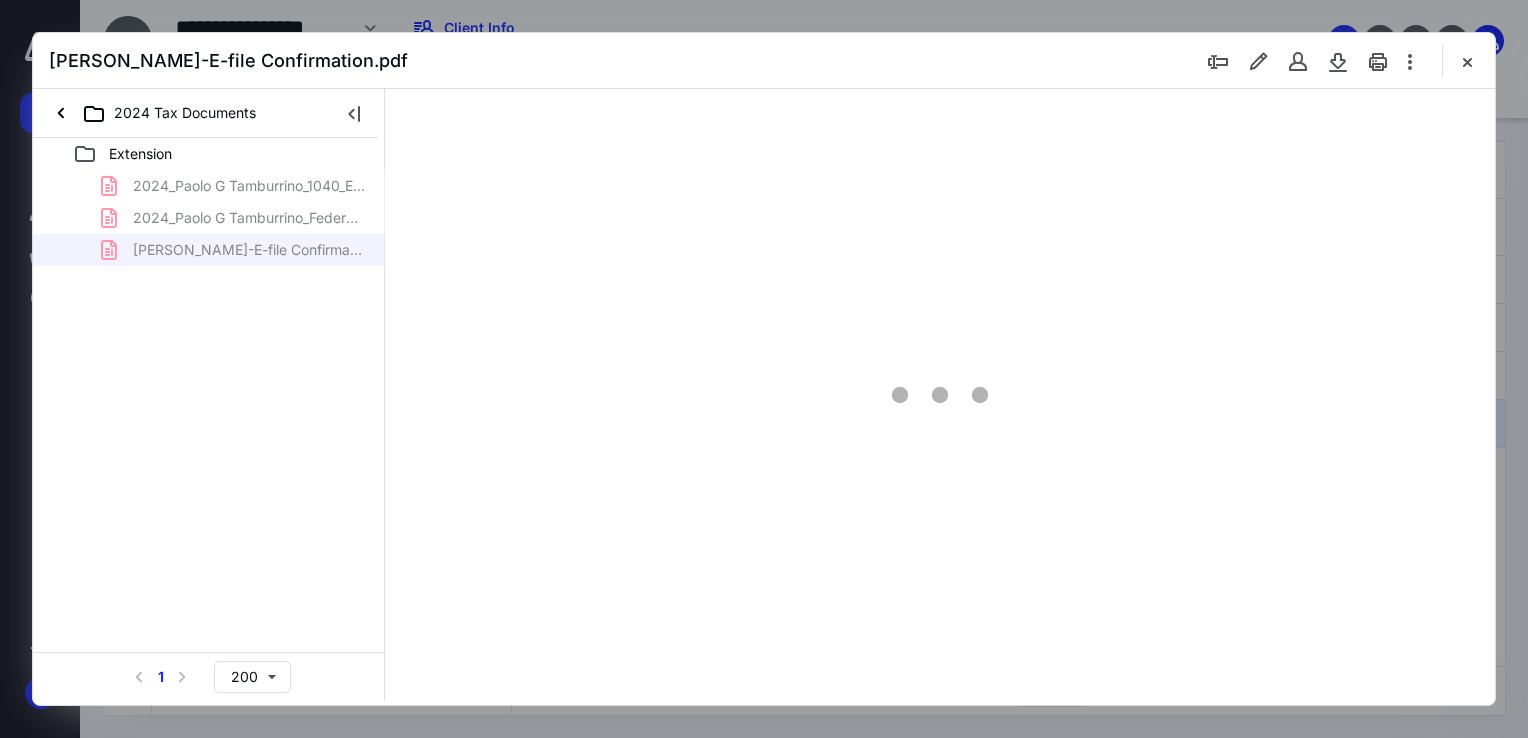 scroll, scrollTop: 0, scrollLeft: 0, axis: both 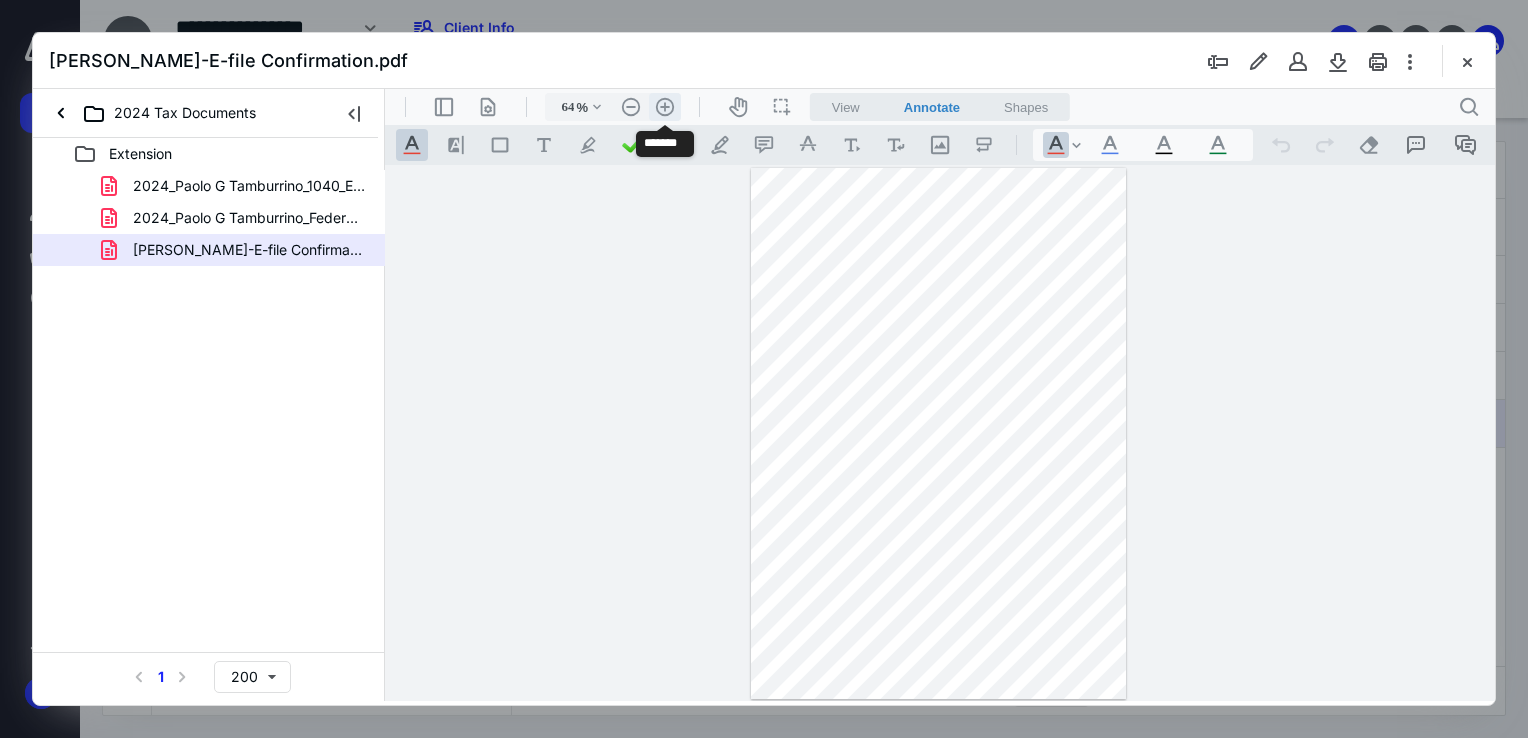 click on ".cls-1{fill:#abb0c4;} icon - header - zoom - in - line" at bounding box center (665, 107) 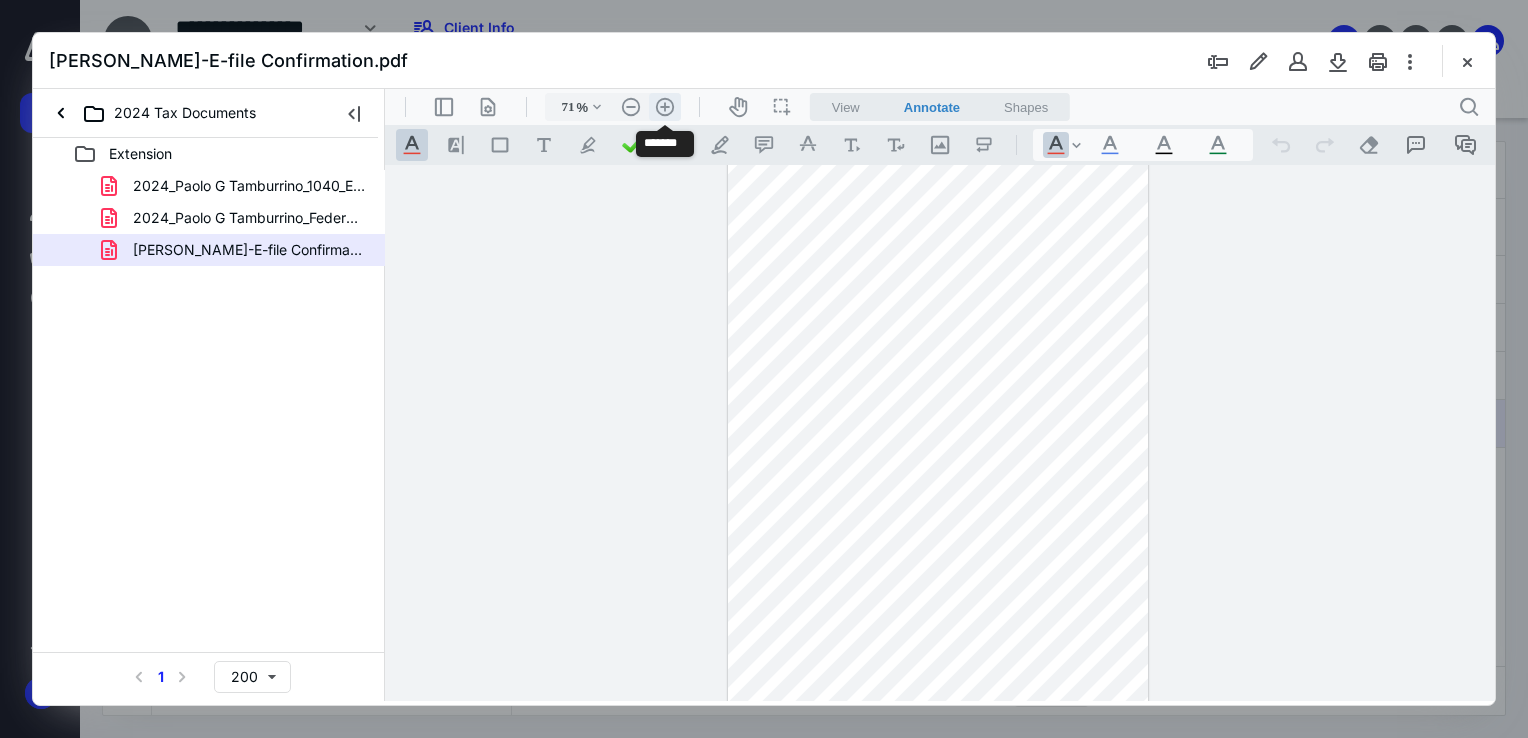 click on ".cls-1{fill:#abb0c4;} icon - header - zoom - in - line" at bounding box center (665, 107) 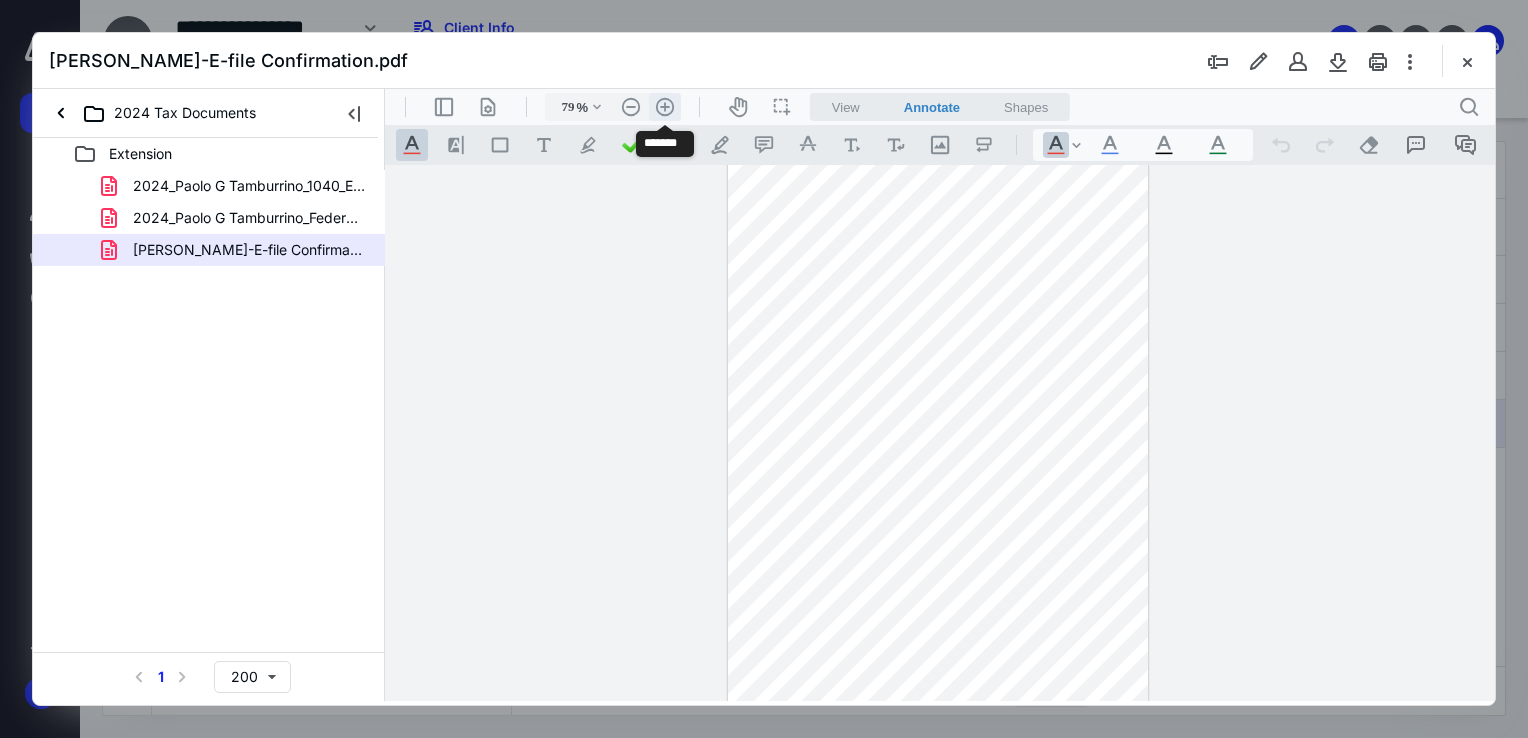 click on ".cls-1{fill:#abb0c4;} icon - header - zoom - in - line" at bounding box center (665, 107) 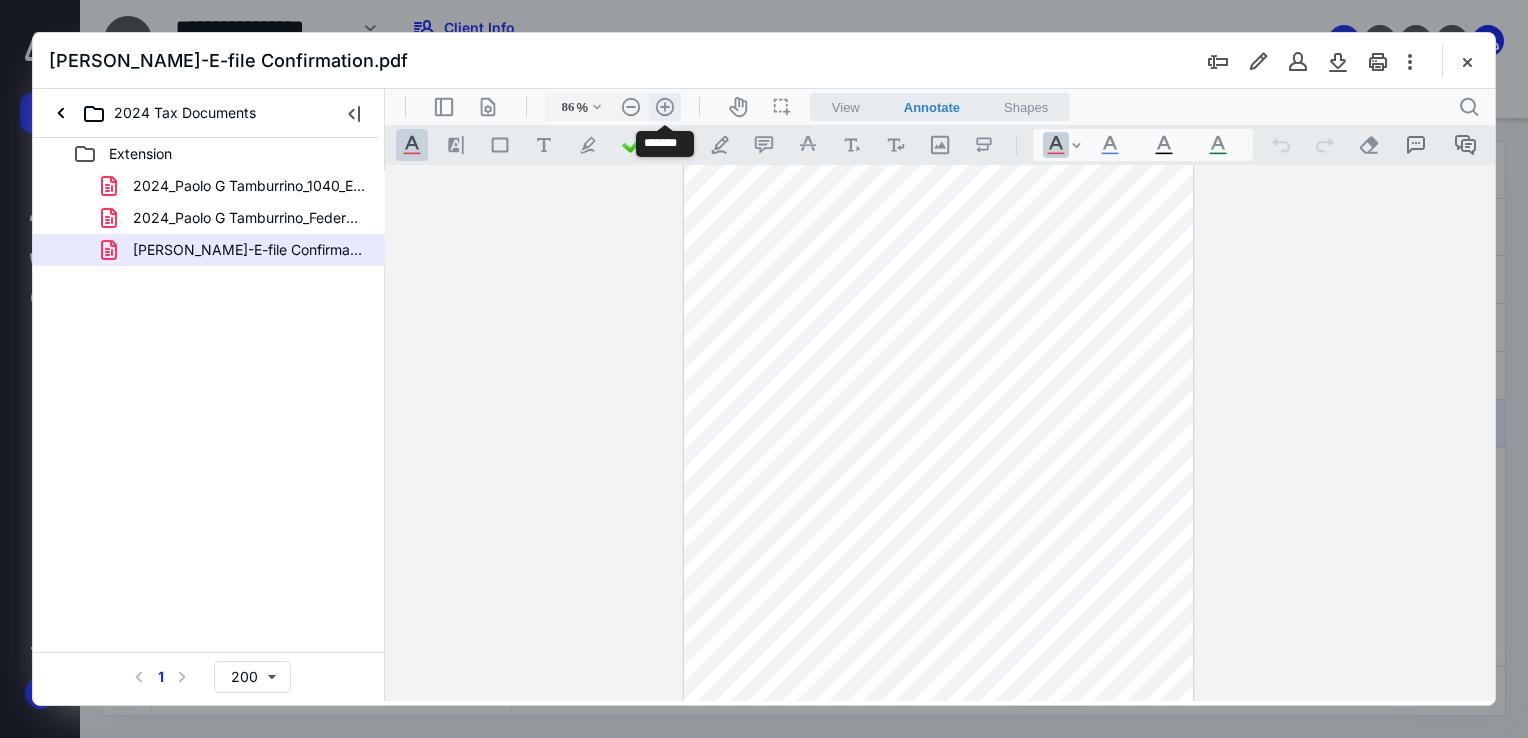 click on ".cls-1{fill:#abb0c4;} icon - header - zoom - in - line" at bounding box center [665, 107] 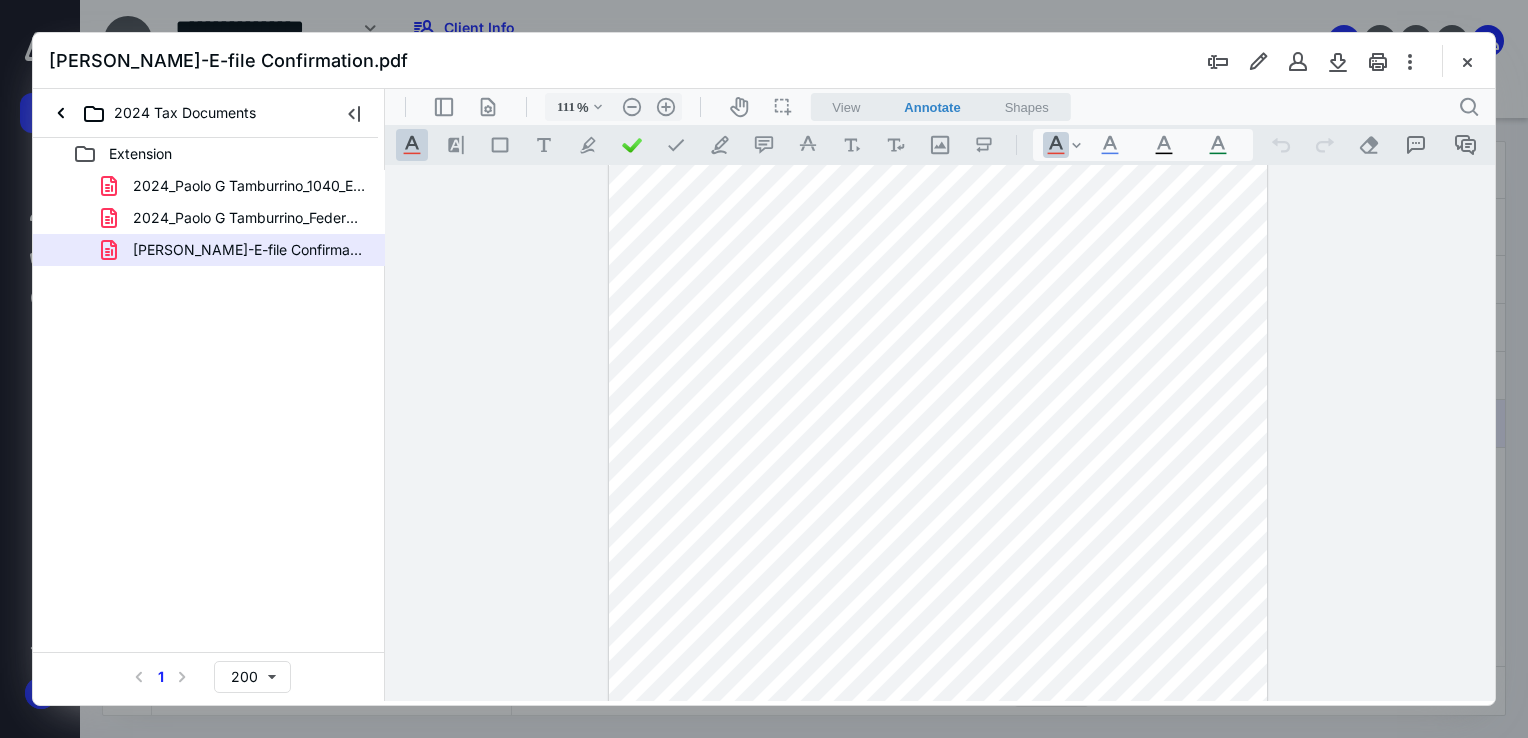 scroll, scrollTop: 0, scrollLeft: 0, axis: both 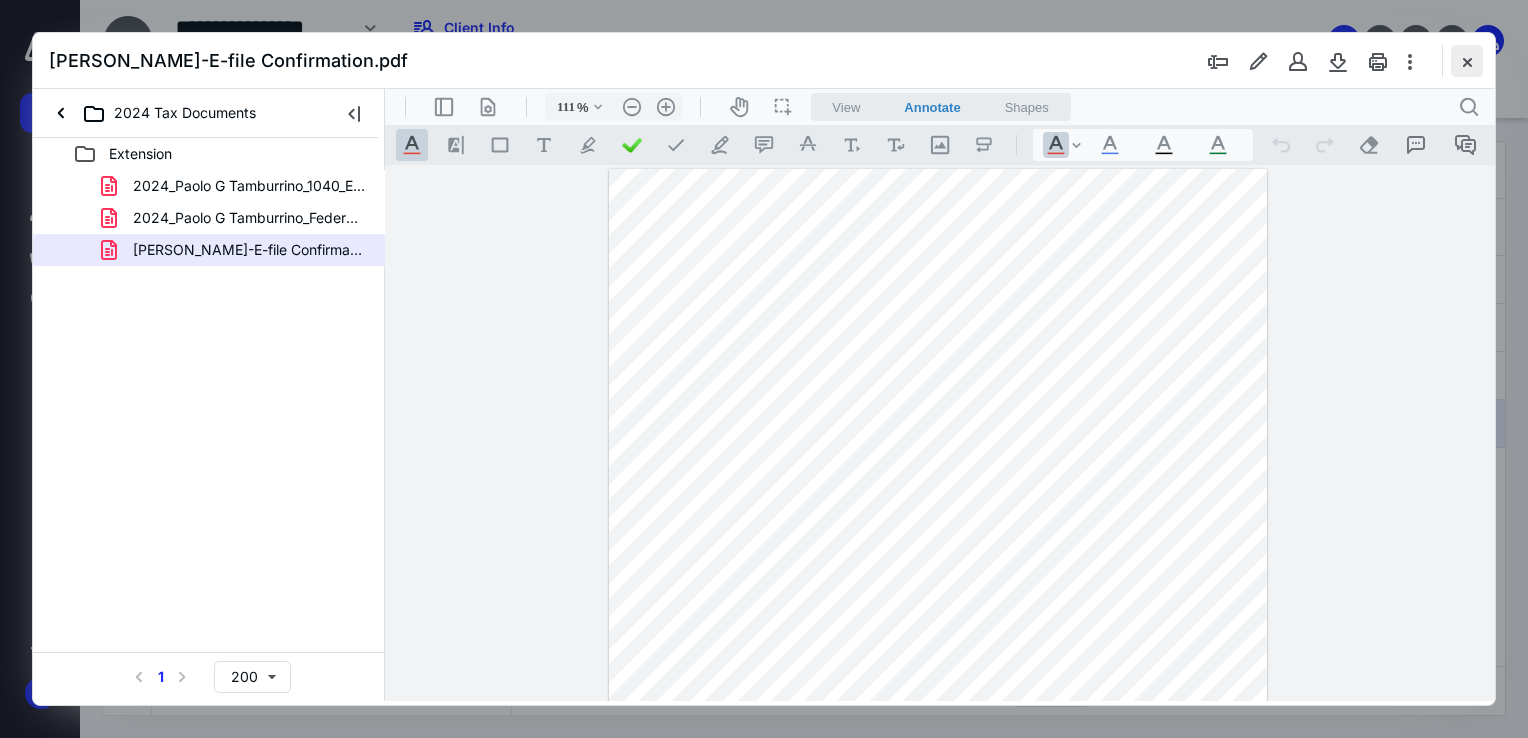 click at bounding box center (1467, 61) 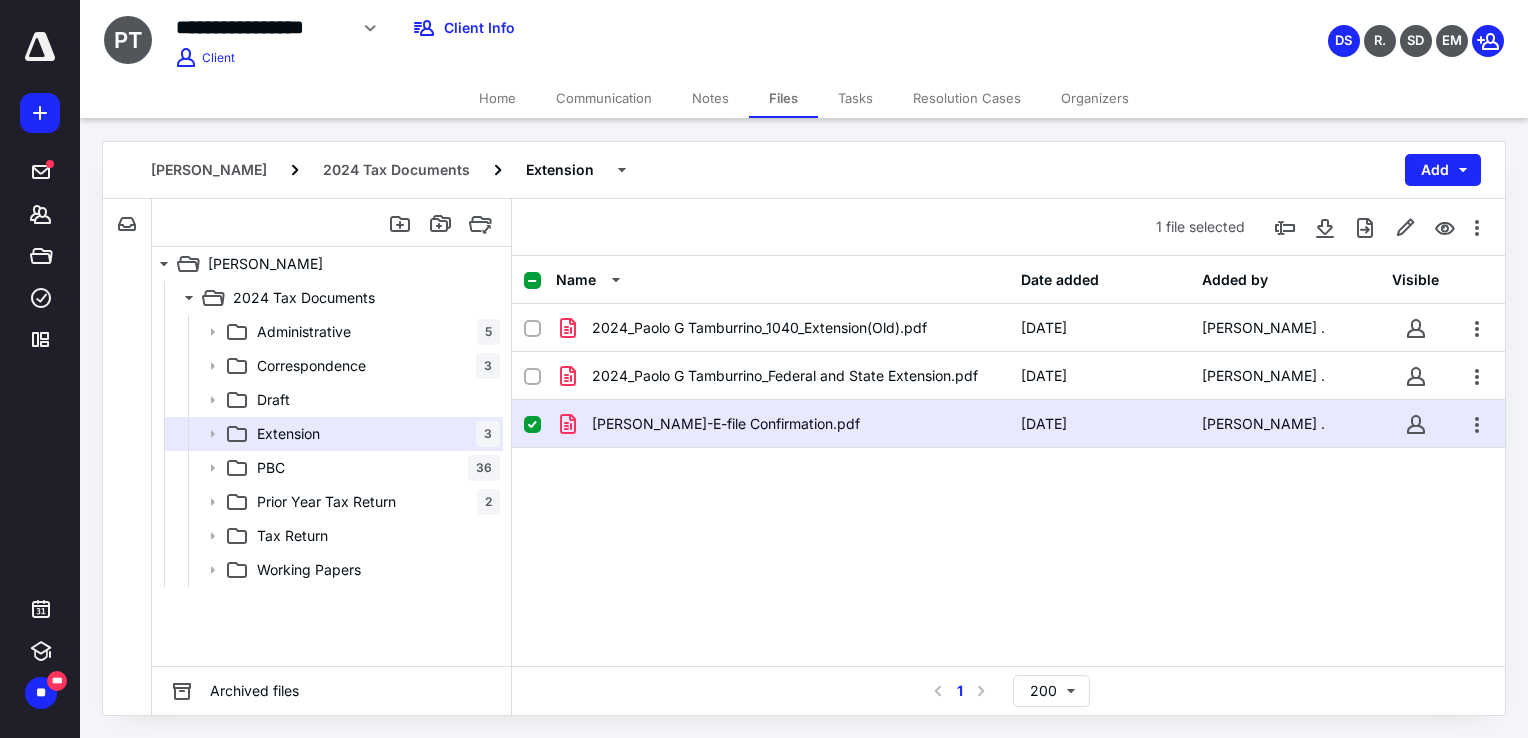 click 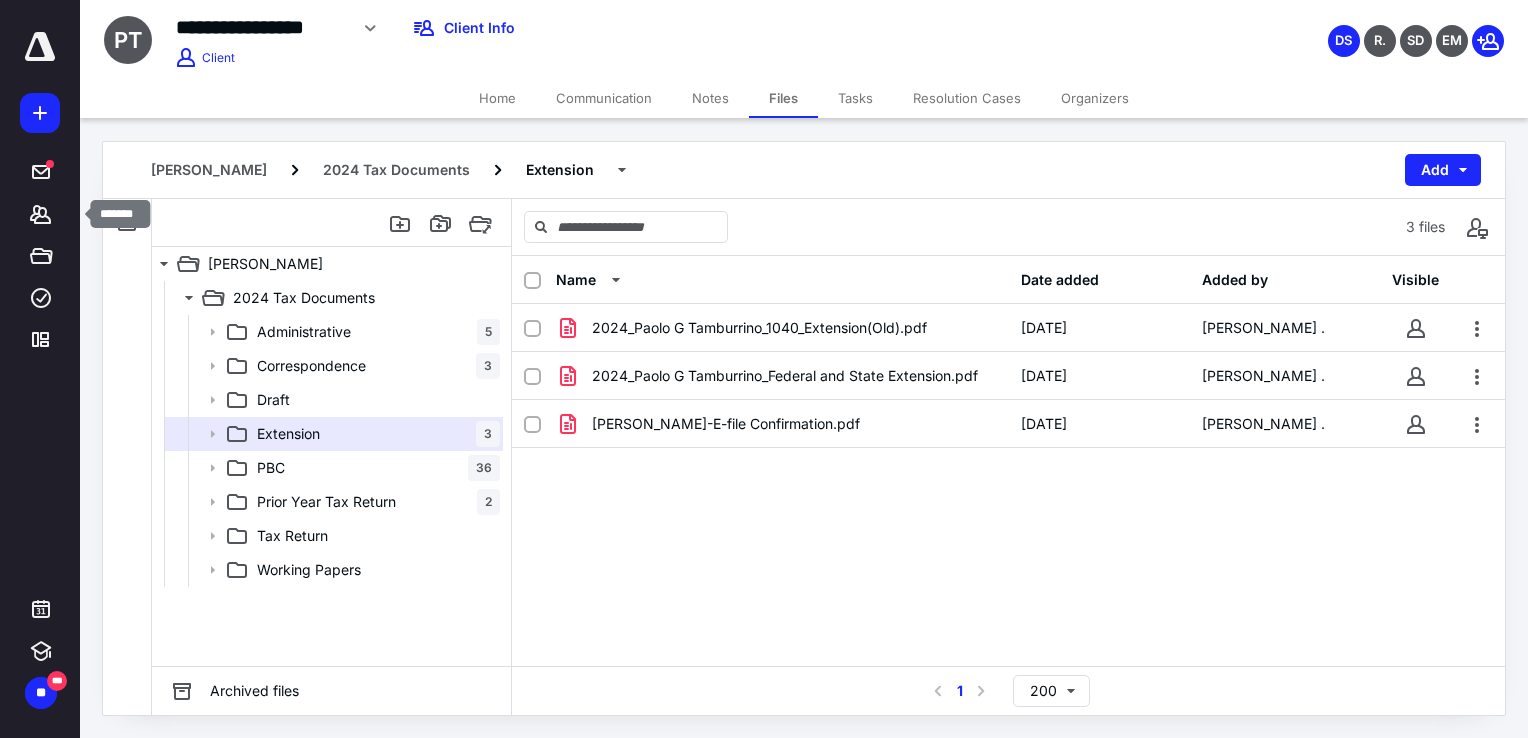 drag, startPoint x: 44, startPoint y: 226, endPoint x: 98, endPoint y: 249, distance: 58.694122 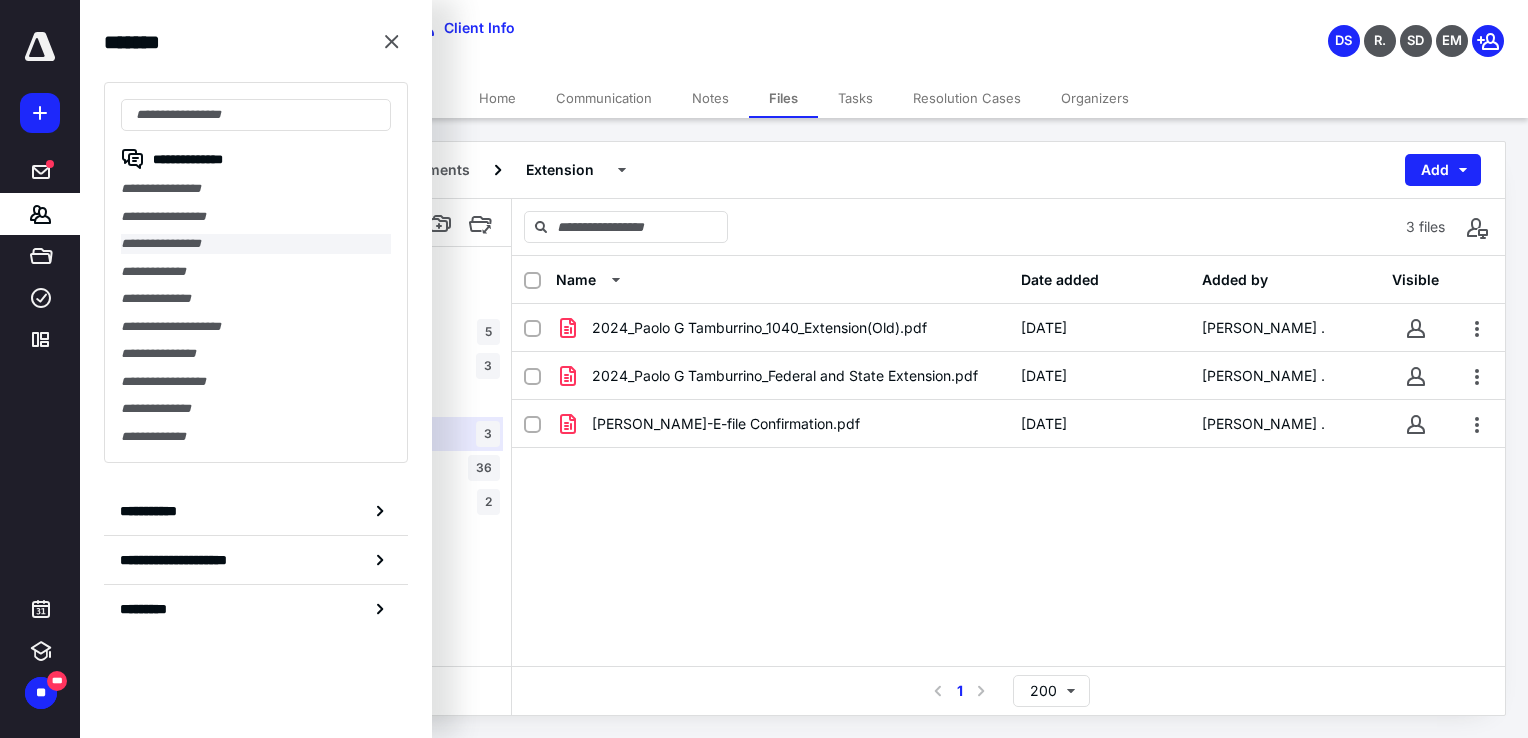 click on "**********" at bounding box center [256, 244] 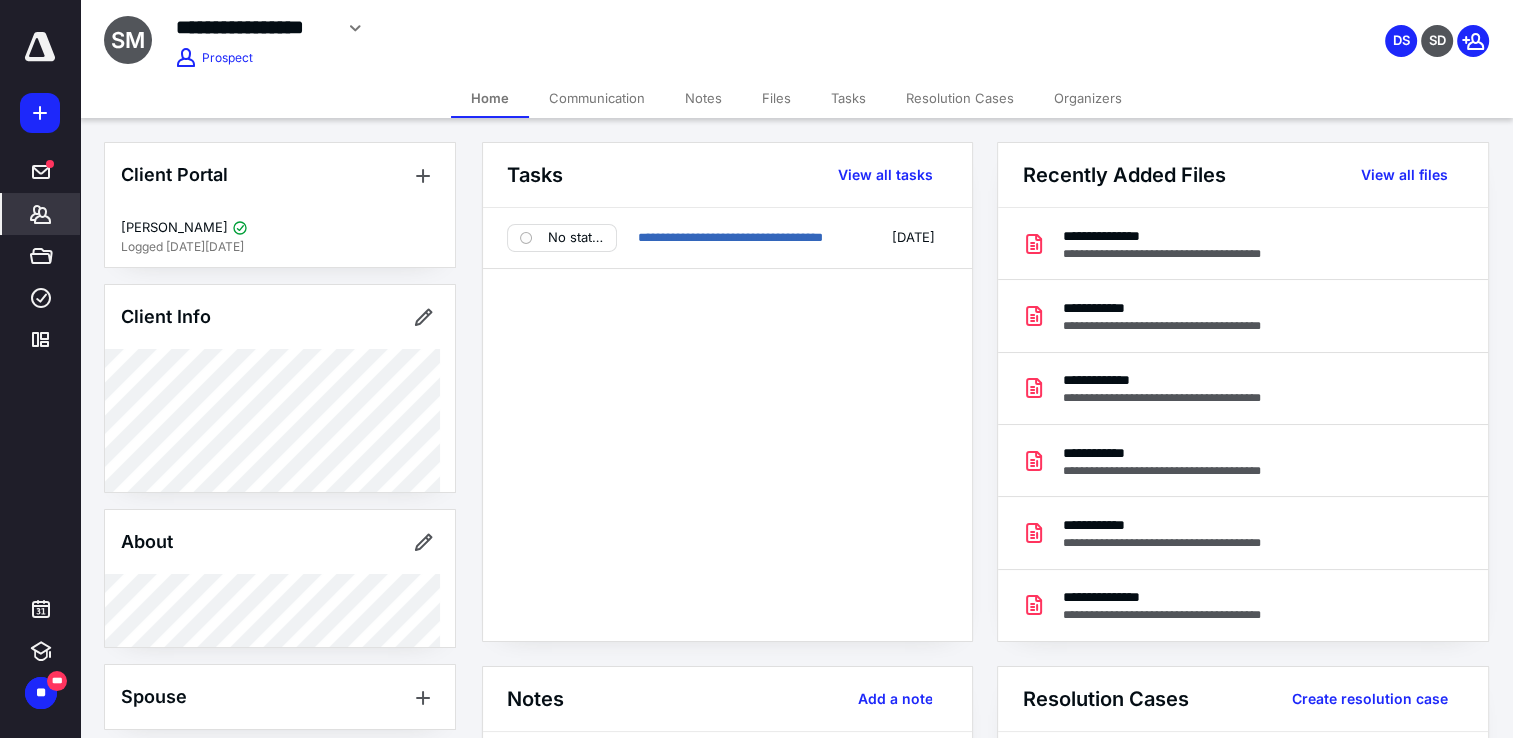 click on "Files" at bounding box center [776, 98] 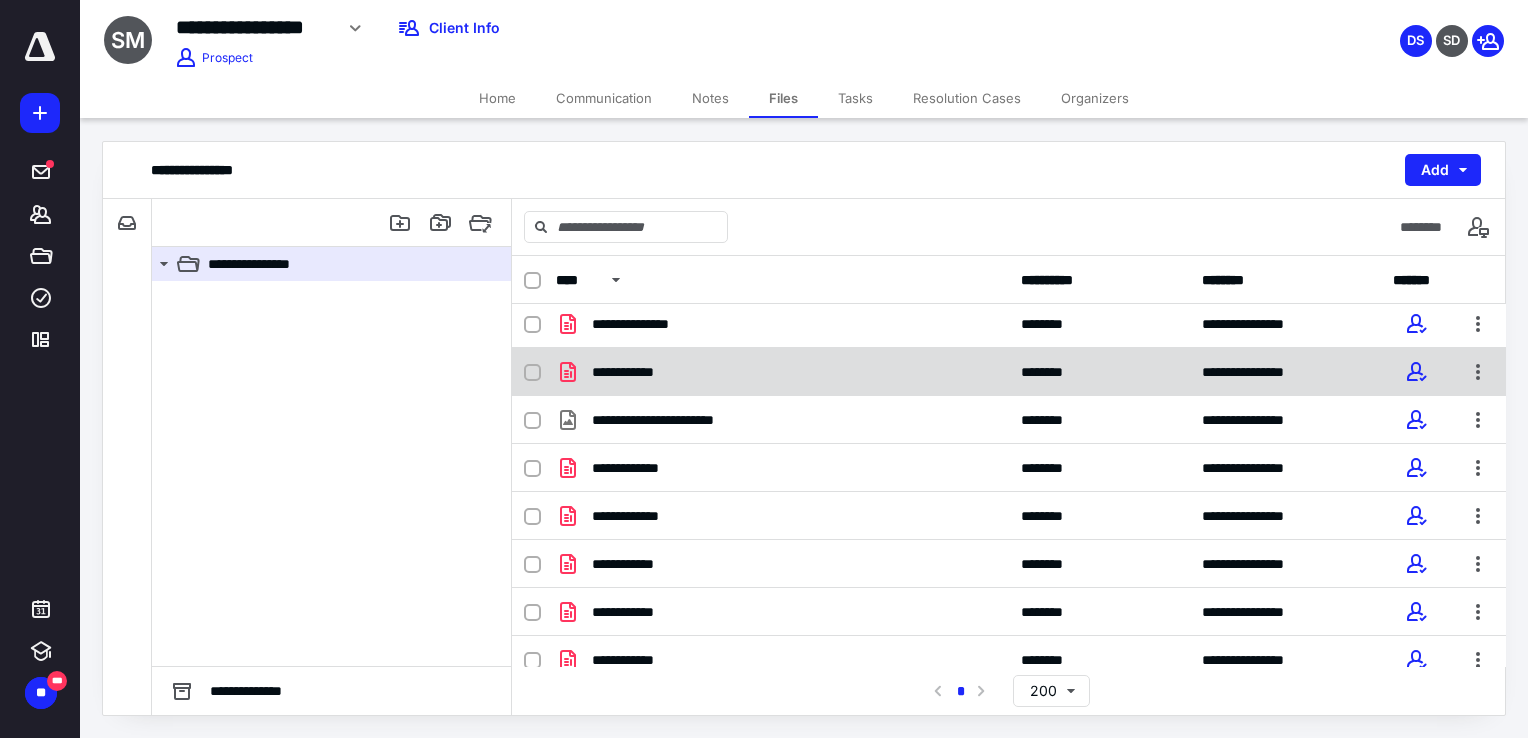 scroll, scrollTop: 0, scrollLeft: 0, axis: both 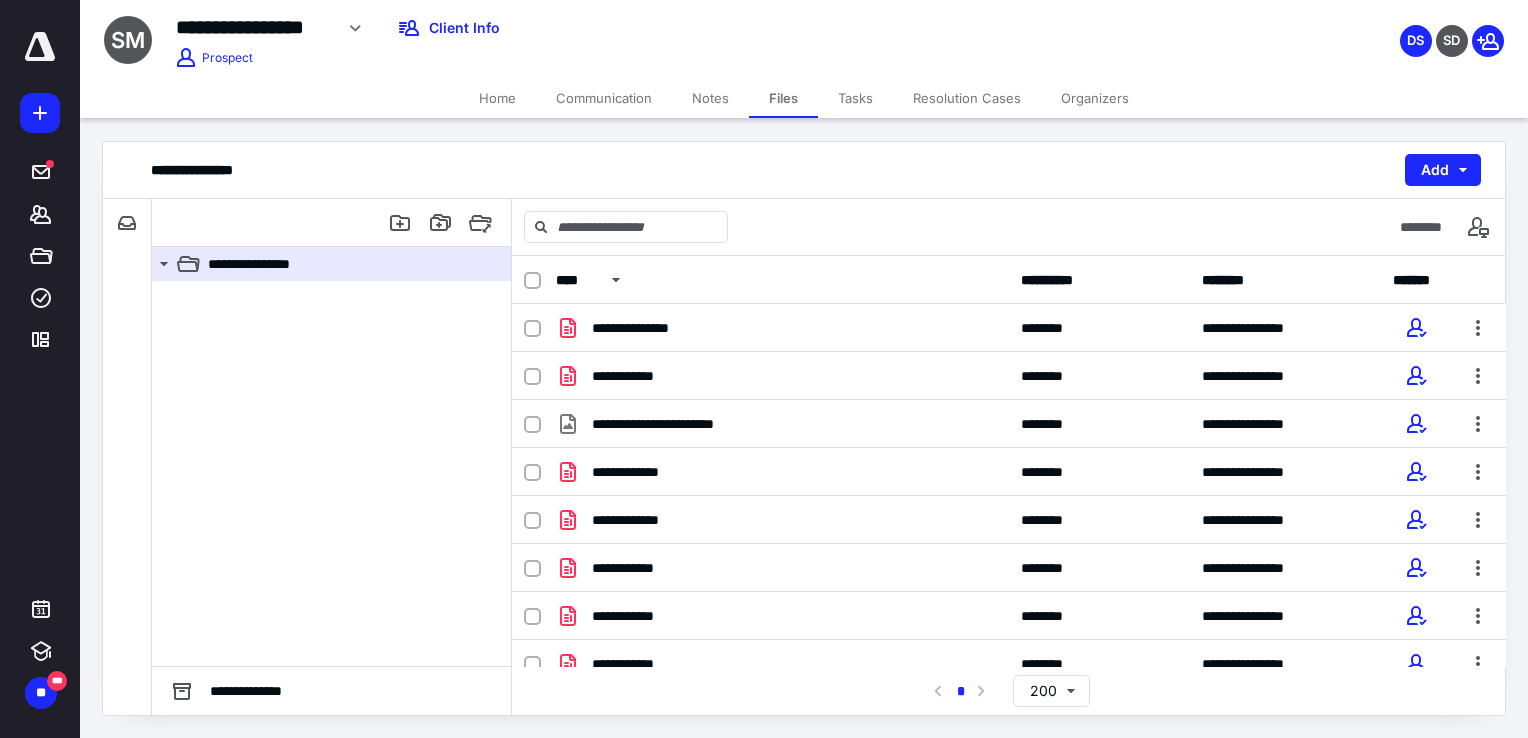 click at bounding box center (532, 281) 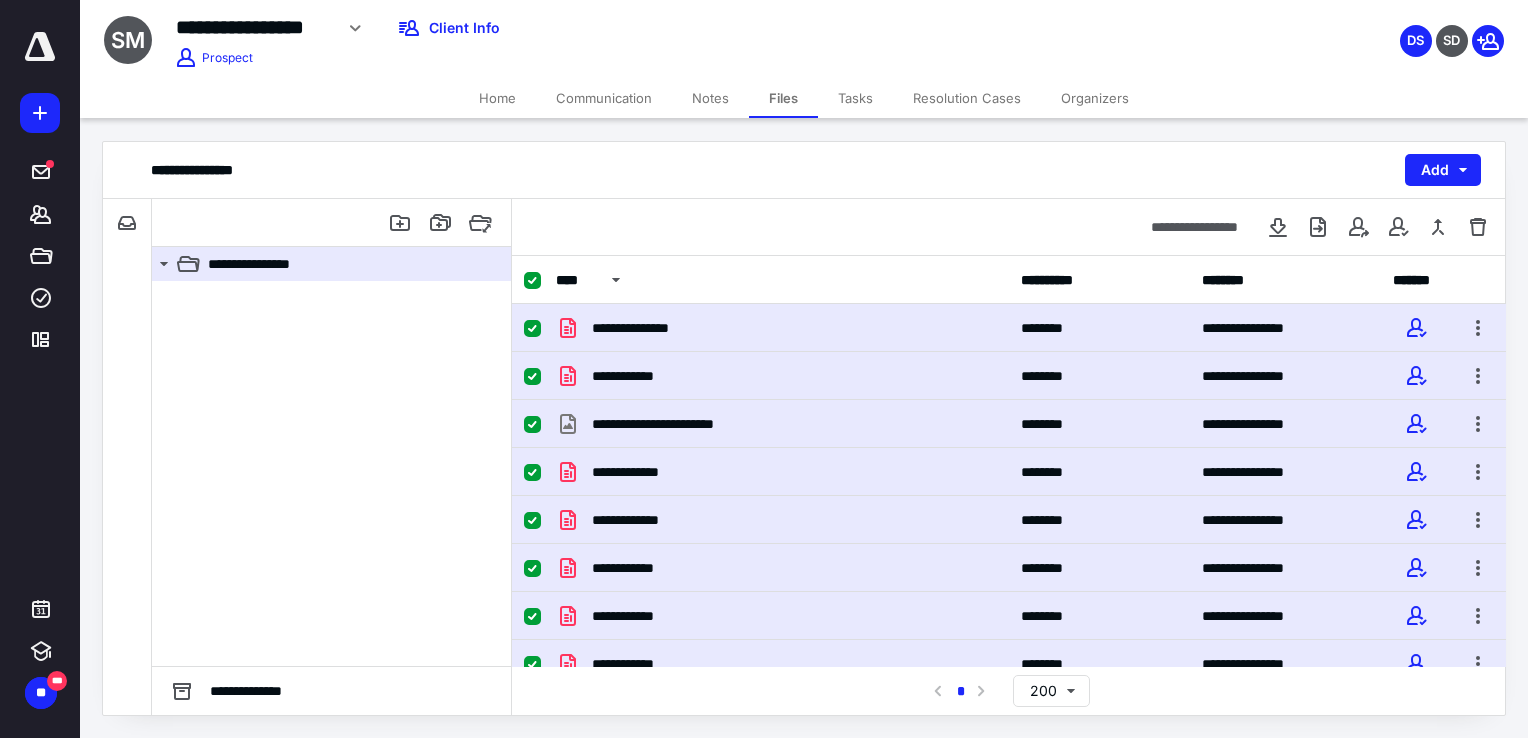 checkbox on "true" 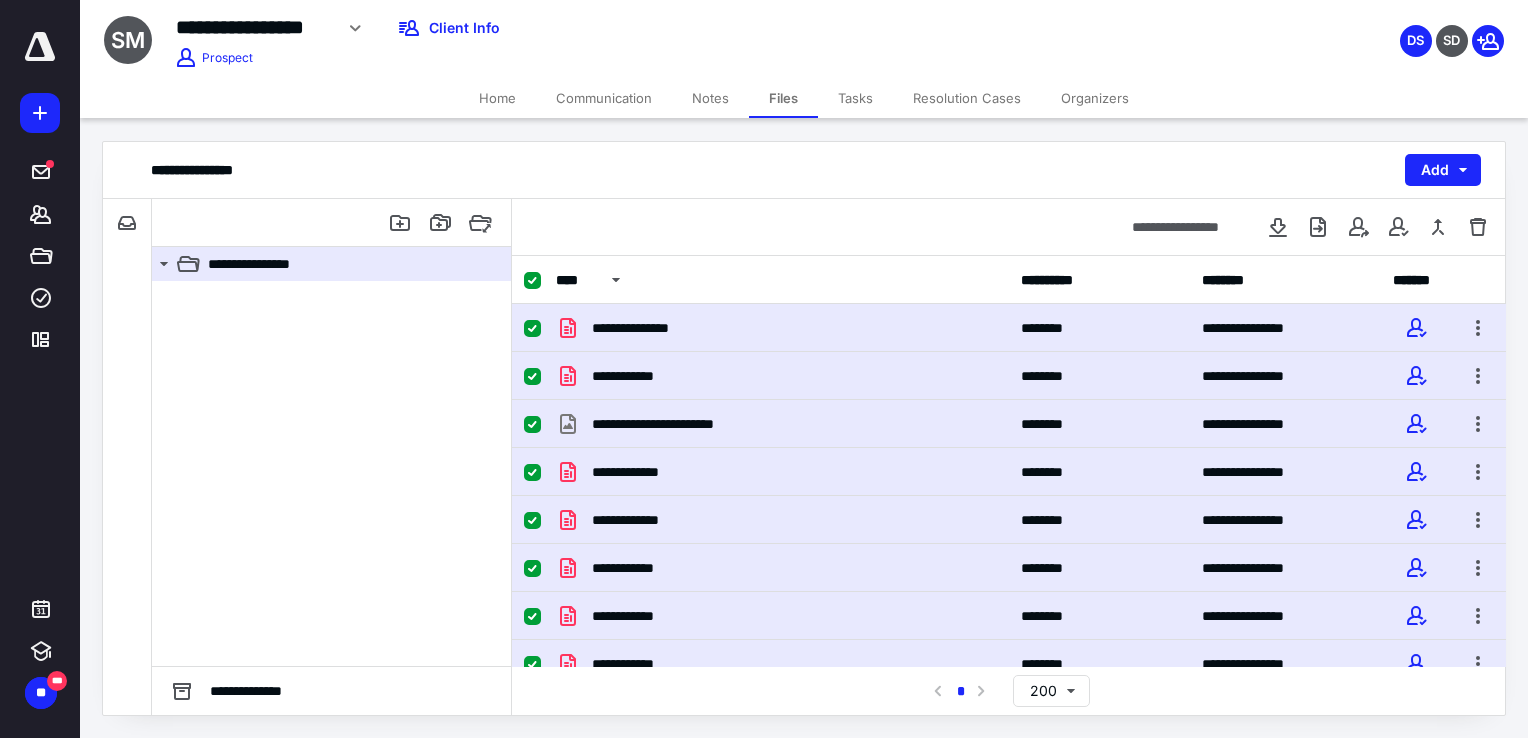 click at bounding box center [532, 281] 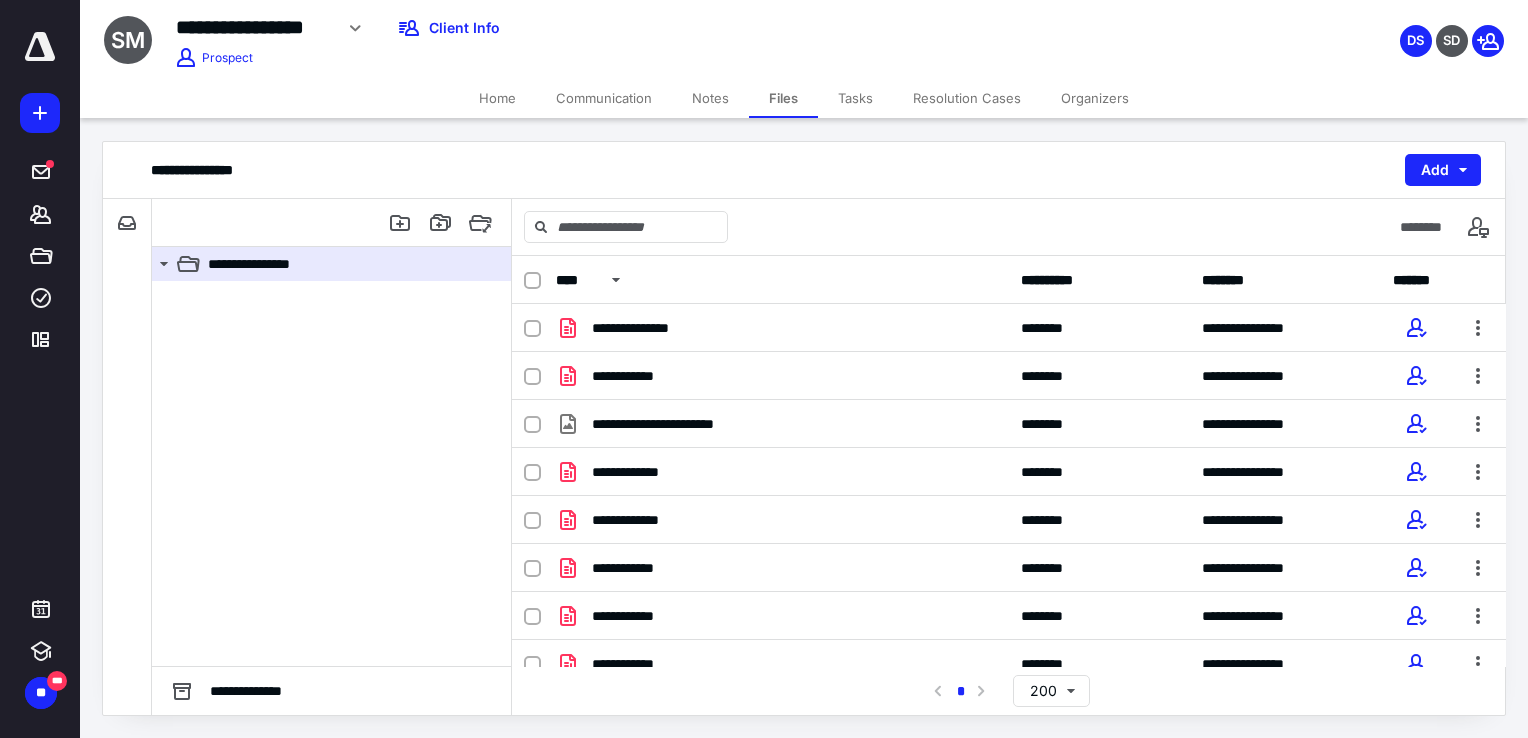 click on "Home" at bounding box center [497, 98] 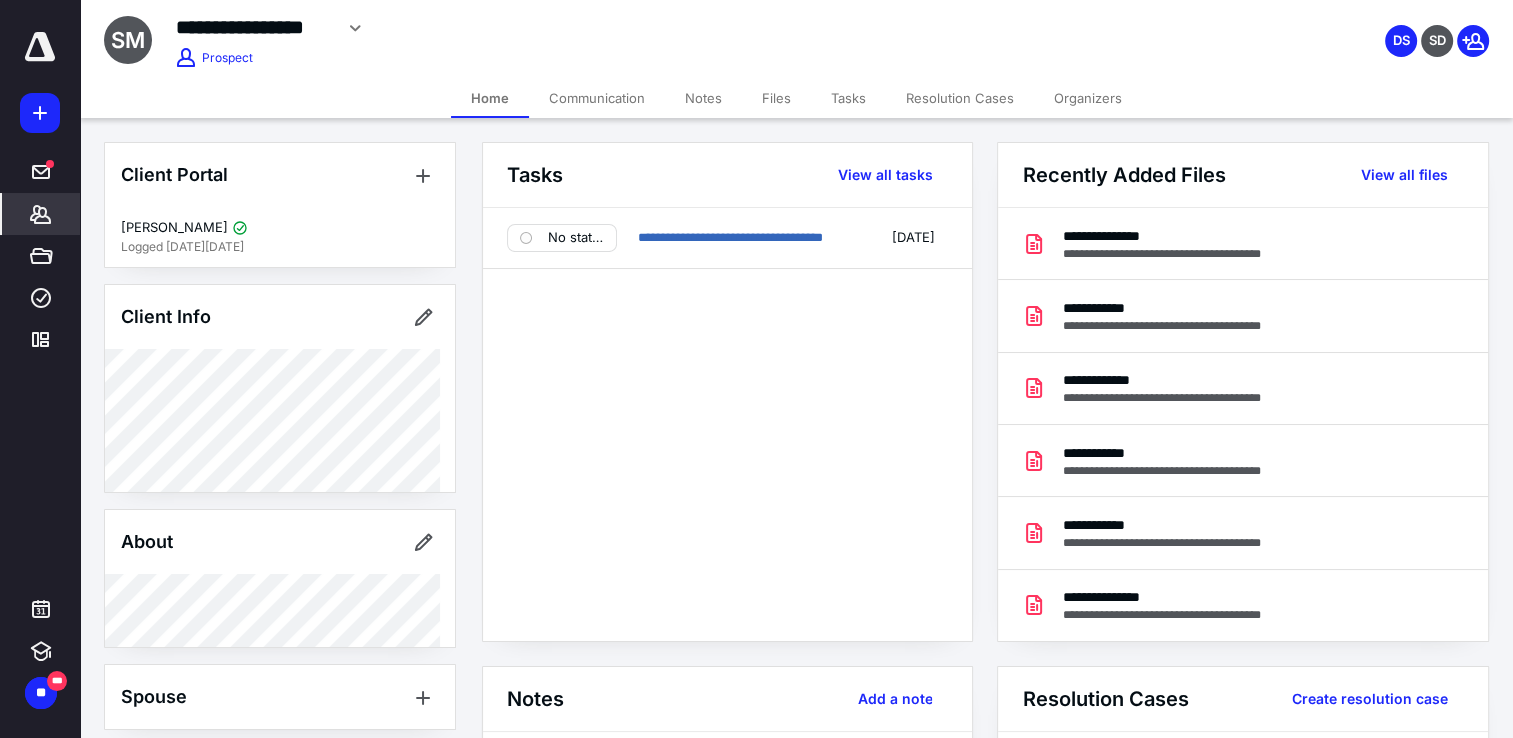 click on "Files" at bounding box center (776, 98) 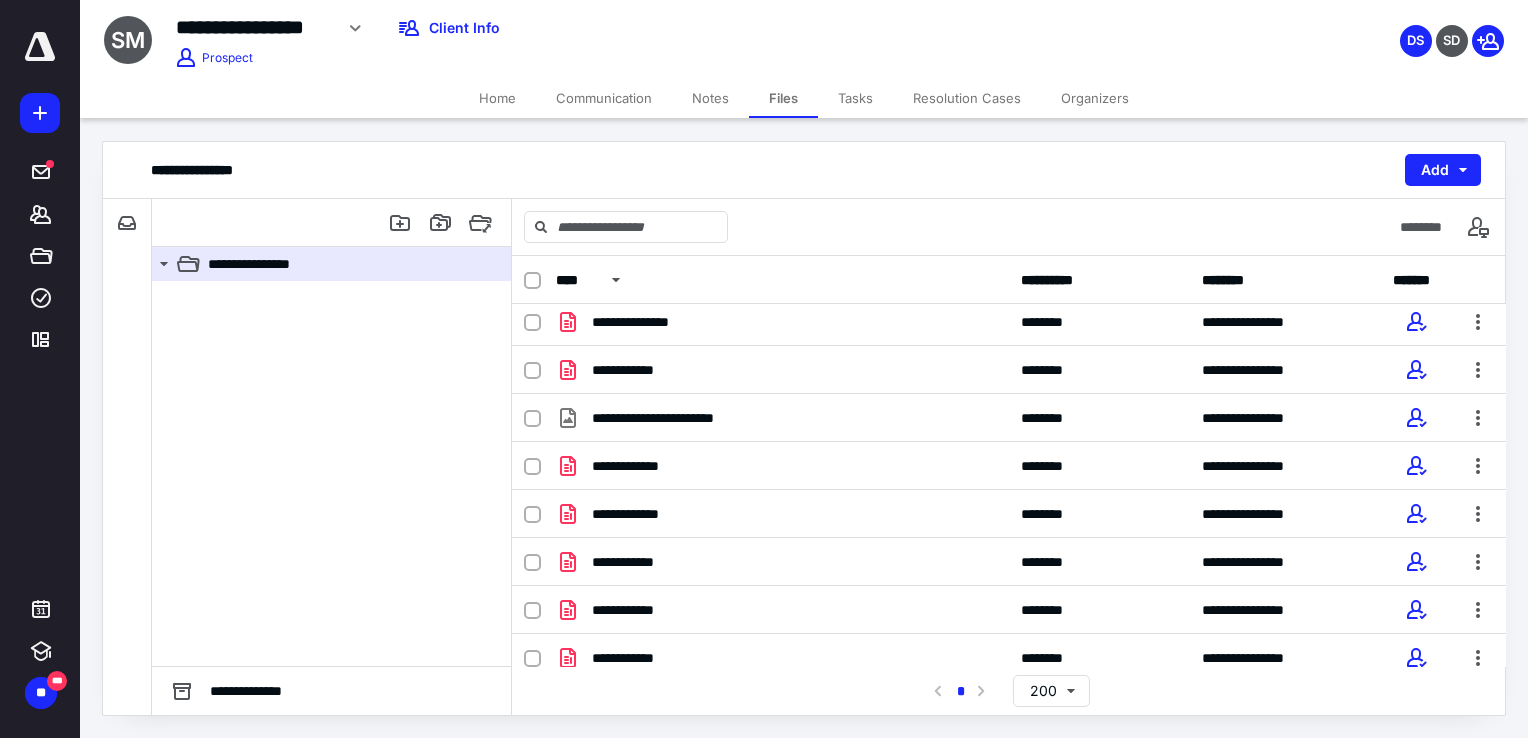 scroll, scrollTop: 0, scrollLeft: 0, axis: both 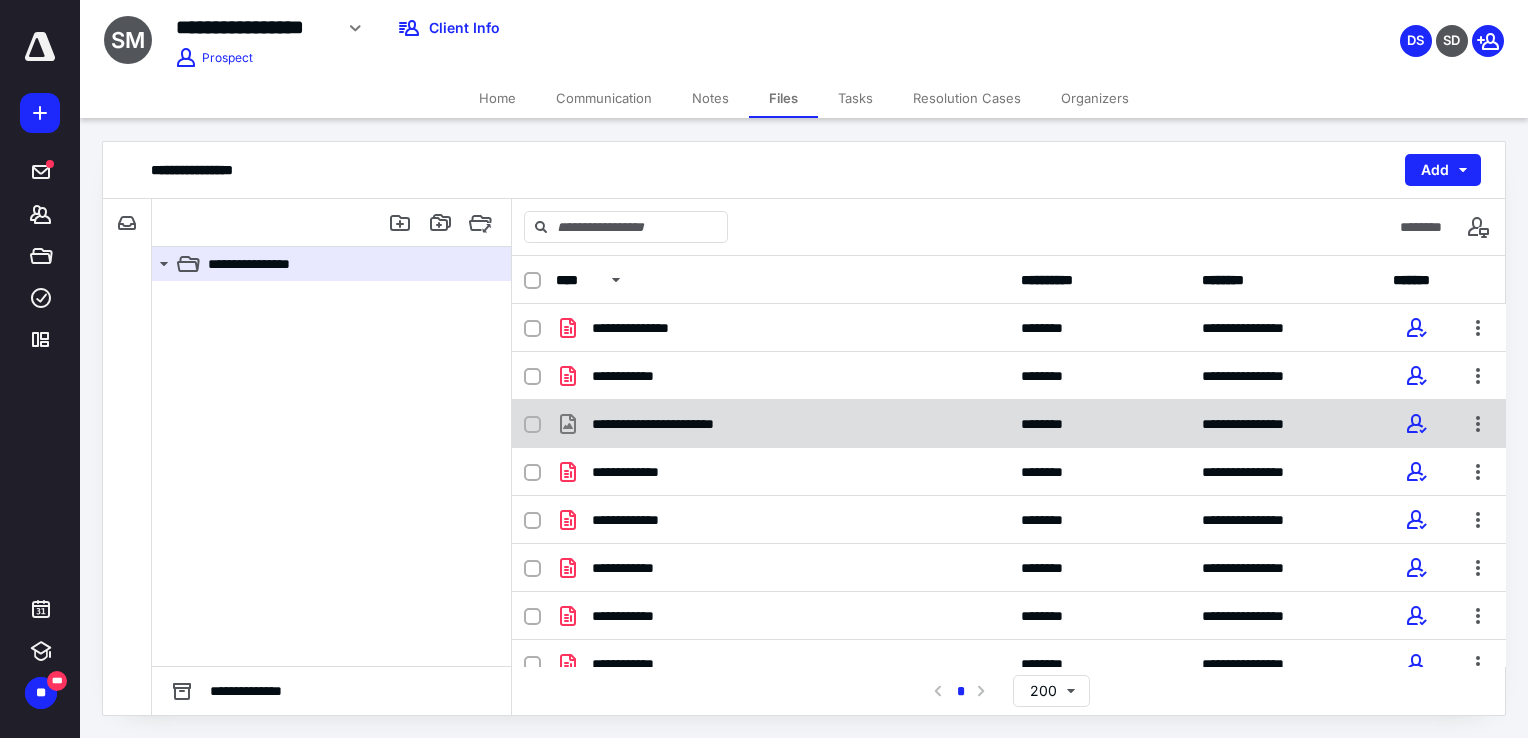 click on "**********" at bounding box center [684, 424] 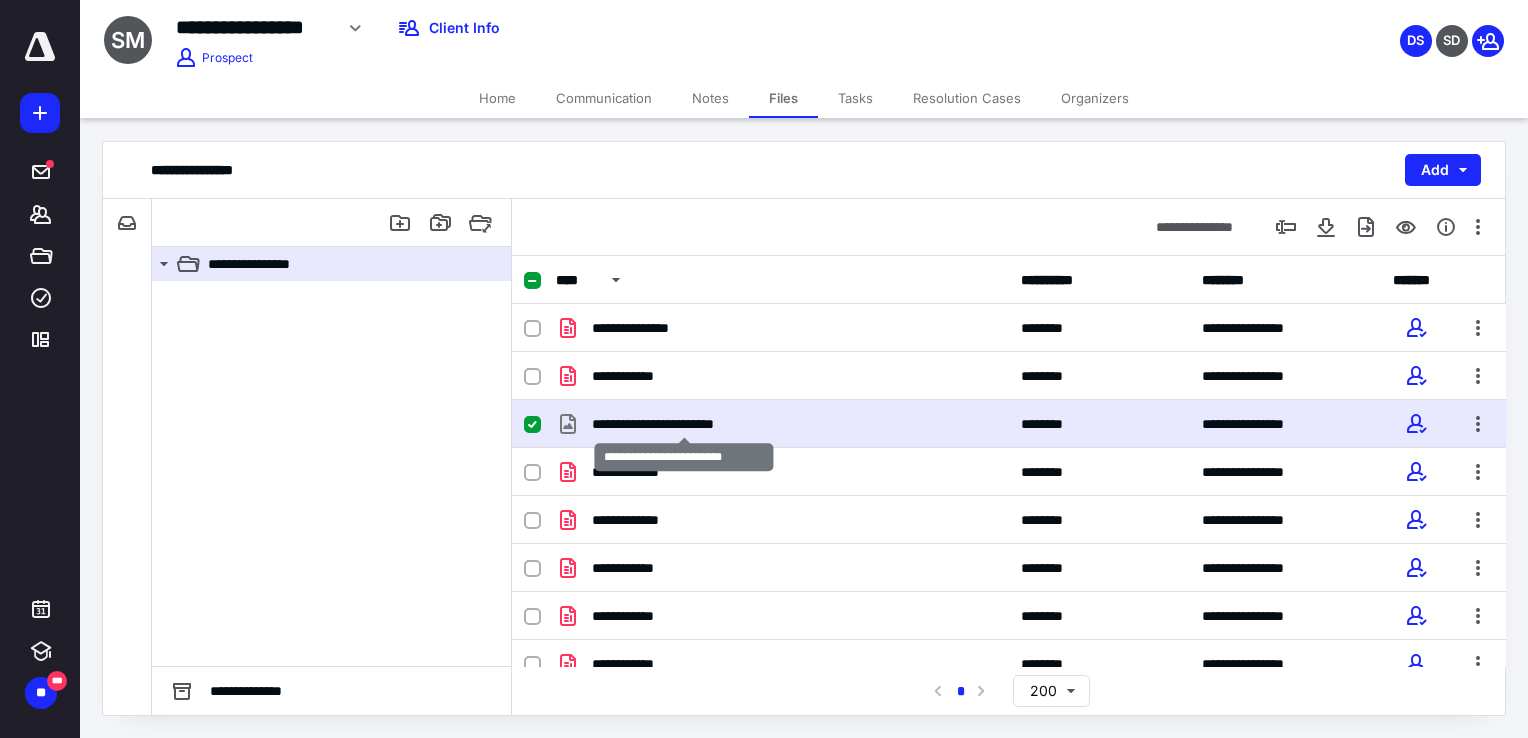 click on "**********" at bounding box center [684, 424] 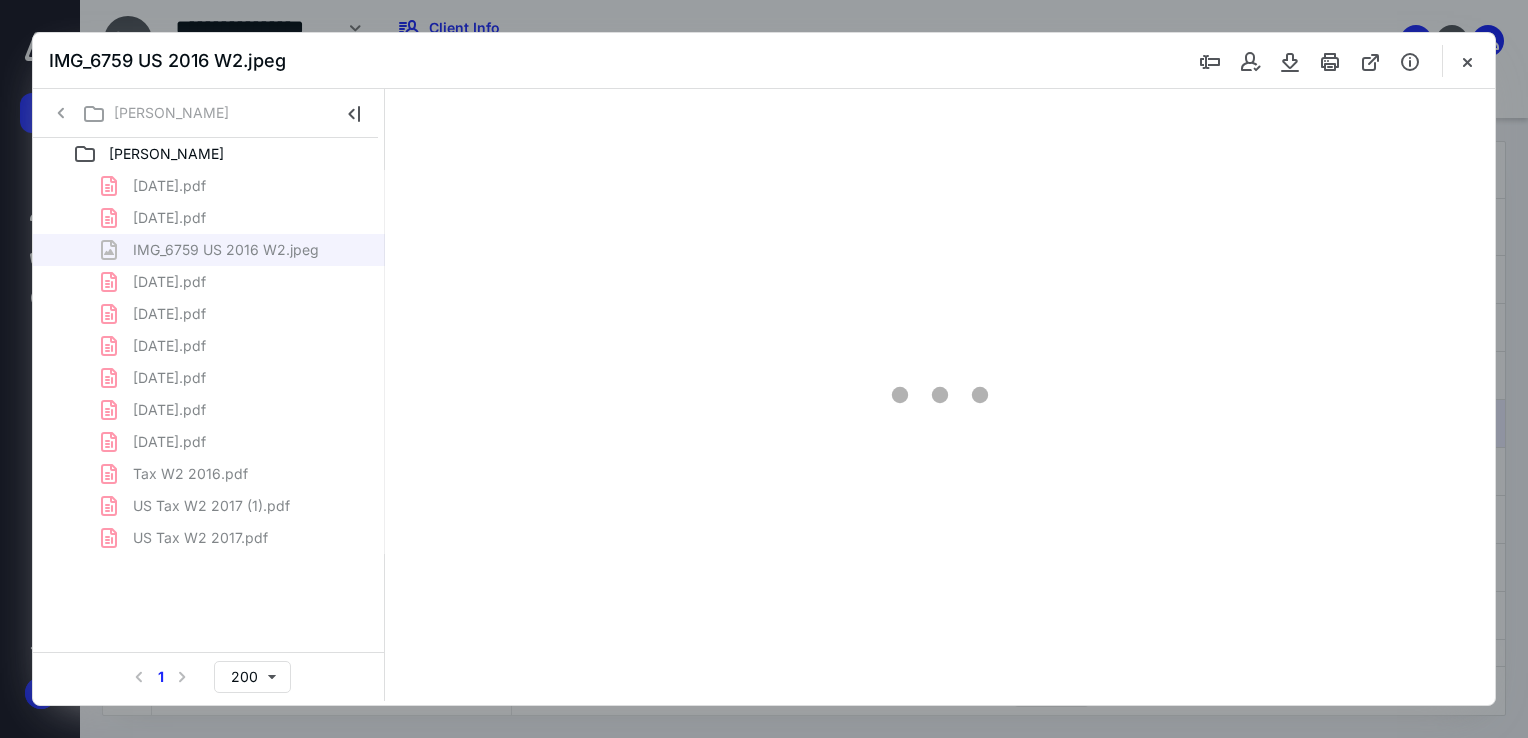 scroll, scrollTop: 0, scrollLeft: 0, axis: both 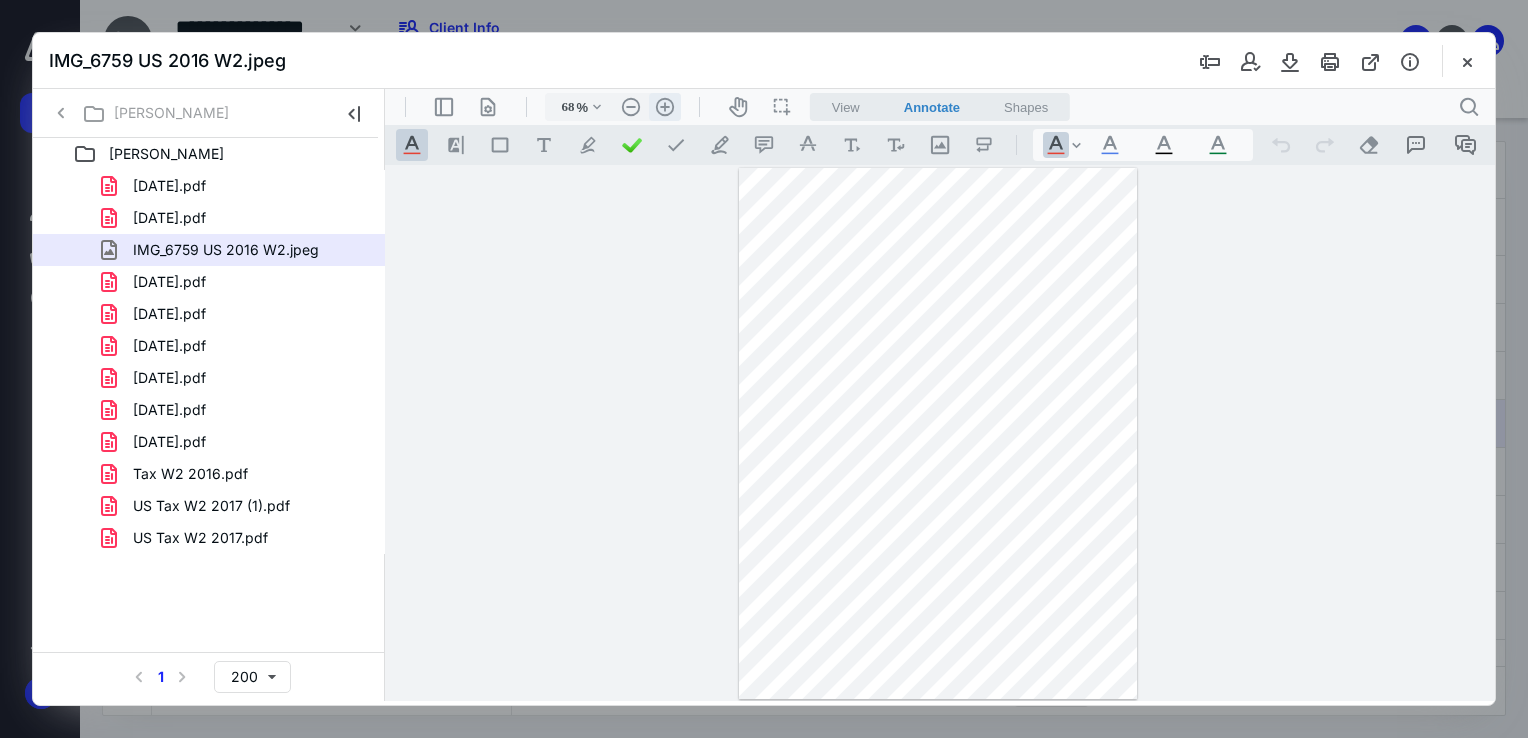 click on ".cls-1{fill:#abb0c4;} icon - header - zoom - in - line" at bounding box center (665, 107) 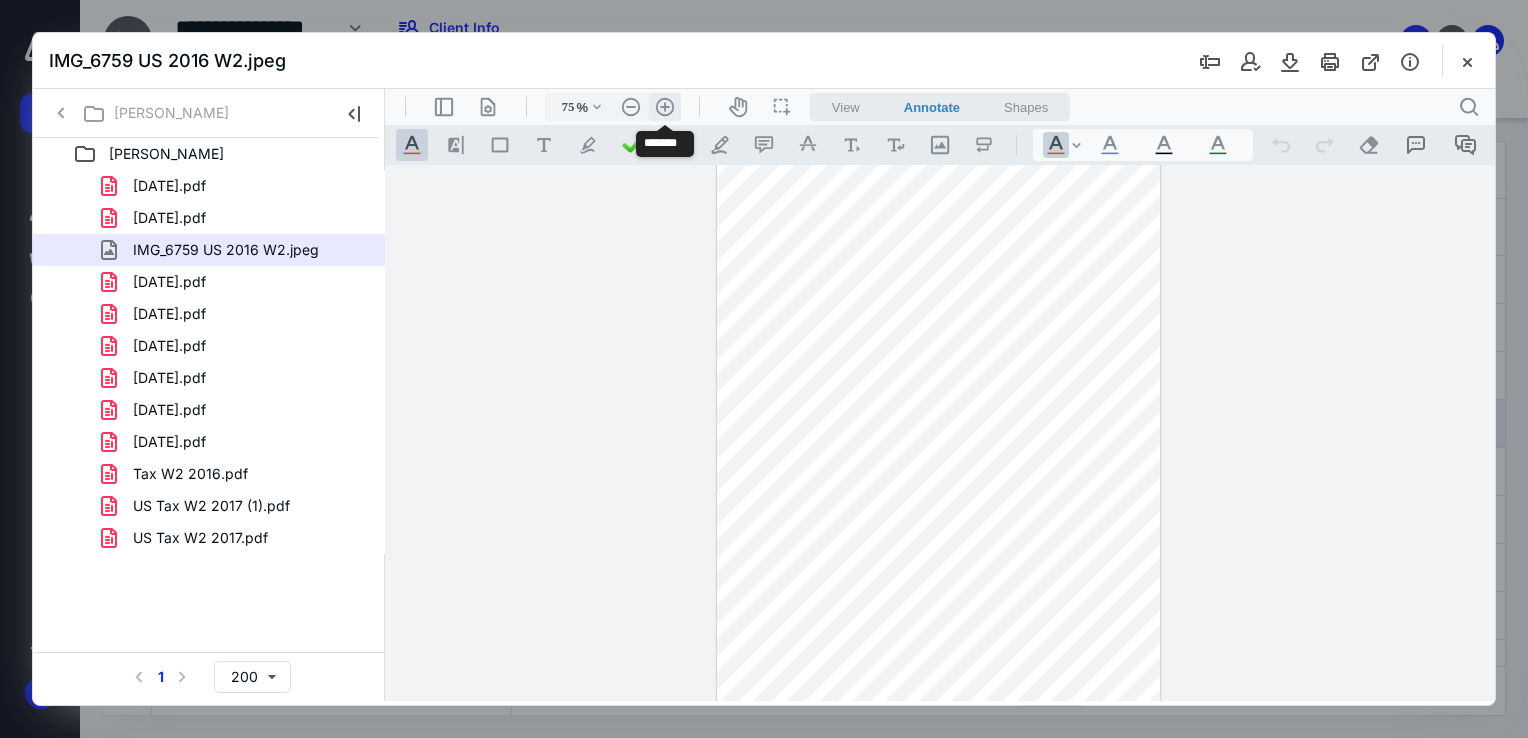 click on ".cls-1{fill:#abb0c4;} icon - header - zoom - in - line" at bounding box center [665, 107] 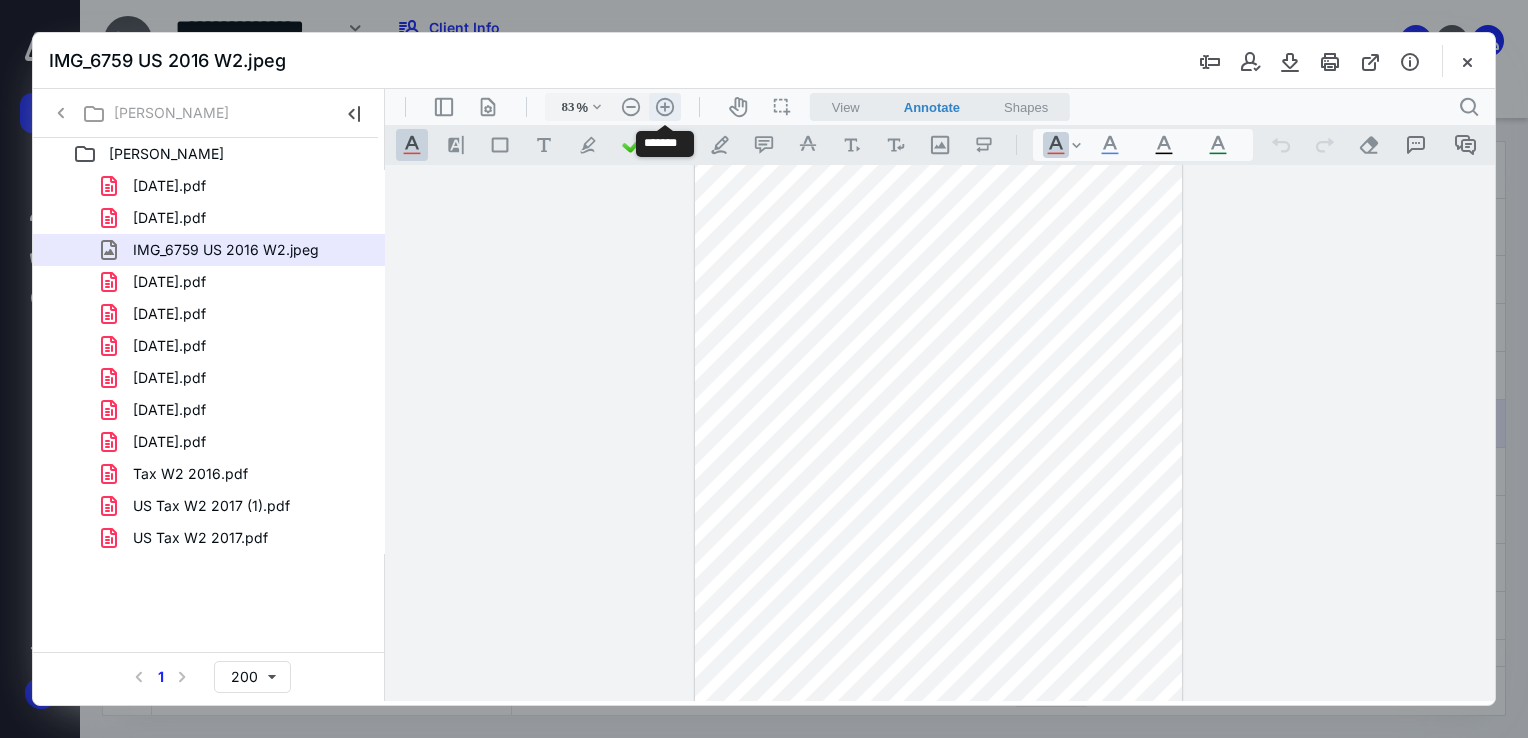 click on ".cls-1{fill:#abb0c4;} icon - header - zoom - in - line" at bounding box center (665, 107) 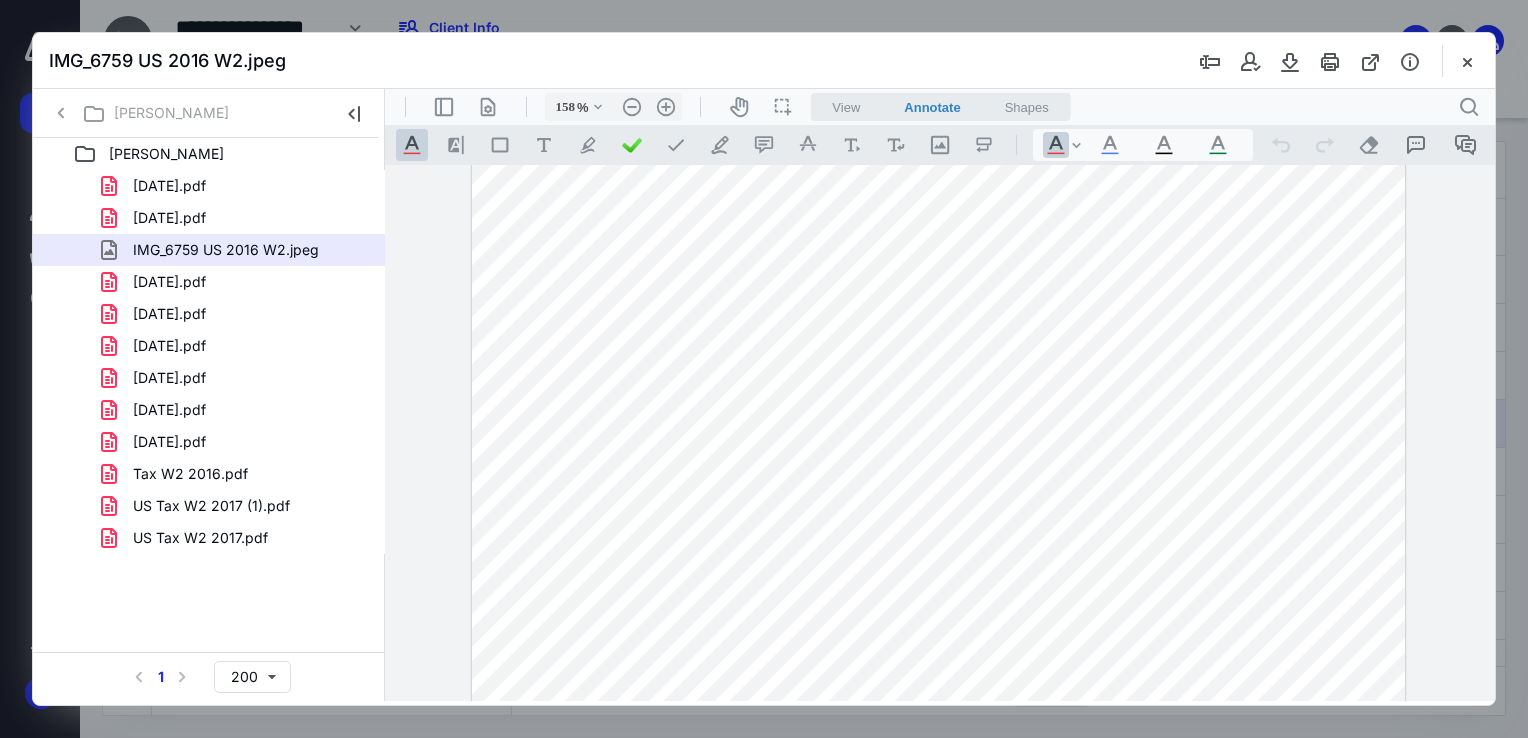 scroll, scrollTop: 0, scrollLeft: 0, axis: both 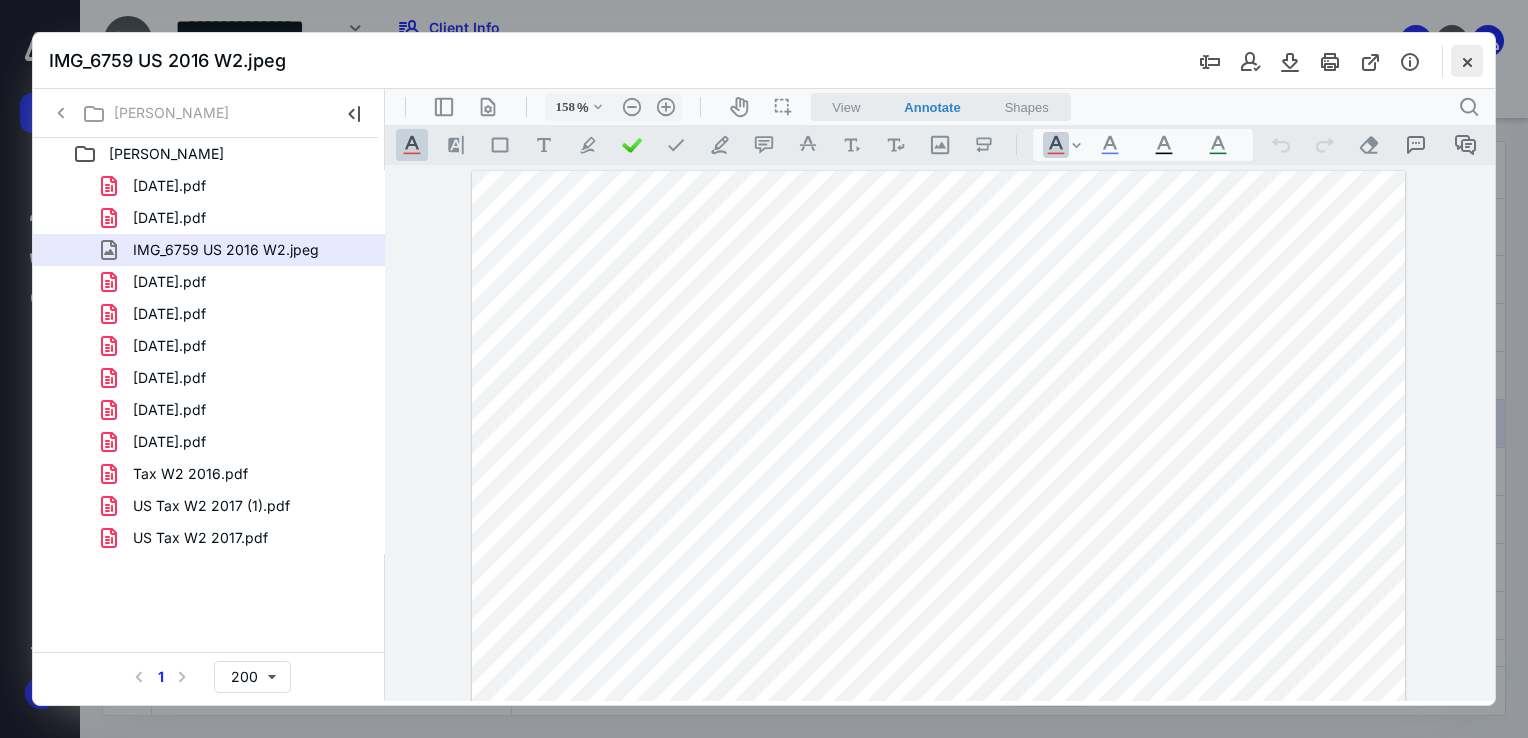 click at bounding box center [1467, 61] 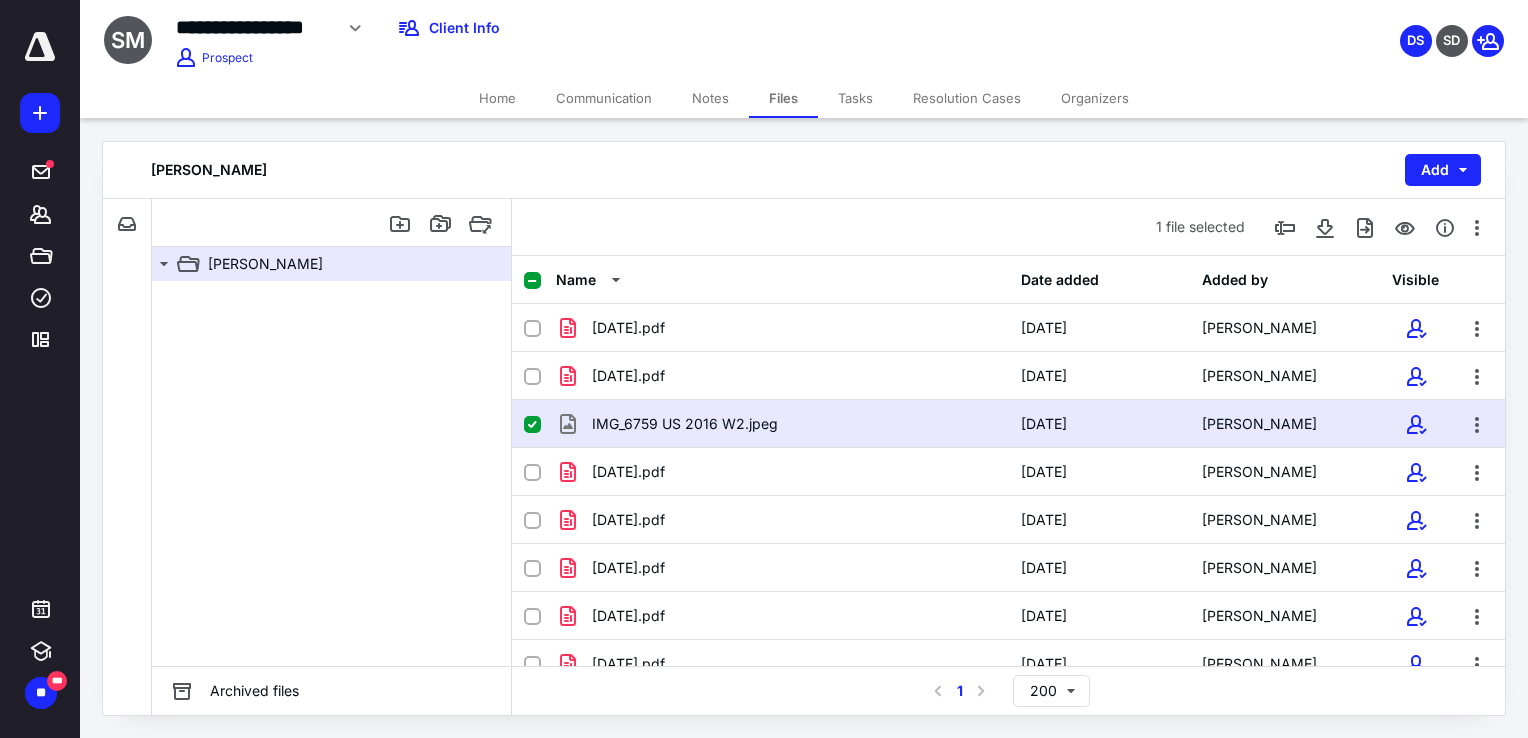 click 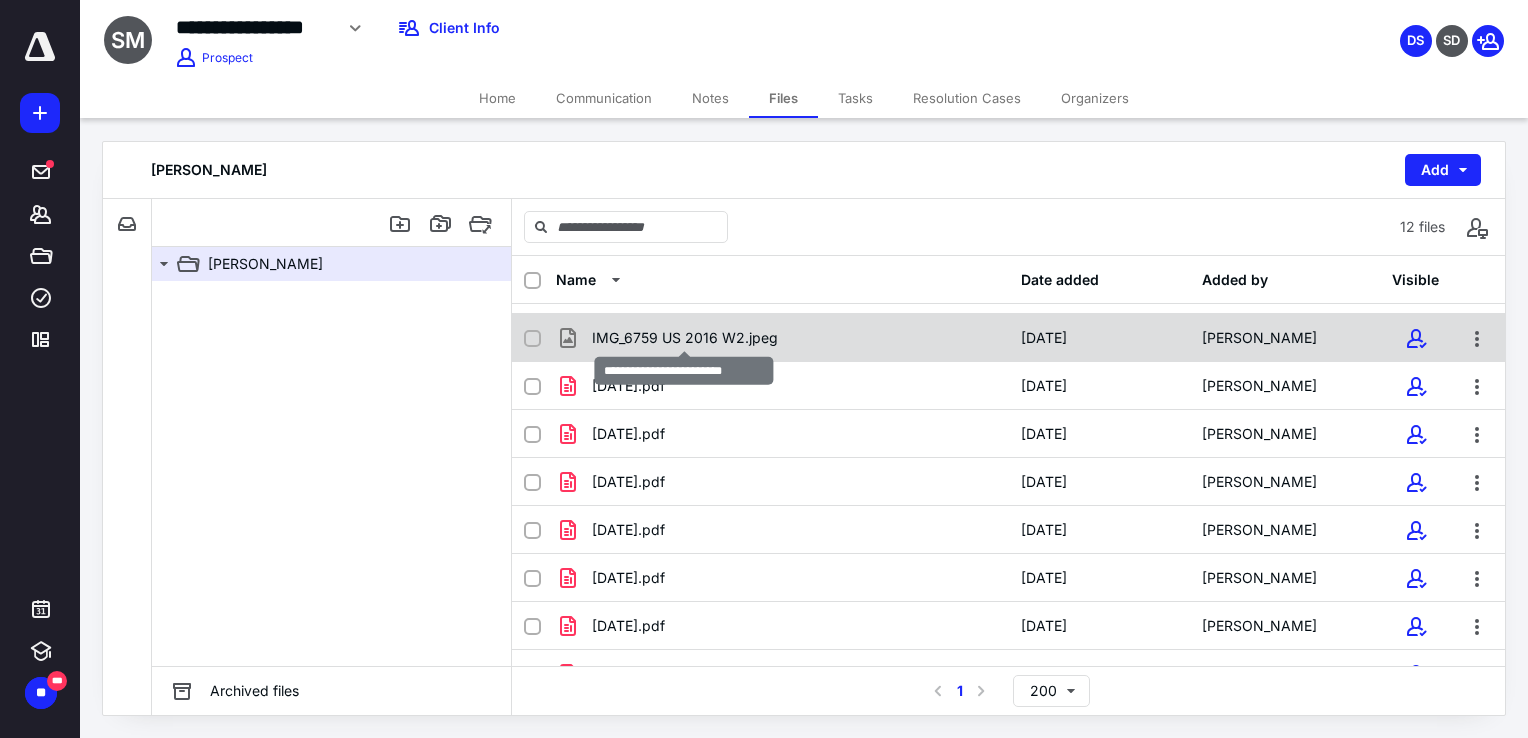scroll, scrollTop: 210, scrollLeft: 0, axis: vertical 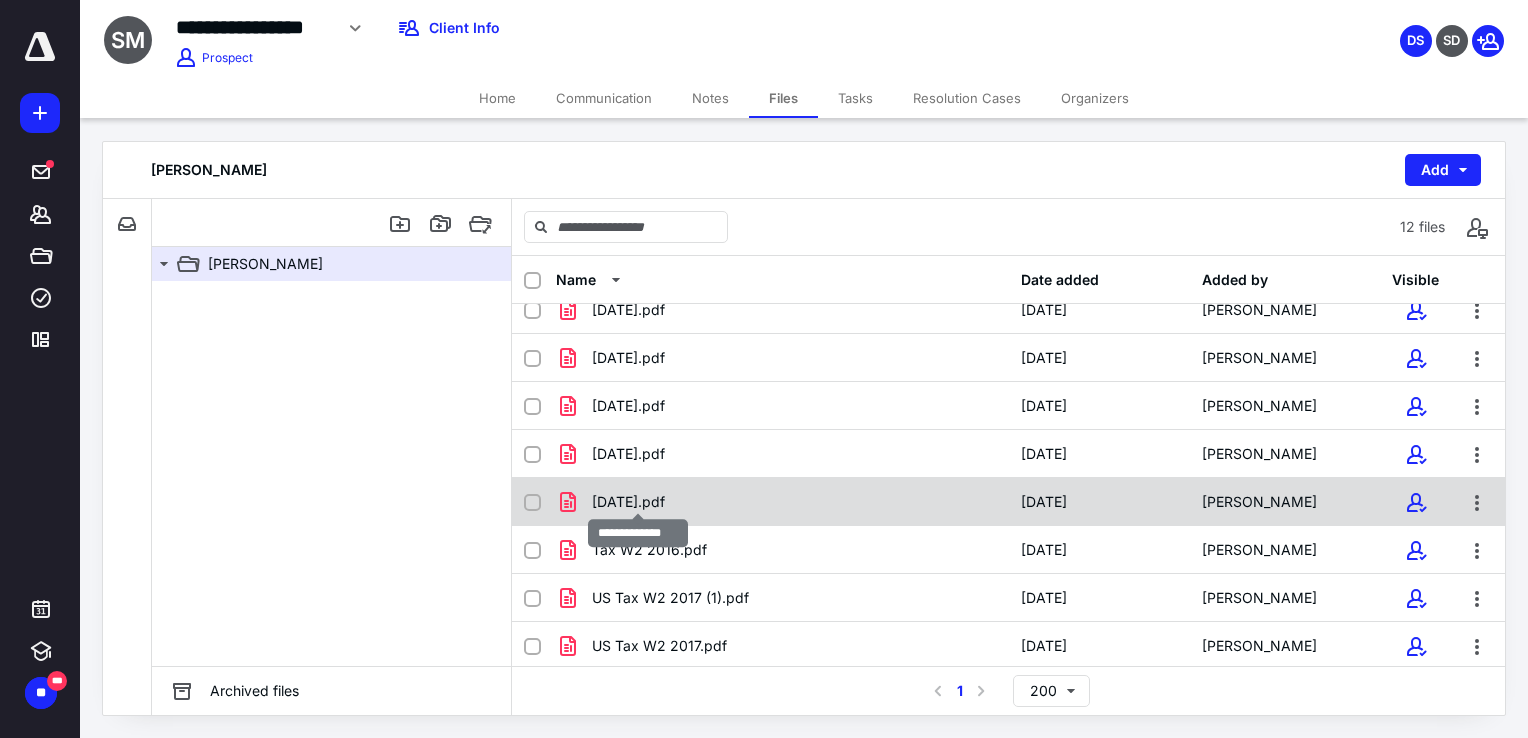 click on "[DATE].pdf" at bounding box center (628, 502) 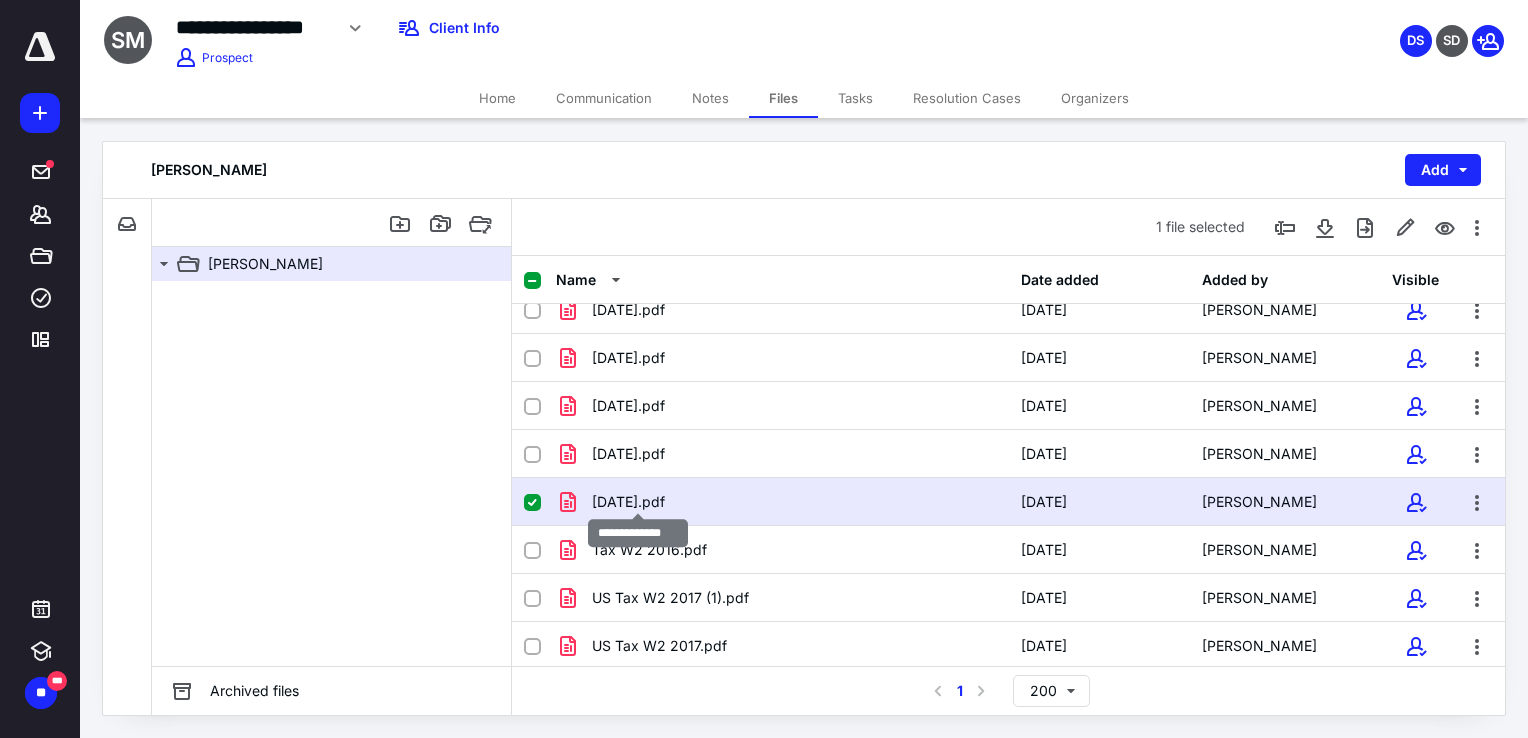 click on "[DATE].pdf" at bounding box center [628, 502] 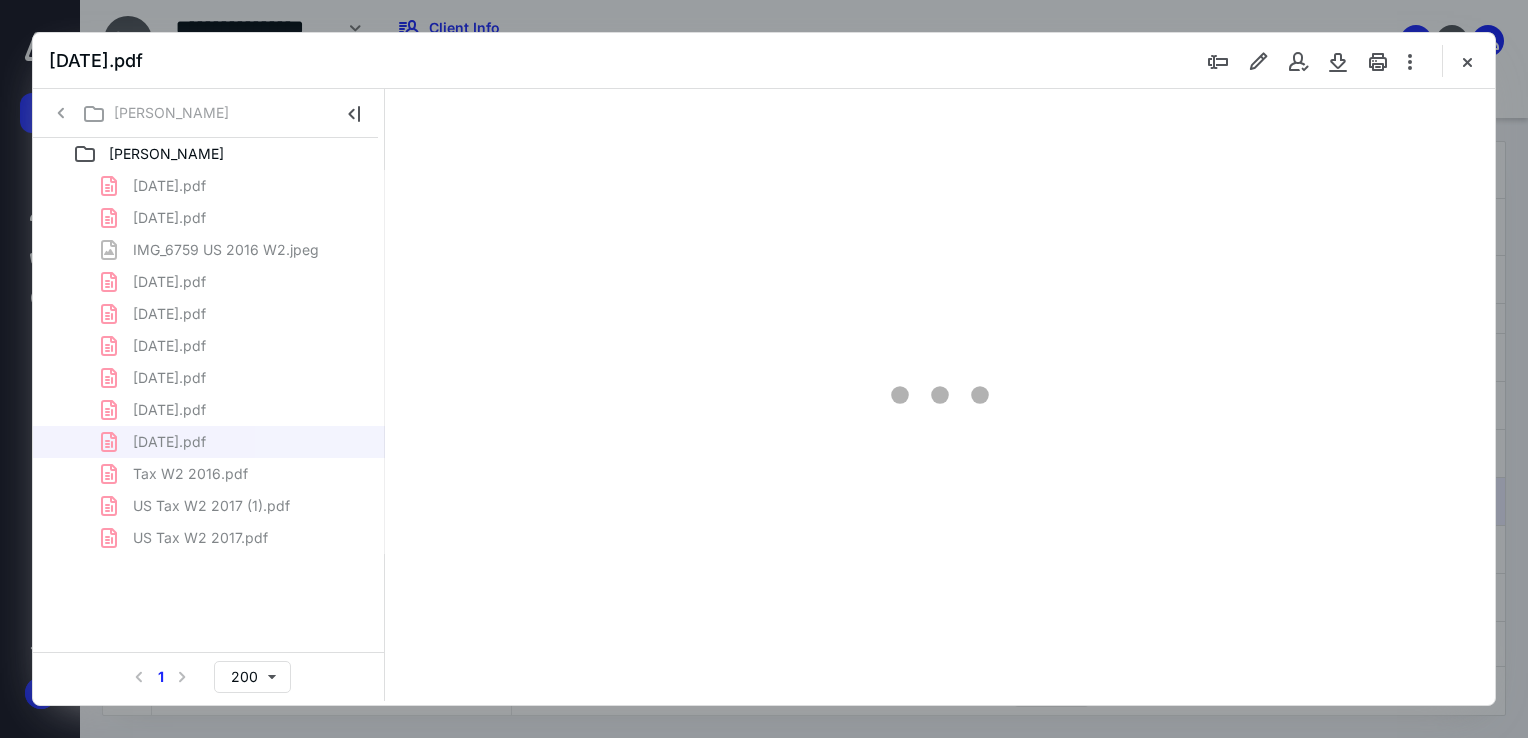 scroll, scrollTop: 0, scrollLeft: 0, axis: both 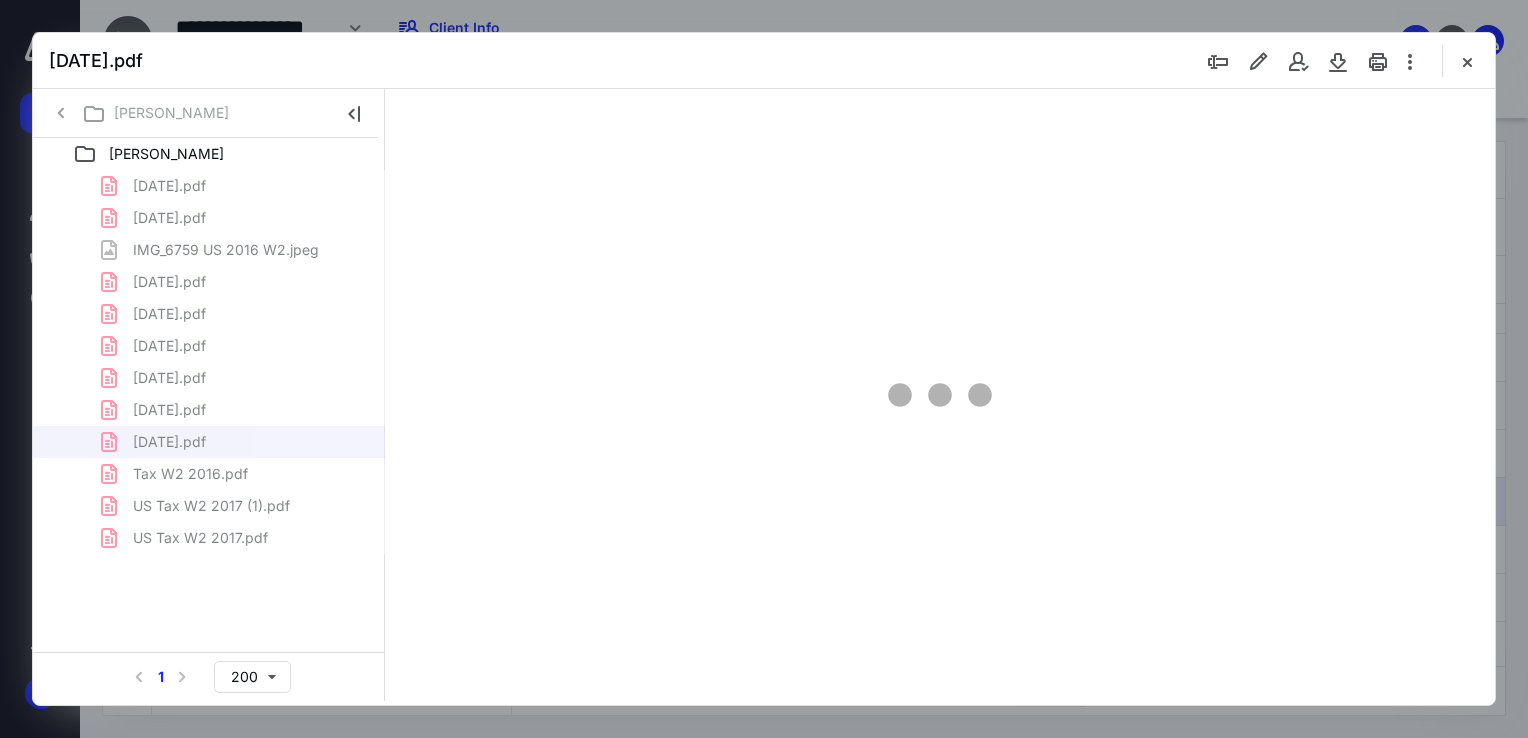 type on "68" 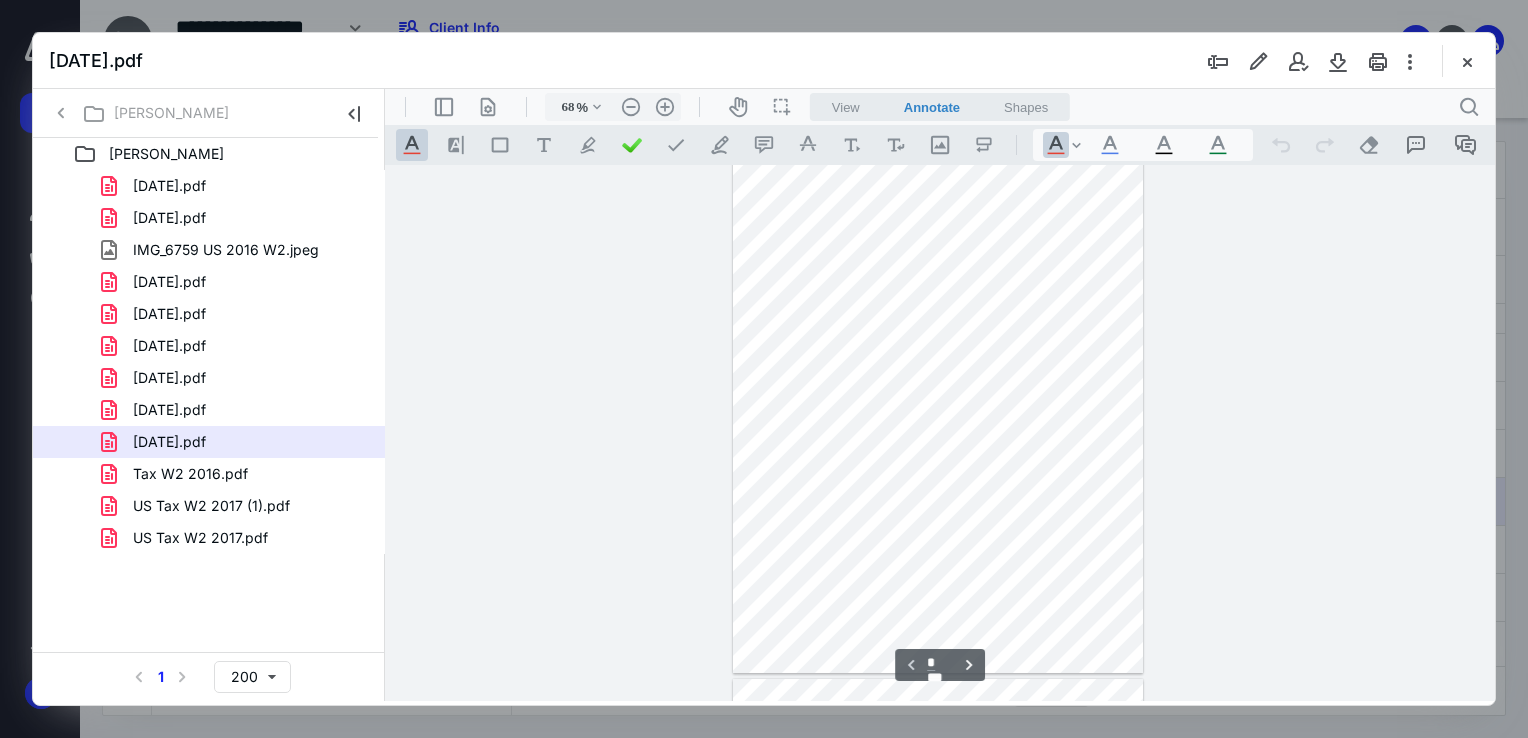 scroll, scrollTop: 0, scrollLeft: 0, axis: both 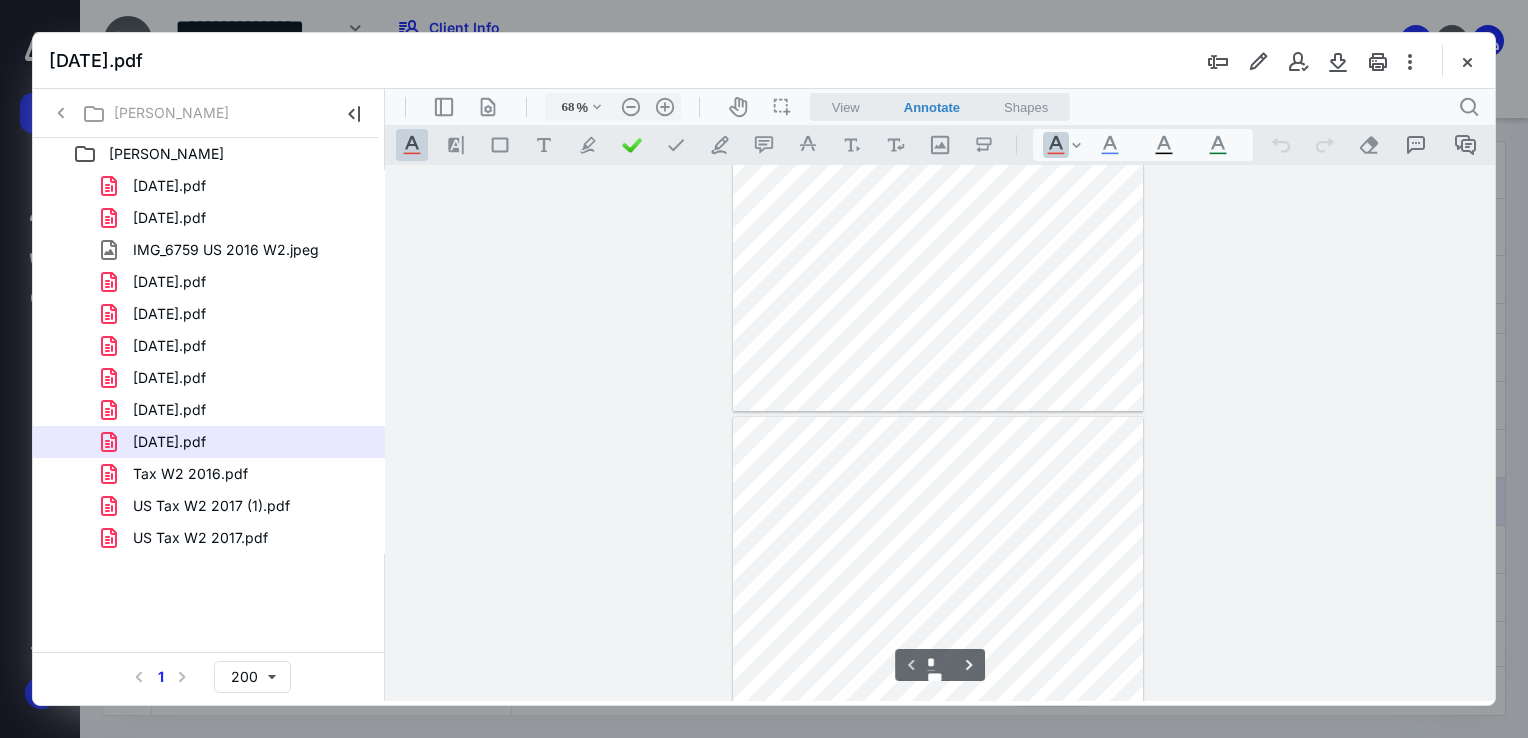 type on "*" 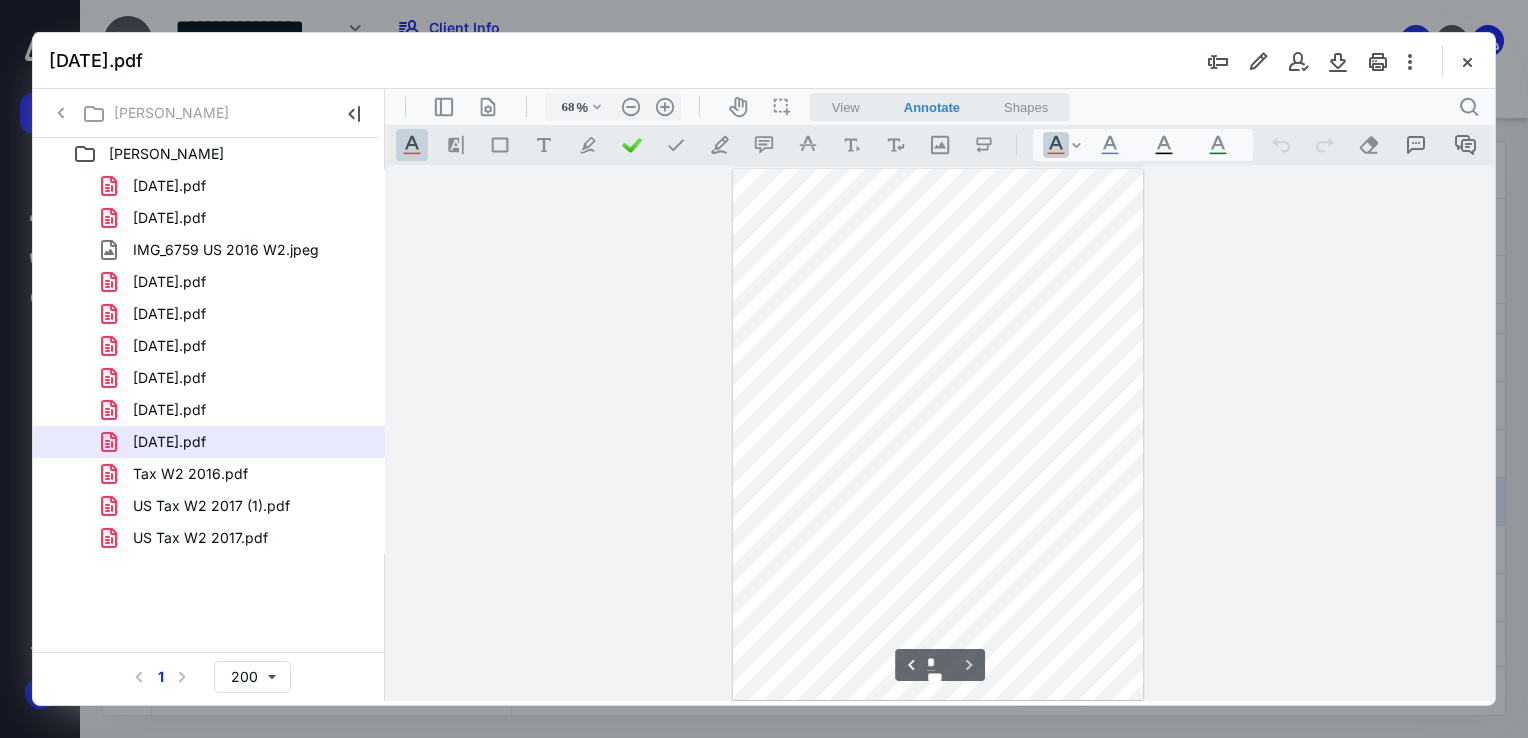 scroll, scrollTop: 537, scrollLeft: 0, axis: vertical 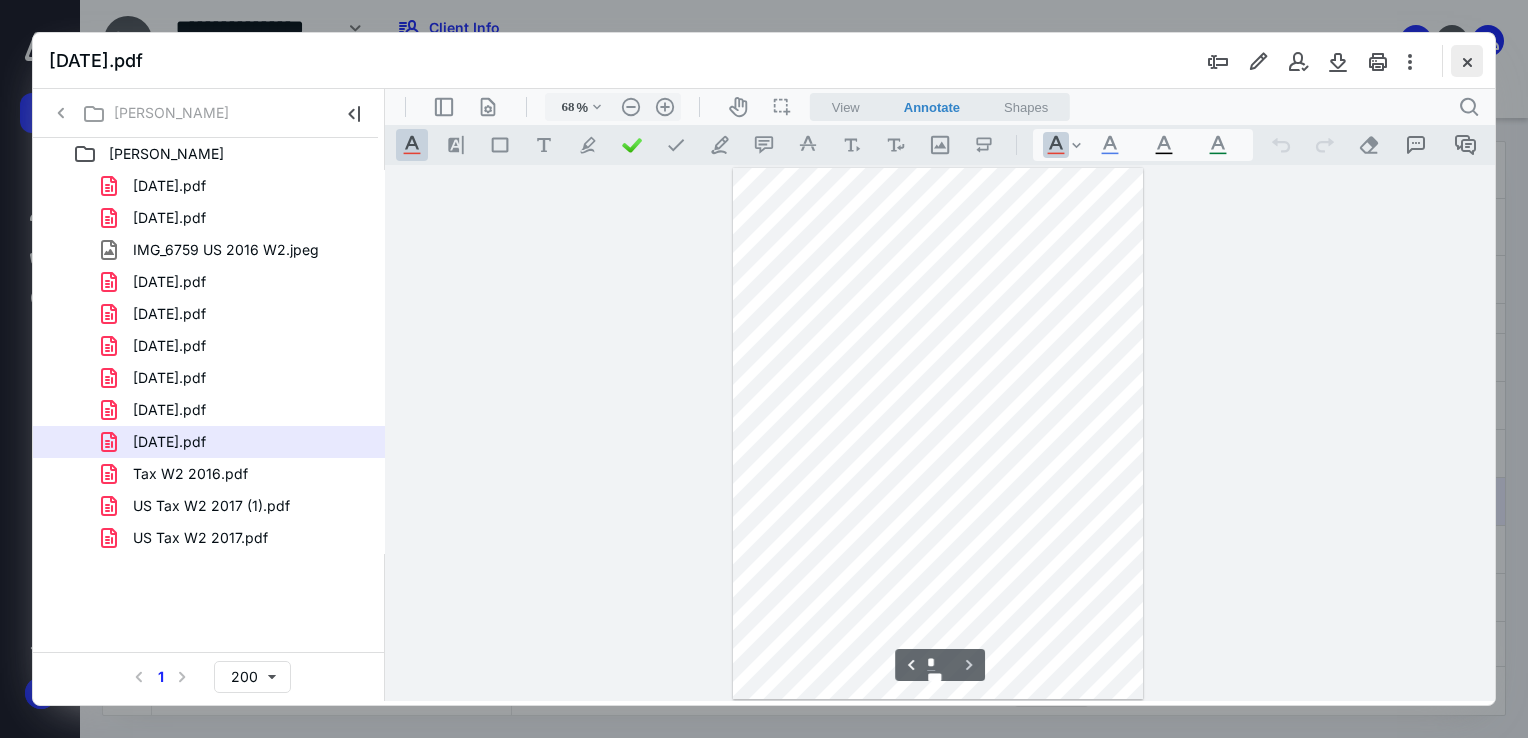 click at bounding box center (1467, 61) 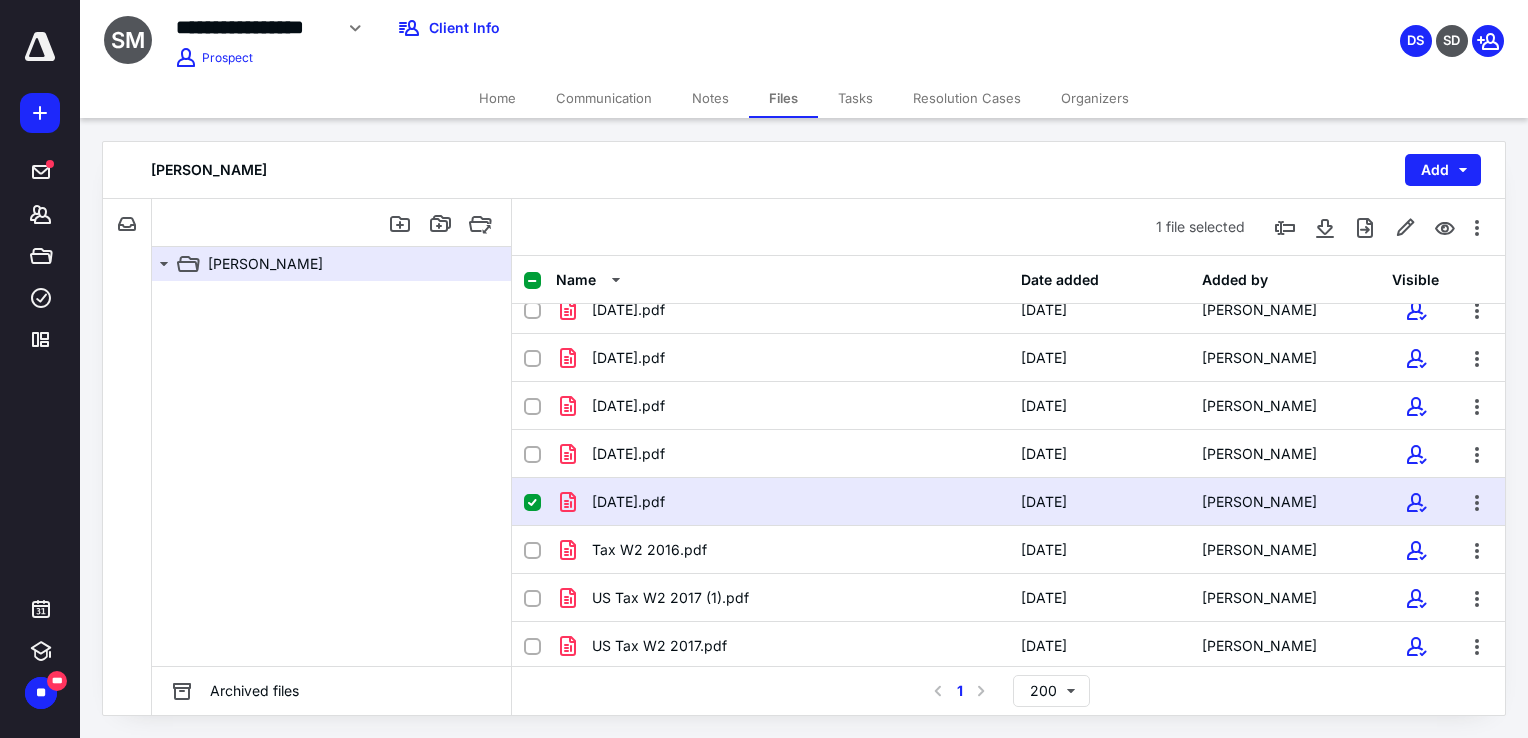 click at bounding box center (532, 503) 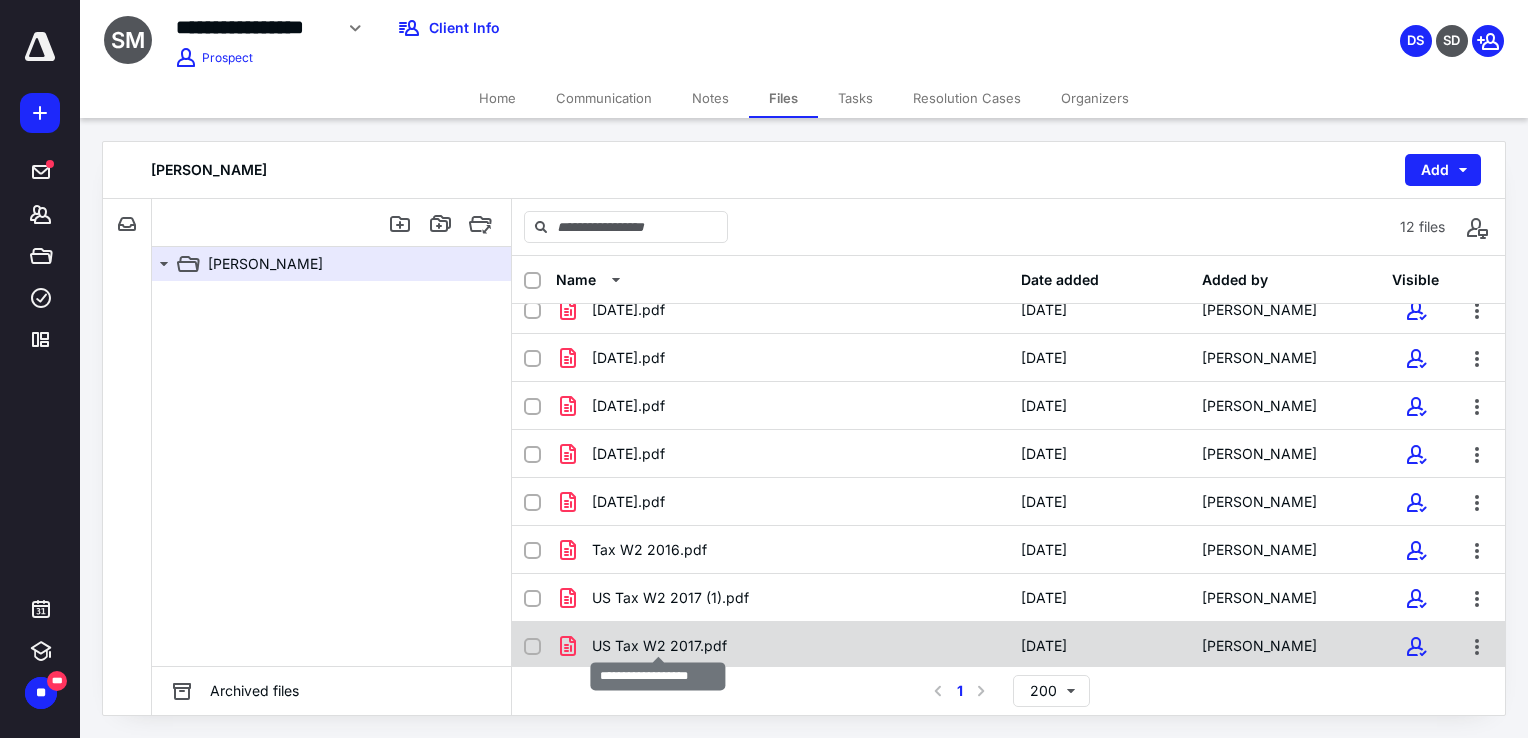 click on "US Tax W2 2017.pdf" at bounding box center [659, 646] 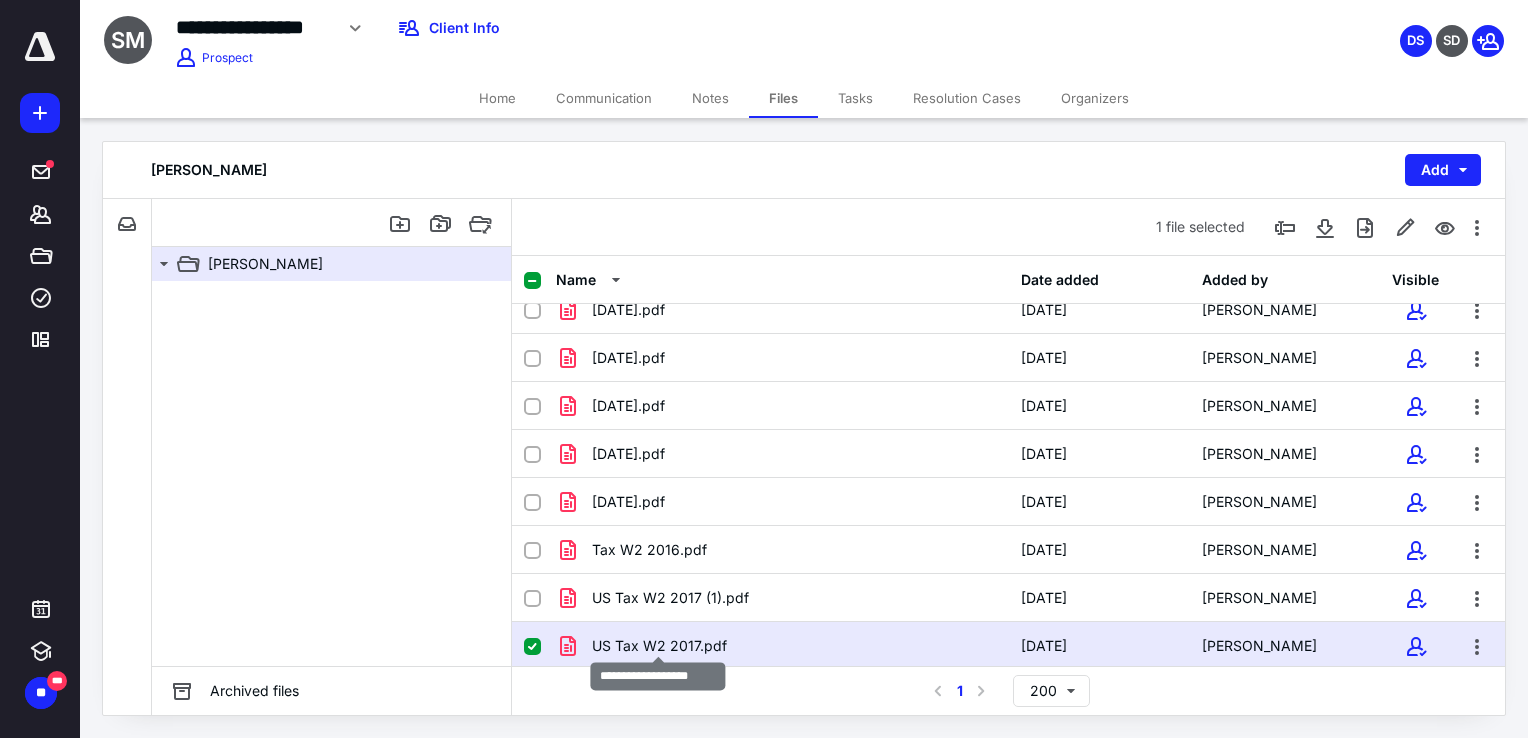 click on "US Tax W2 2017.pdf" at bounding box center [659, 646] 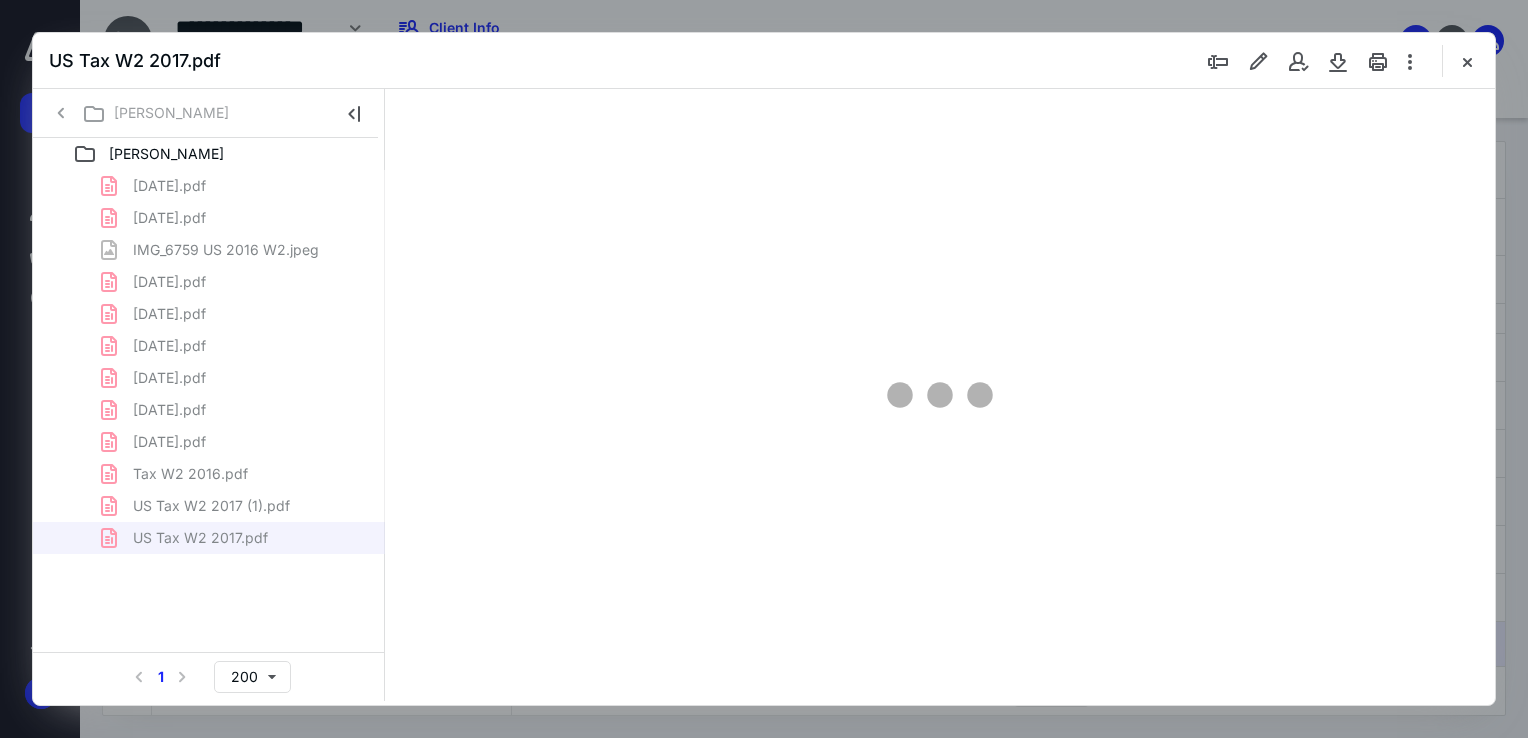 scroll, scrollTop: 0, scrollLeft: 0, axis: both 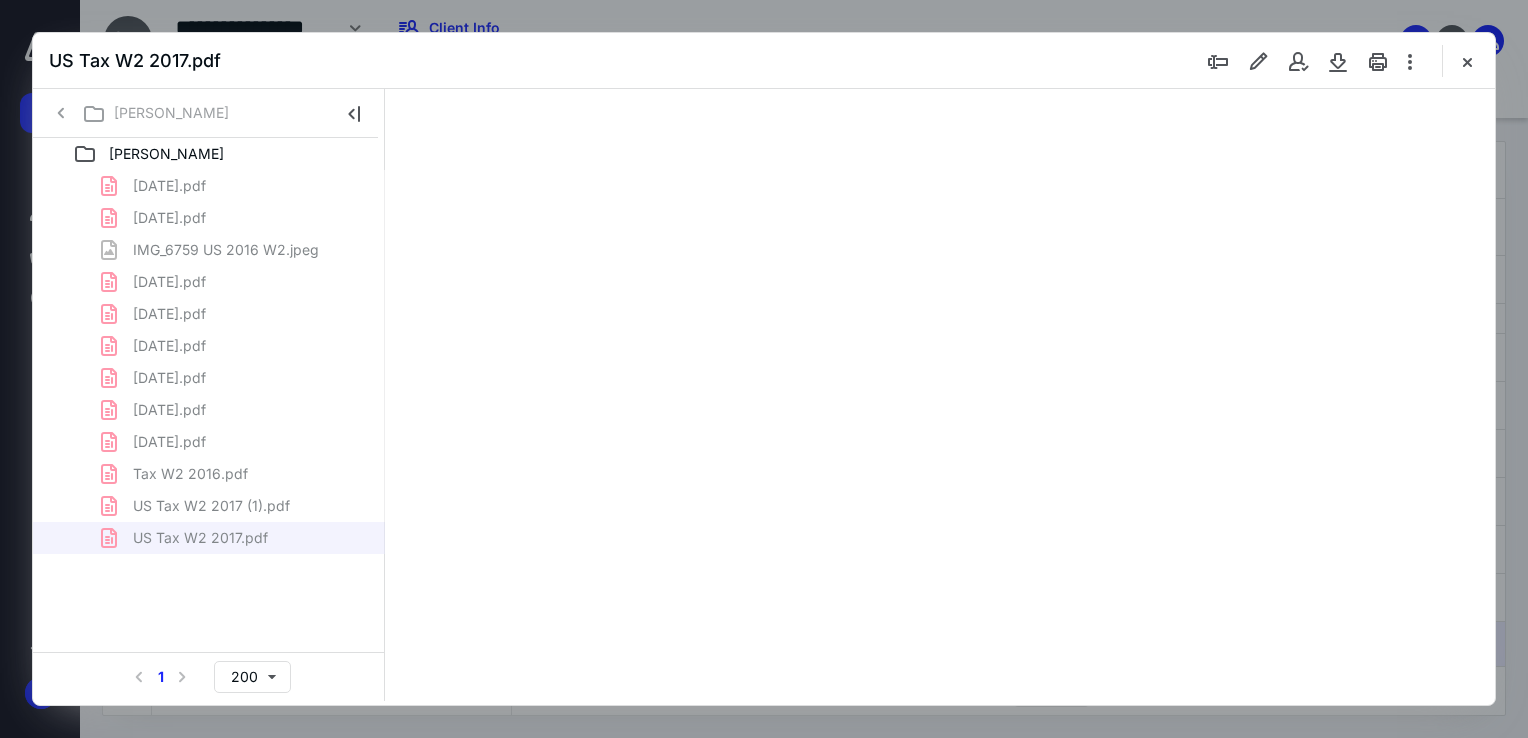 type on "68" 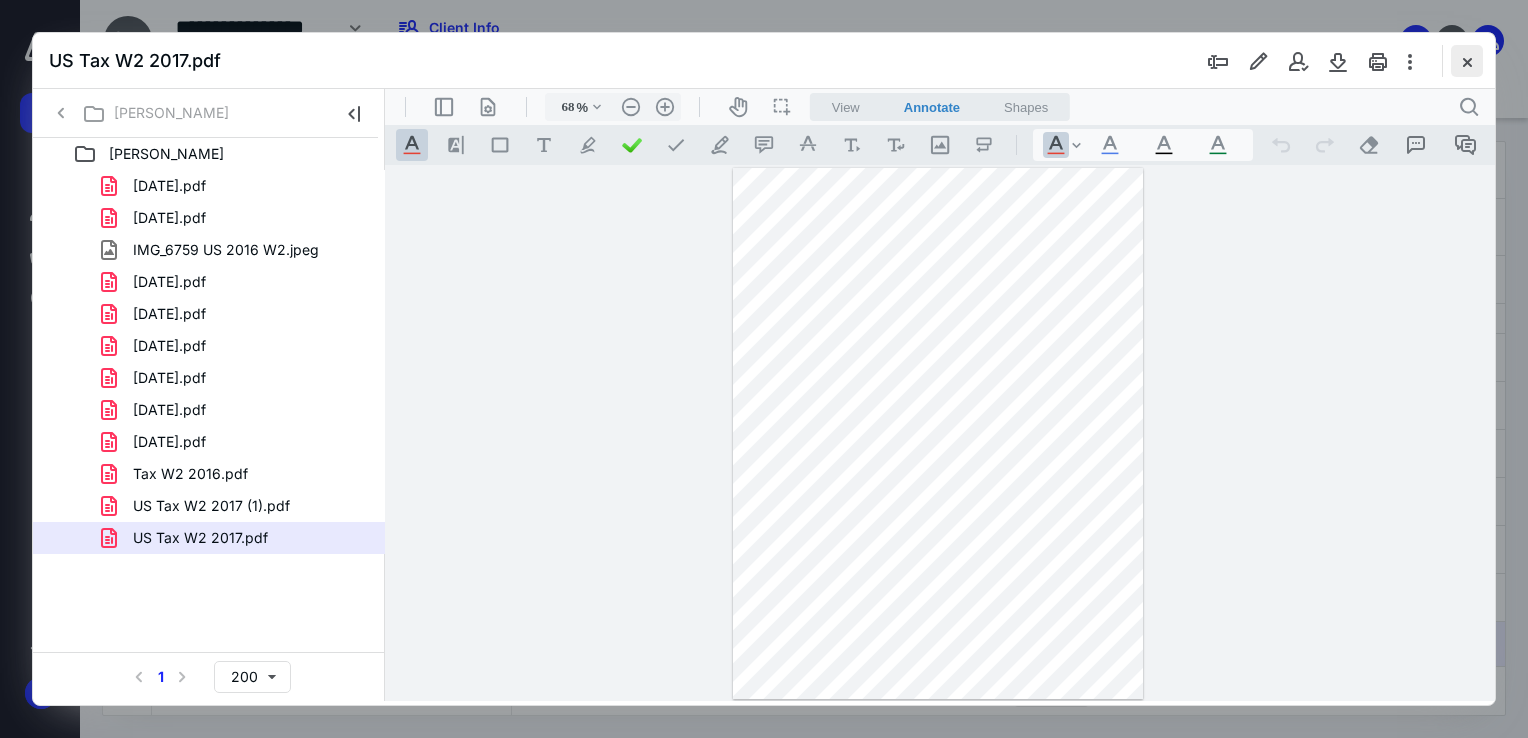 click at bounding box center (1467, 61) 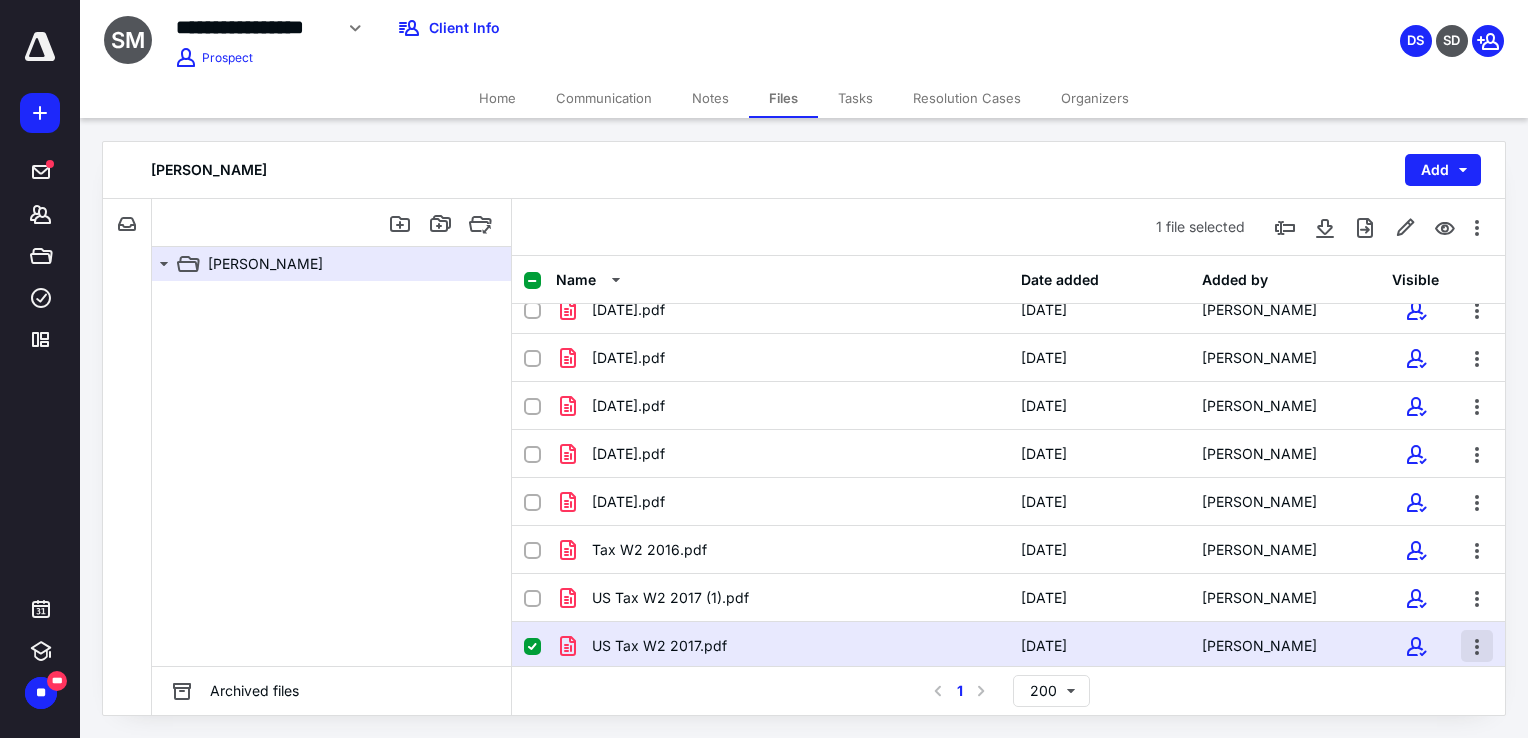click at bounding box center (1477, 646) 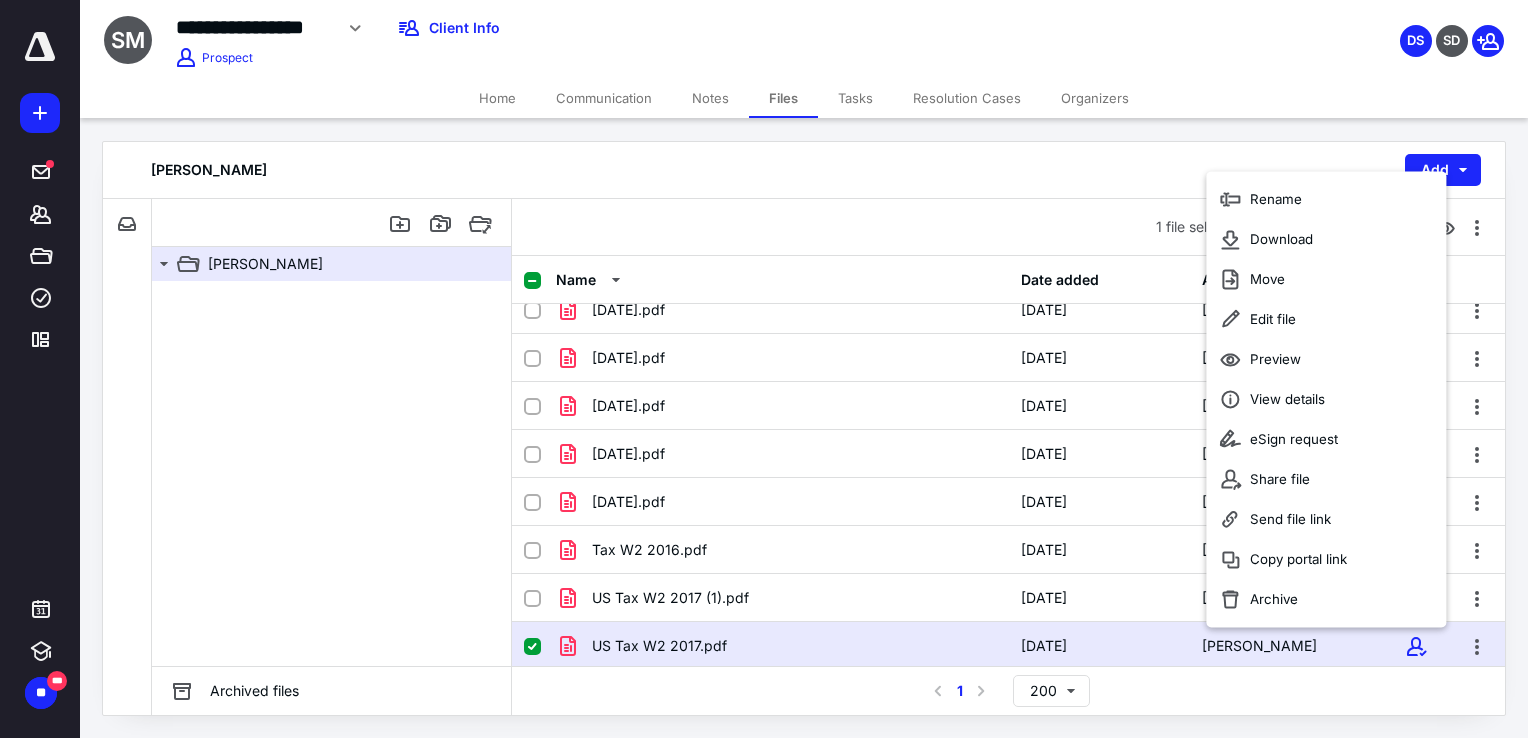 click 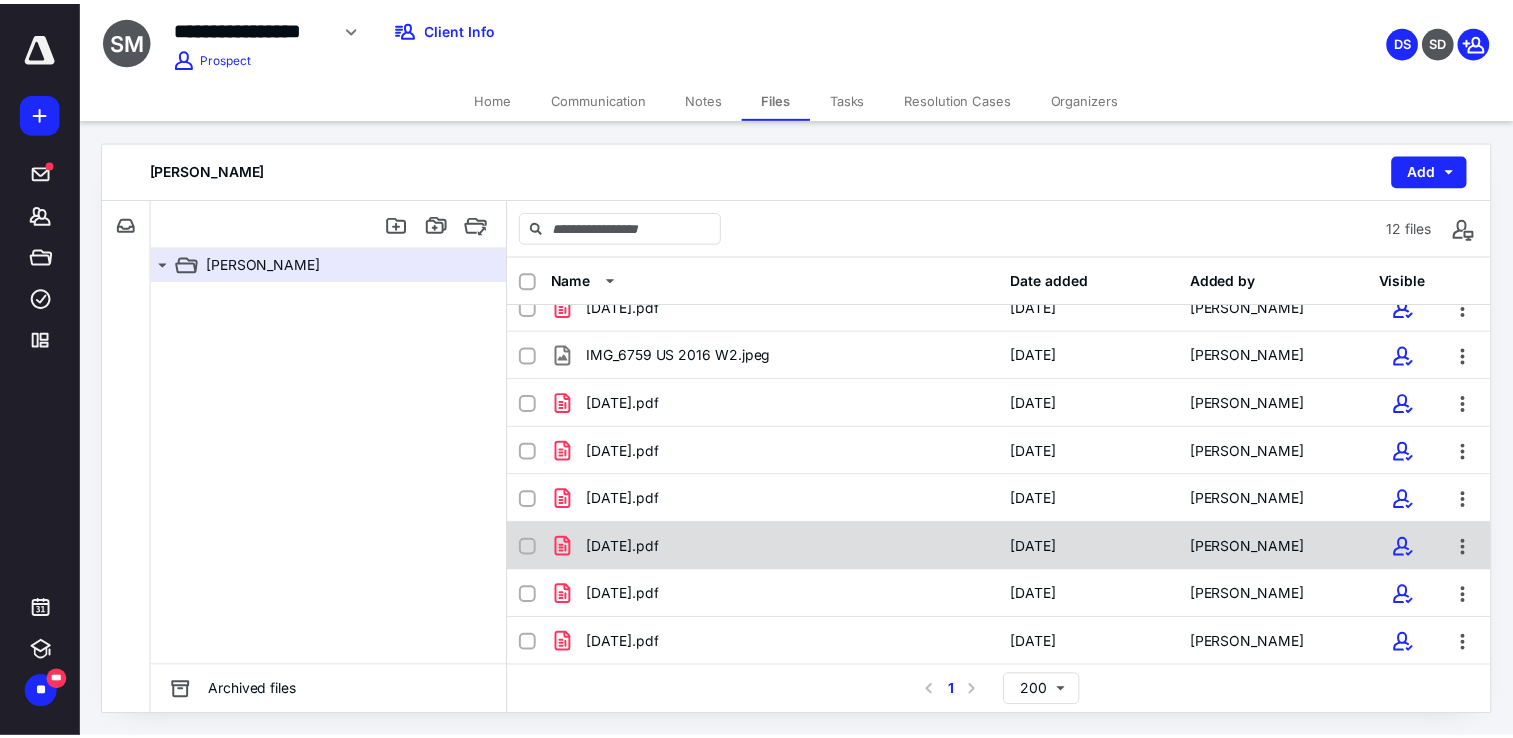 scroll, scrollTop: 0, scrollLeft: 0, axis: both 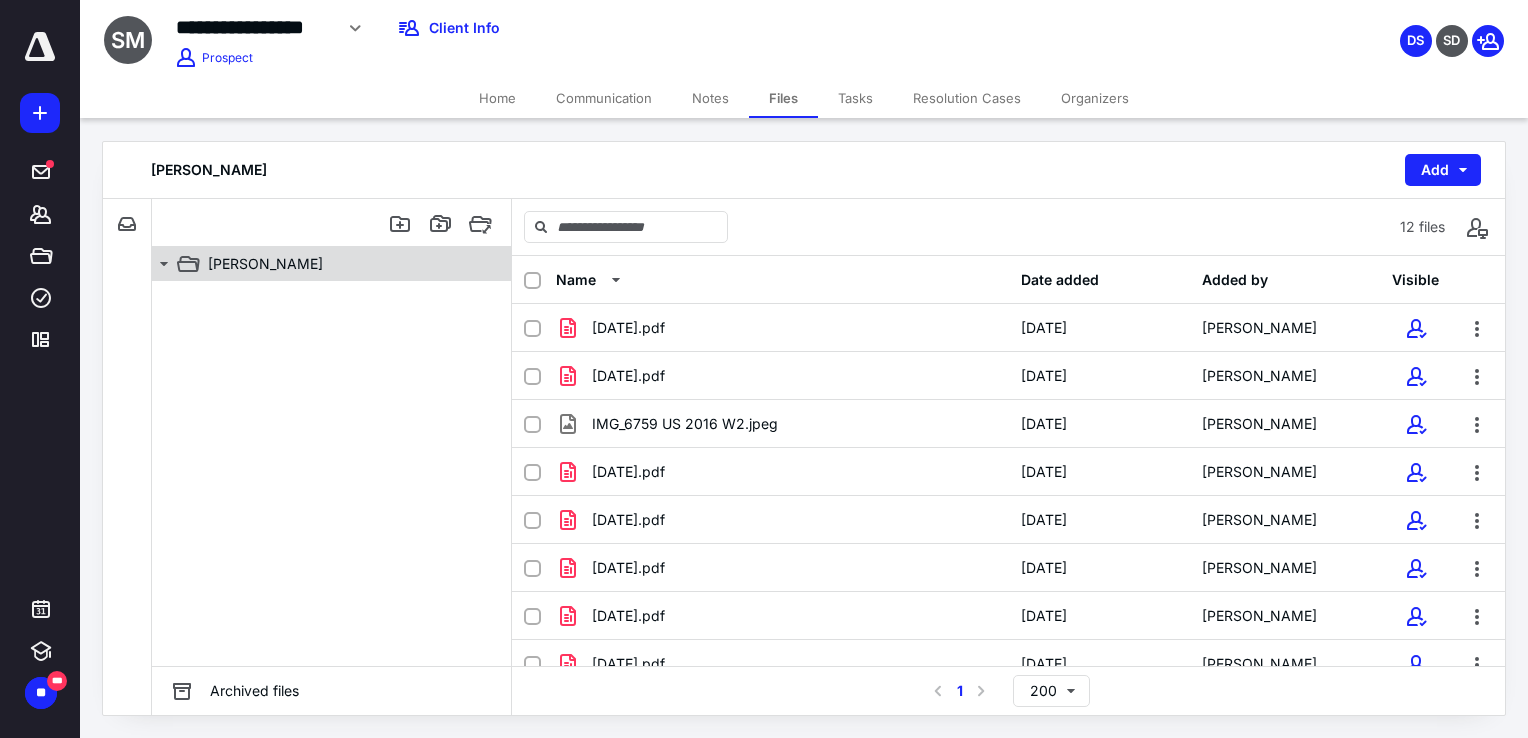 click on "[PERSON_NAME]" at bounding box center (265, 264) 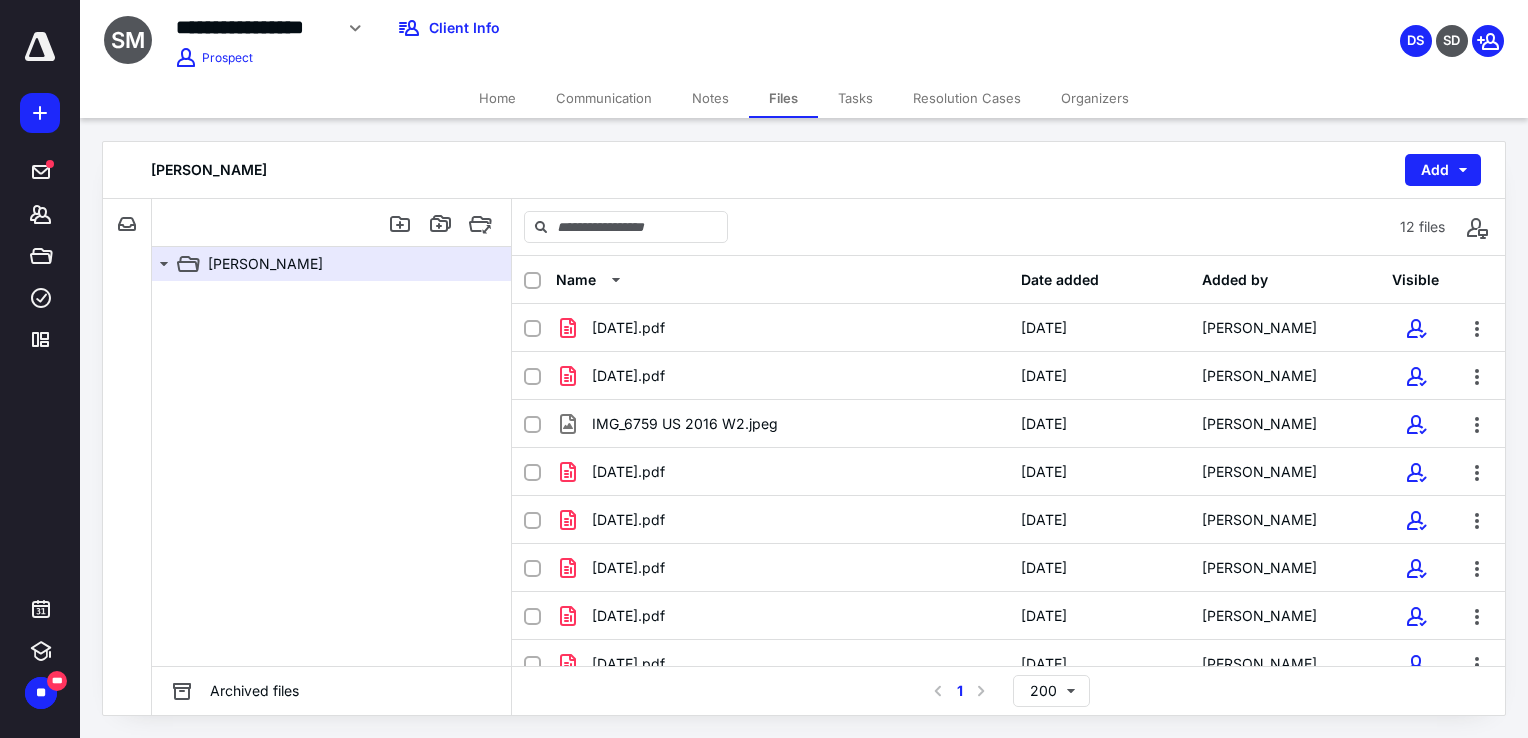click 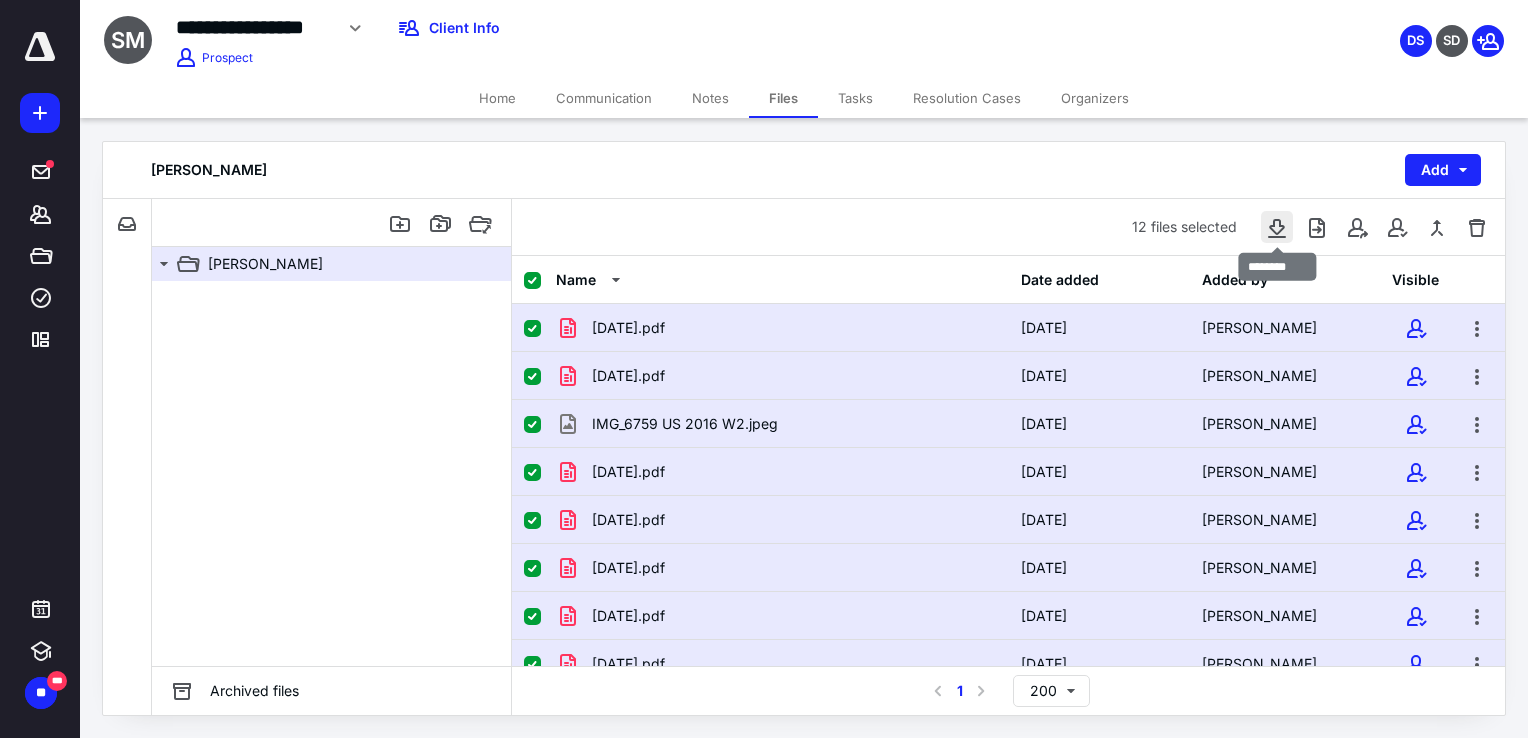click at bounding box center (1277, 227) 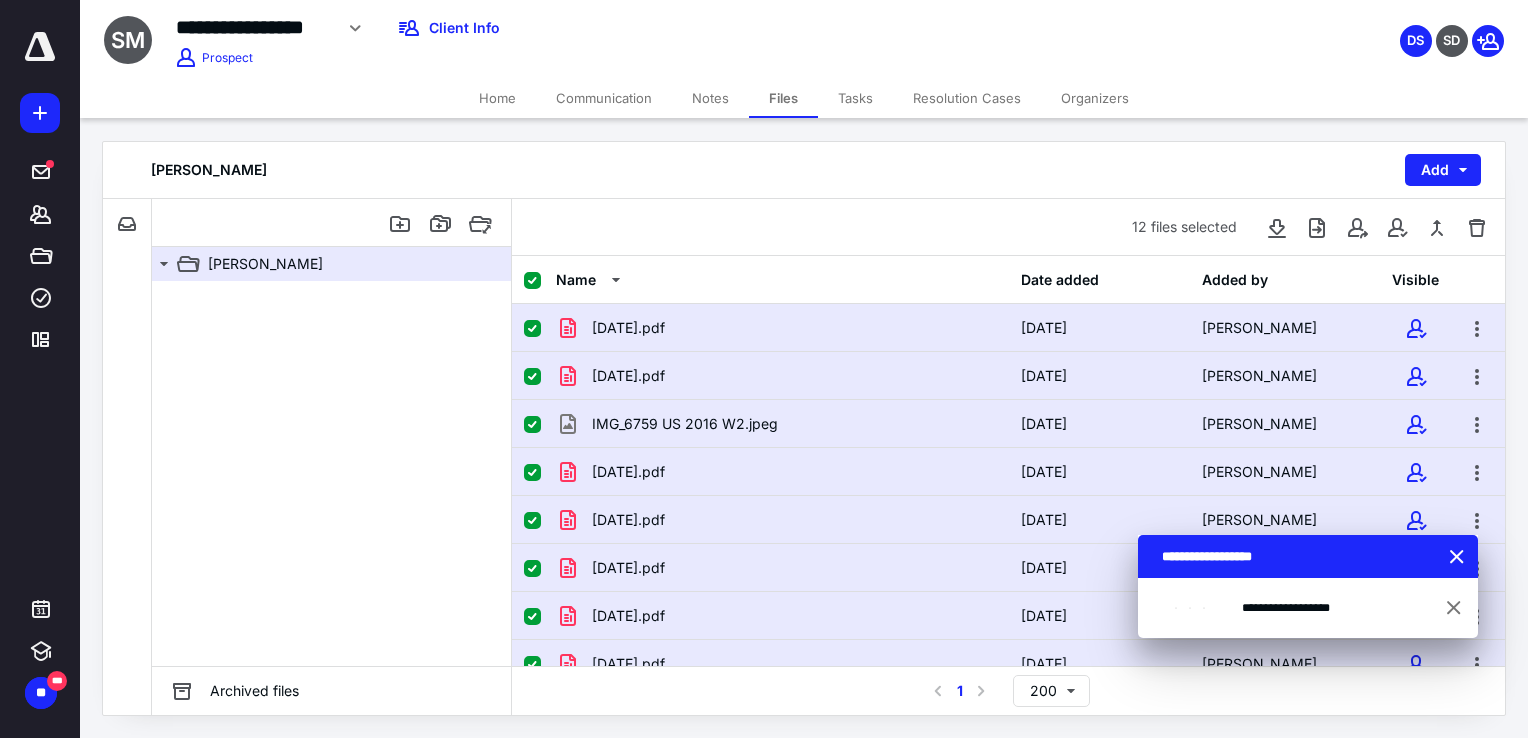 click on "Resolution Cases" at bounding box center [967, 98] 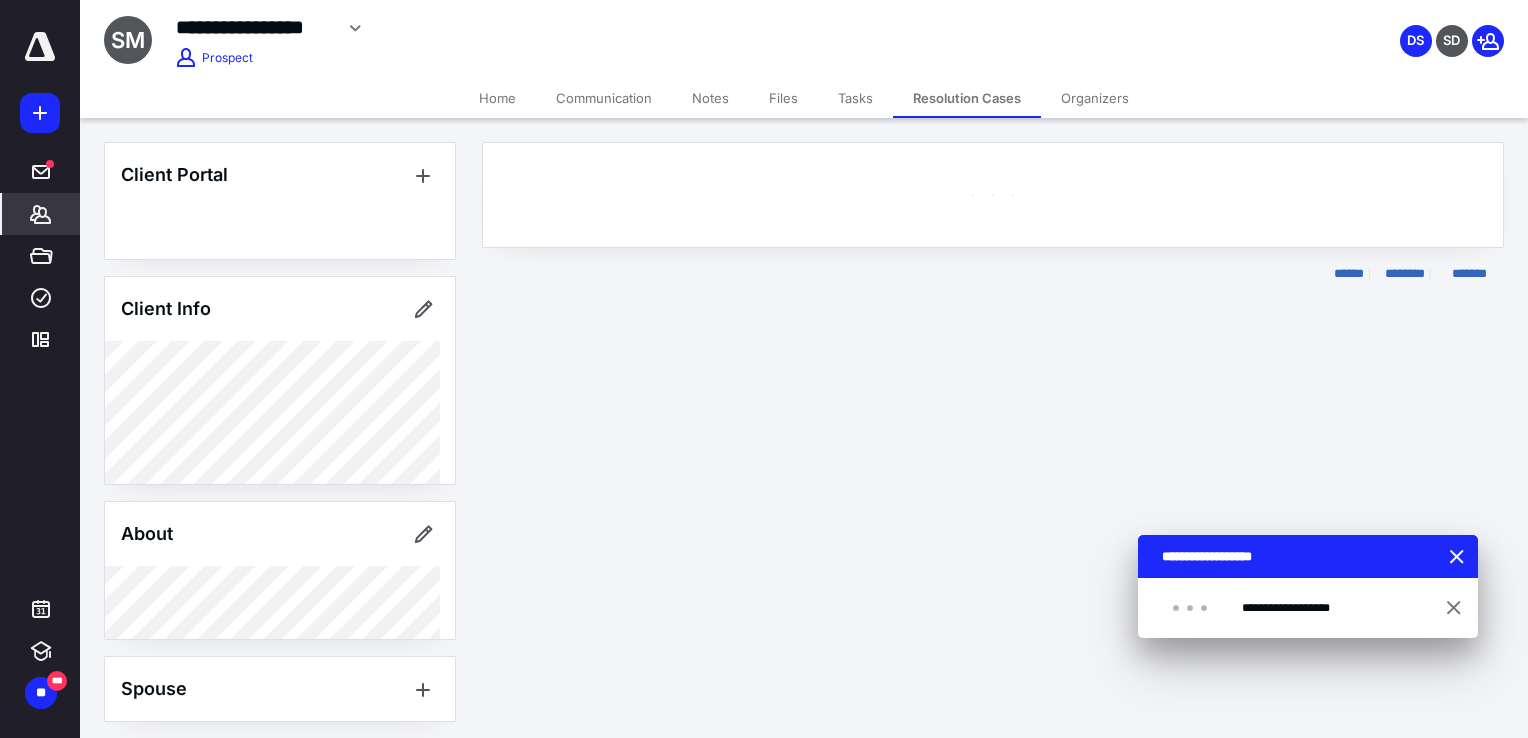 click on "Notes" at bounding box center (710, 98) 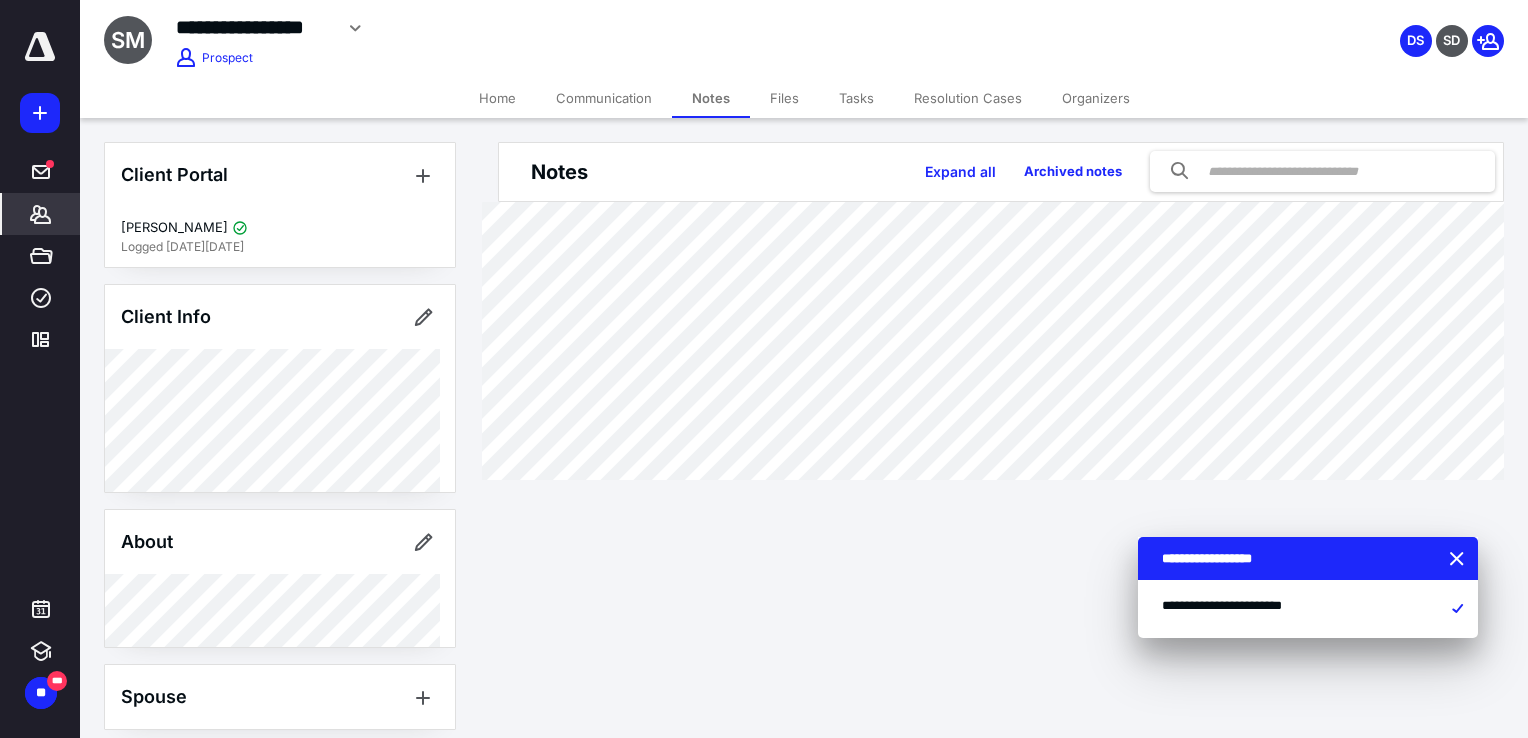 drag, startPoint x: 784, startPoint y: 96, endPoint x: 856, endPoint y: 94, distance: 72.02777 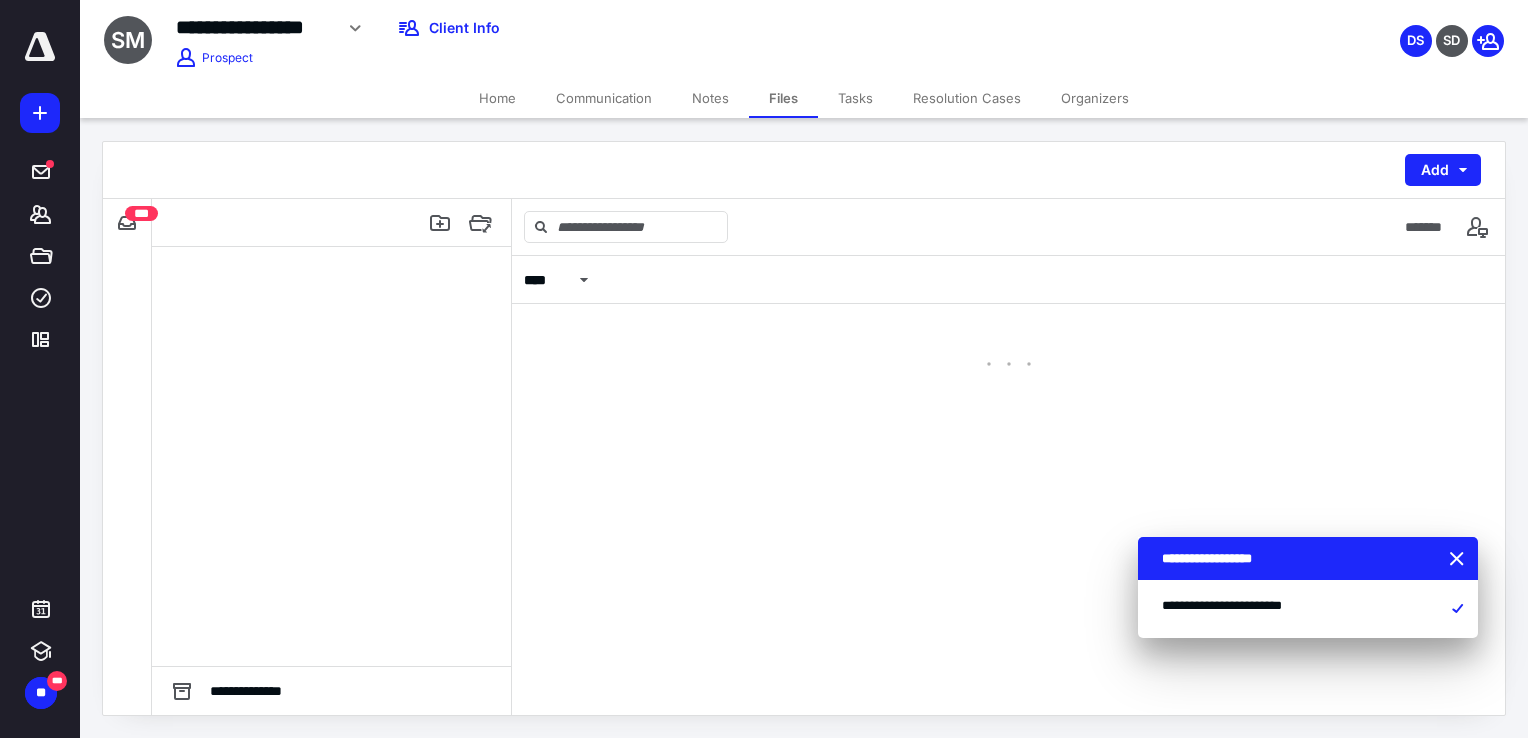 click on "Tasks" at bounding box center (855, 98) 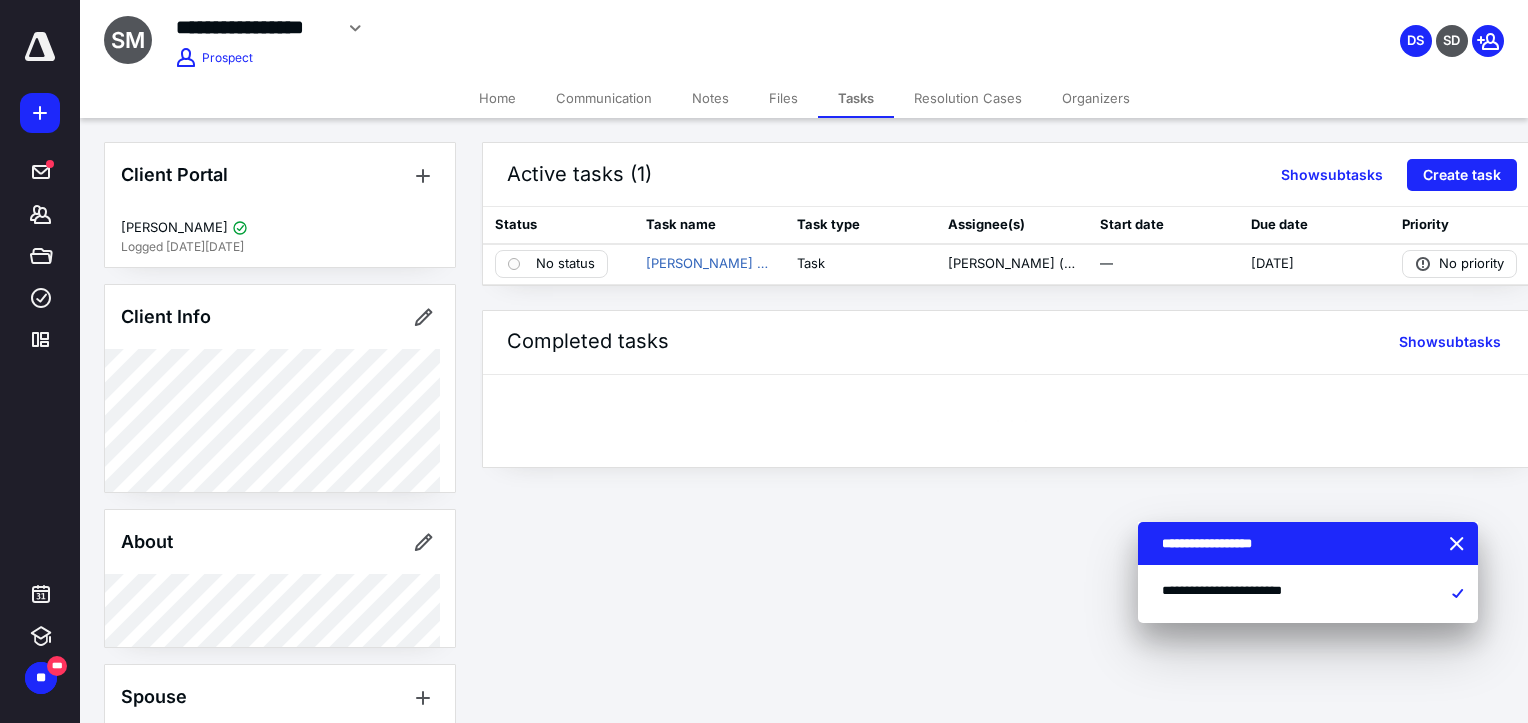 click on "Resolution Cases" at bounding box center [968, 98] 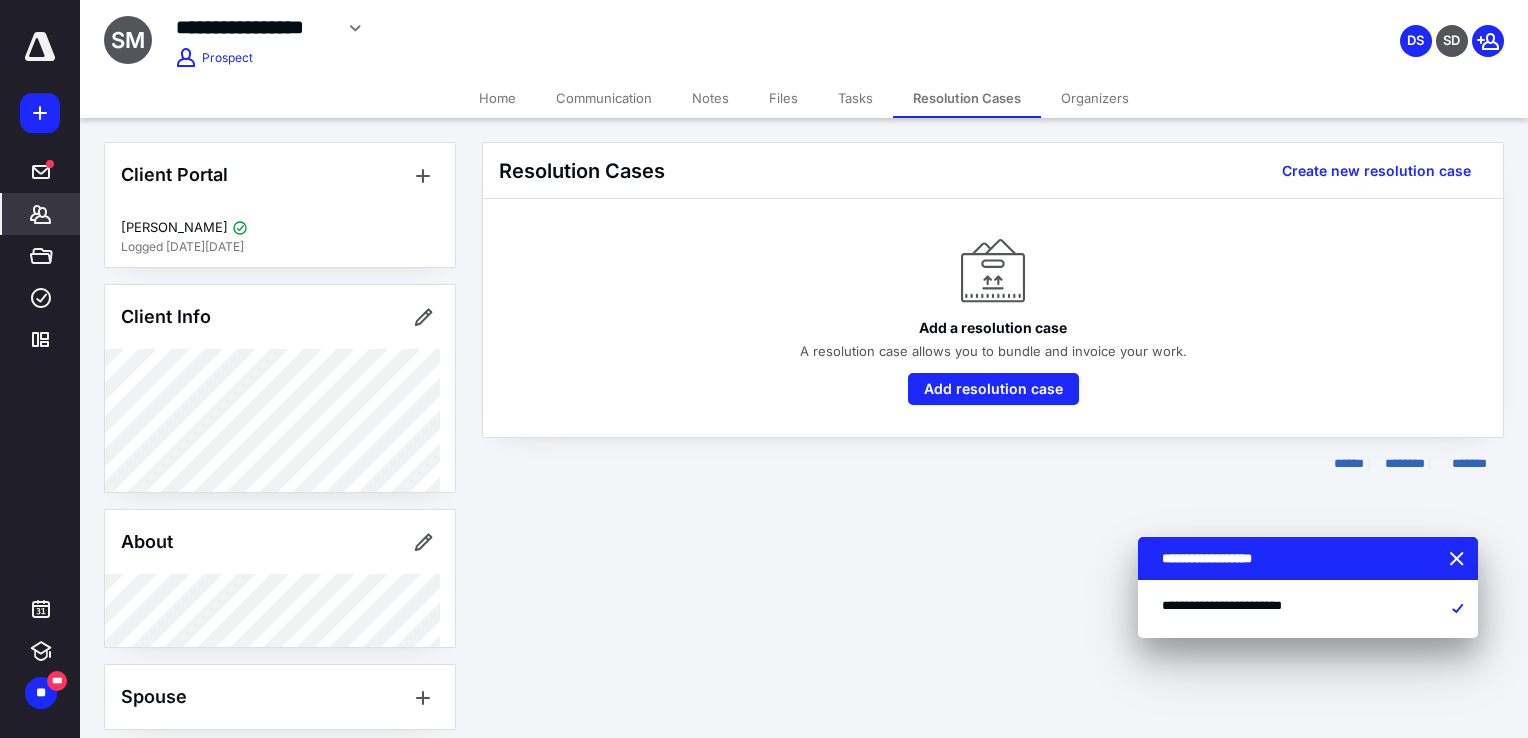 click on "Organizers" at bounding box center (1095, 98) 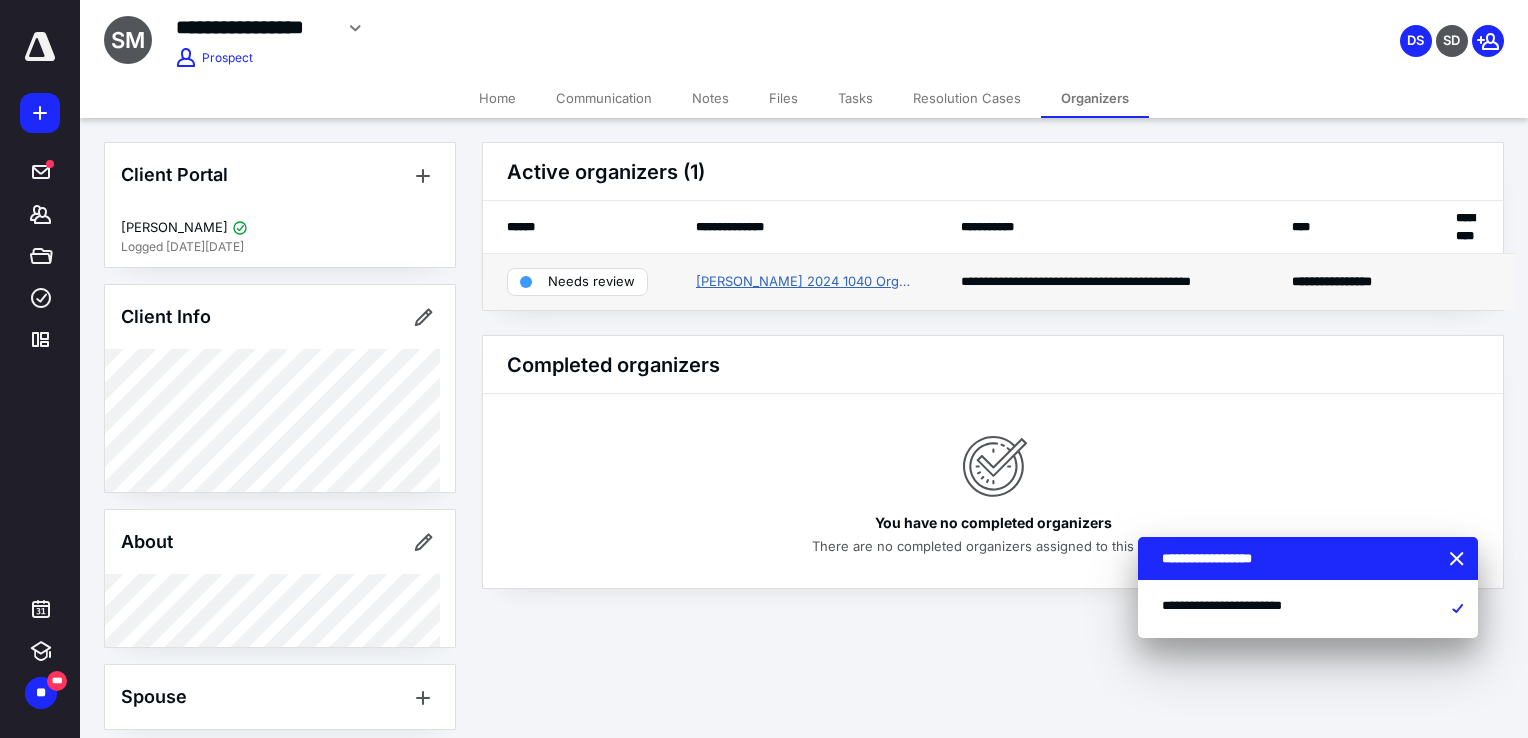 click on "[PERSON_NAME] 2024 1040 Organizer" at bounding box center (804, 282) 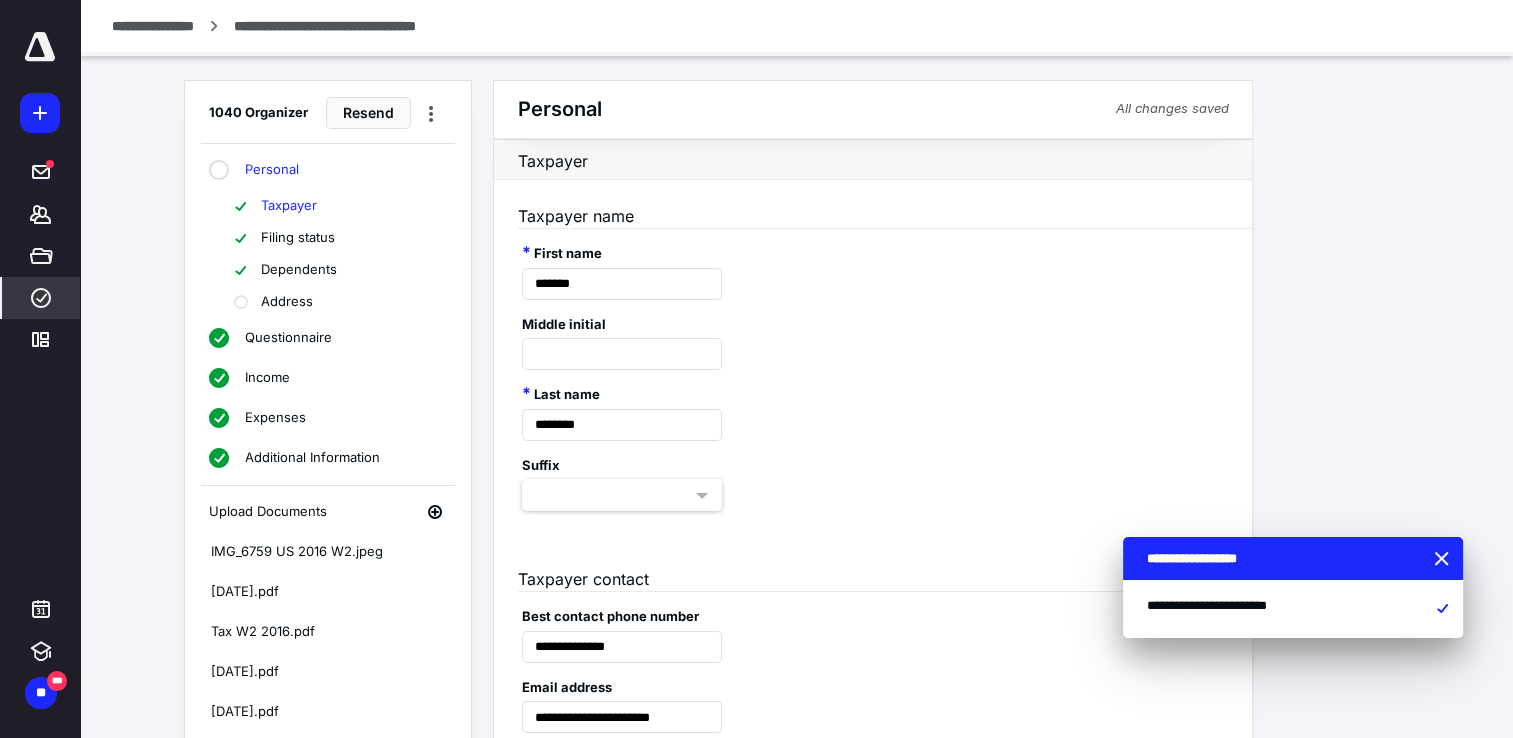 click on "Filing status" at bounding box center [298, 238] 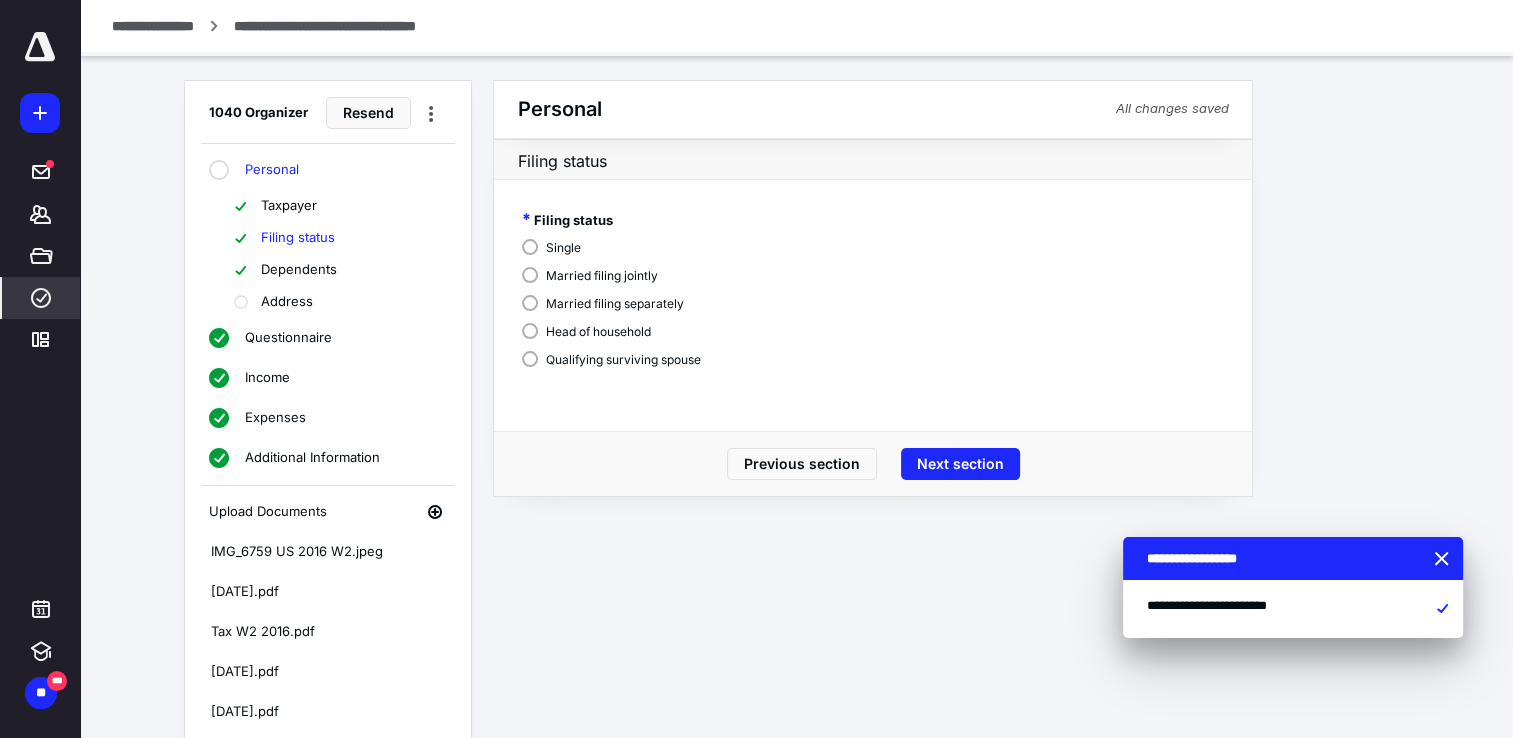 click on "Dependents" at bounding box center (299, 270) 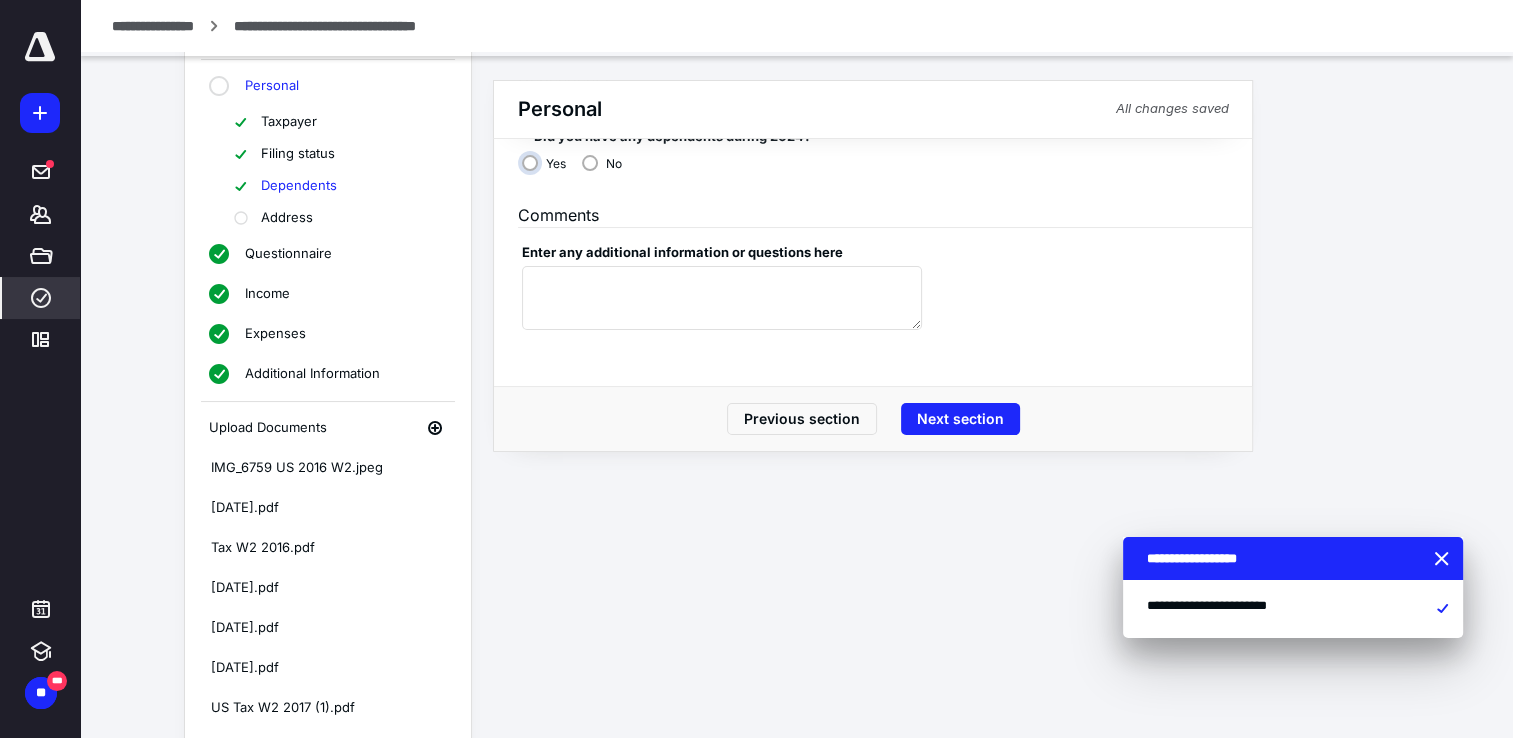 scroll, scrollTop: 0, scrollLeft: 0, axis: both 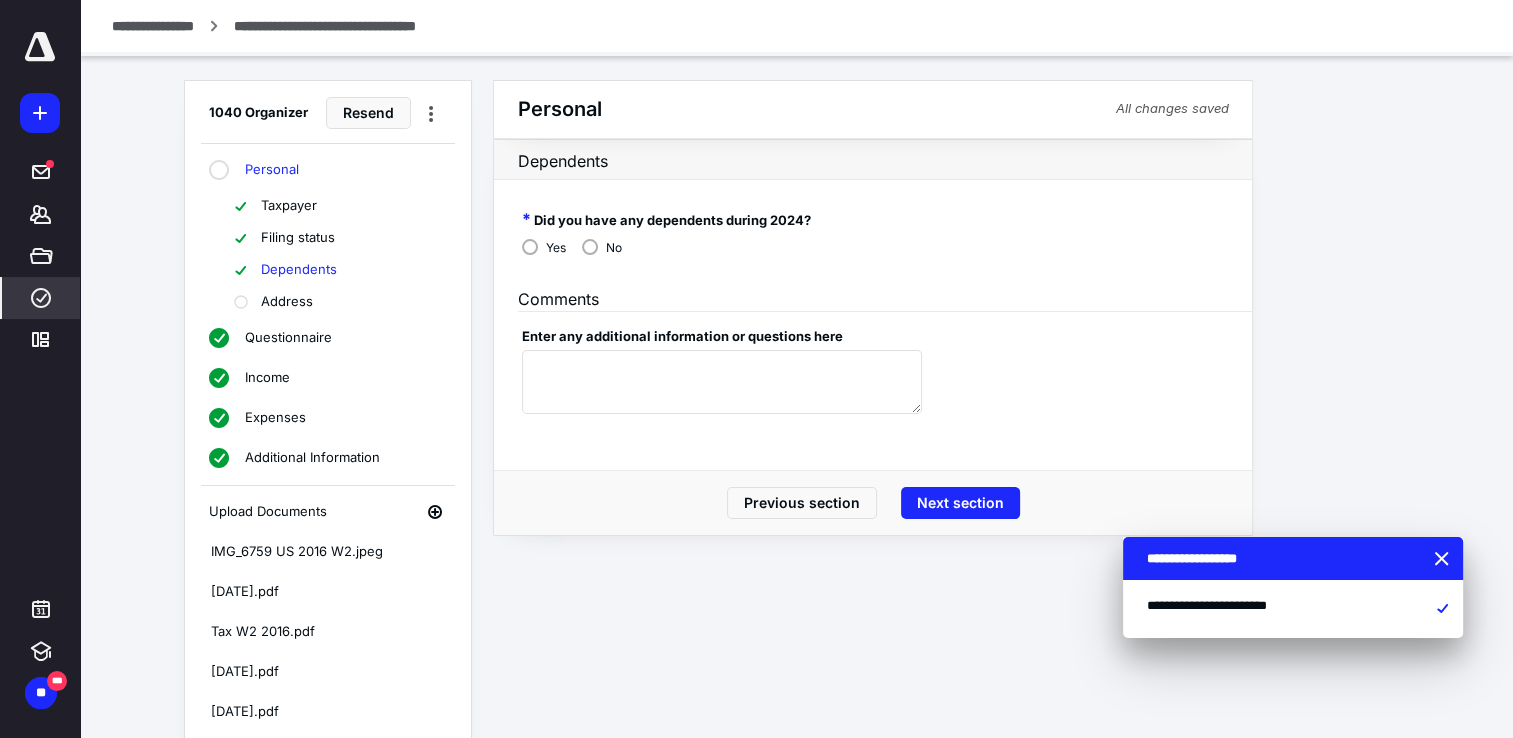 click on "Address" at bounding box center [287, 302] 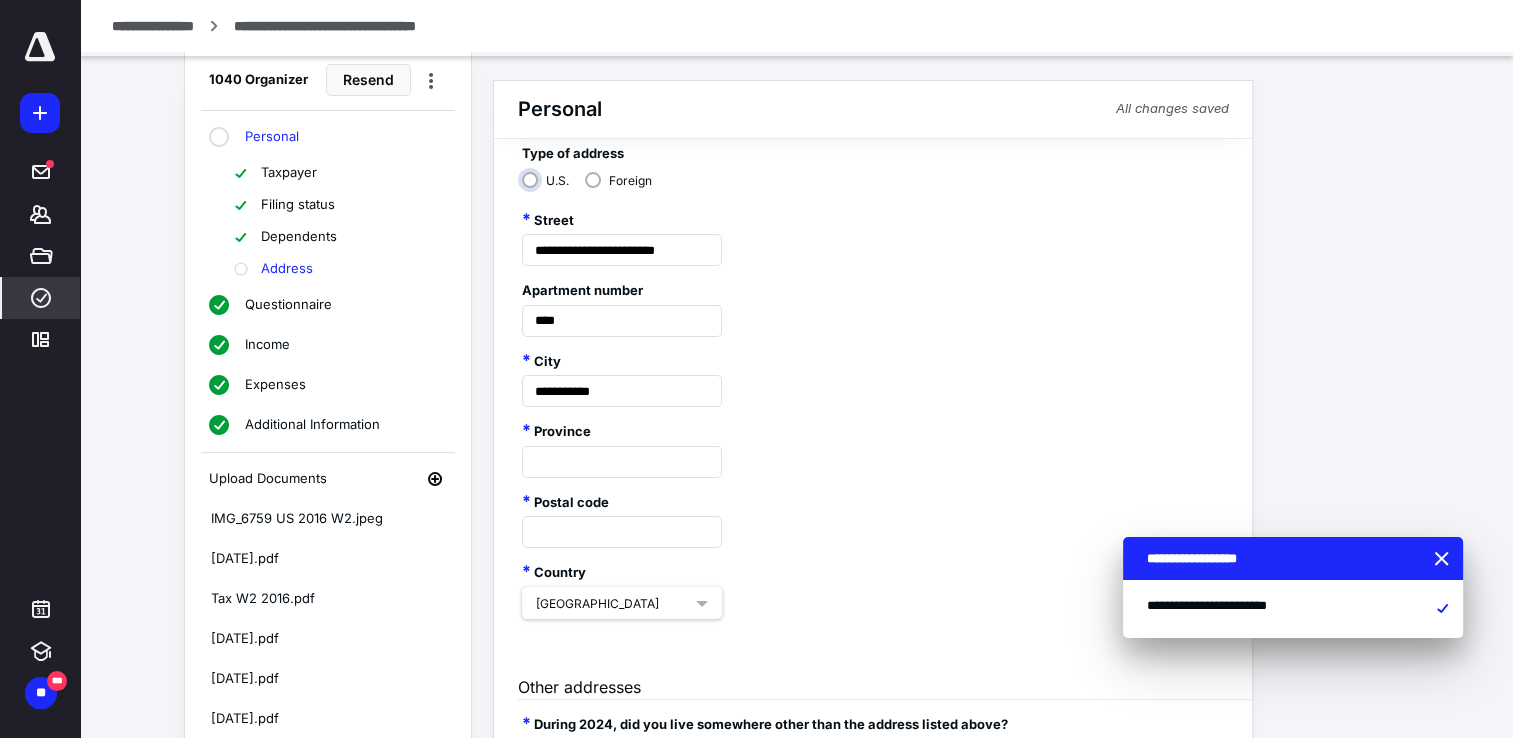 scroll, scrollTop: 0, scrollLeft: 0, axis: both 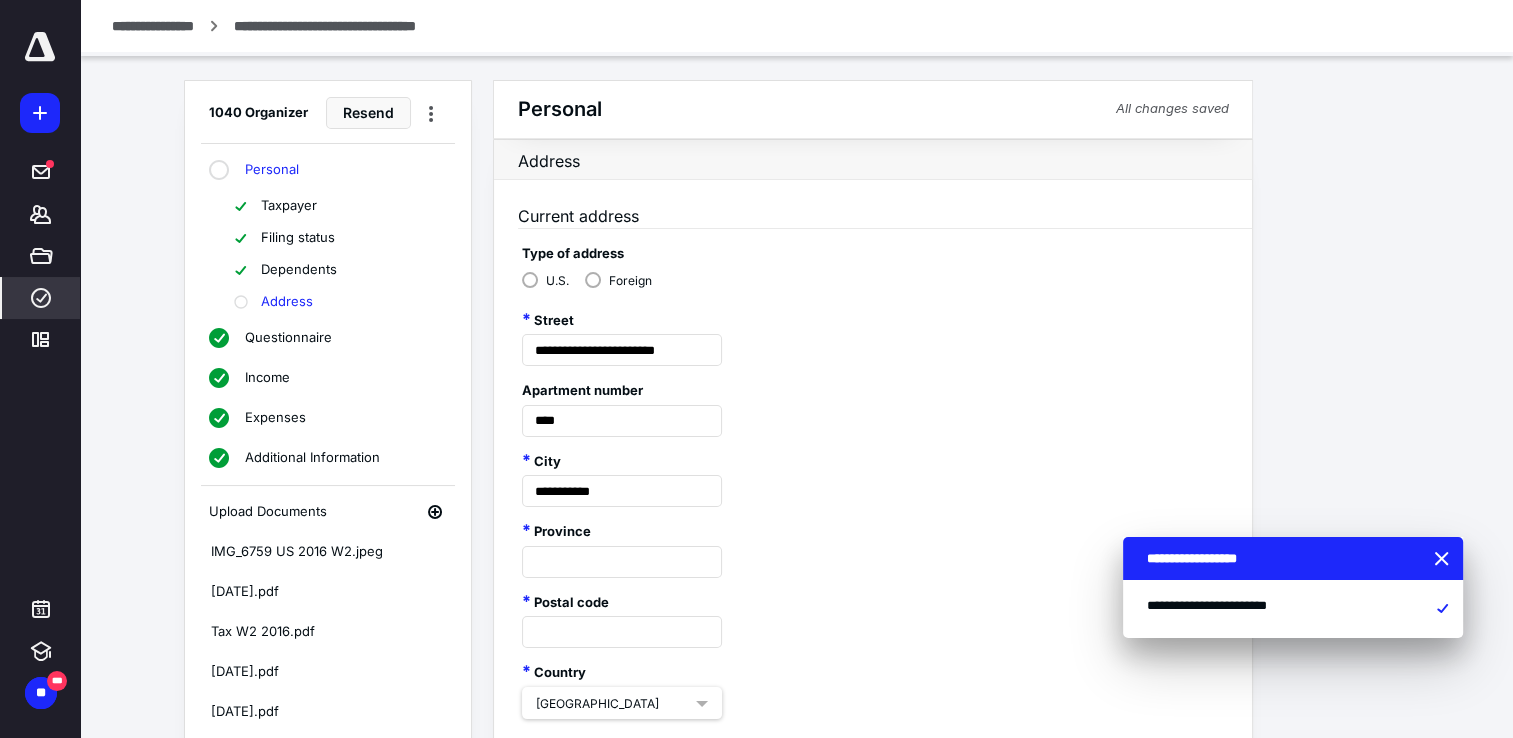 click on "Questionnaire" at bounding box center (288, 338) 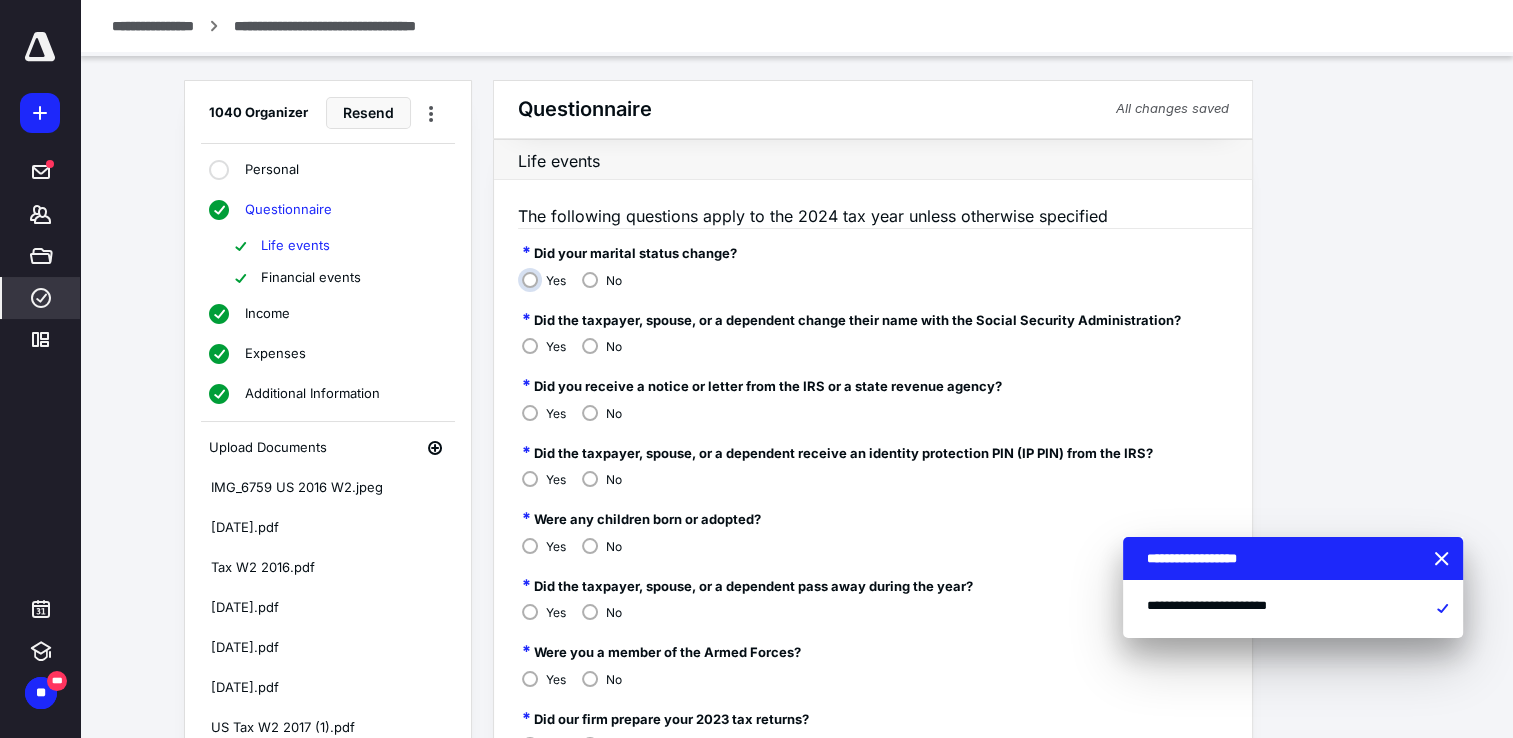 scroll, scrollTop: 400, scrollLeft: 0, axis: vertical 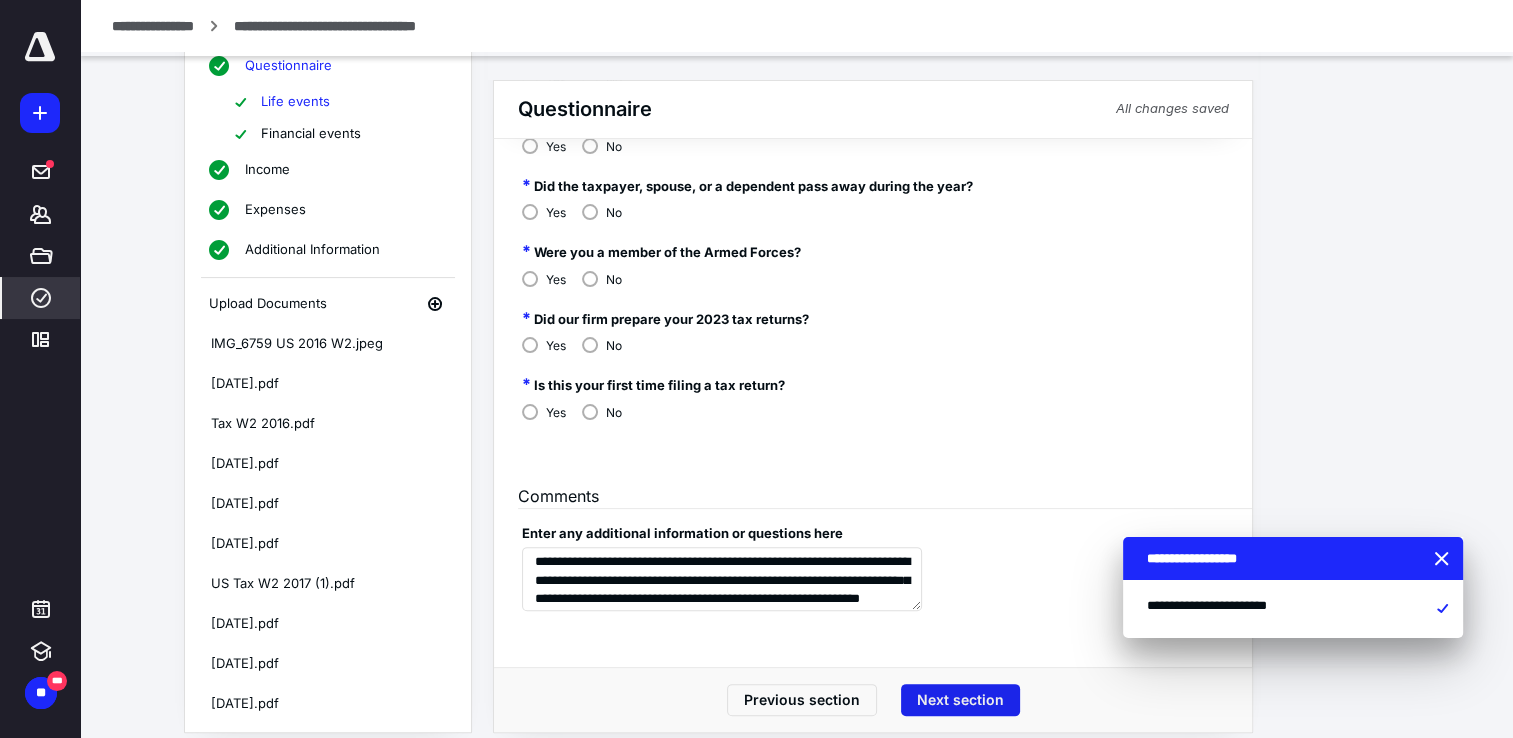 click on "Next section" at bounding box center (960, 700) 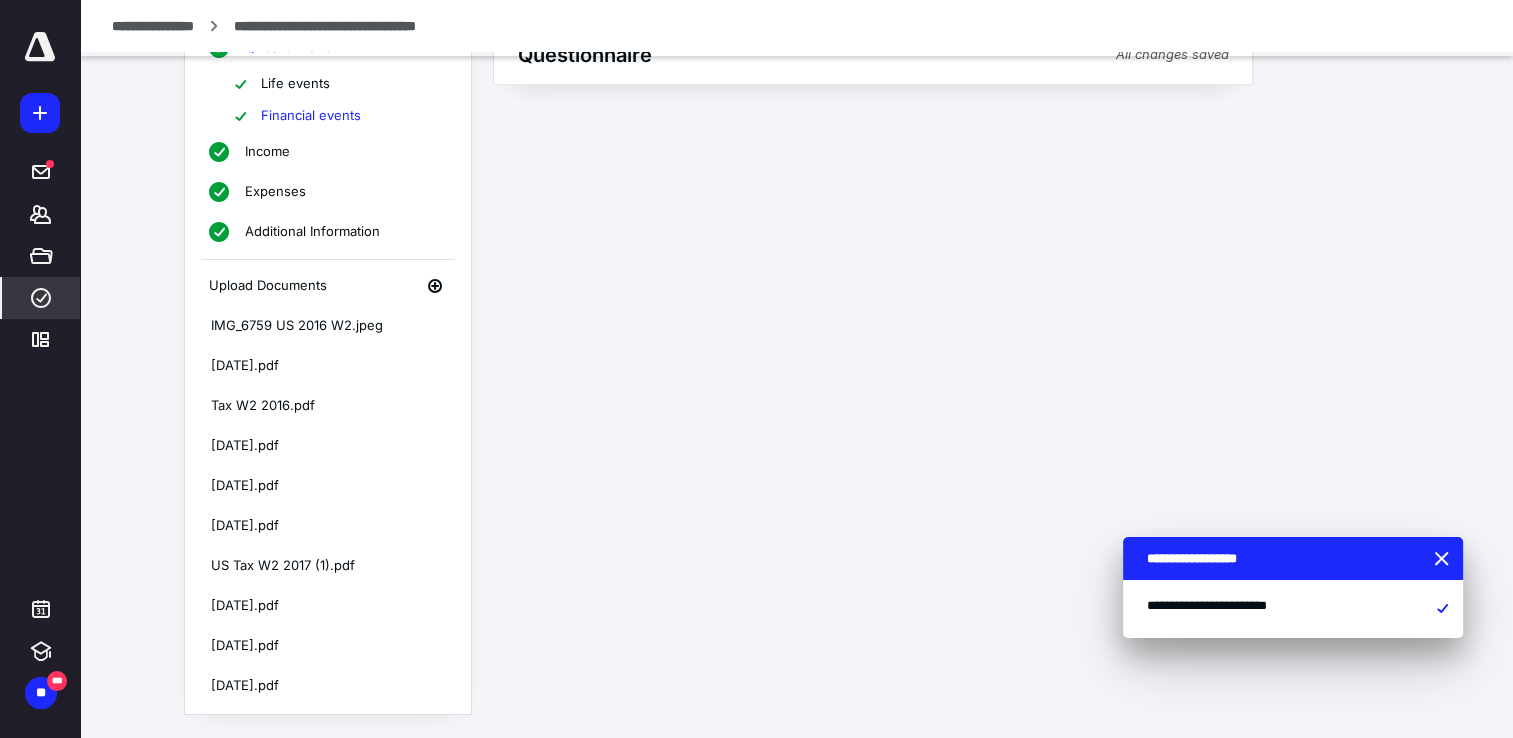 scroll, scrollTop: 350, scrollLeft: 0, axis: vertical 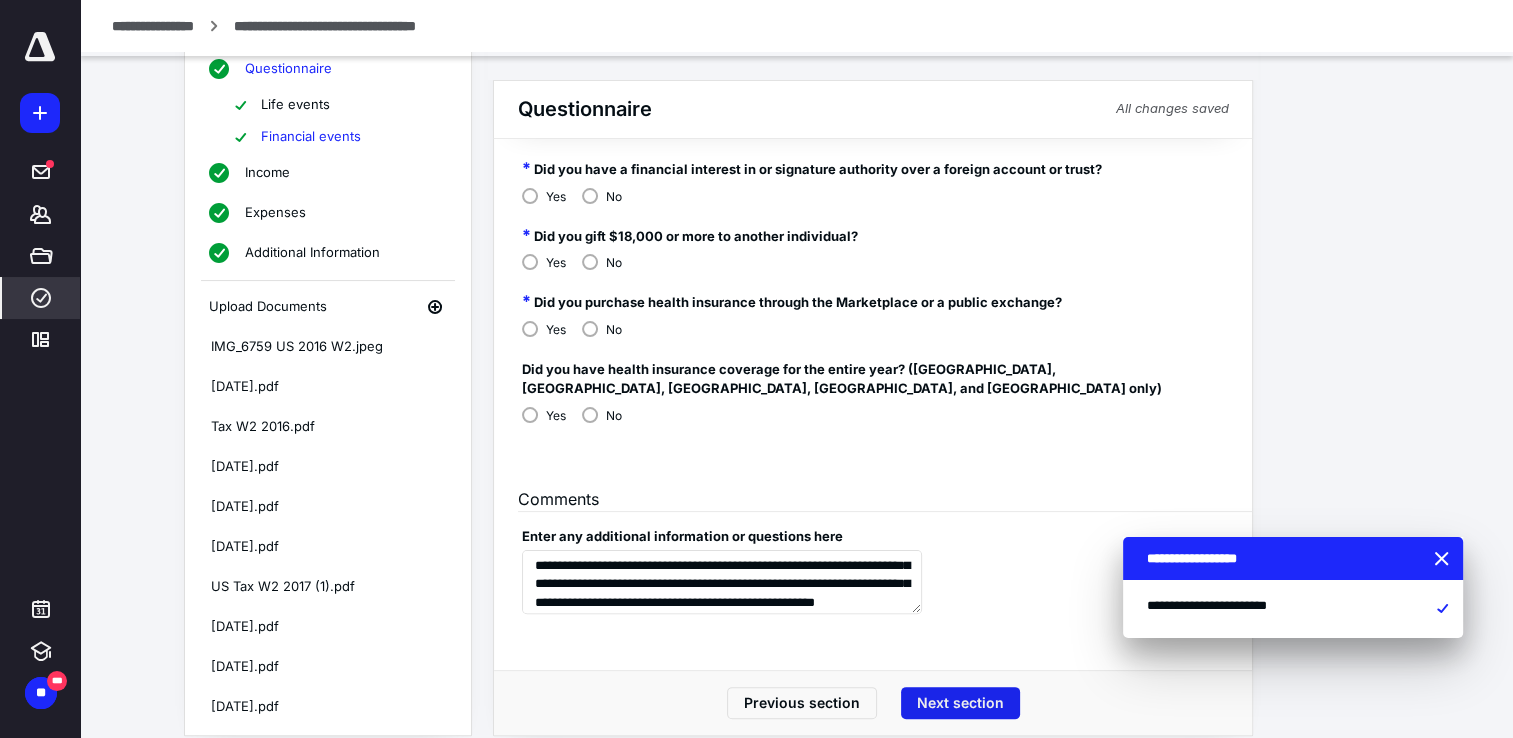 click on "Next section" at bounding box center [960, 703] 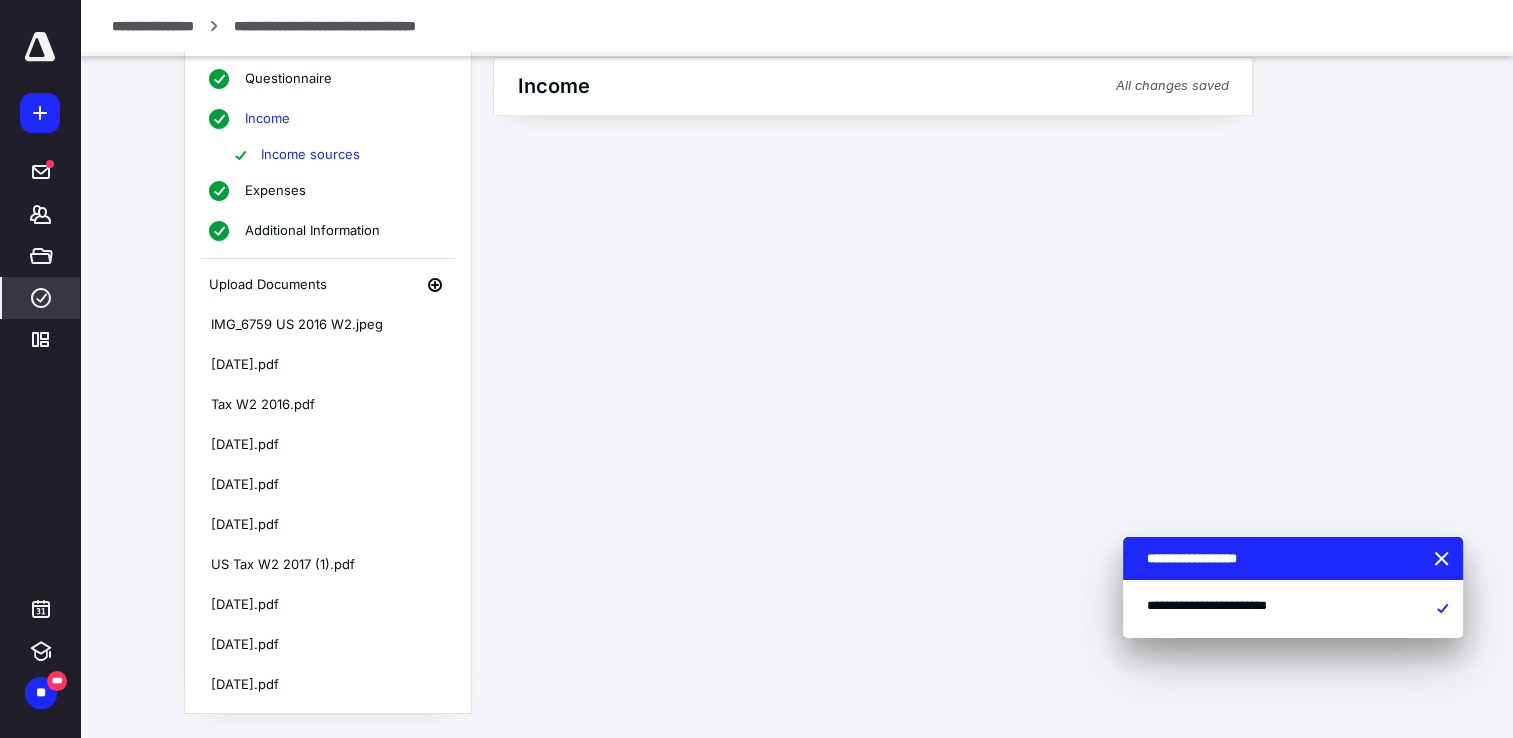 scroll, scrollTop: 130, scrollLeft: 0, axis: vertical 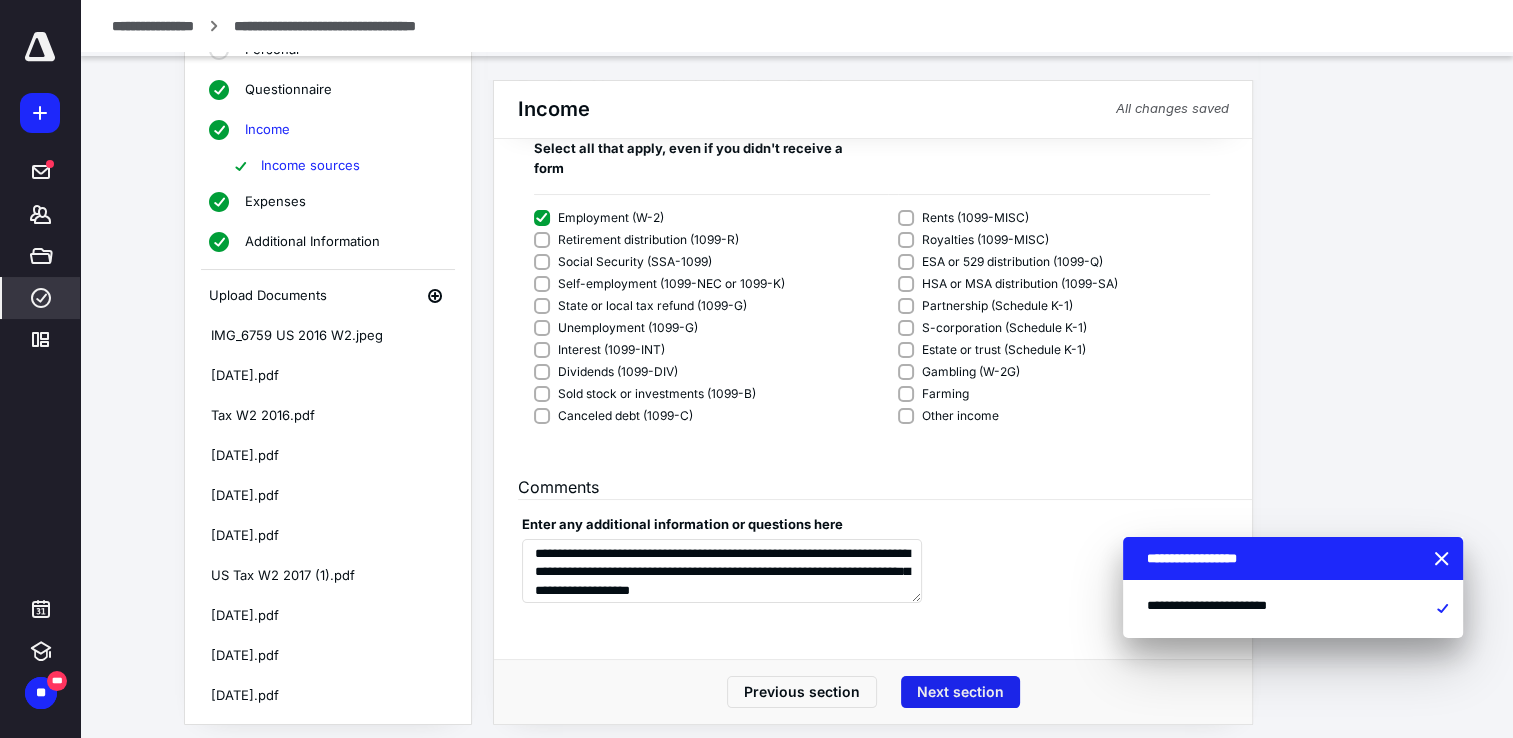 click on "Next section" at bounding box center (960, 692) 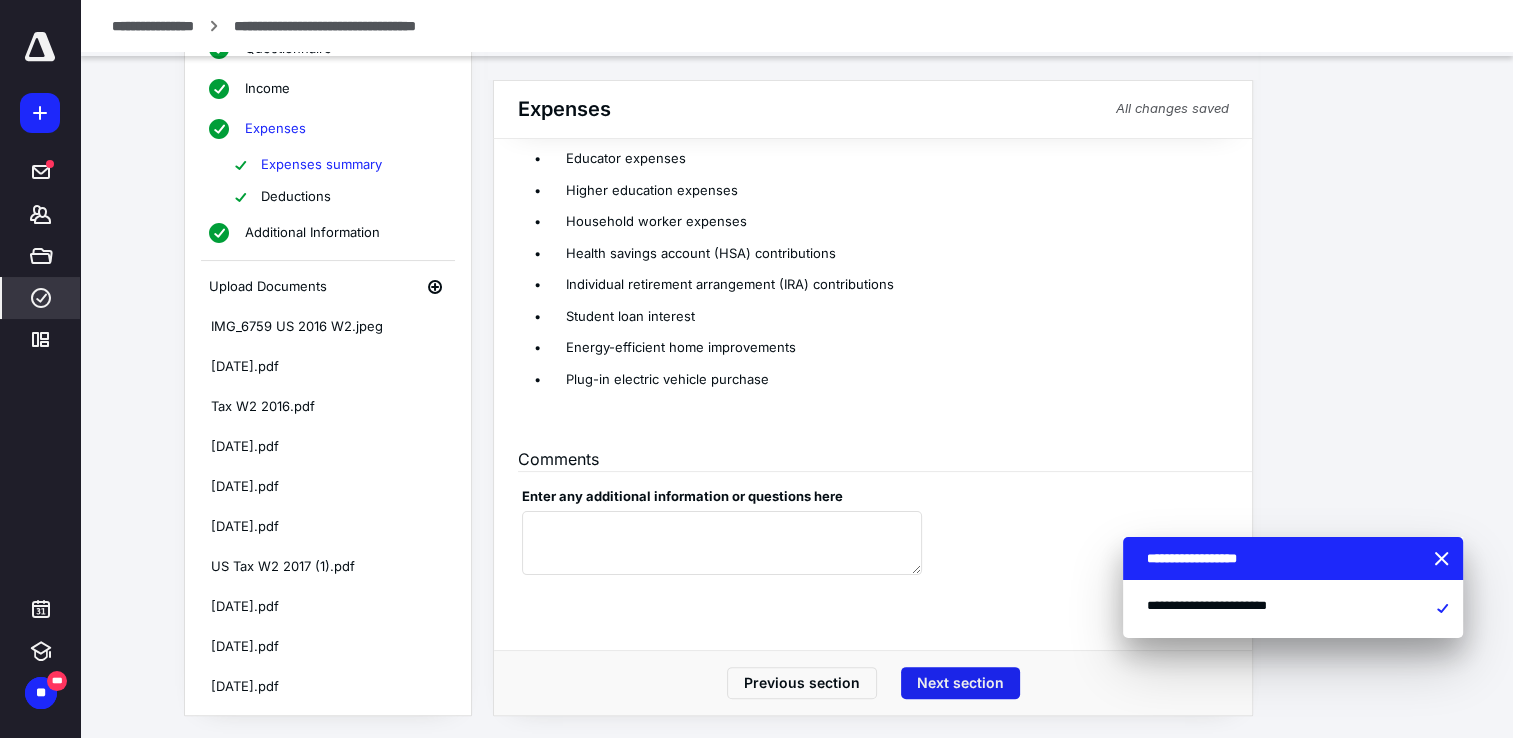 click on "Next section" at bounding box center [960, 683] 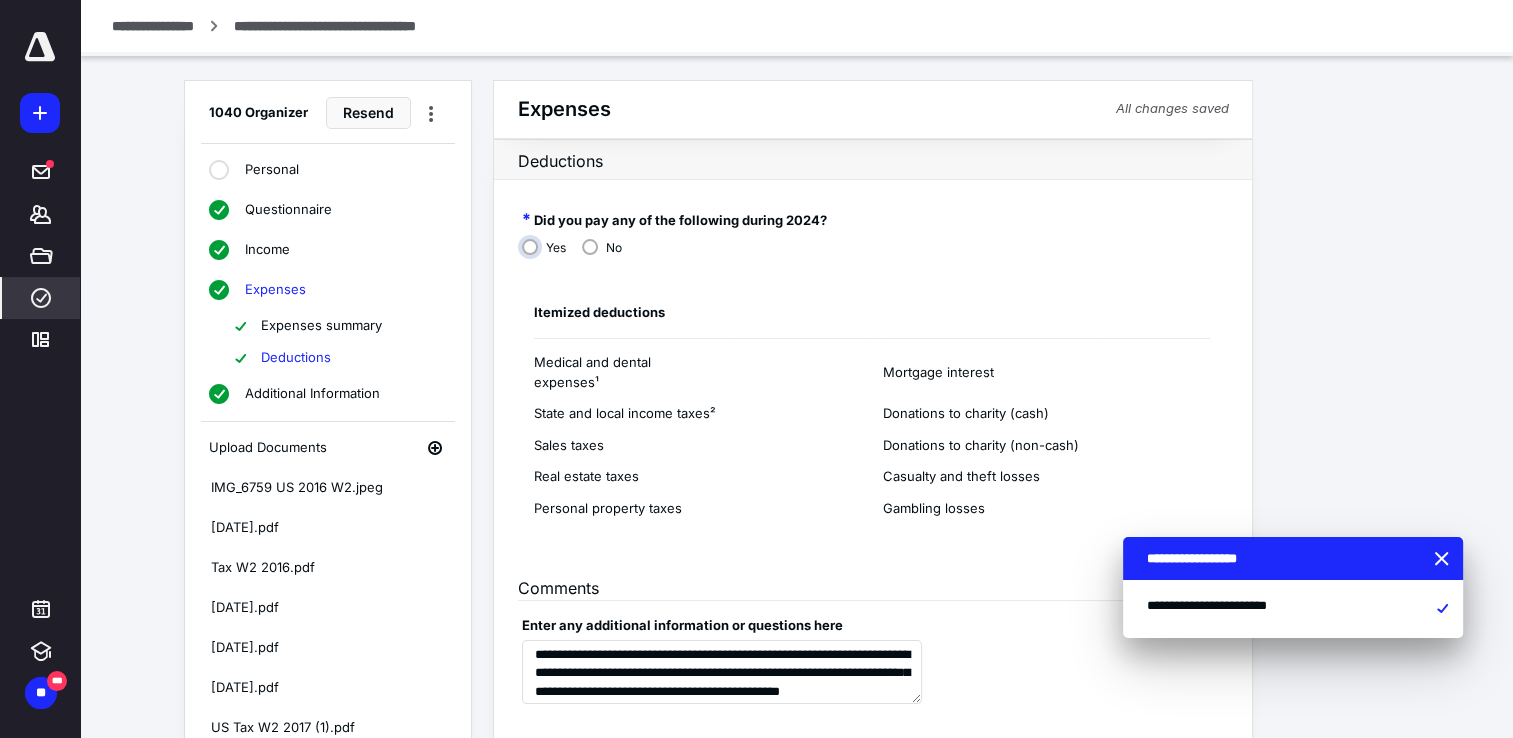 scroll, scrollTop: 162, scrollLeft: 0, axis: vertical 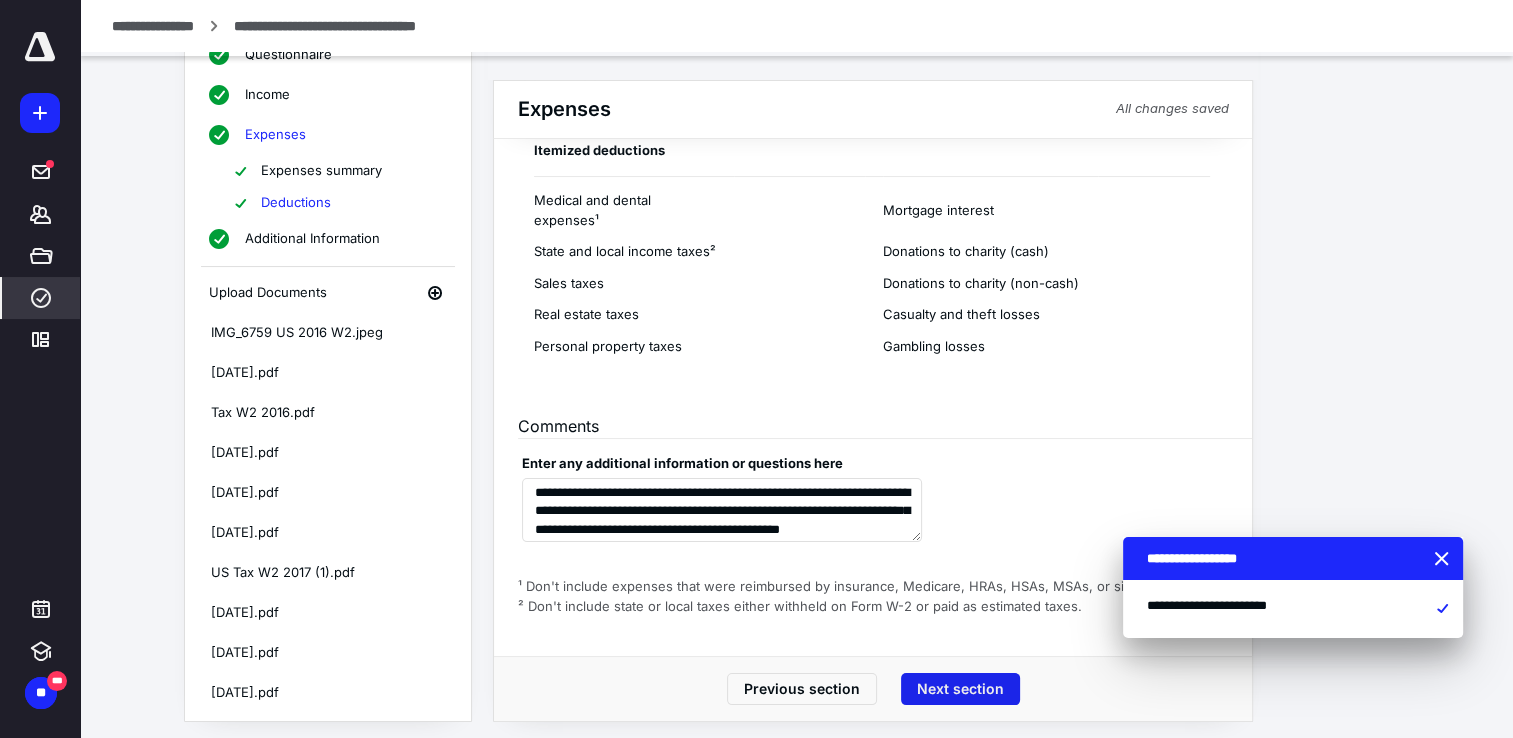 click on "Next section" at bounding box center (960, 689) 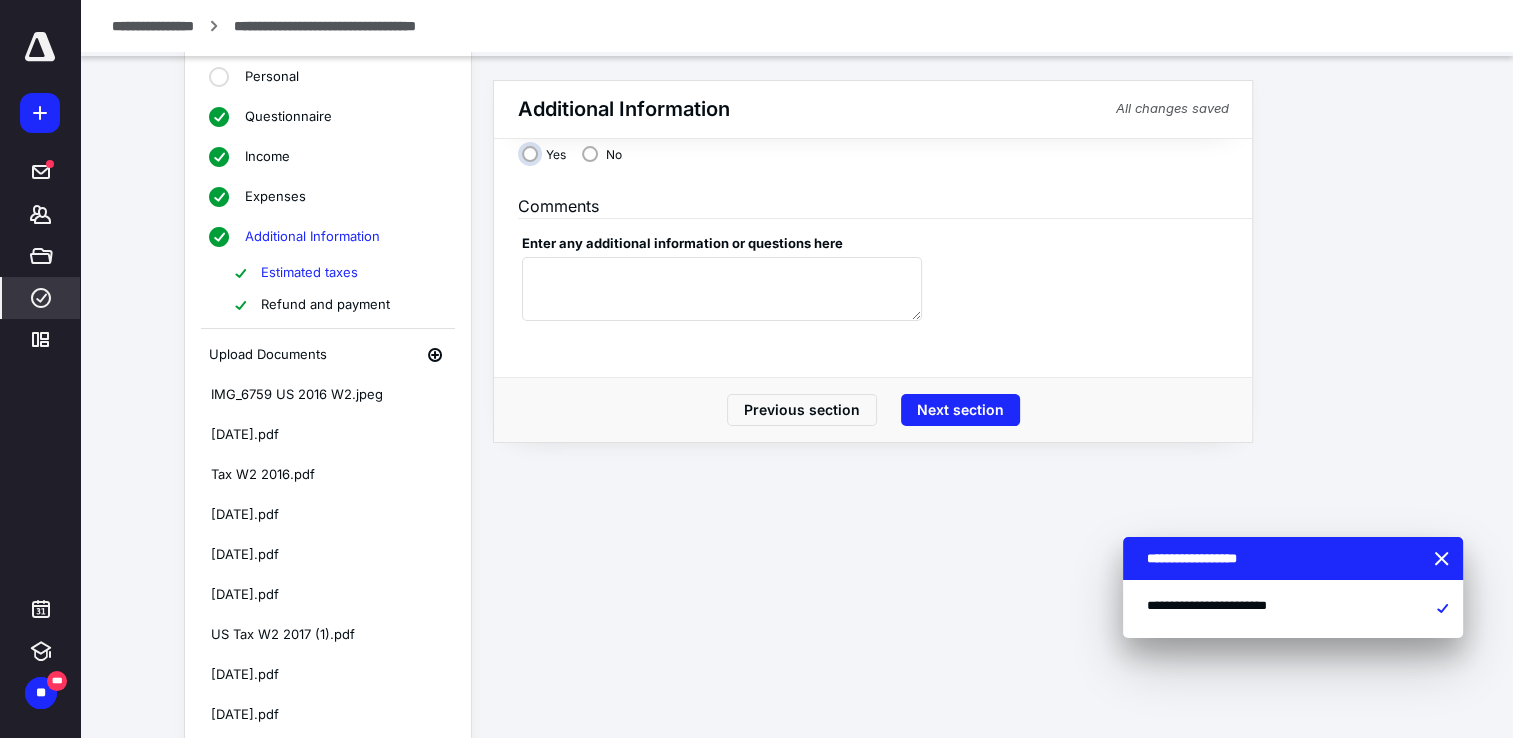 scroll, scrollTop: 0, scrollLeft: 0, axis: both 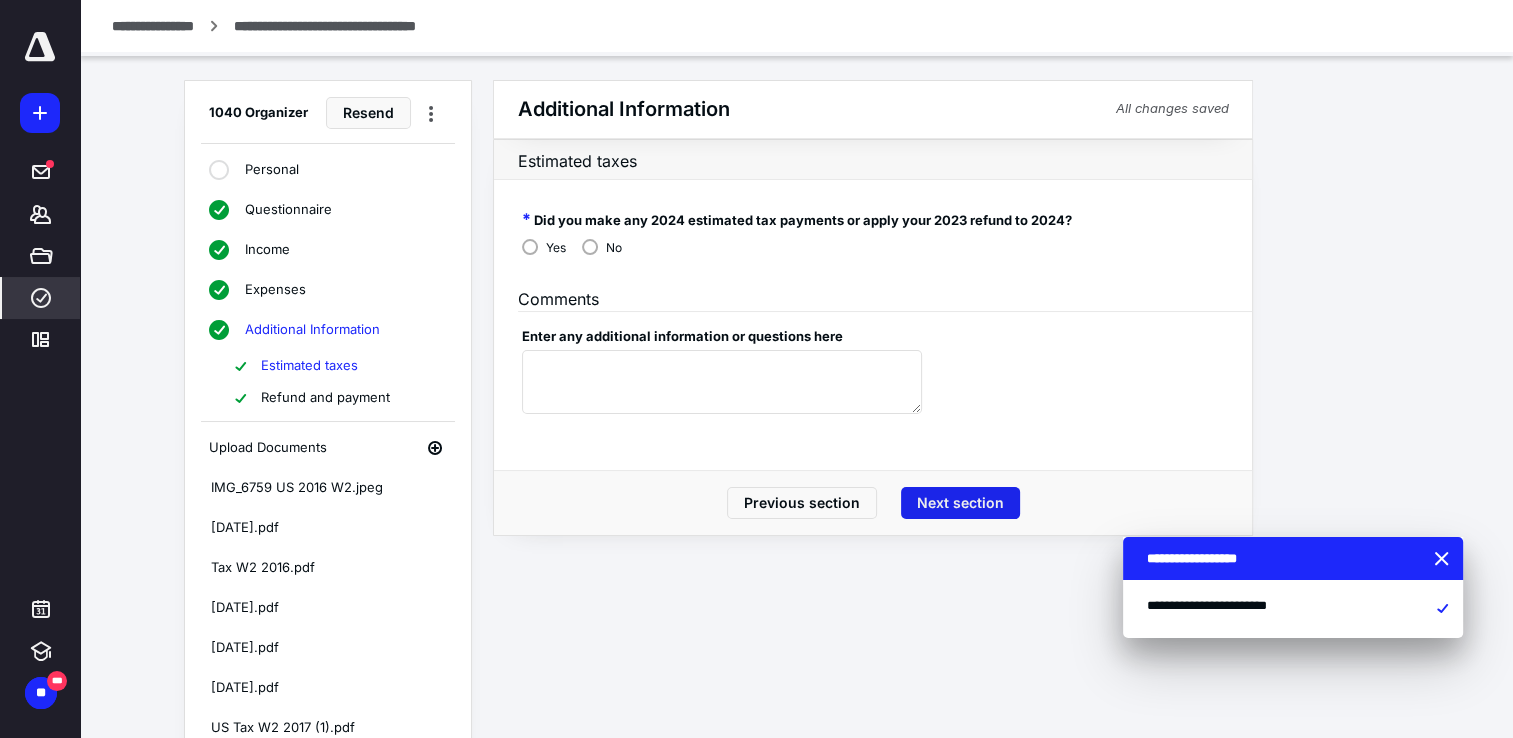 click on "Next section" at bounding box center [960, 503] 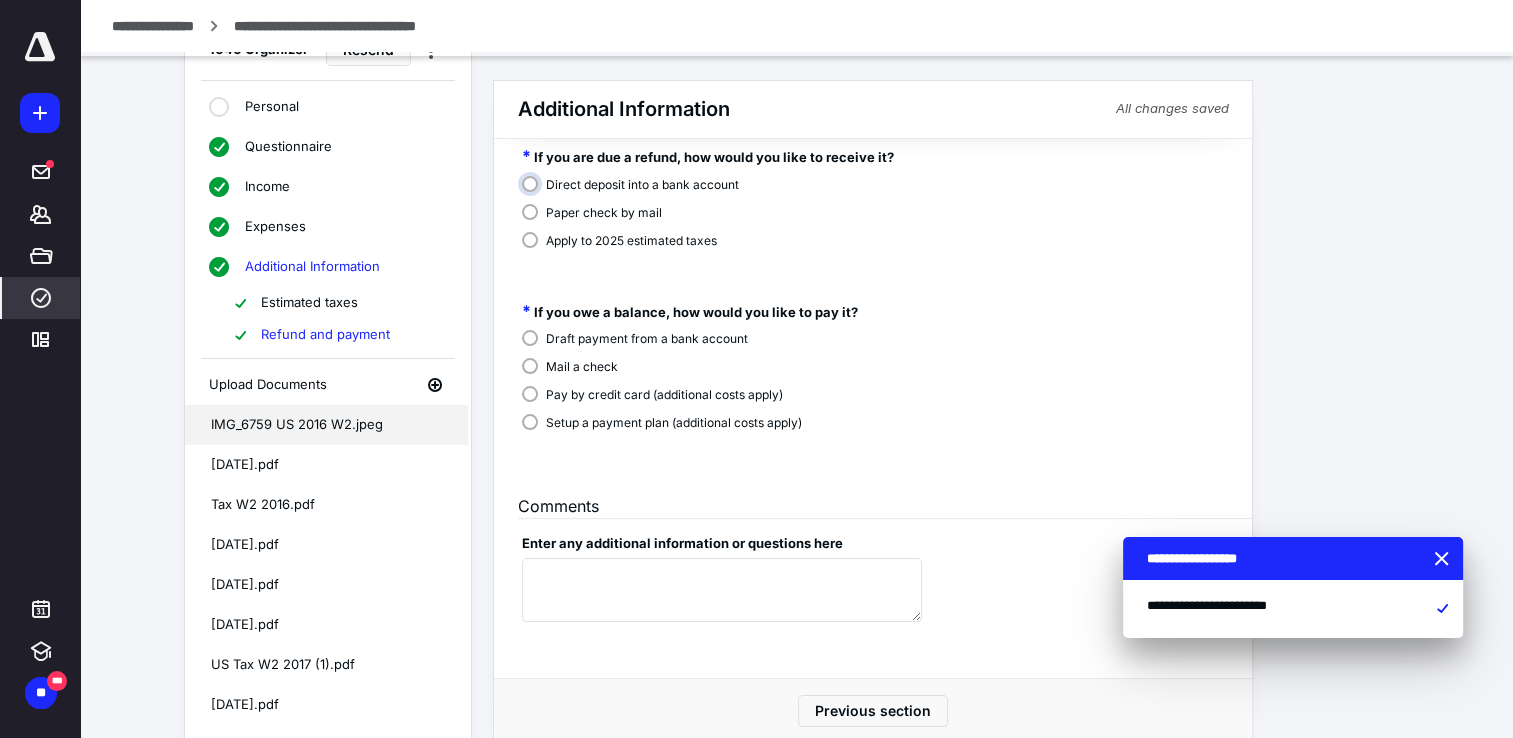 scroll, scrollTop: 0, scrollLeft: 0, axis: both 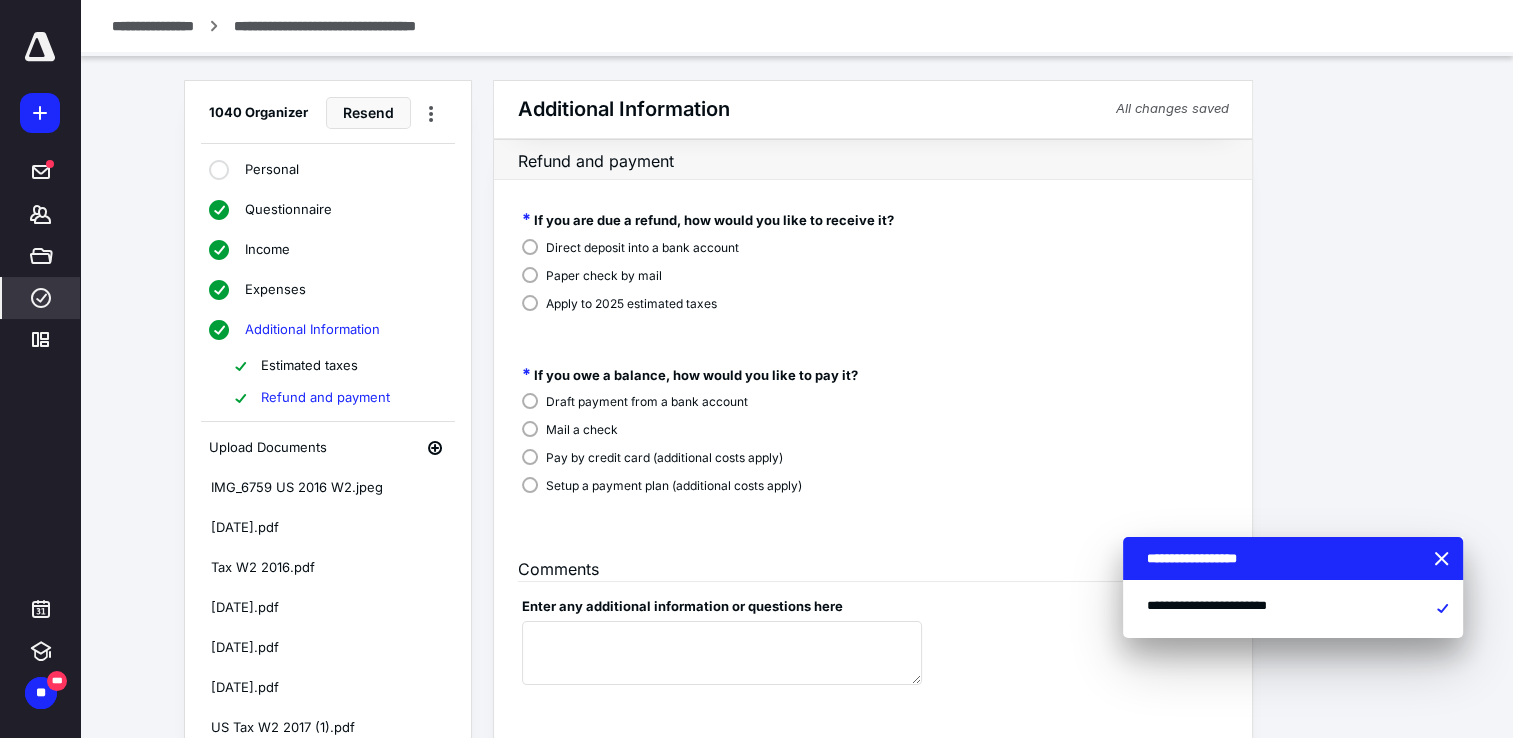 click on "Personal" at bounding box center [272, 170] 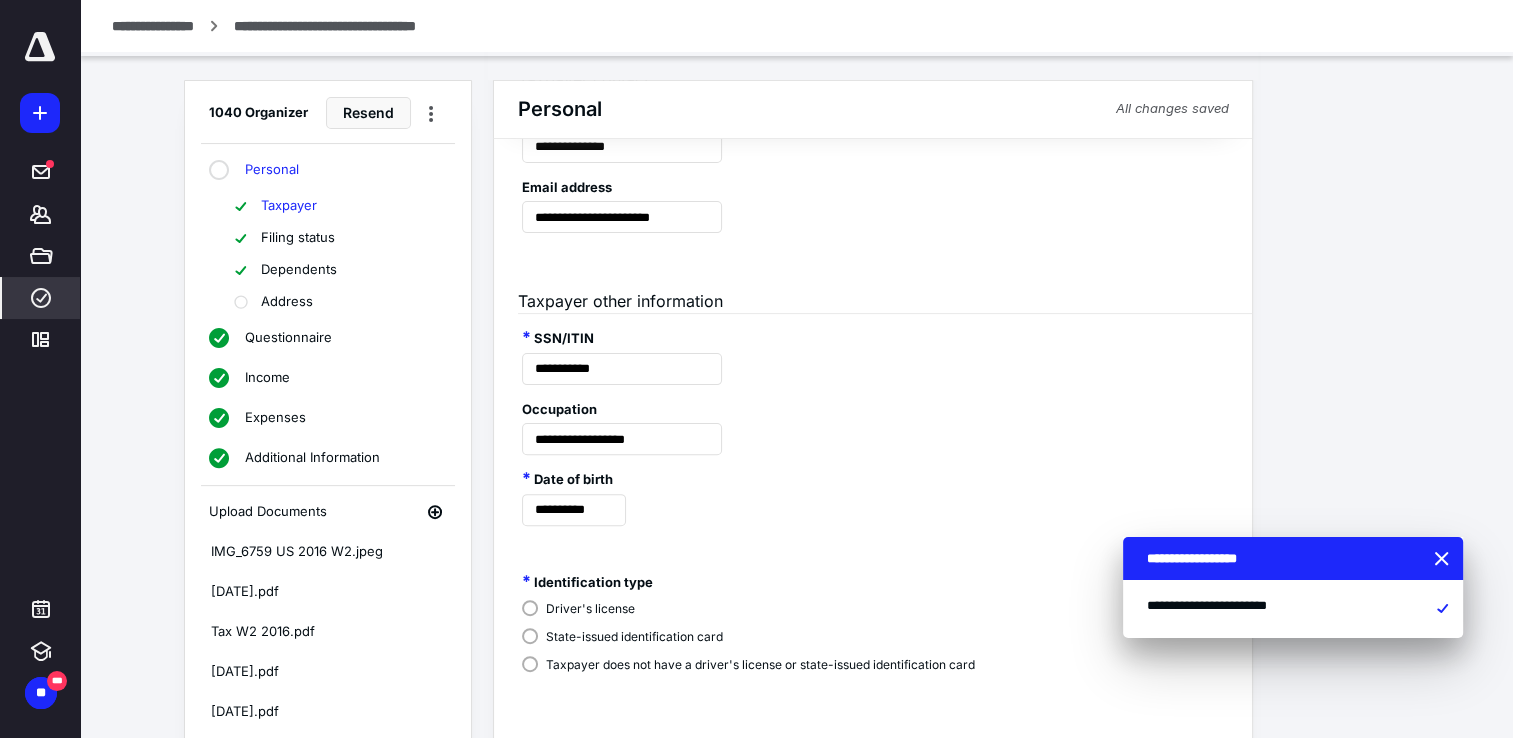 scroll, scrollTop: 0, scrollLeft: 0, axis: both 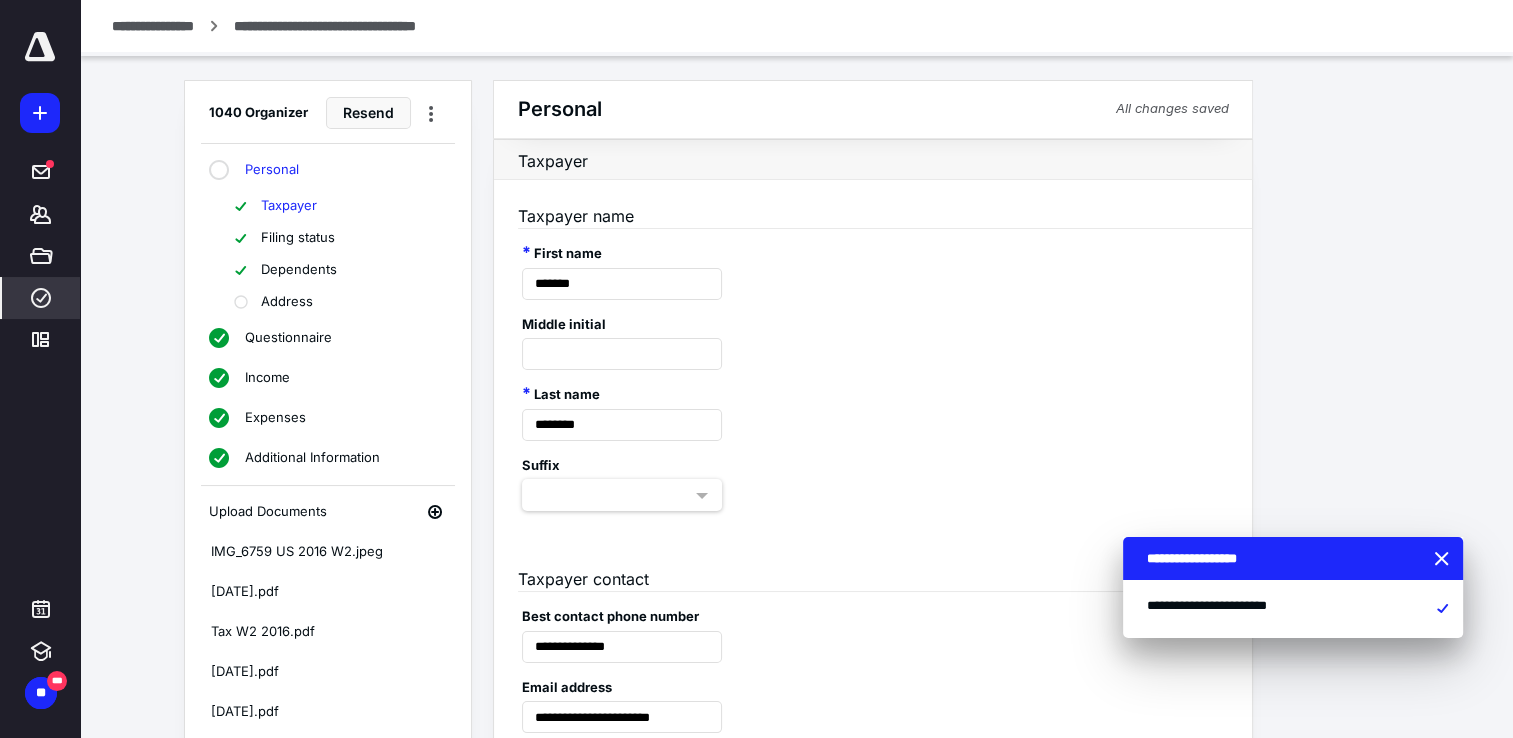 click on "Address" at bounding box center (287, 302) 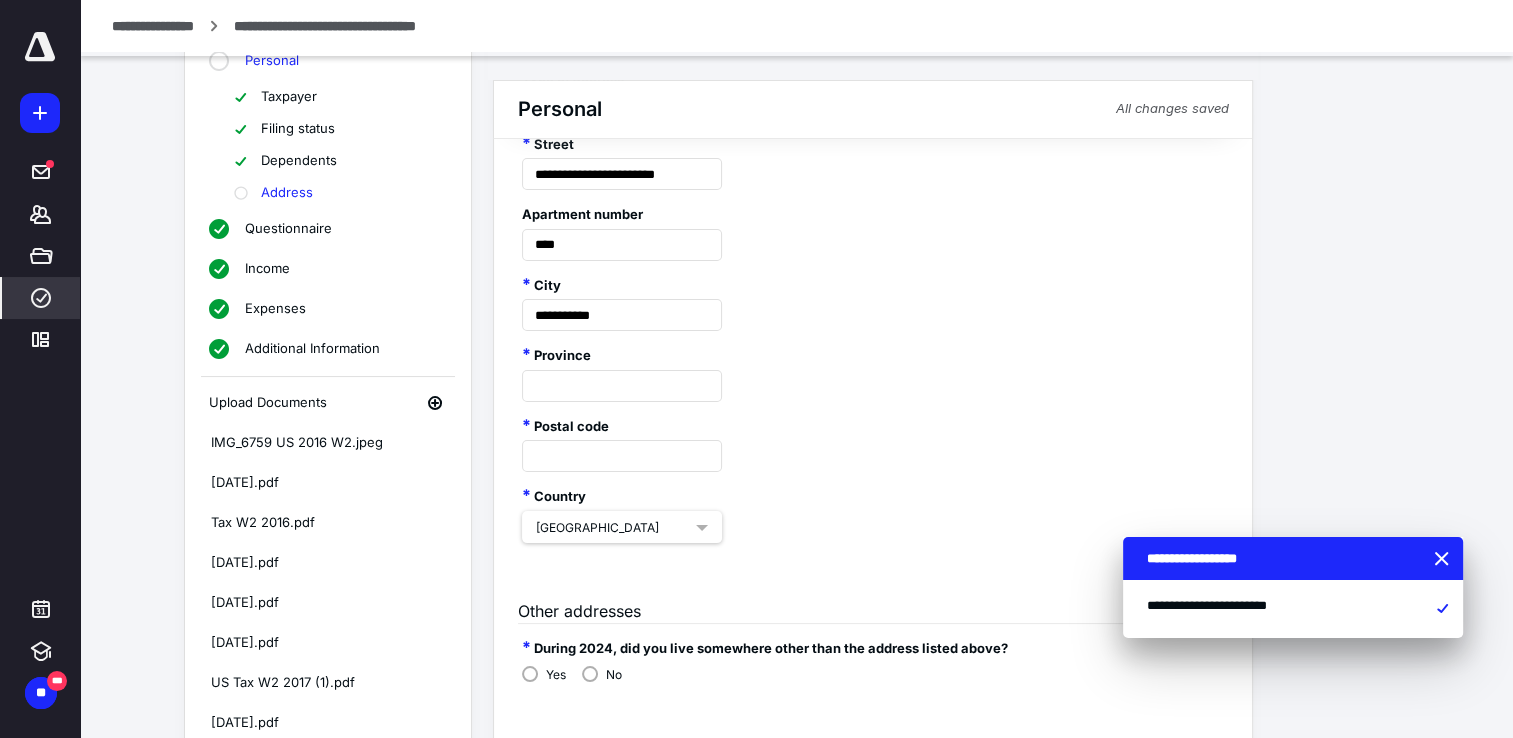 scroll, scrollTop: 92, scrollLeft: 0, axis: vertical 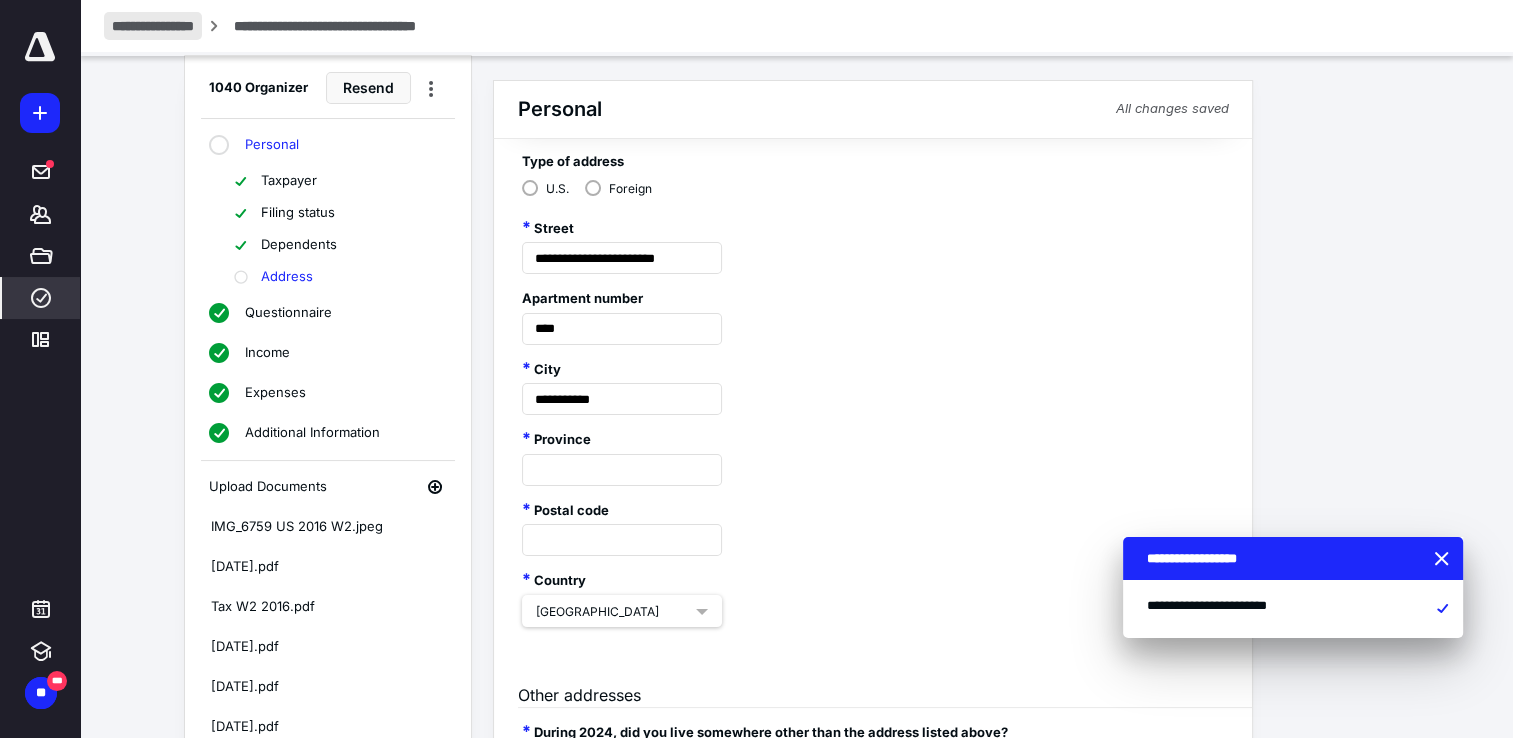 click on "**********" at bounding box center (153, 26) 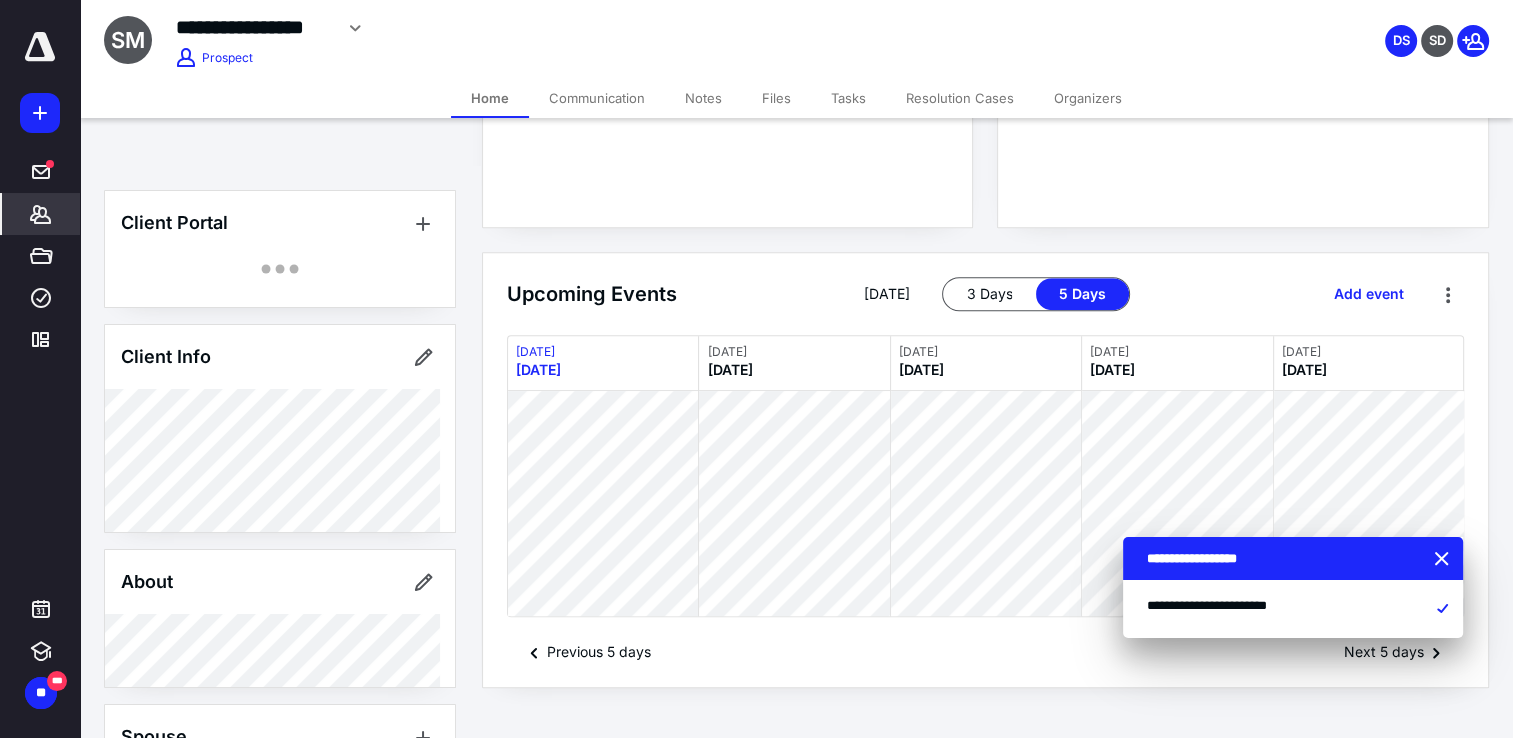 scroll, scrollTop: 910, scrollLeft: 0, axis: vertical 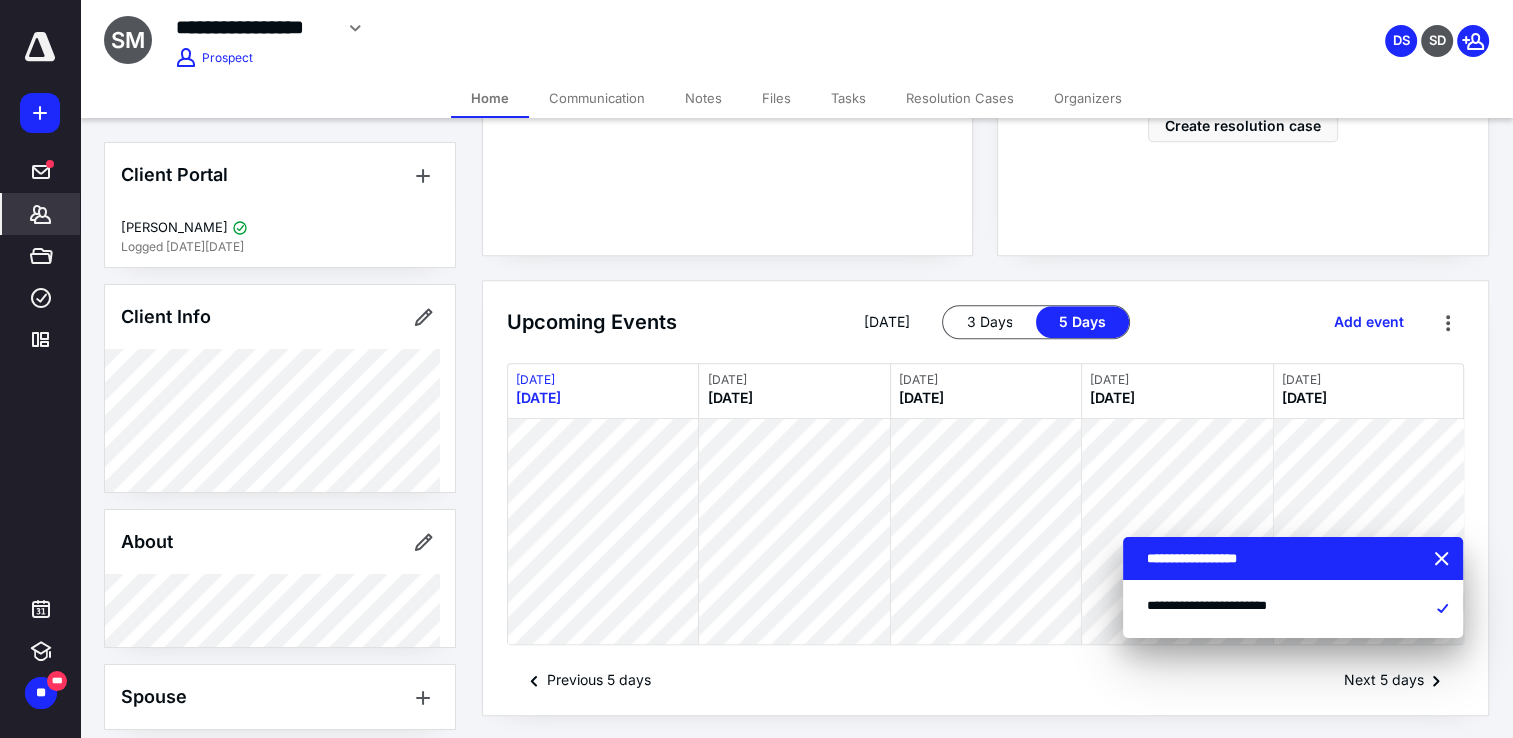 click on "Organizers" at bounding box center (1088, 98) 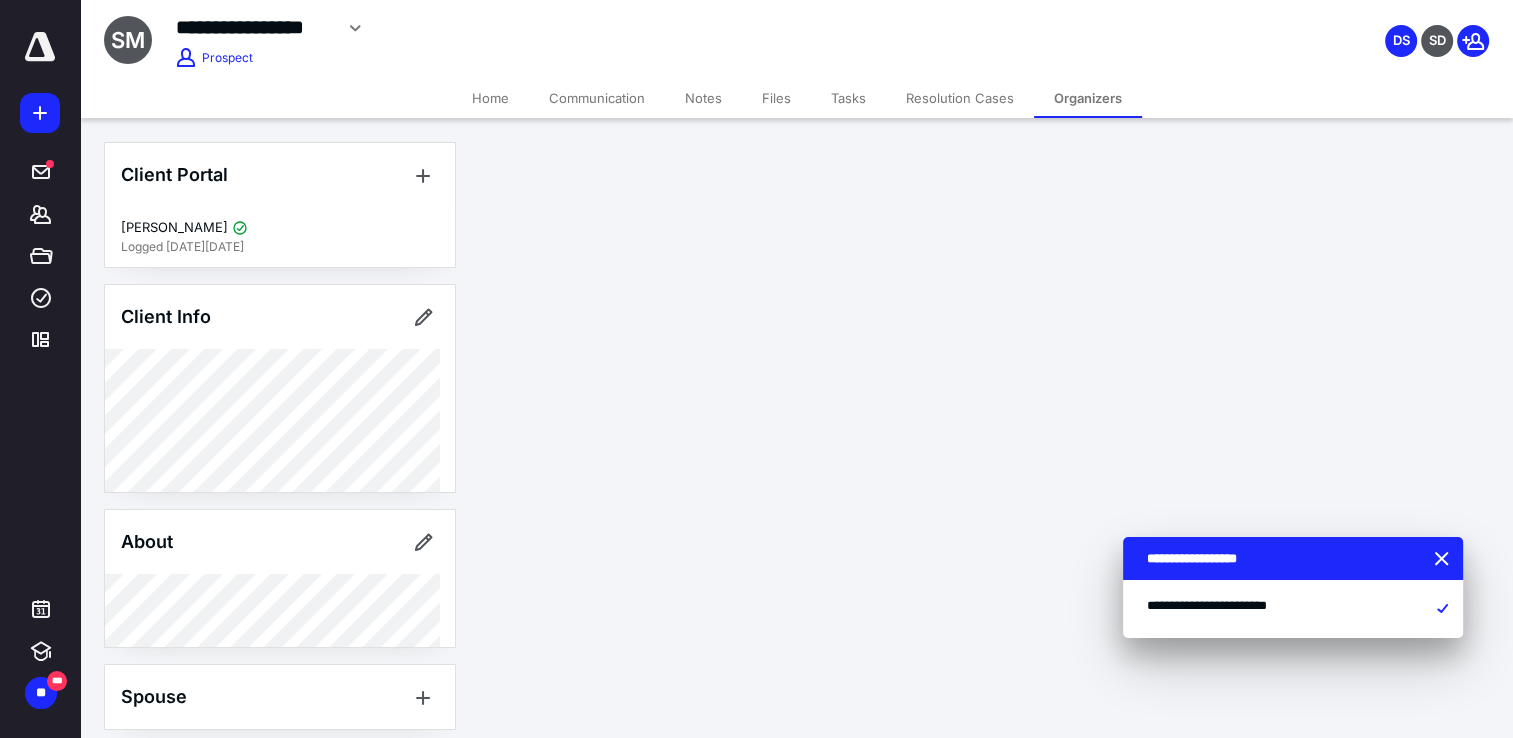 scroll, scrollTop: 0, scrollLeft: 0, axis: both 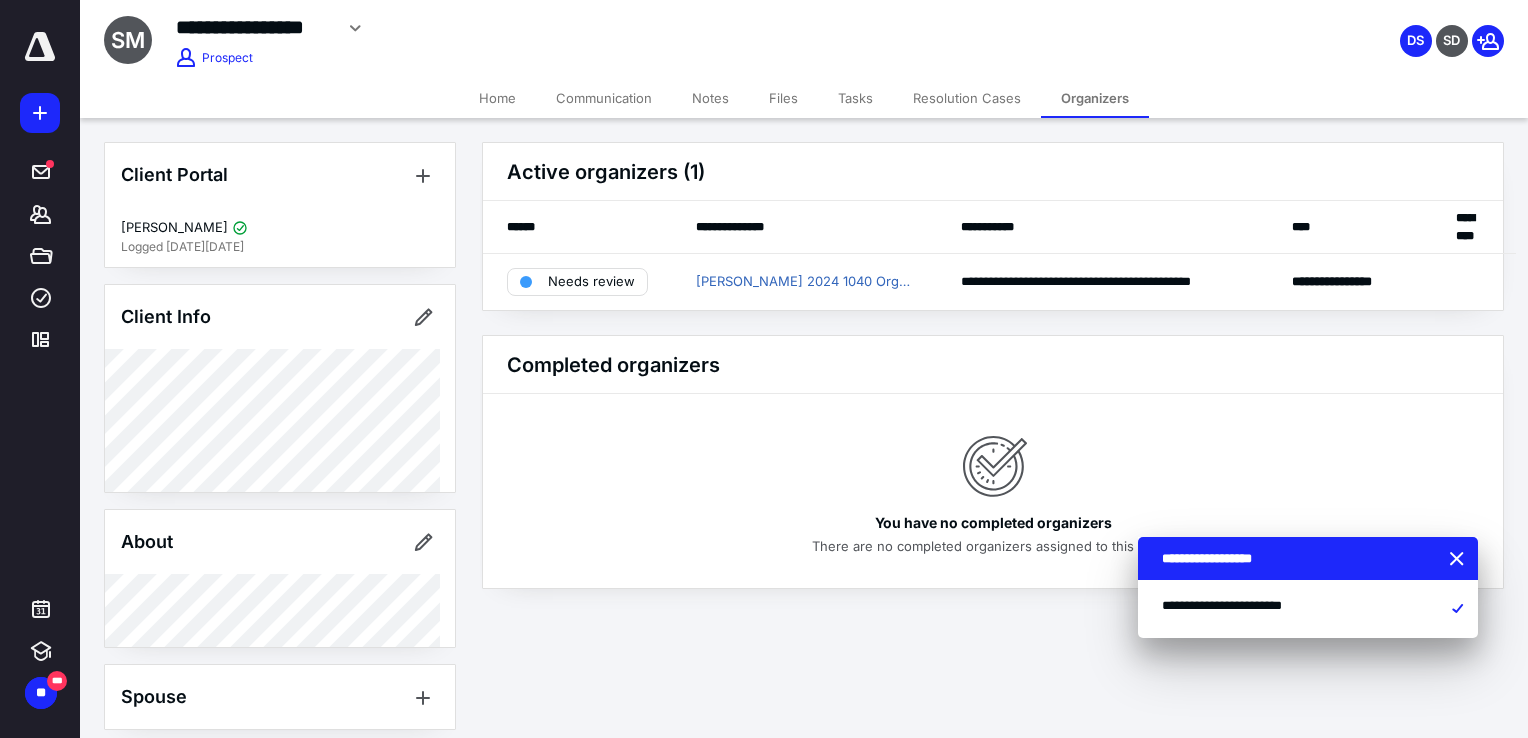click on "Resolution Cases" at bounding box center (967, 98) 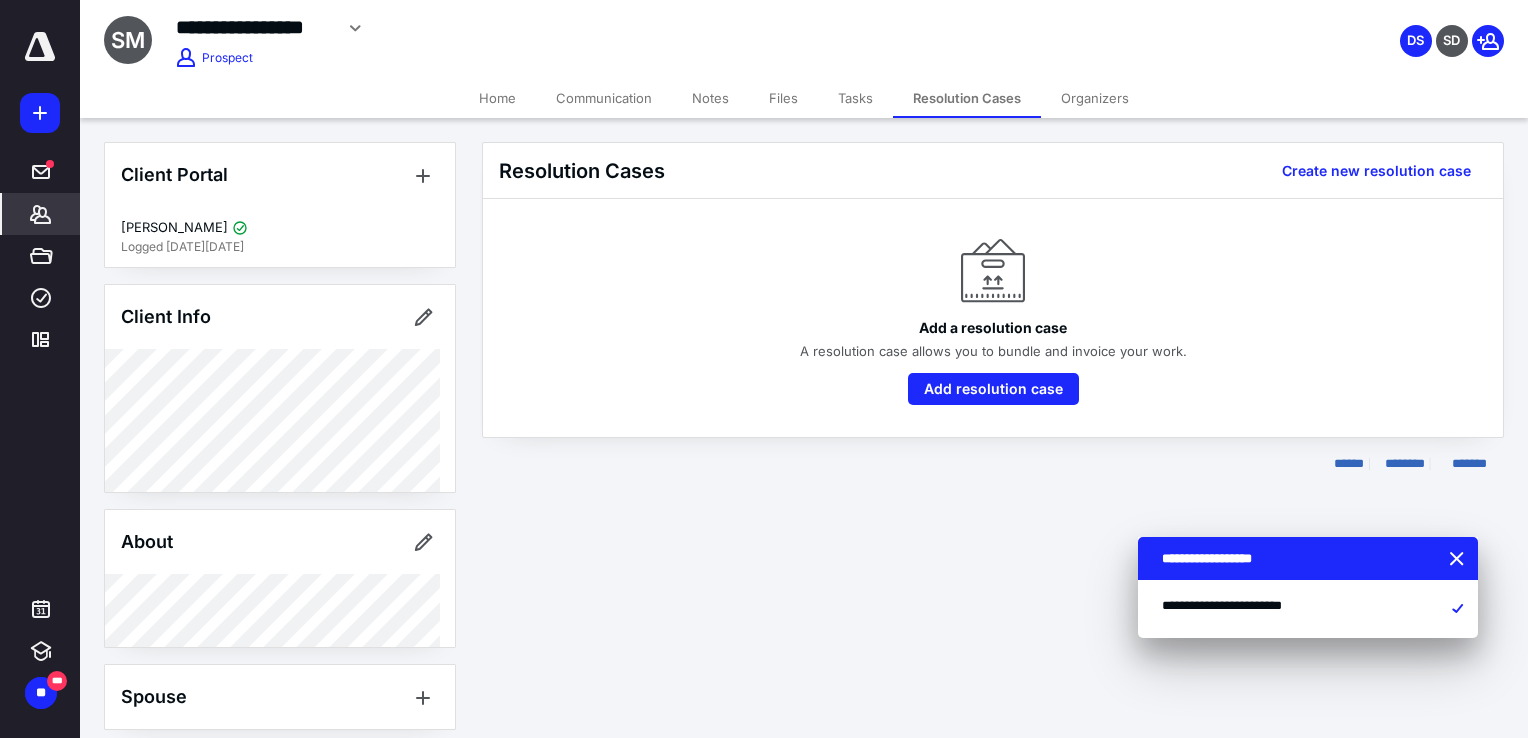 click on "Tasks" at bounding box center [855, 98] 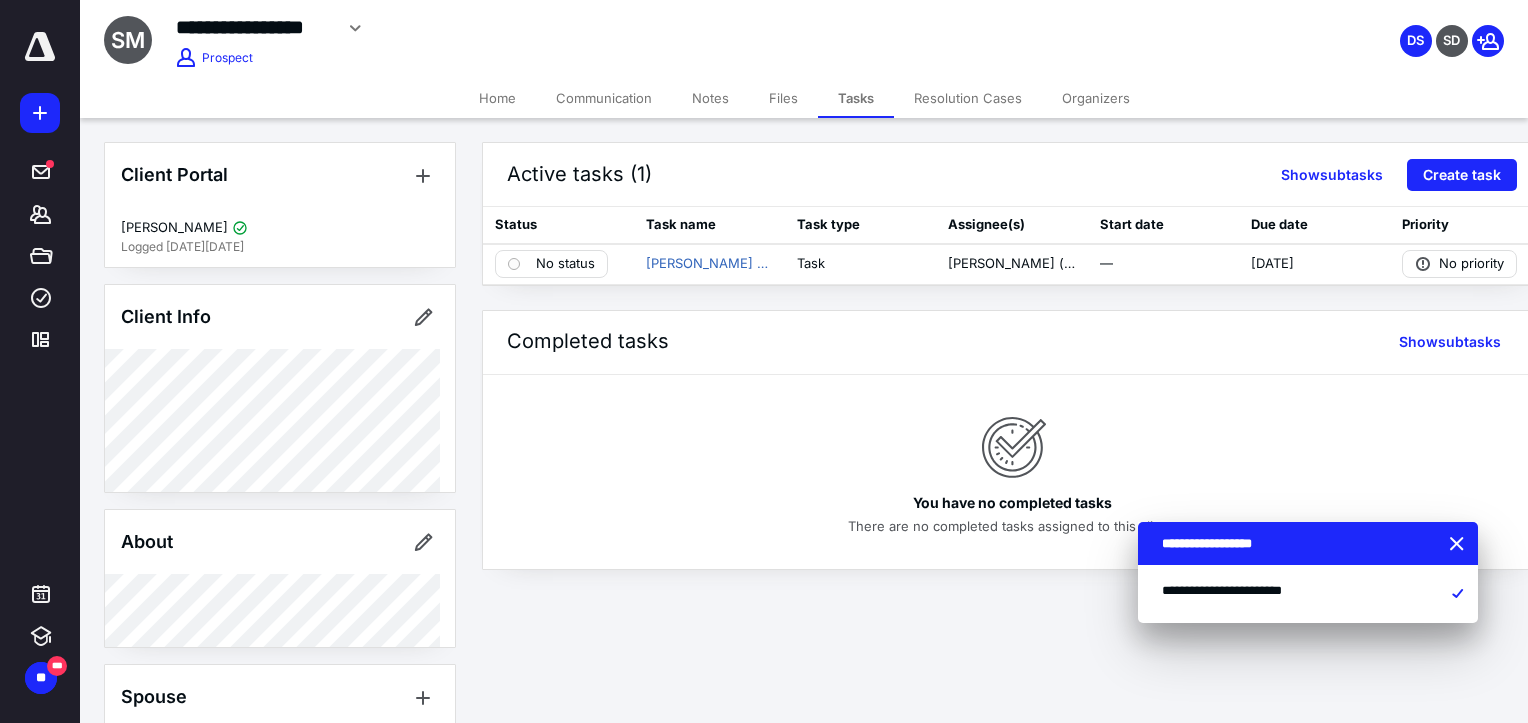 click on "Organizers" at bounding box center (1096, 98) 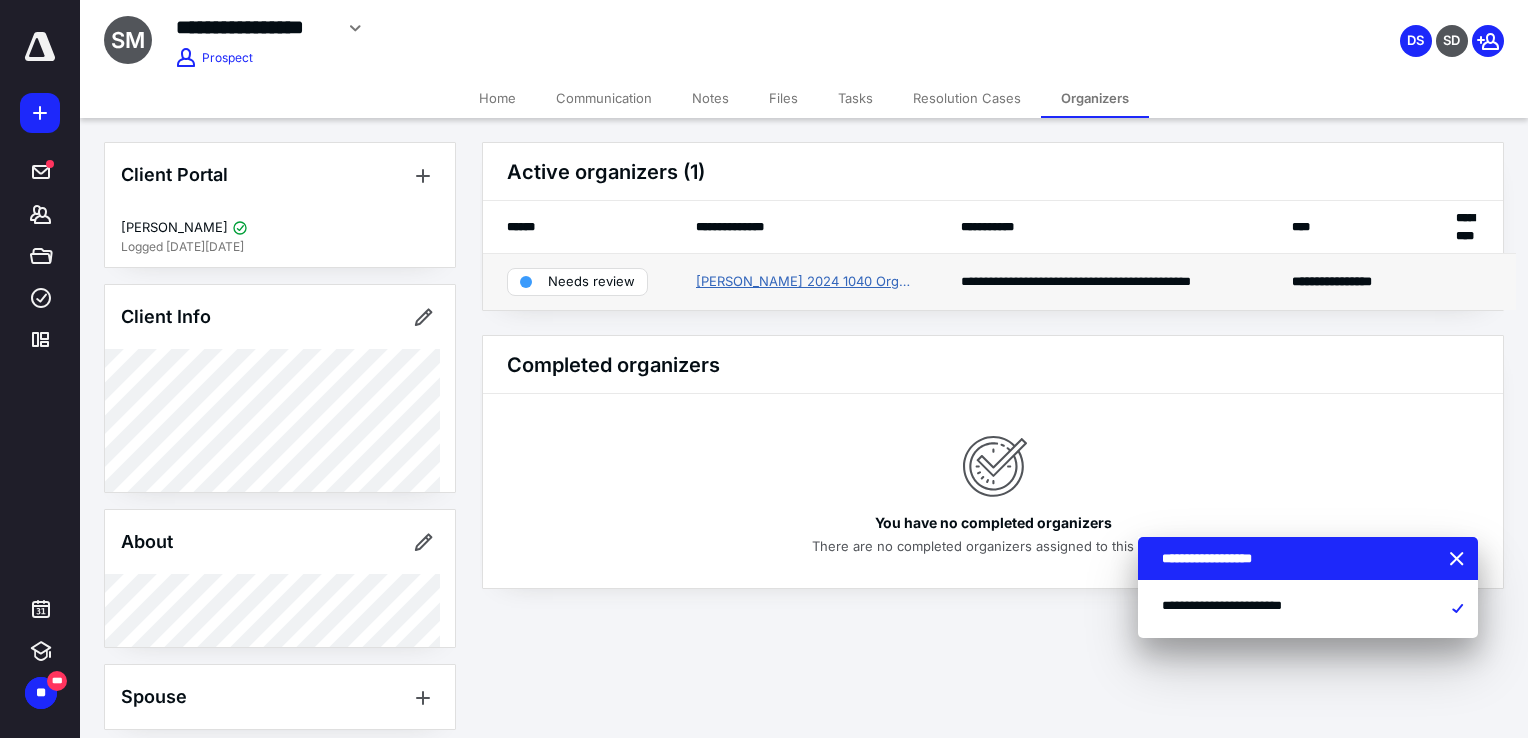 click on "[PERSON_NAME] 2024 1040 Organizer" at bounding box center (804, 282) 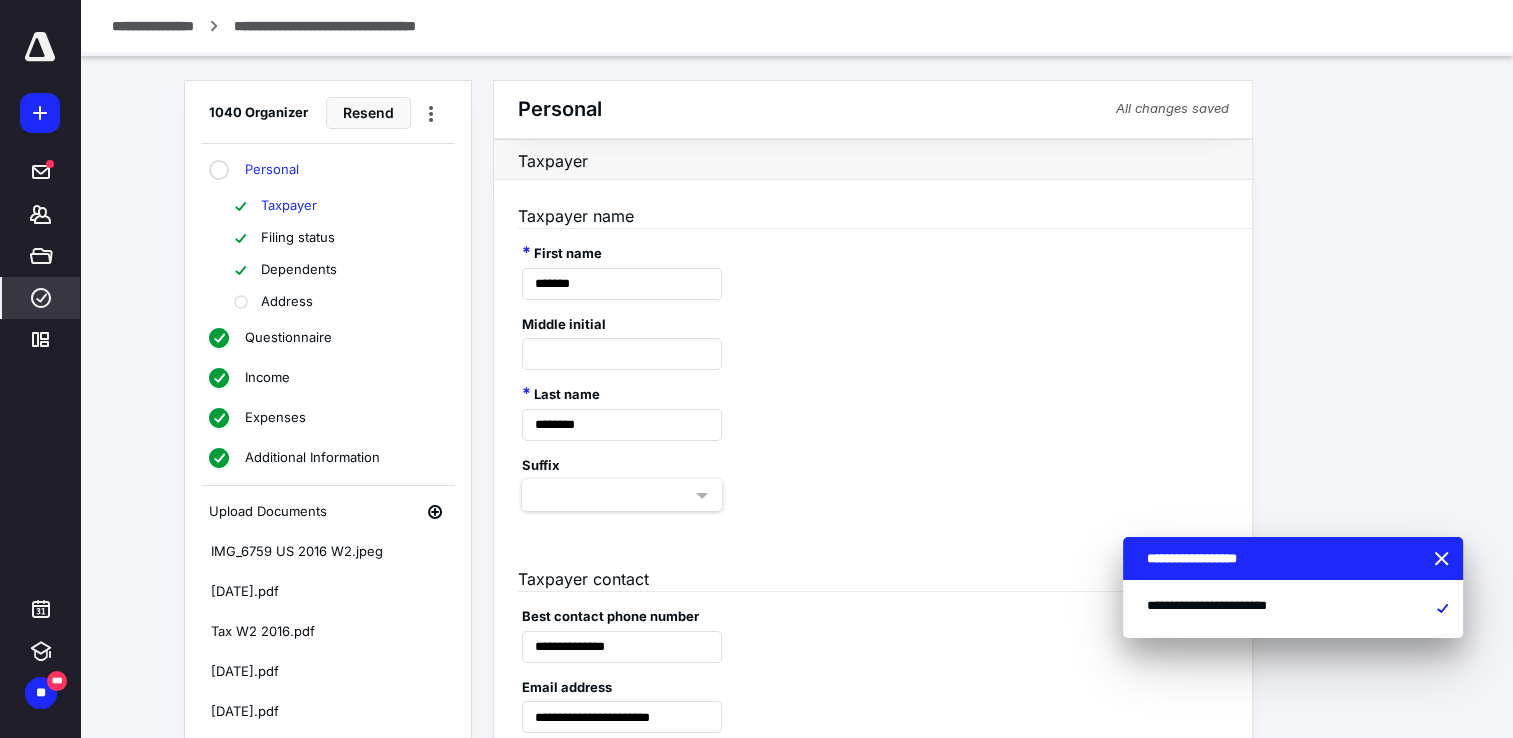 click on "Address" at bounding box center (287, 302) 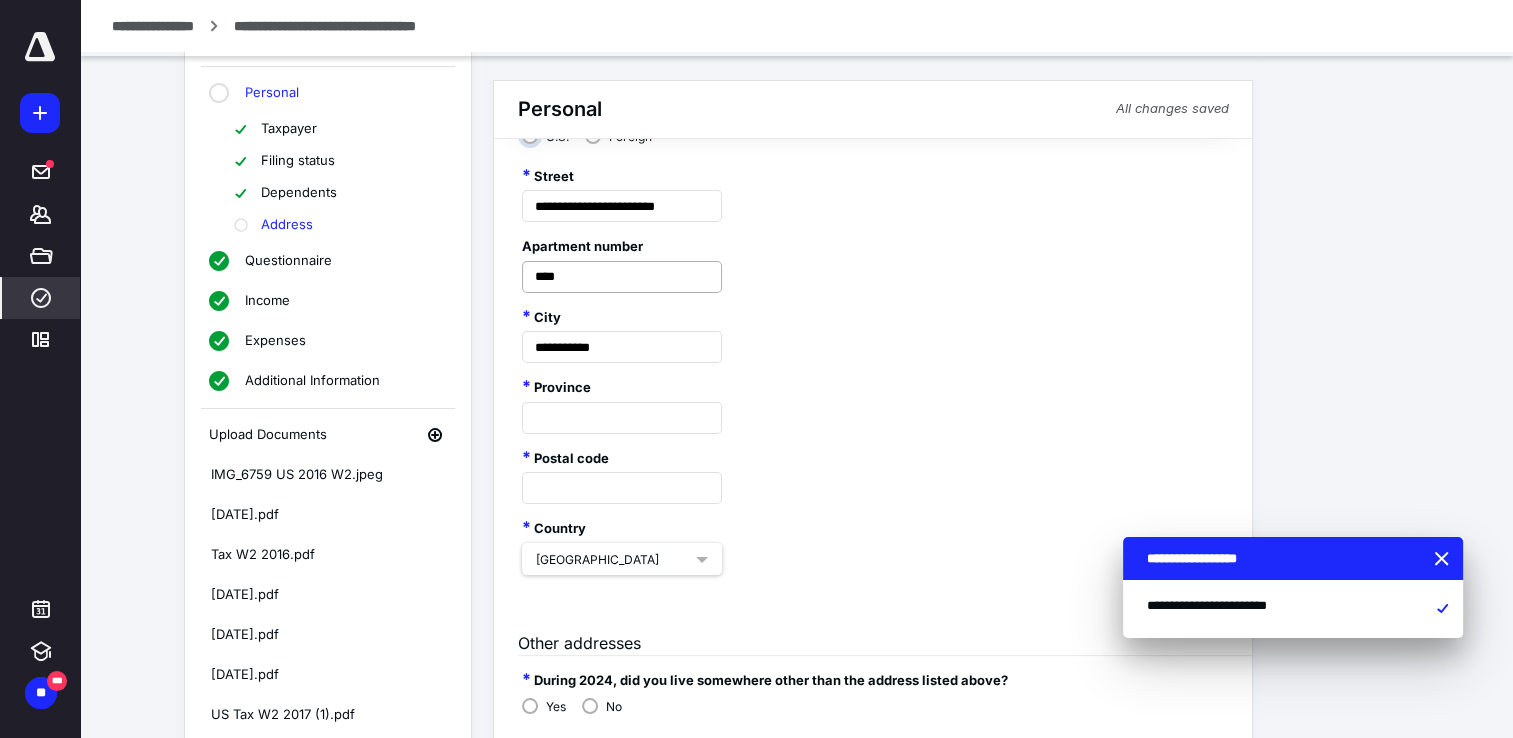 scroll, scrollTop: 100, scrollLeft: 0, axis: vertical 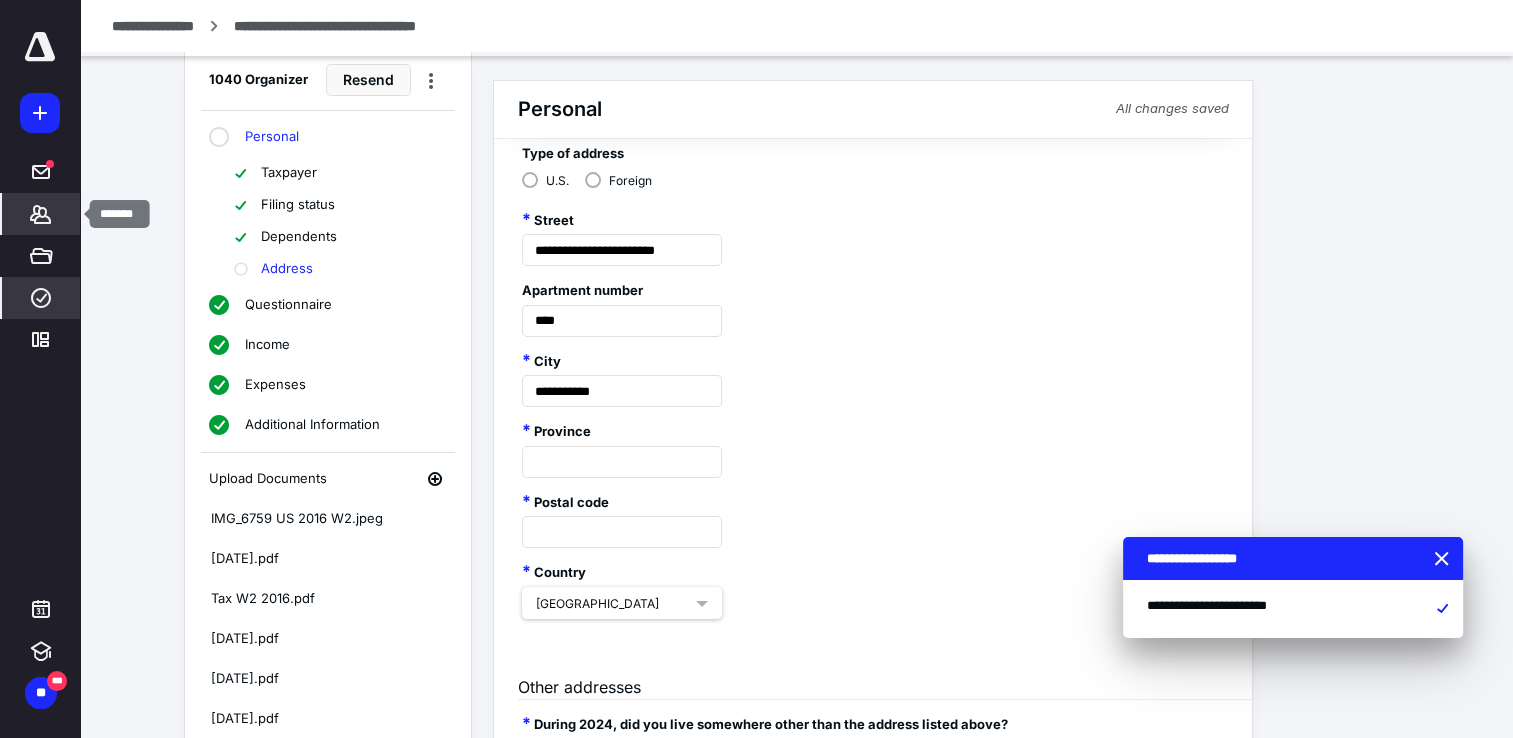 click on "*******" at bounding box center (41, 214) 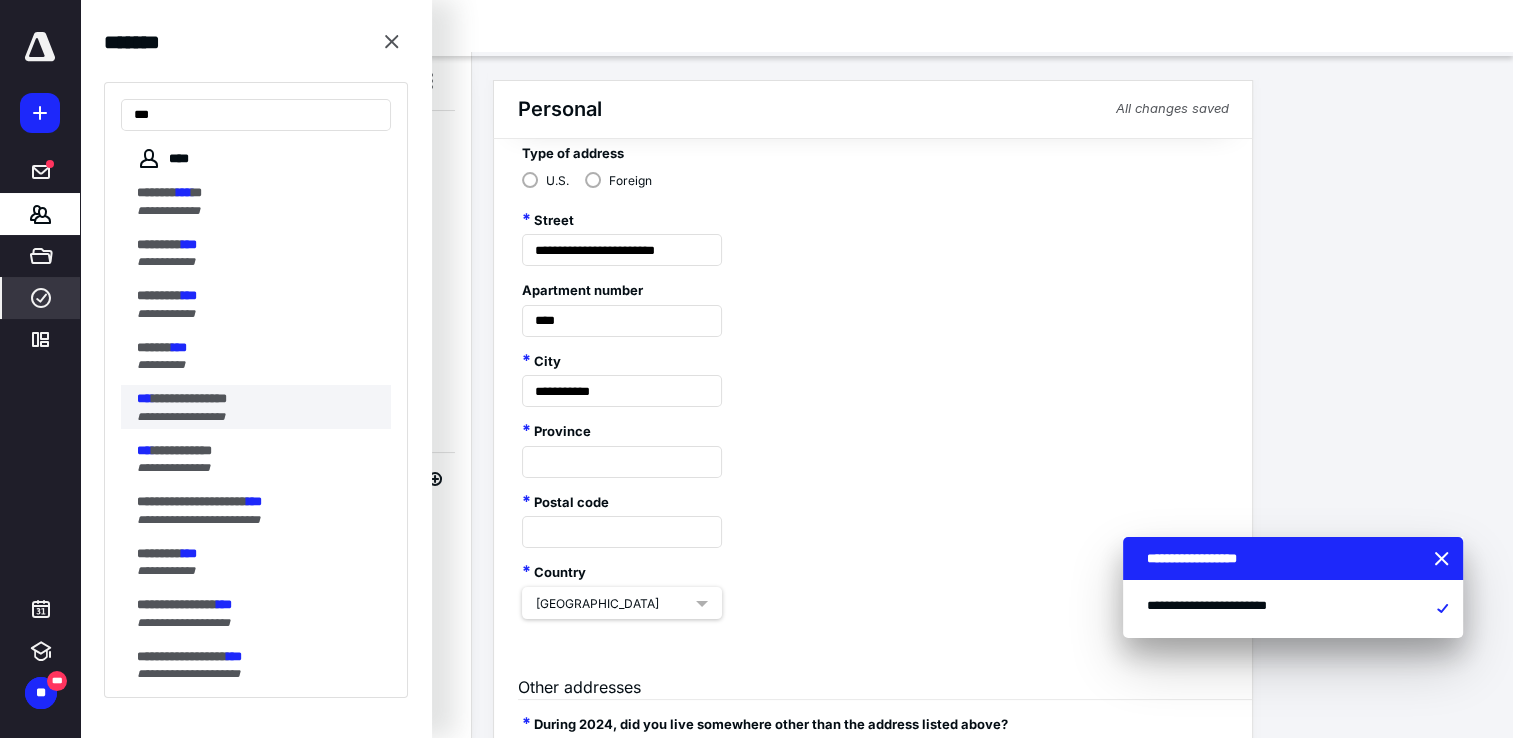 type on "***" 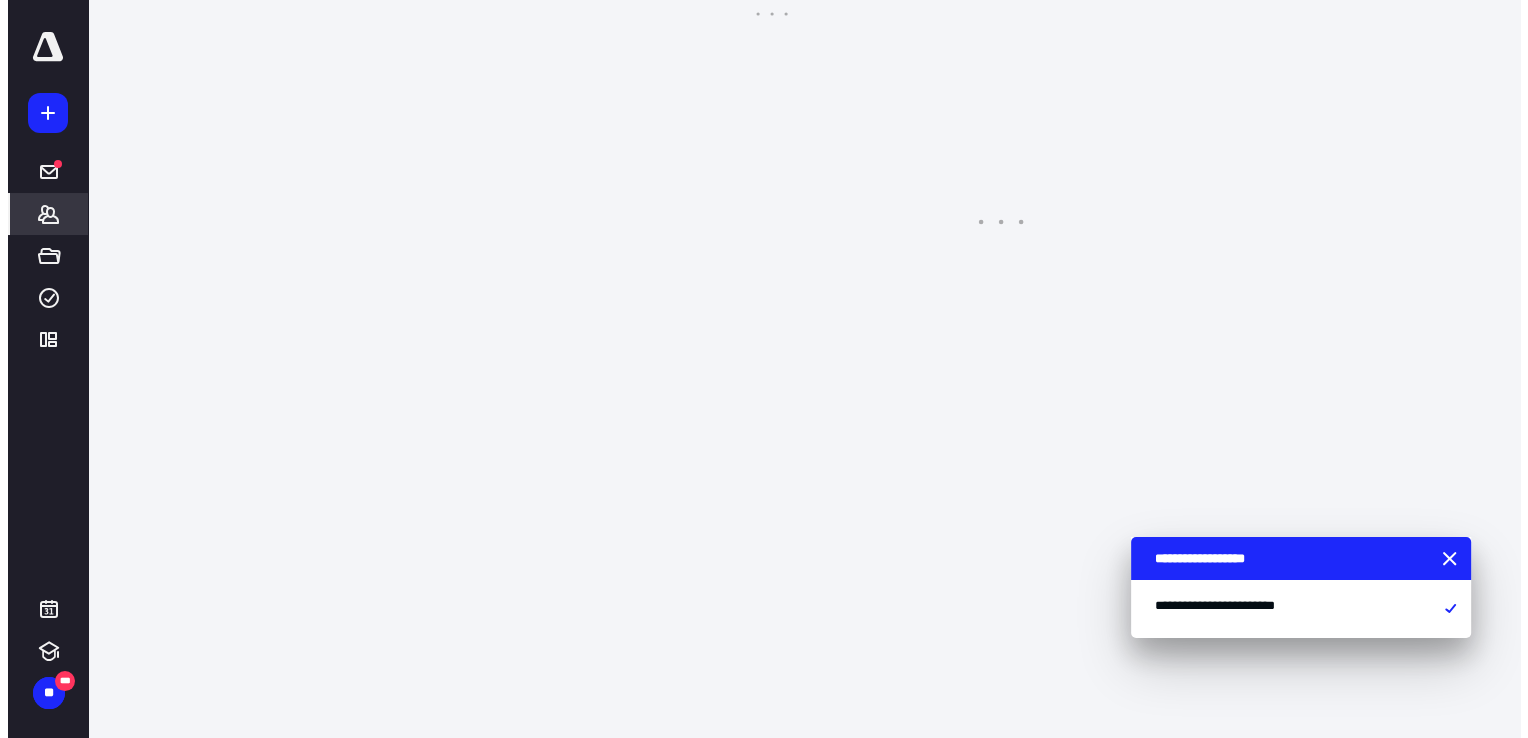 scroll, scrollTop: 0, scrollLeft: 0, axis: both 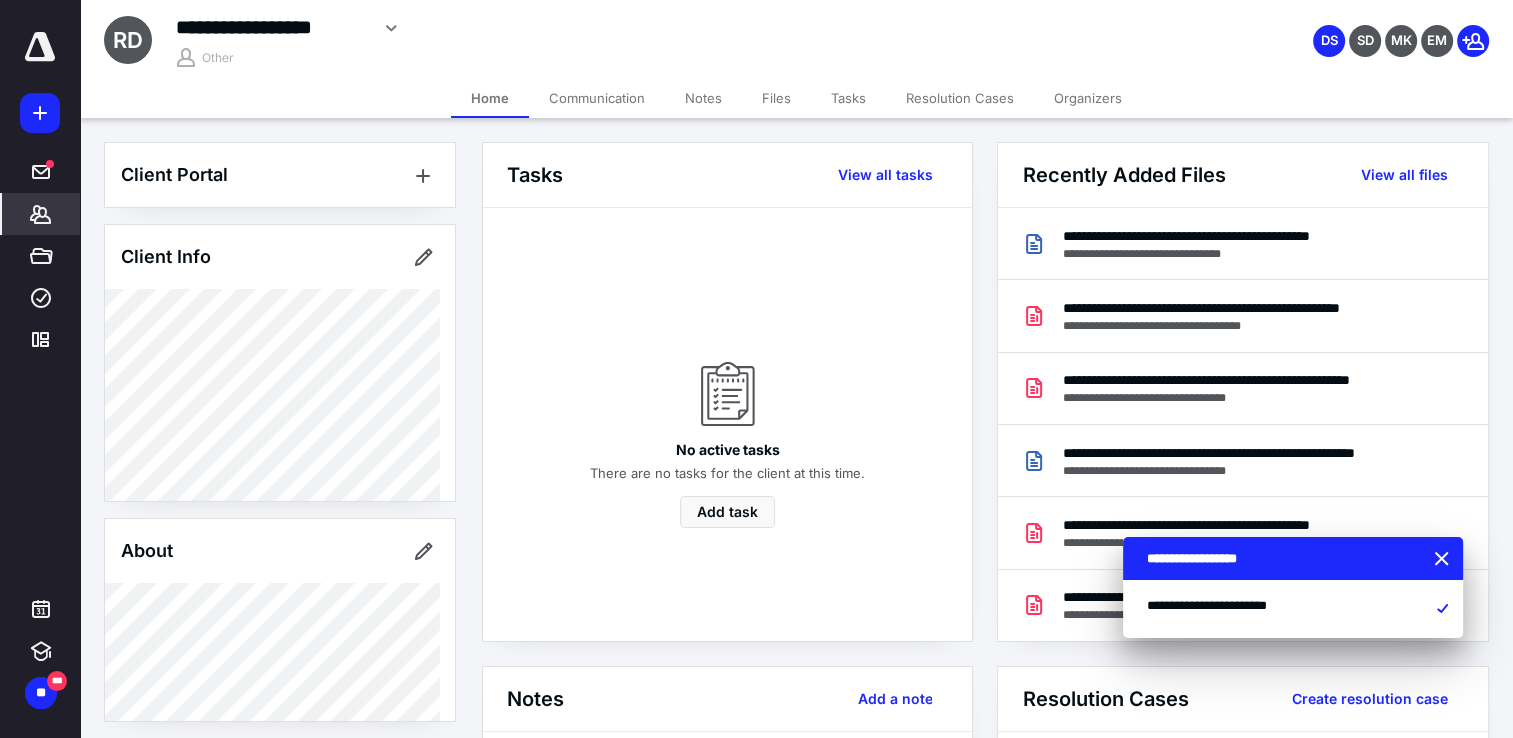 click on "Files" at bounding box center [776, 98] 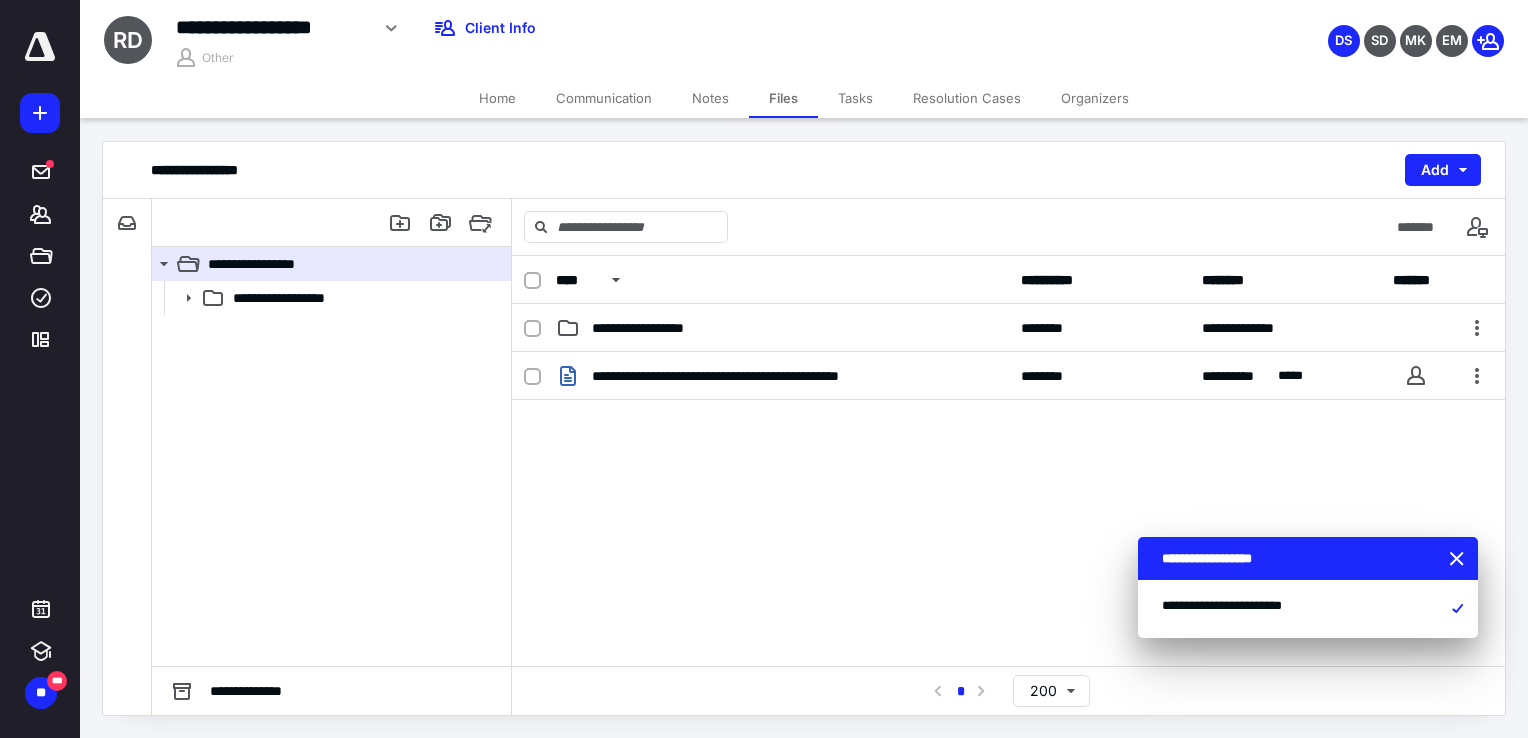 click on "Home" at bounding box center [497, 98] 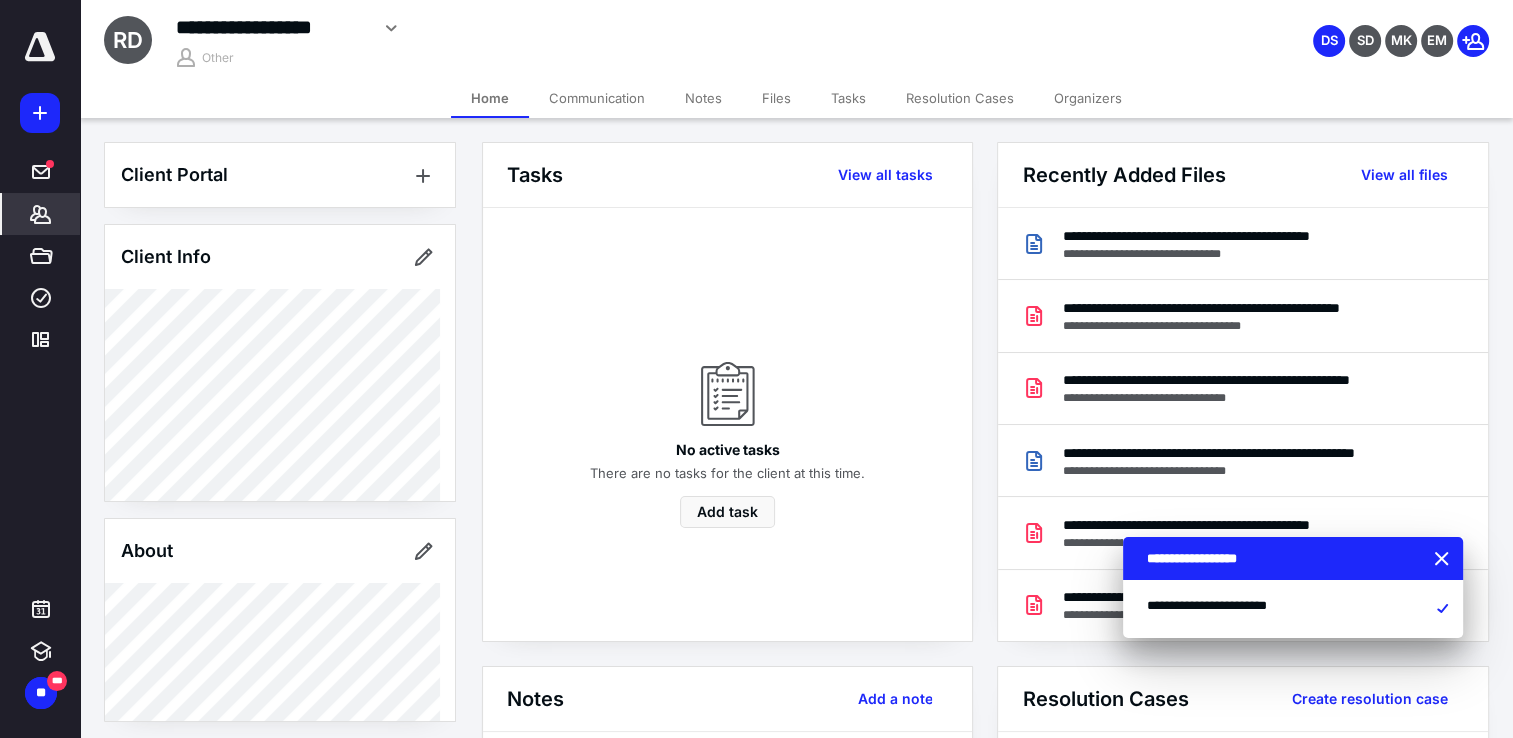 click on "Files" at bounding box center [776, 98] 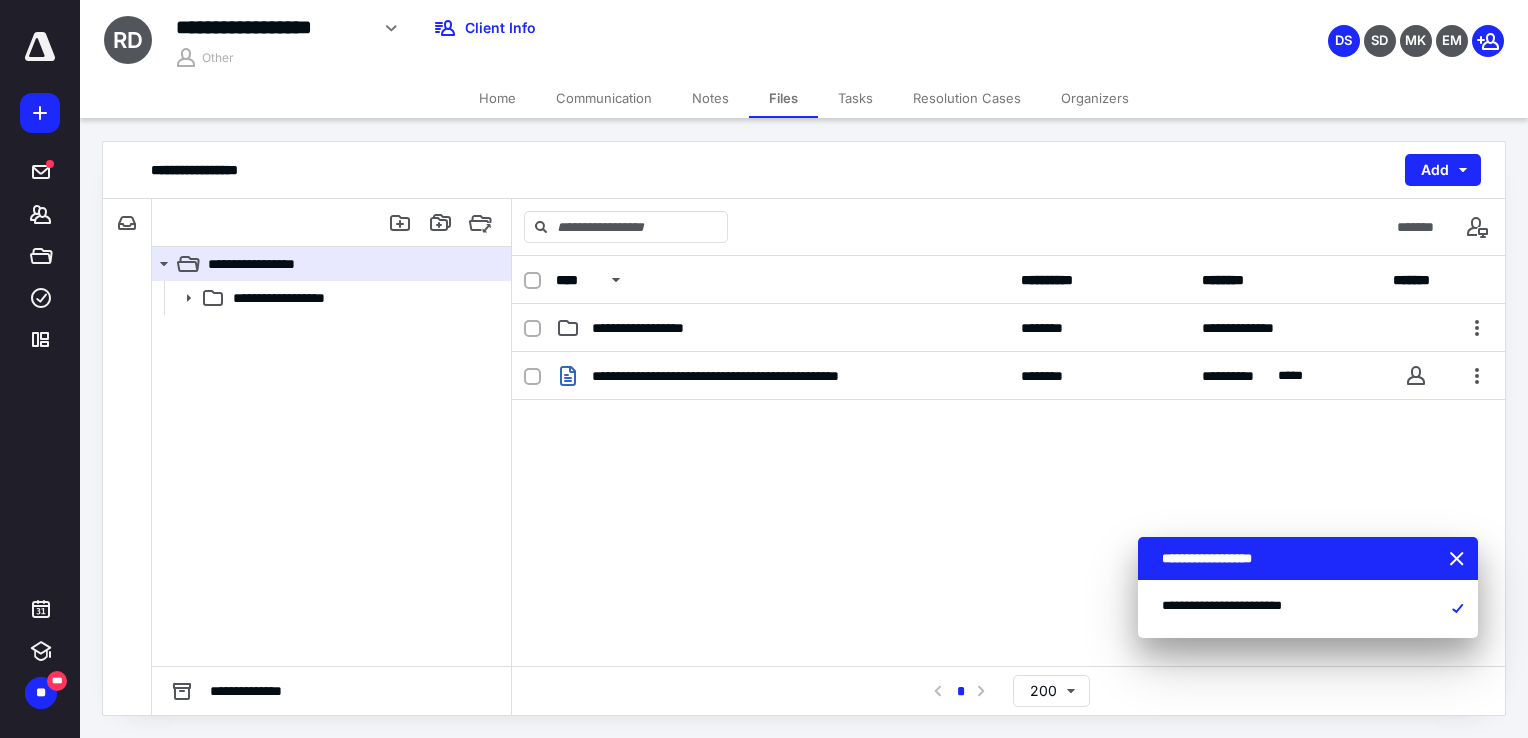 click on "**********" at bounding box center [1008, 502] 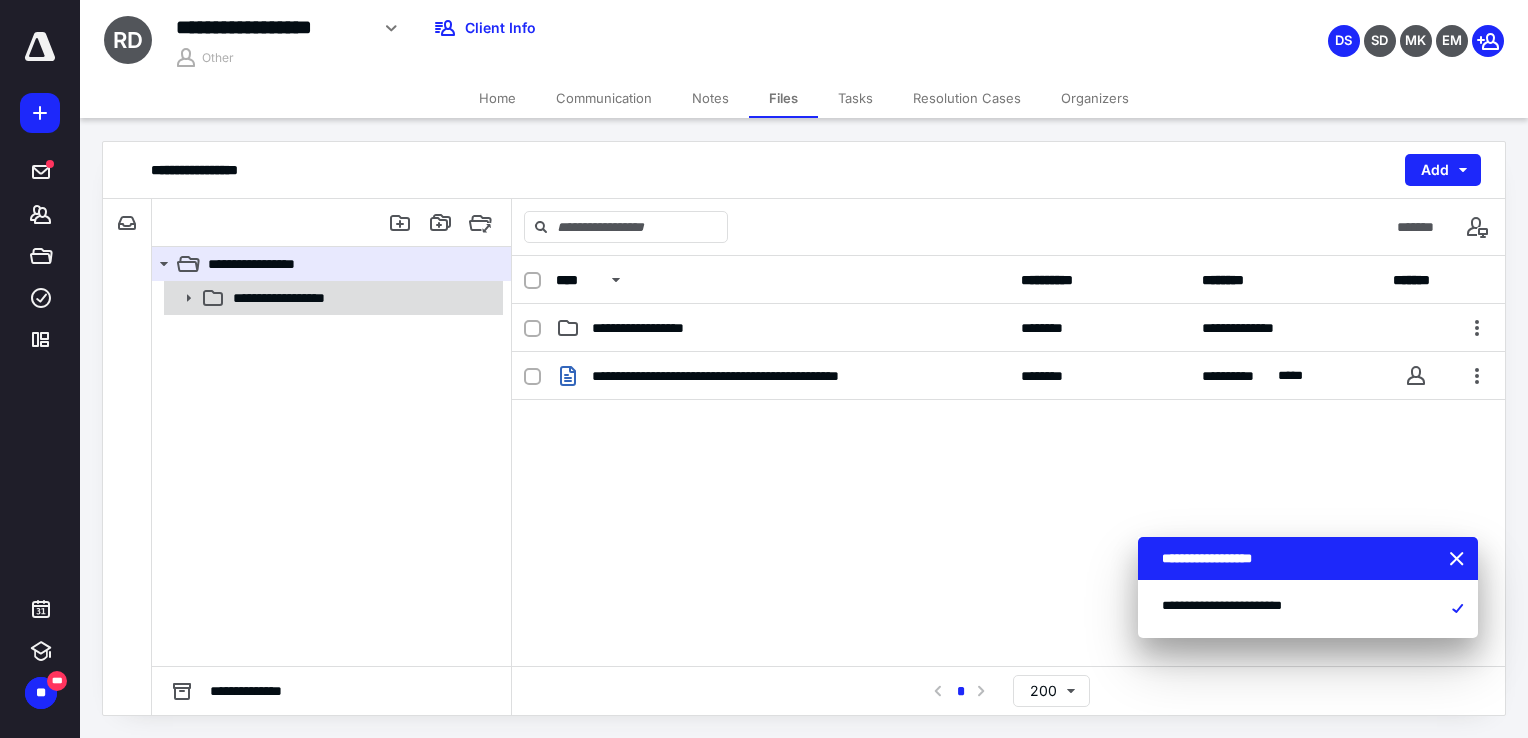 click at bounding box center (182, 298) 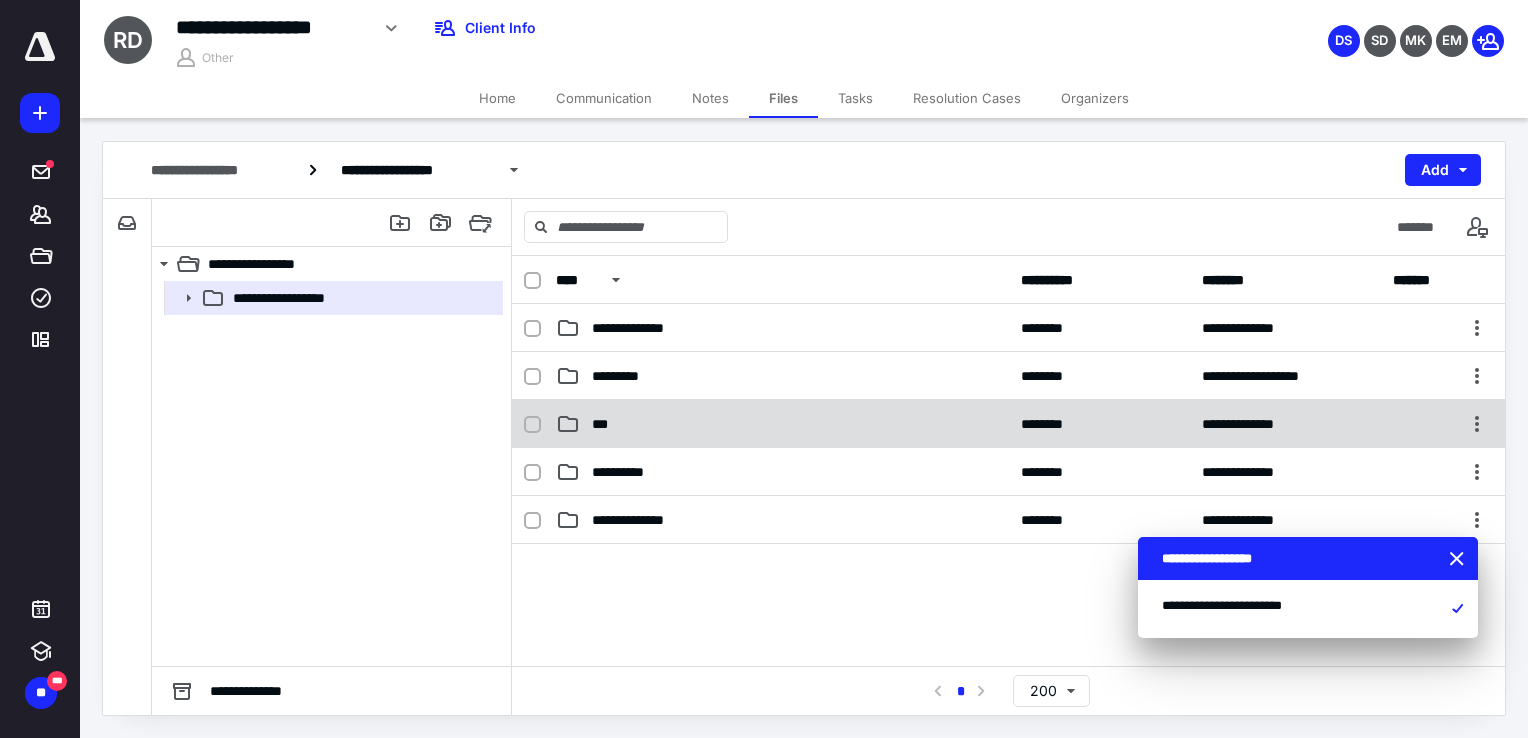 click on "***" at bounding box center [782, 424] 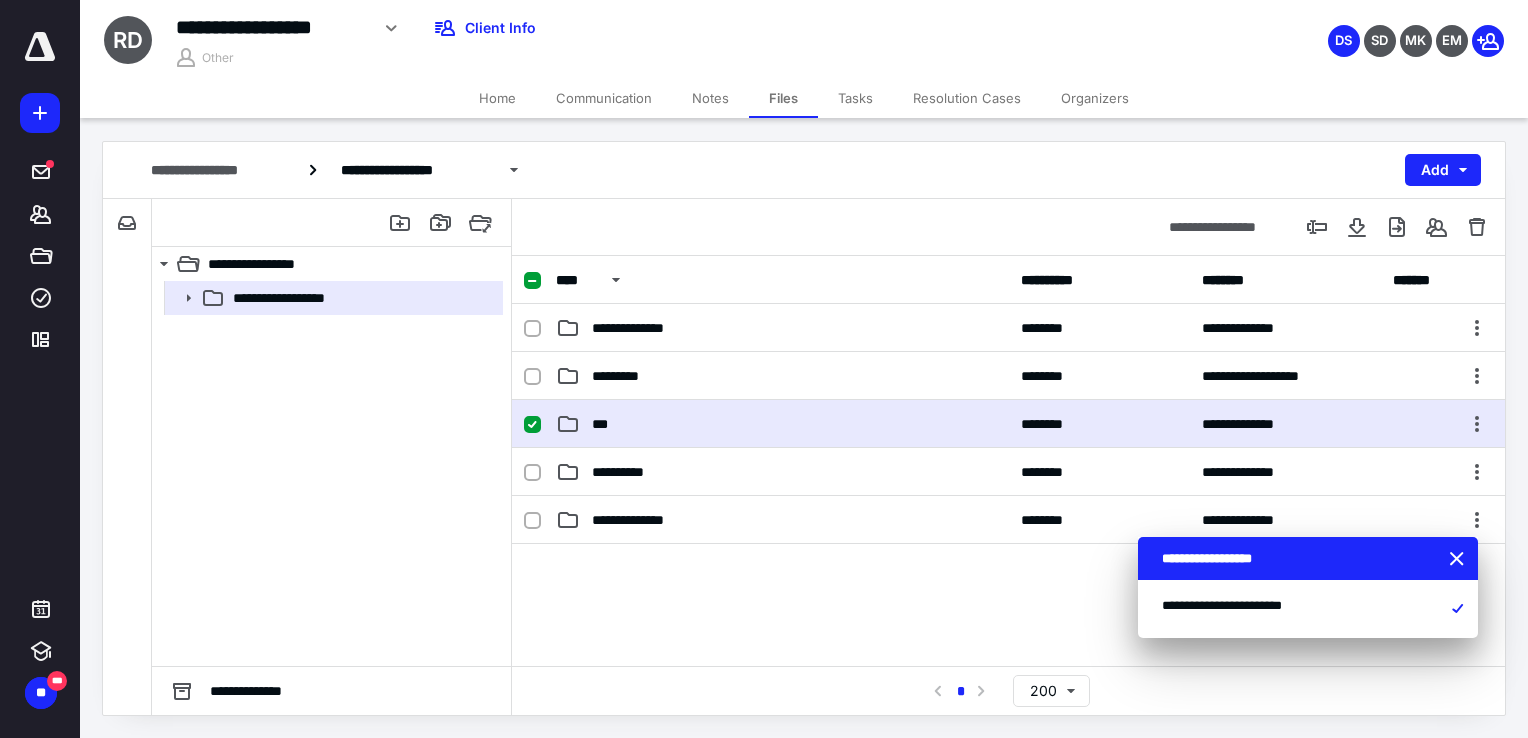 click at bounding box center [532, 425] 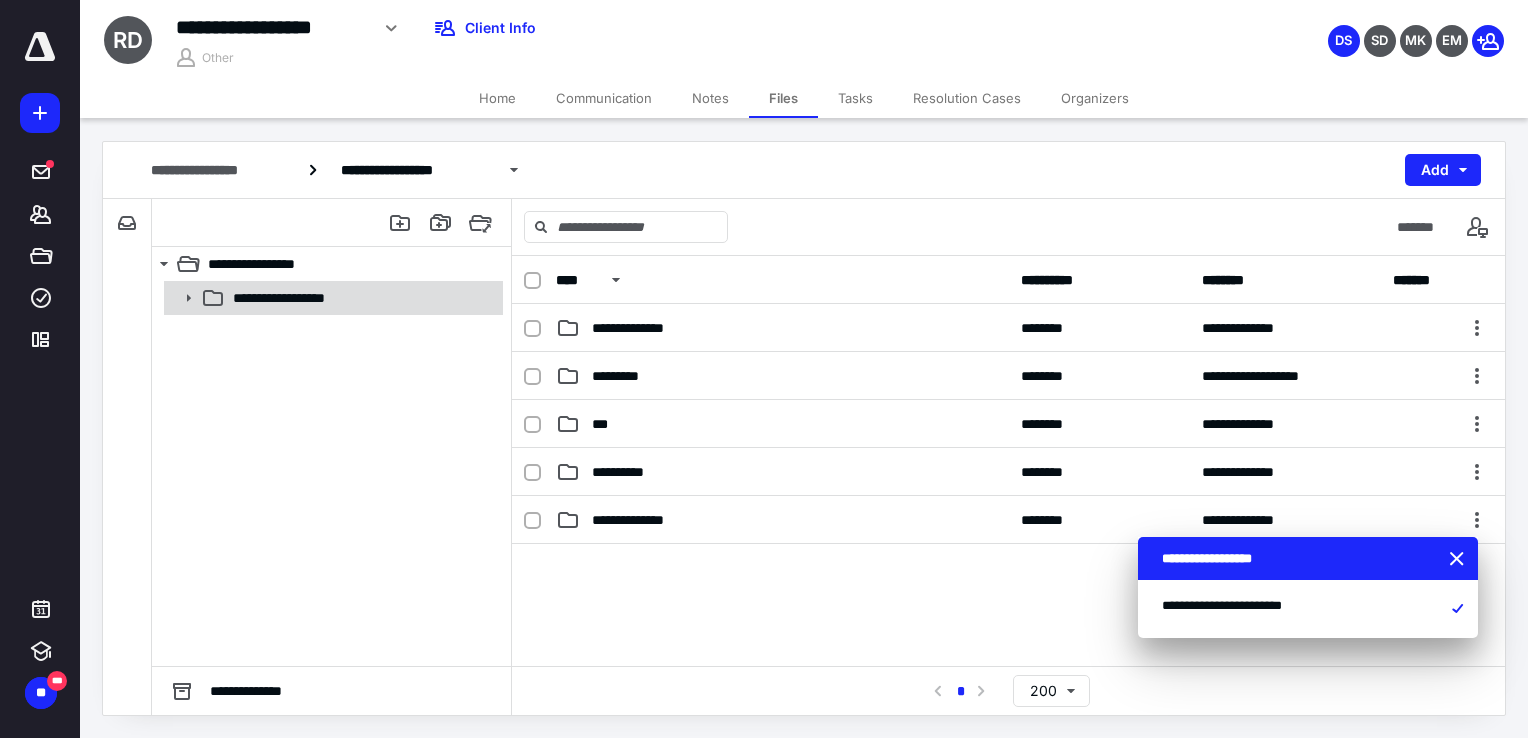click 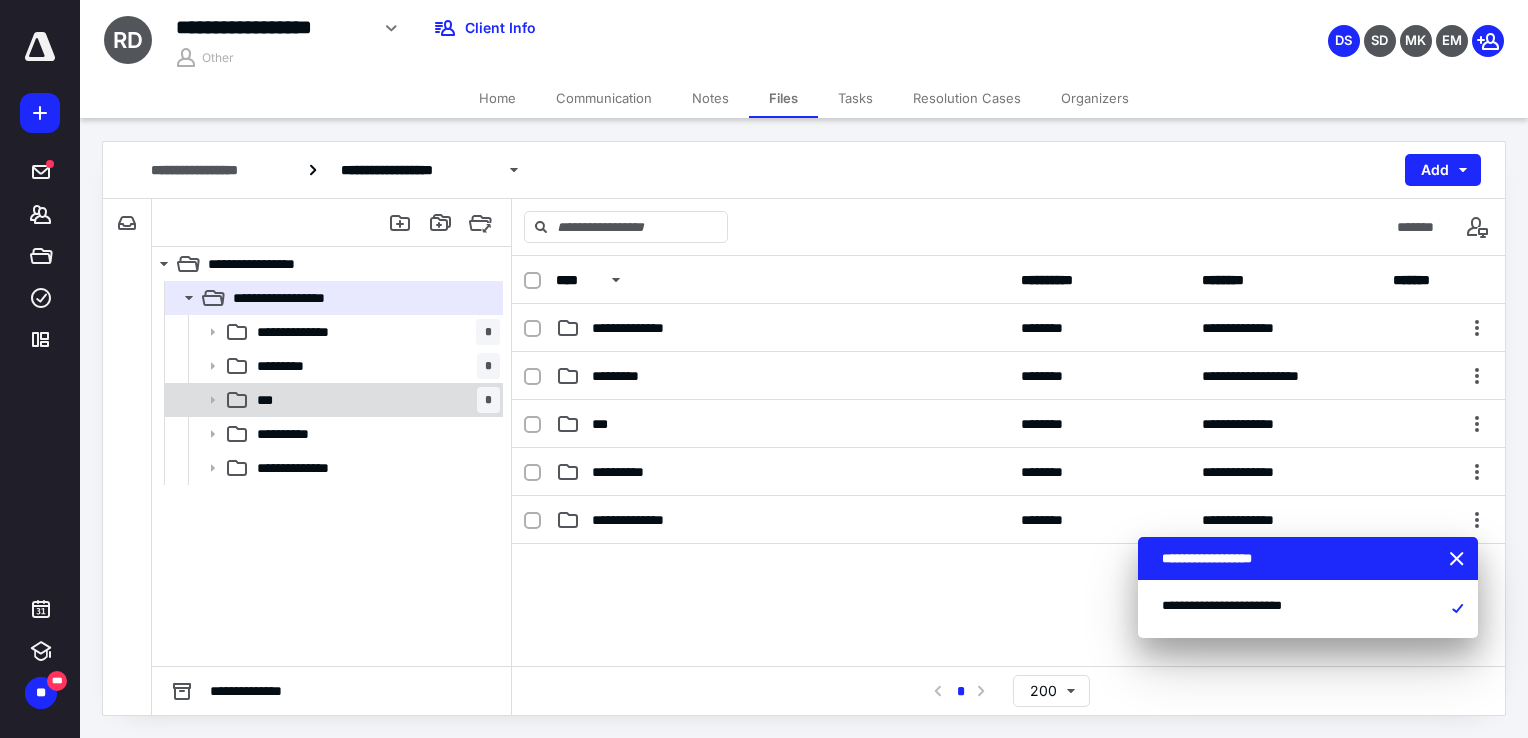 click on "*** *" at bounding box center [374, 400] 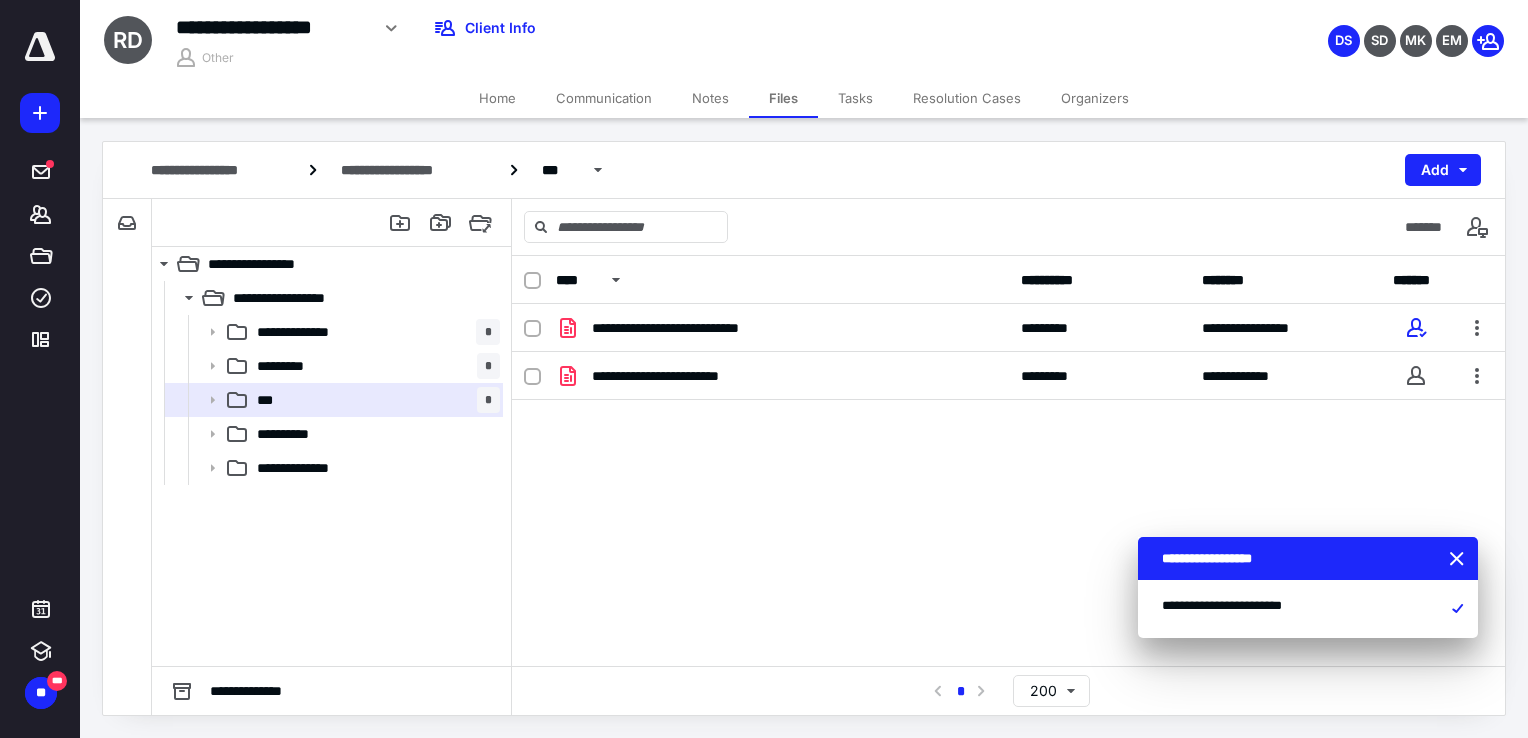 click on "Notes" at bounding box center (710, 98) 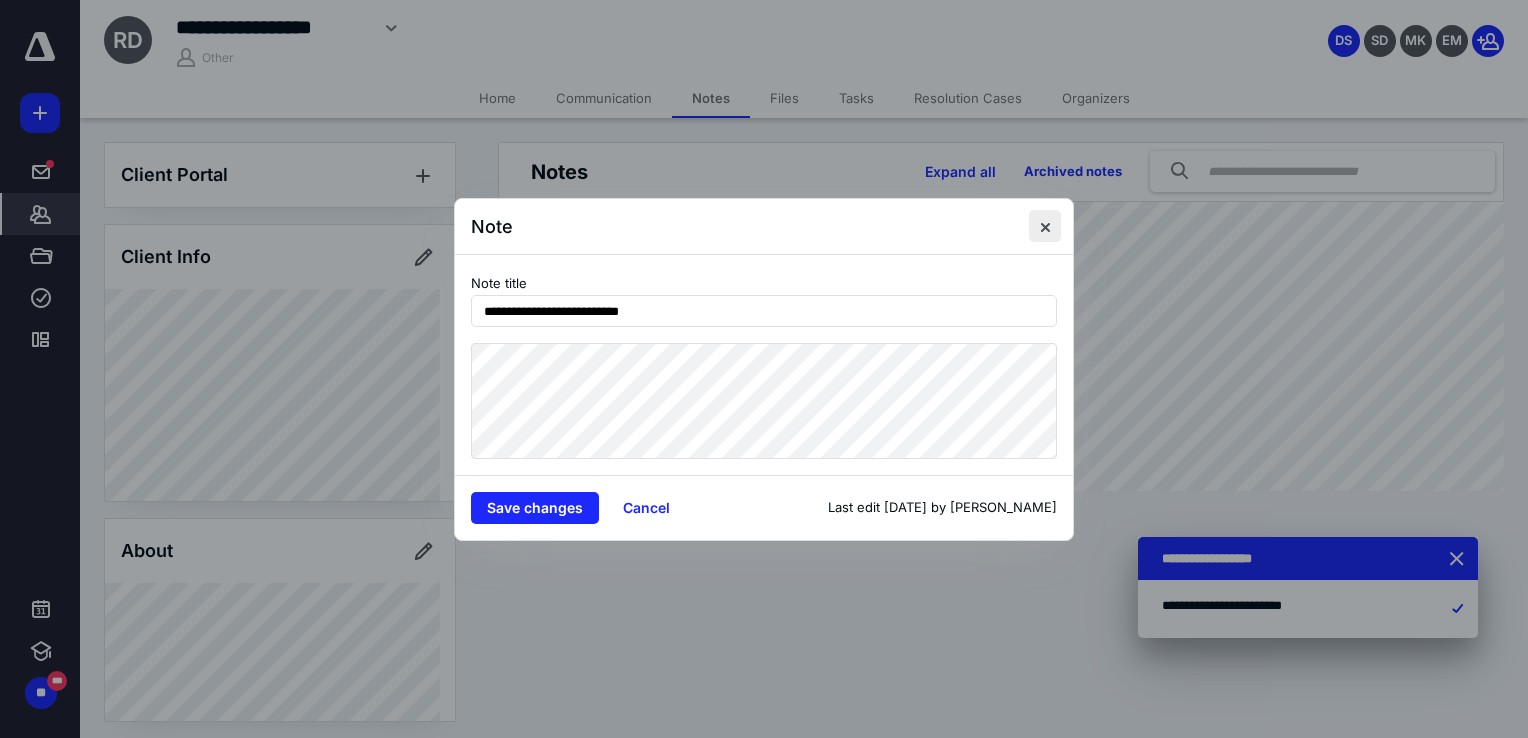 click at bounding box center [1045, 226] 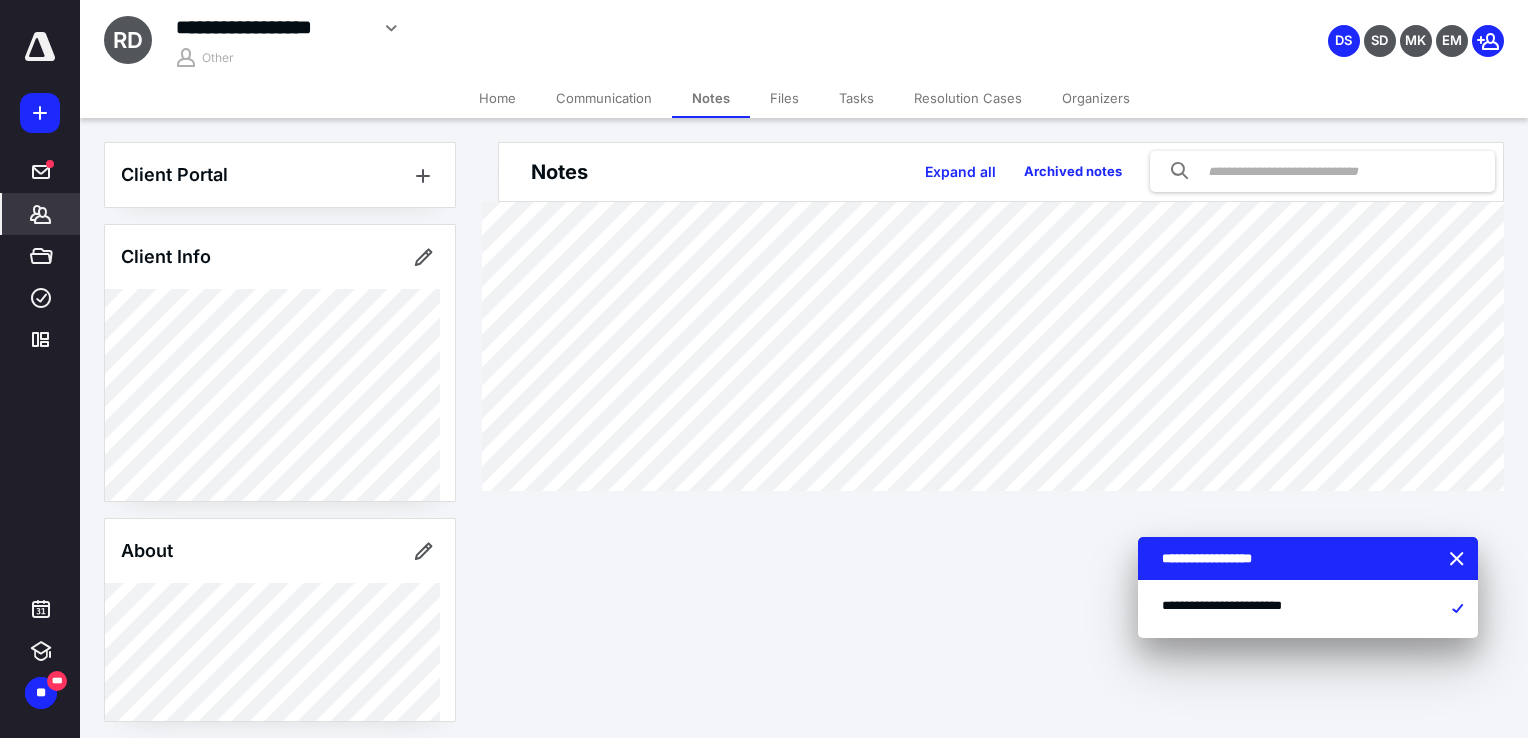 click on "Files" at bounding box center (784, 98) 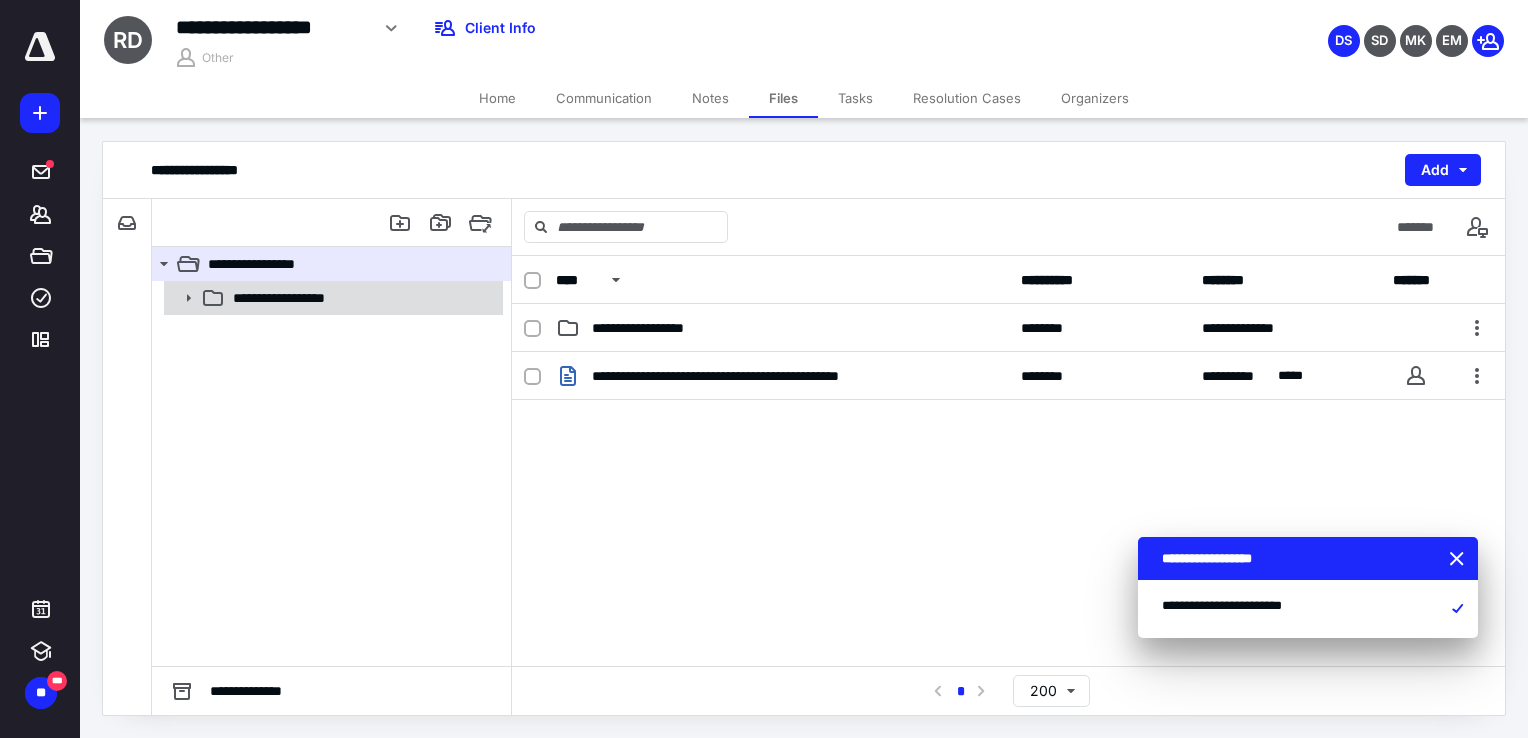 click 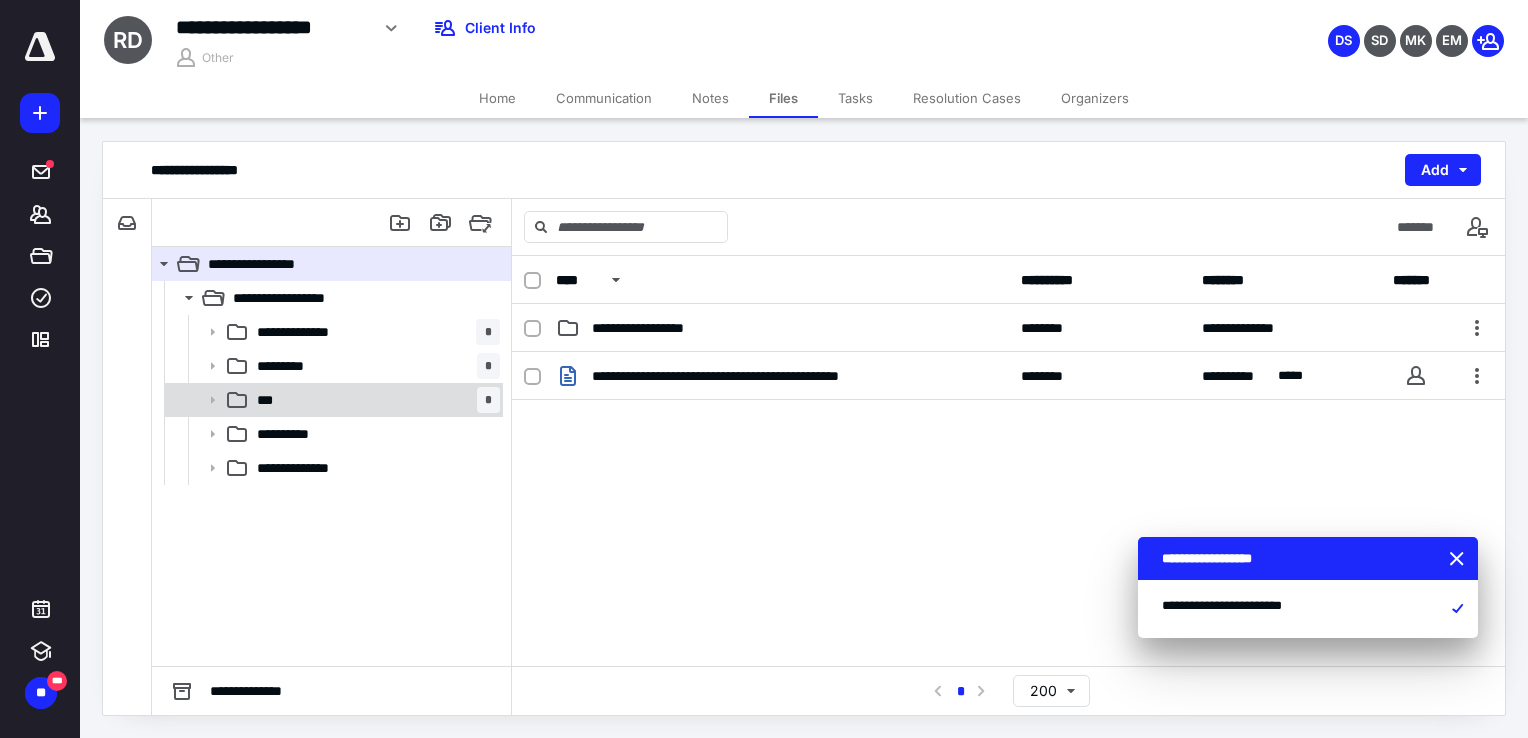 click on "*** *" at bounding box center (374, 400) 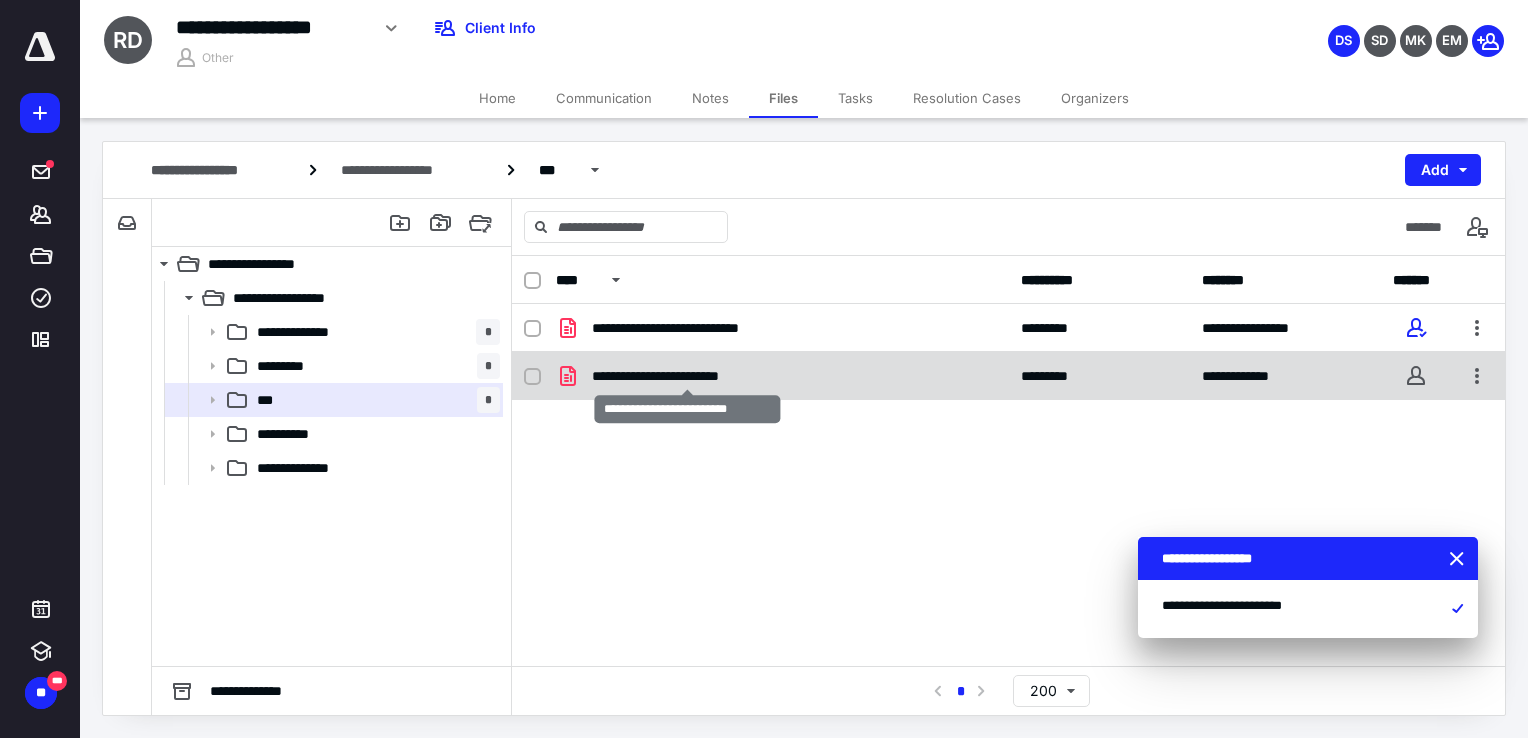 click on "**********" at bounding box center [687, 376] 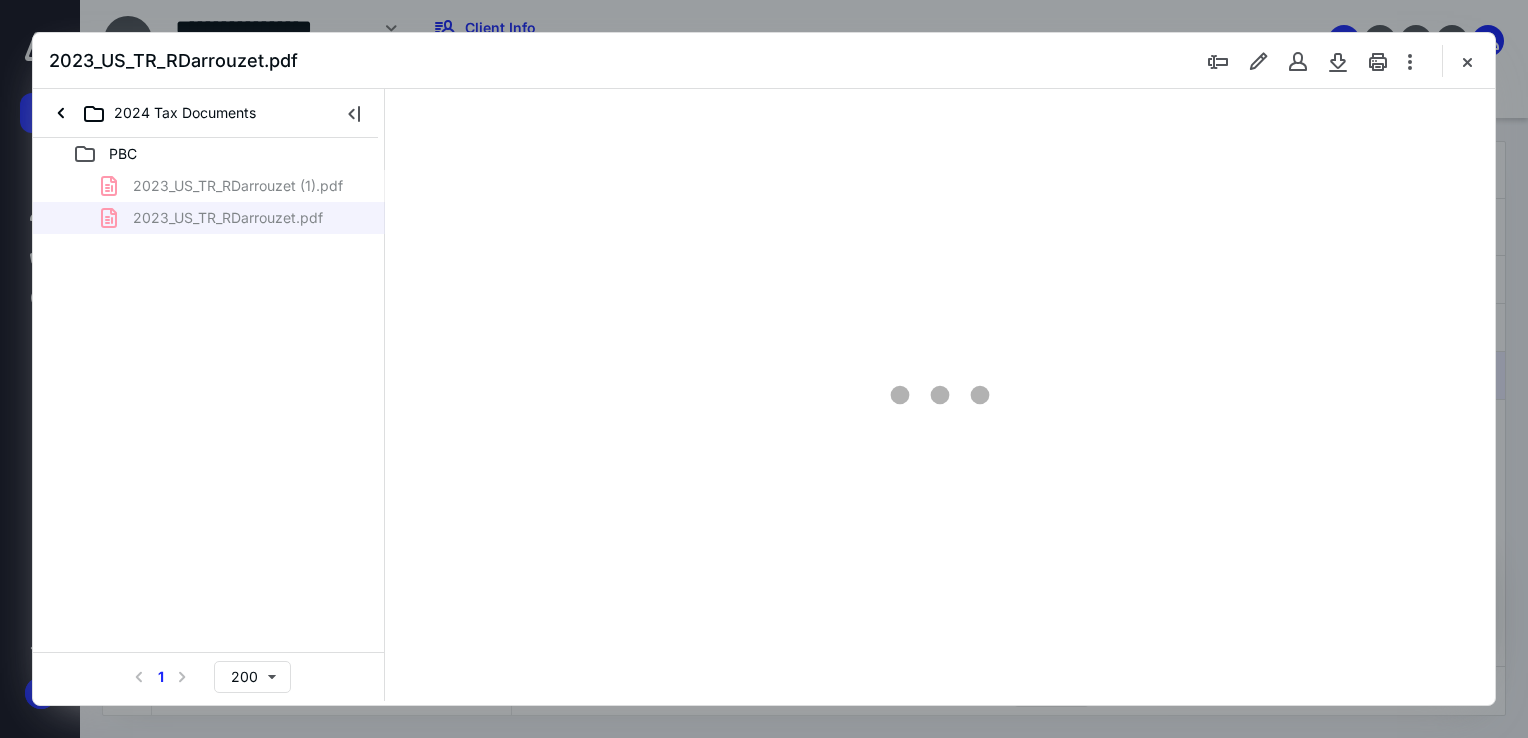 scroll, scrollTop: 0, scrollLeft: 0, axis: both 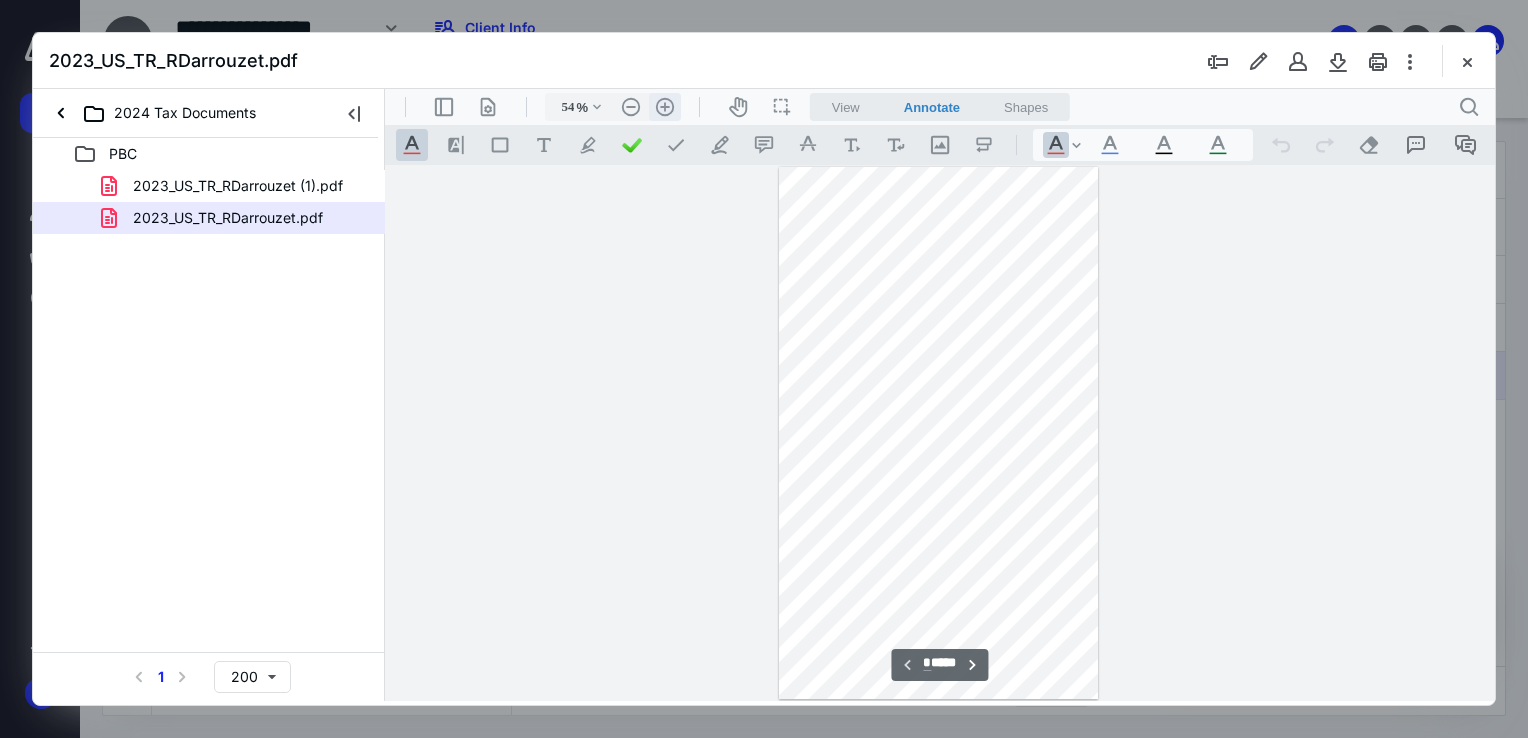 click on ".cls-1{fill:#abb0c4;} icon - header - zoom - in - line" at bounding box center [665, 107] 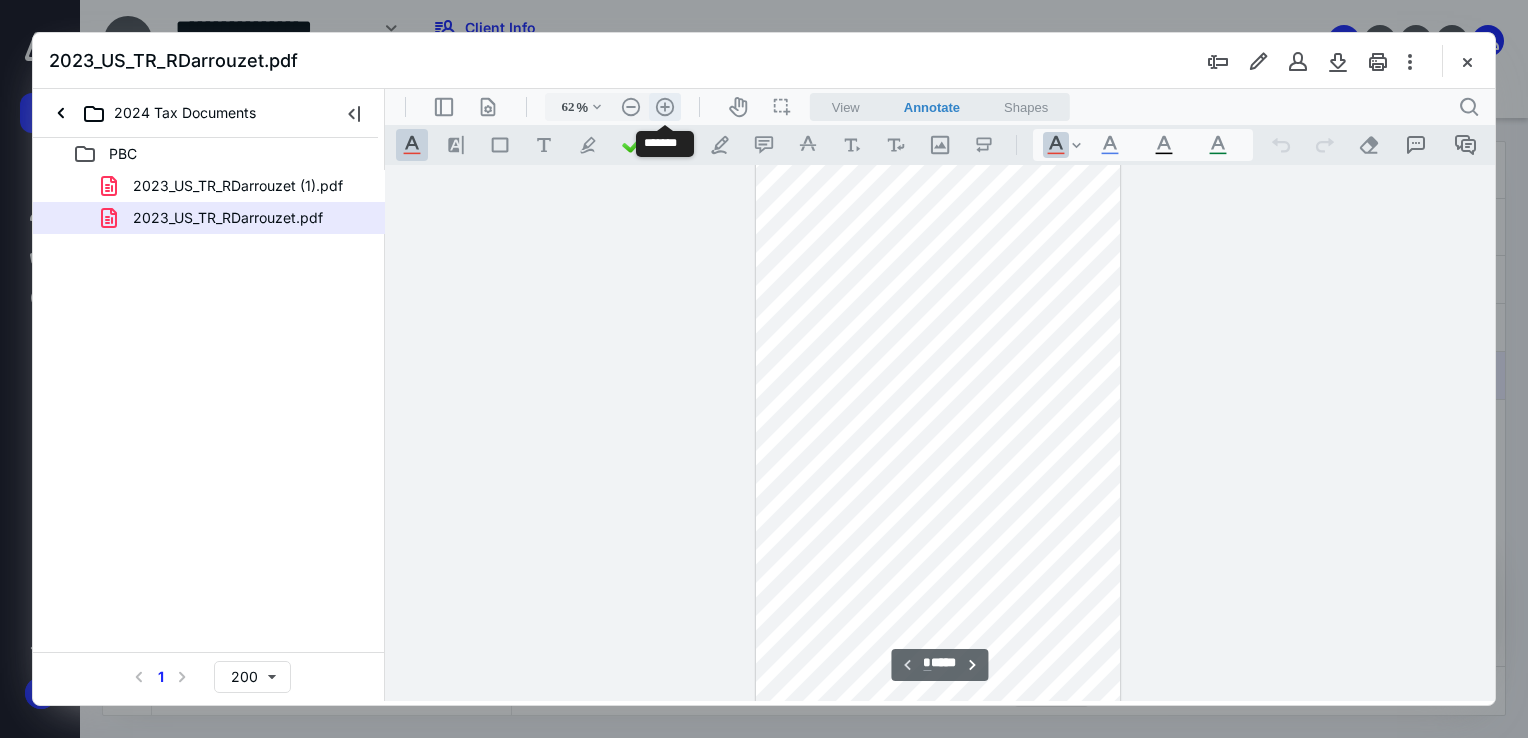 click on ".cls-1{fill:#abb0c4;} icon - header - zoom - in - line" at bounding box center (665, 107) 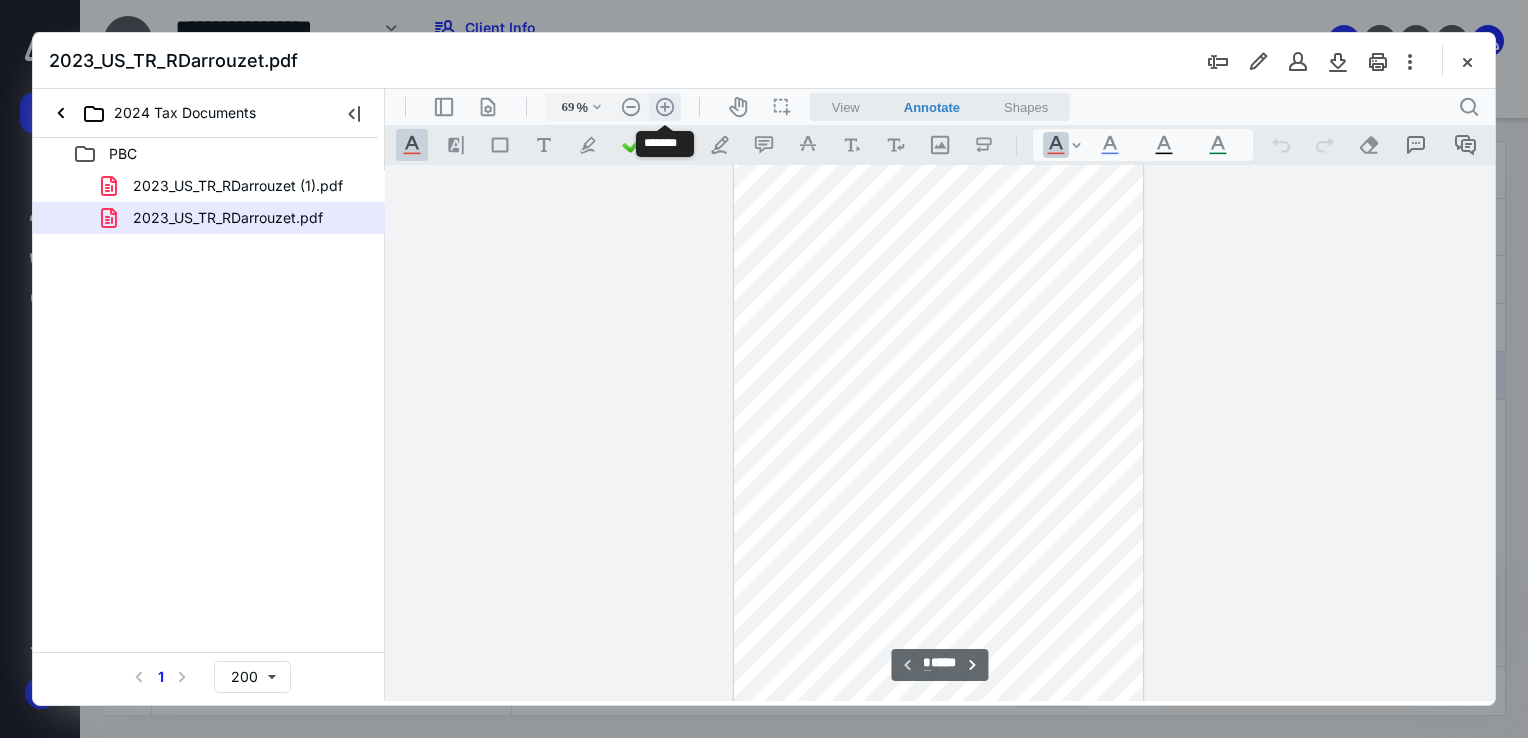 click on ".cls-1{fill:#abb0c4;} icon - header - zoom - in - line" at bounding box center (665, 107) 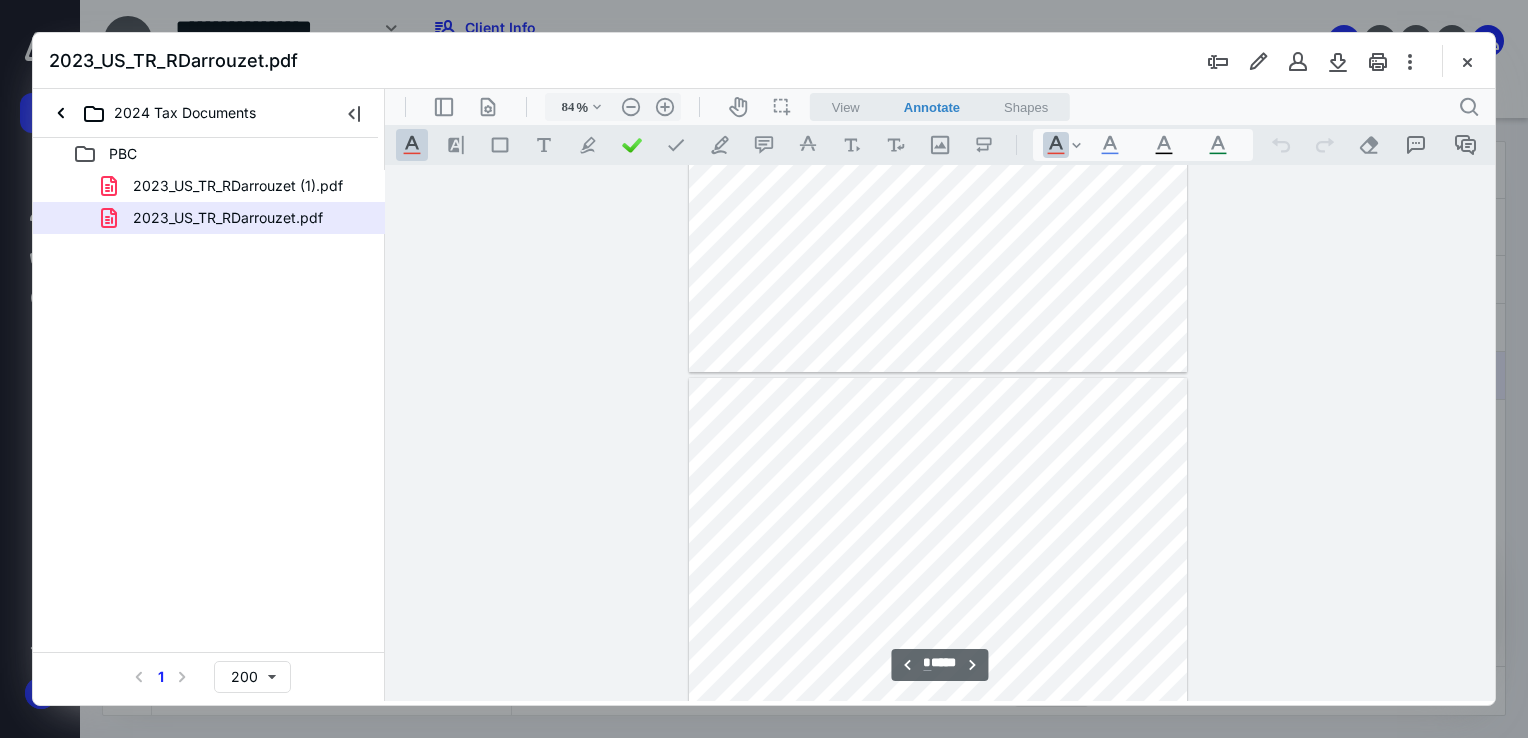 scroll, scrollTop: 4200, scrollLeft: 0, axis: vertical 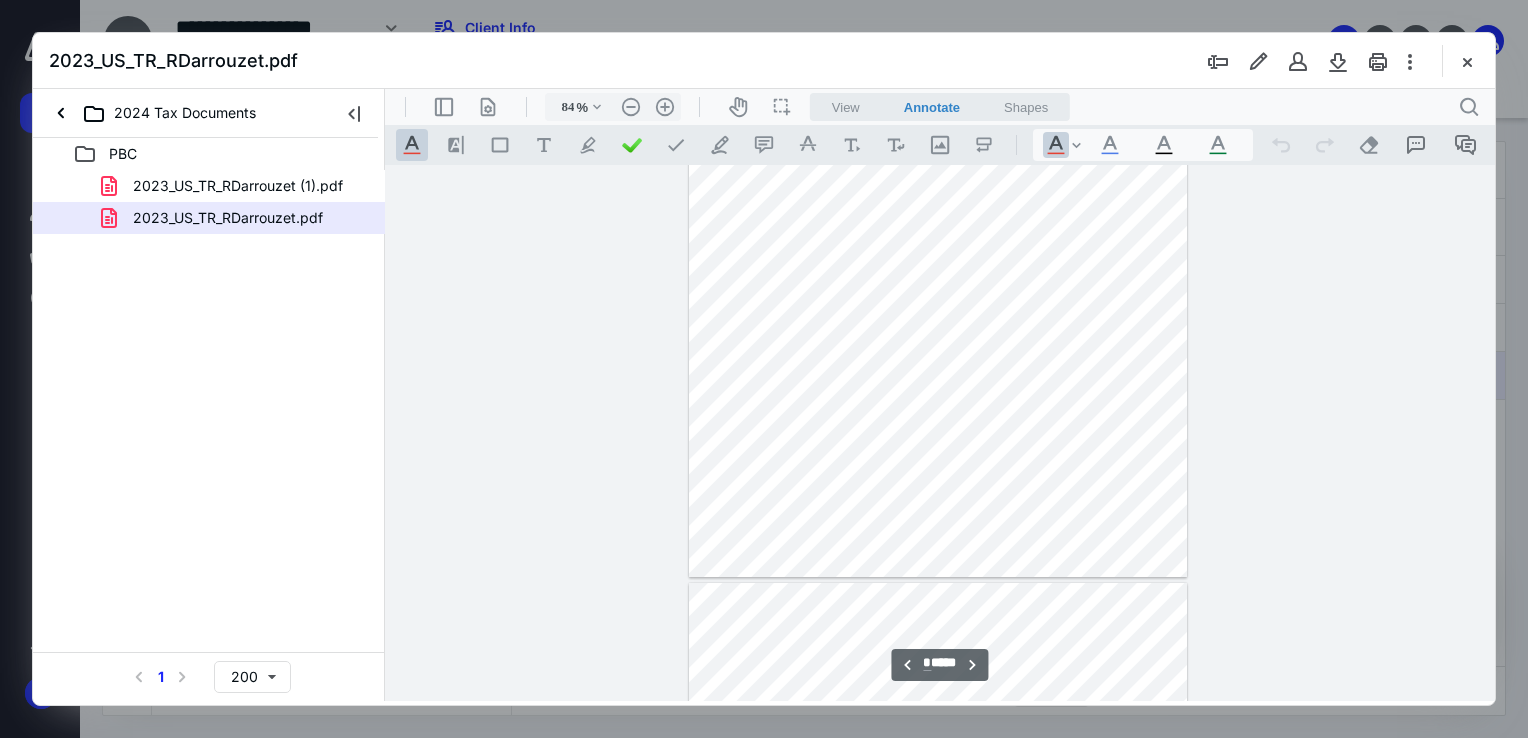 type on "**" 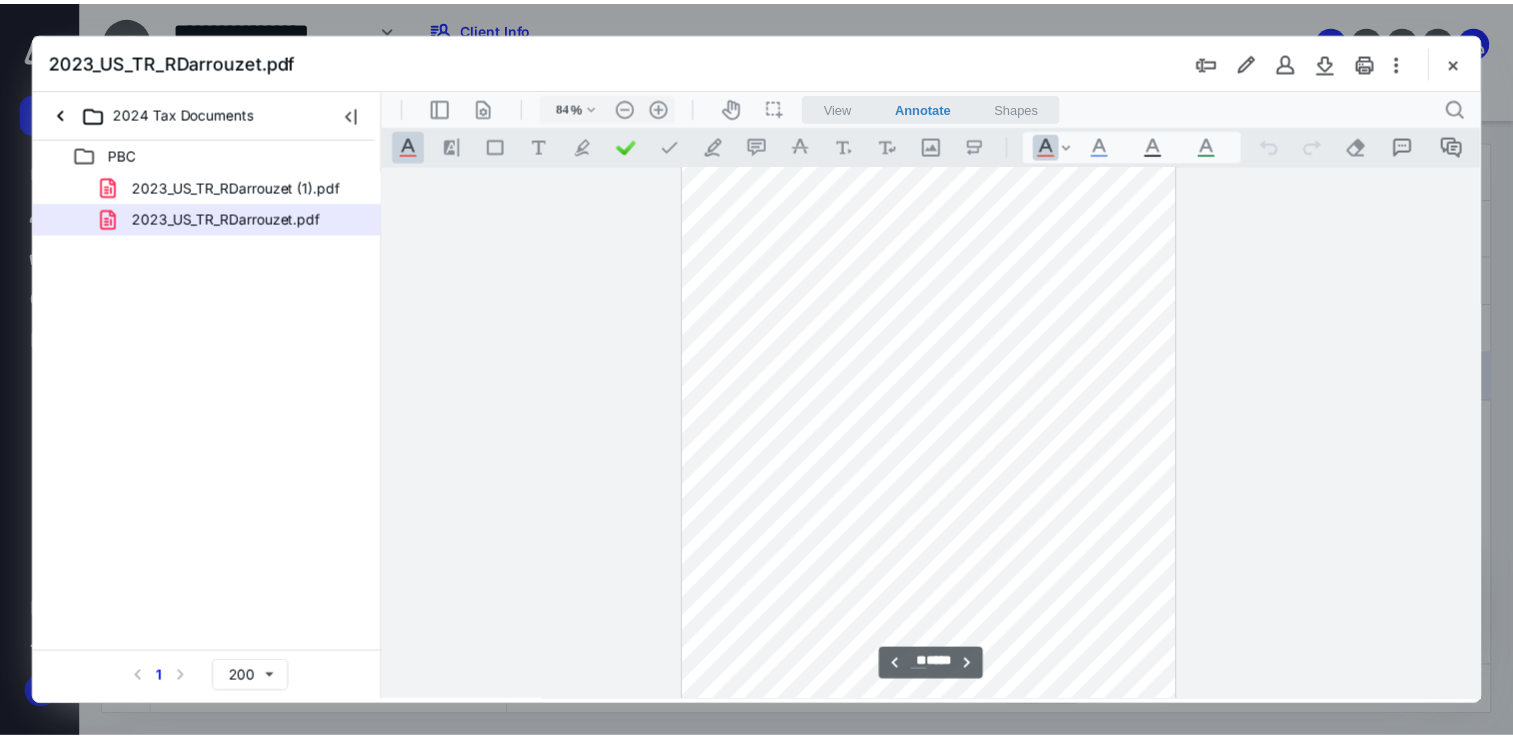 scroll, scrollTop: 7600, scrollLeft: 0, axis: vertical 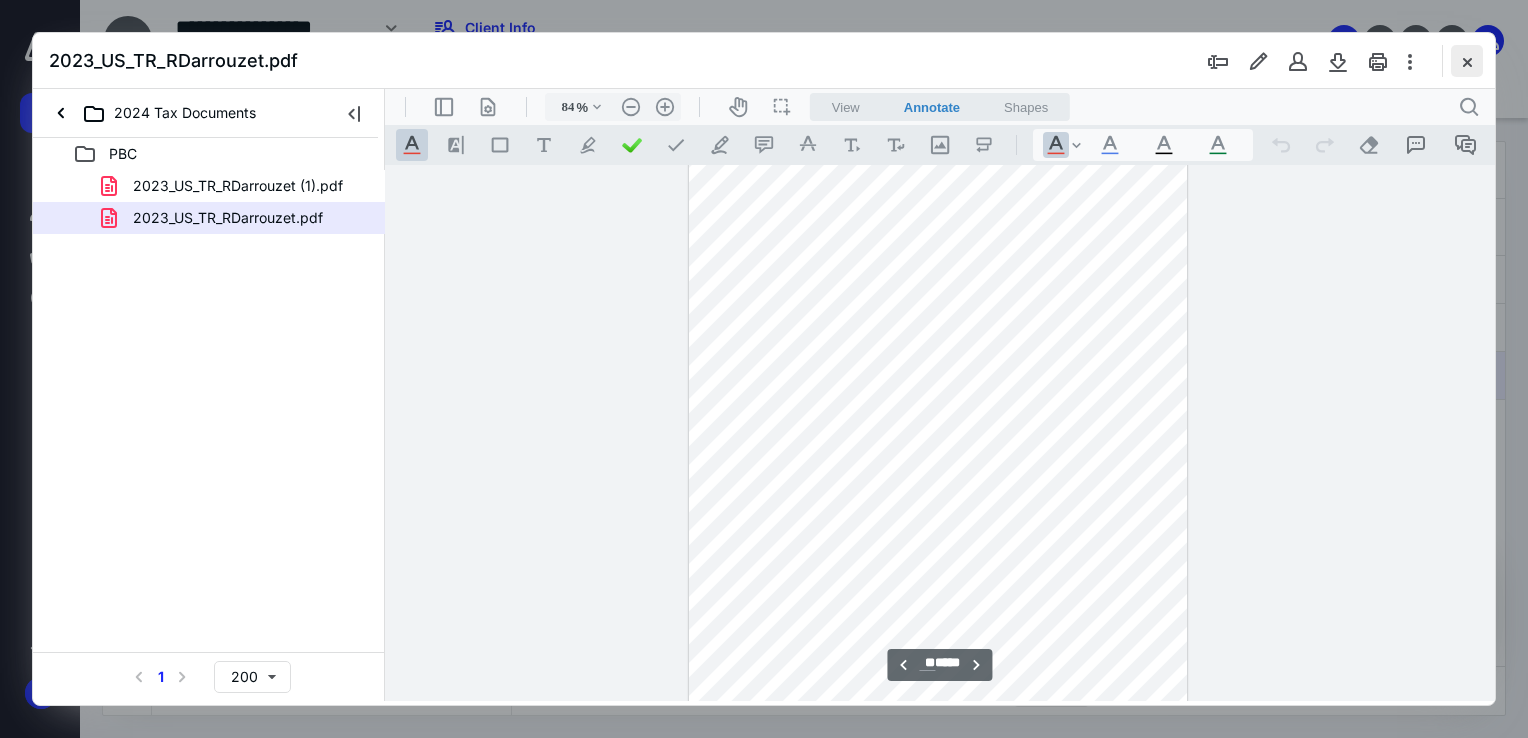 click at bounding box center (1467, 61) 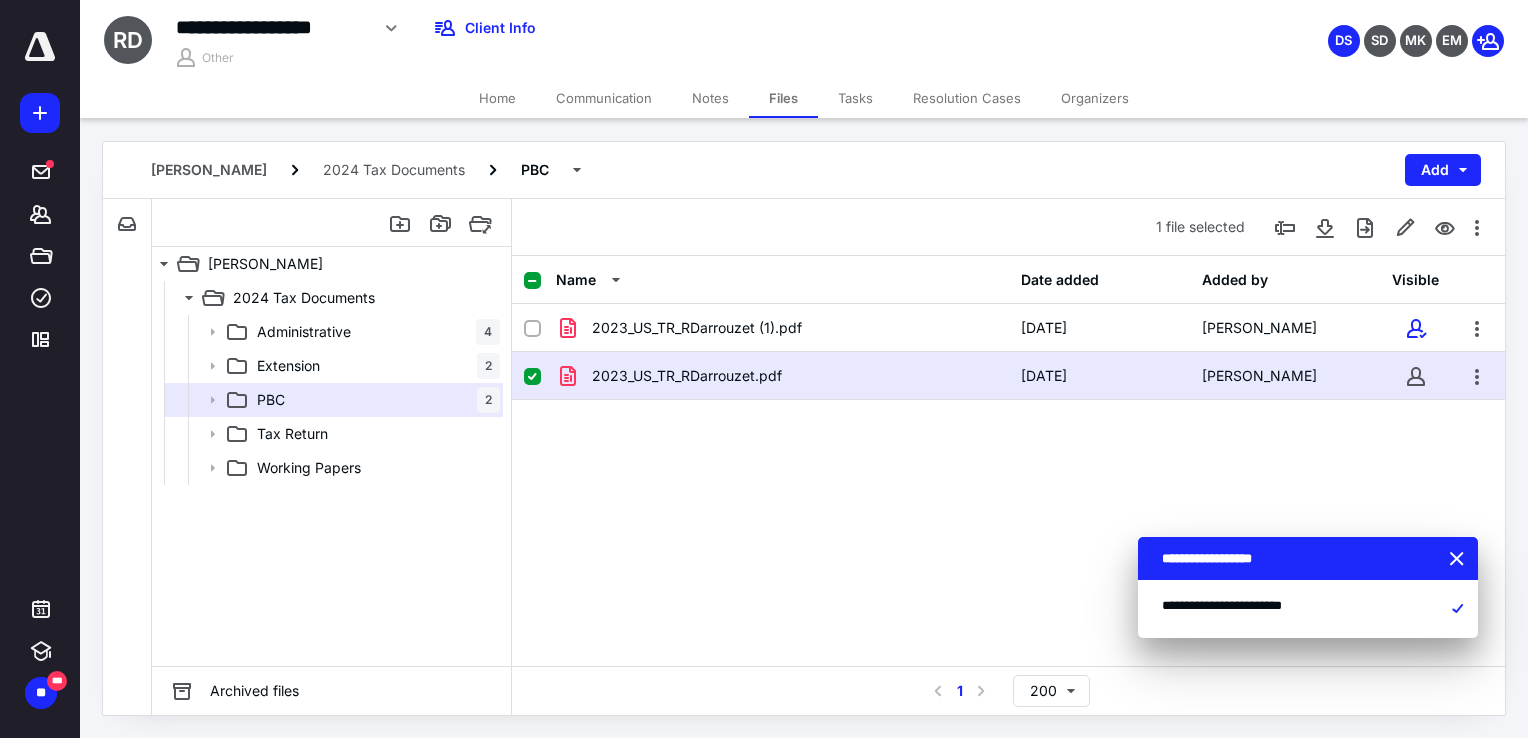 click at bounding box center [540, 376] 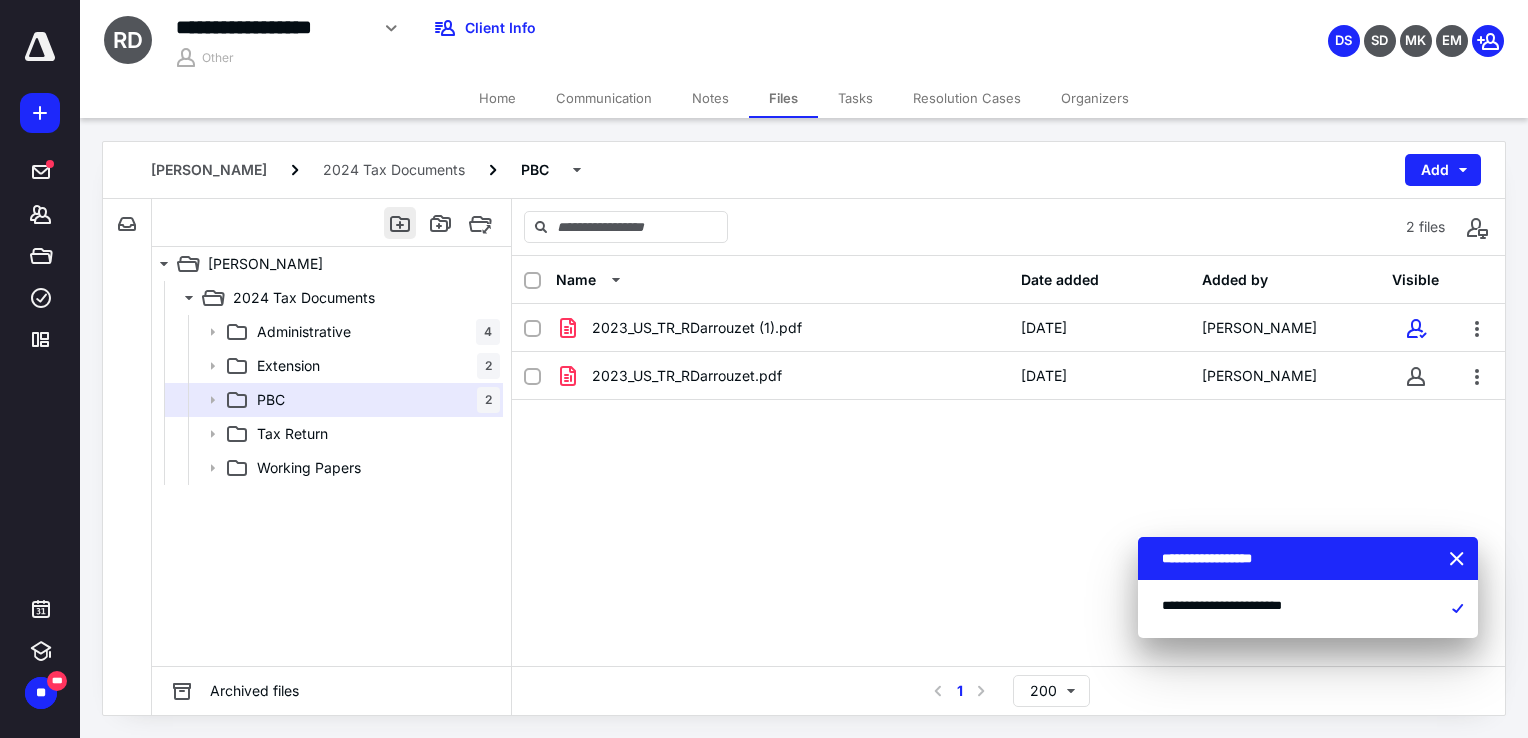 click at bounding box center [400, 223] 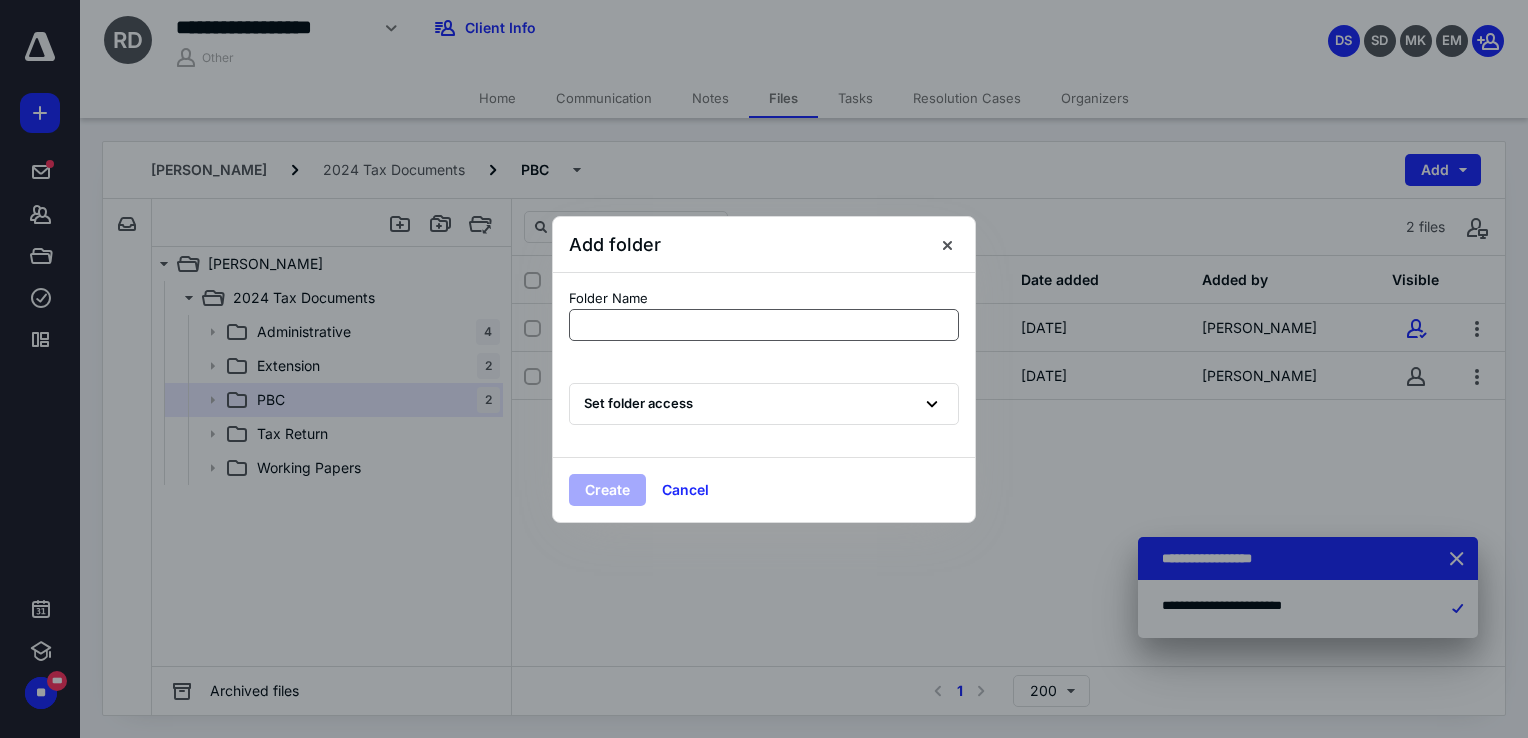 click at bounding box center [764, 325] 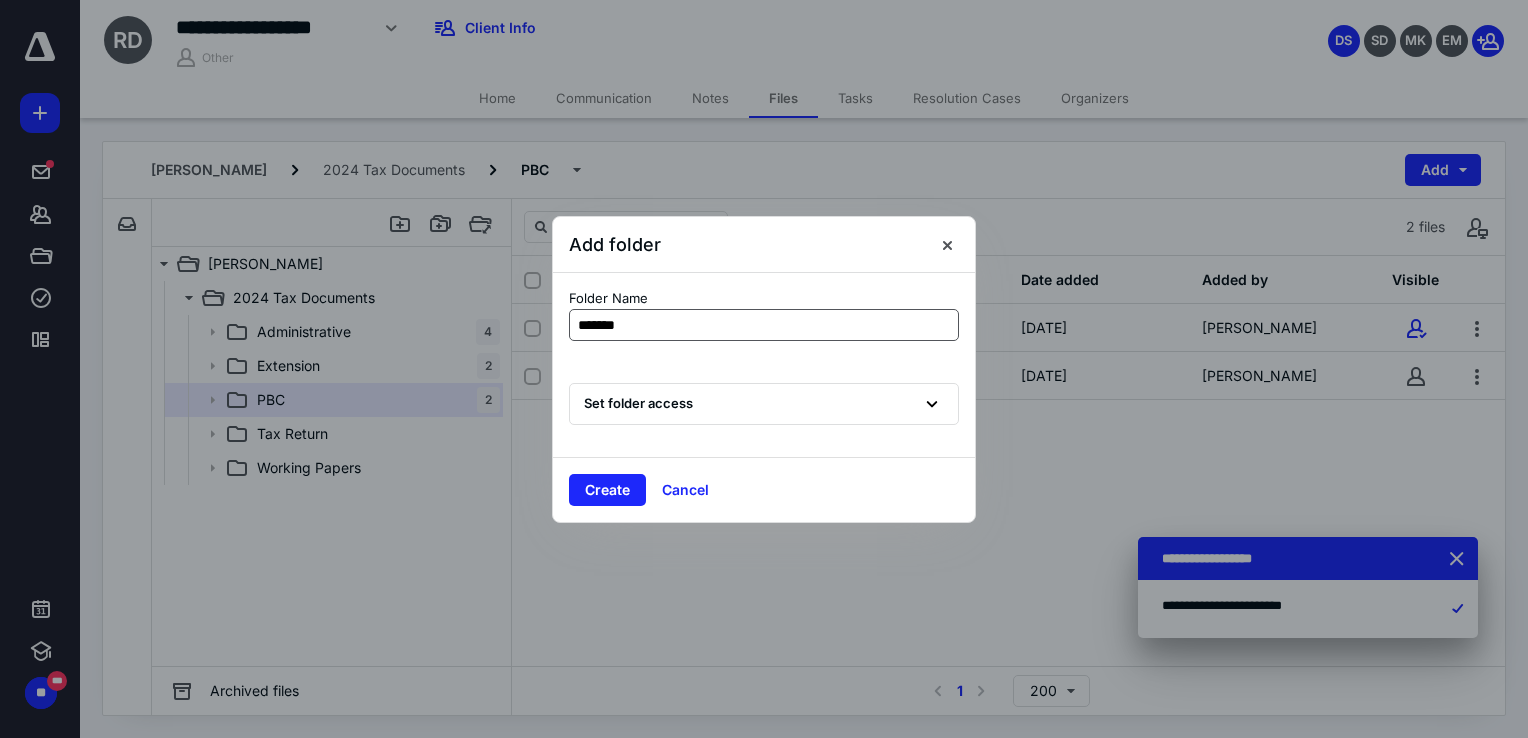 type on "**********" 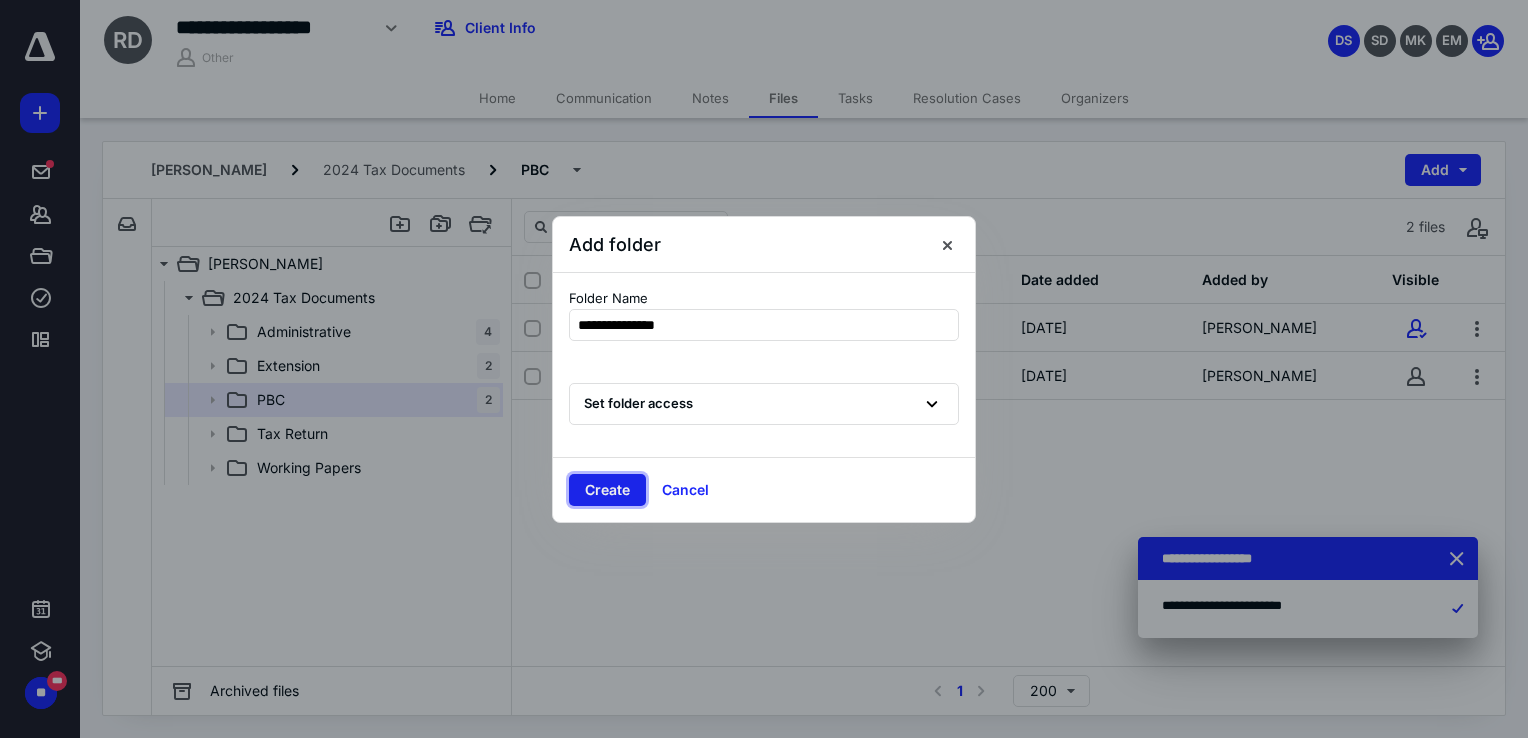 click on "Create" at bounding box center [607, 490] 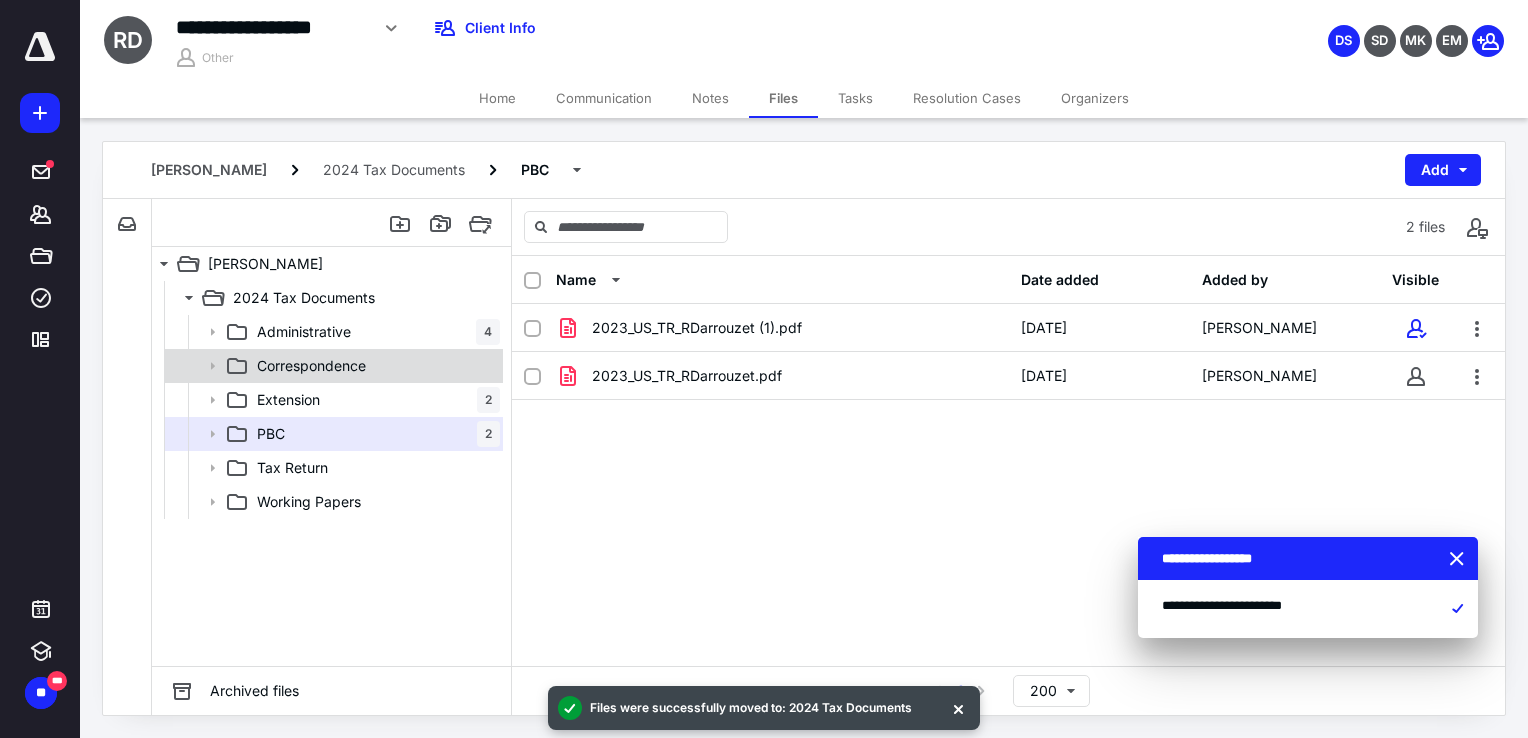 click on "Correspondence" at bounding box center (311, 366) 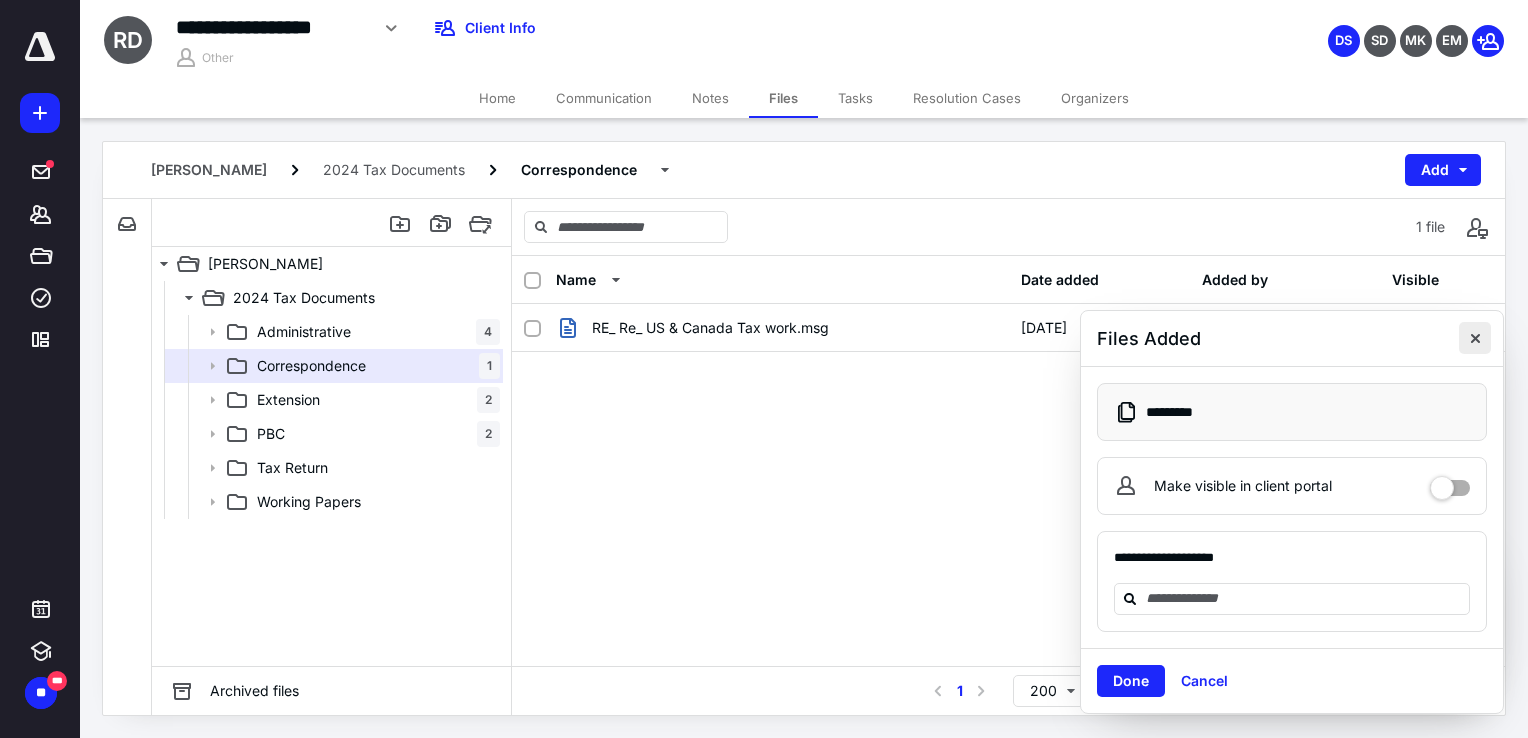 click at bounding box center [1475, 338] 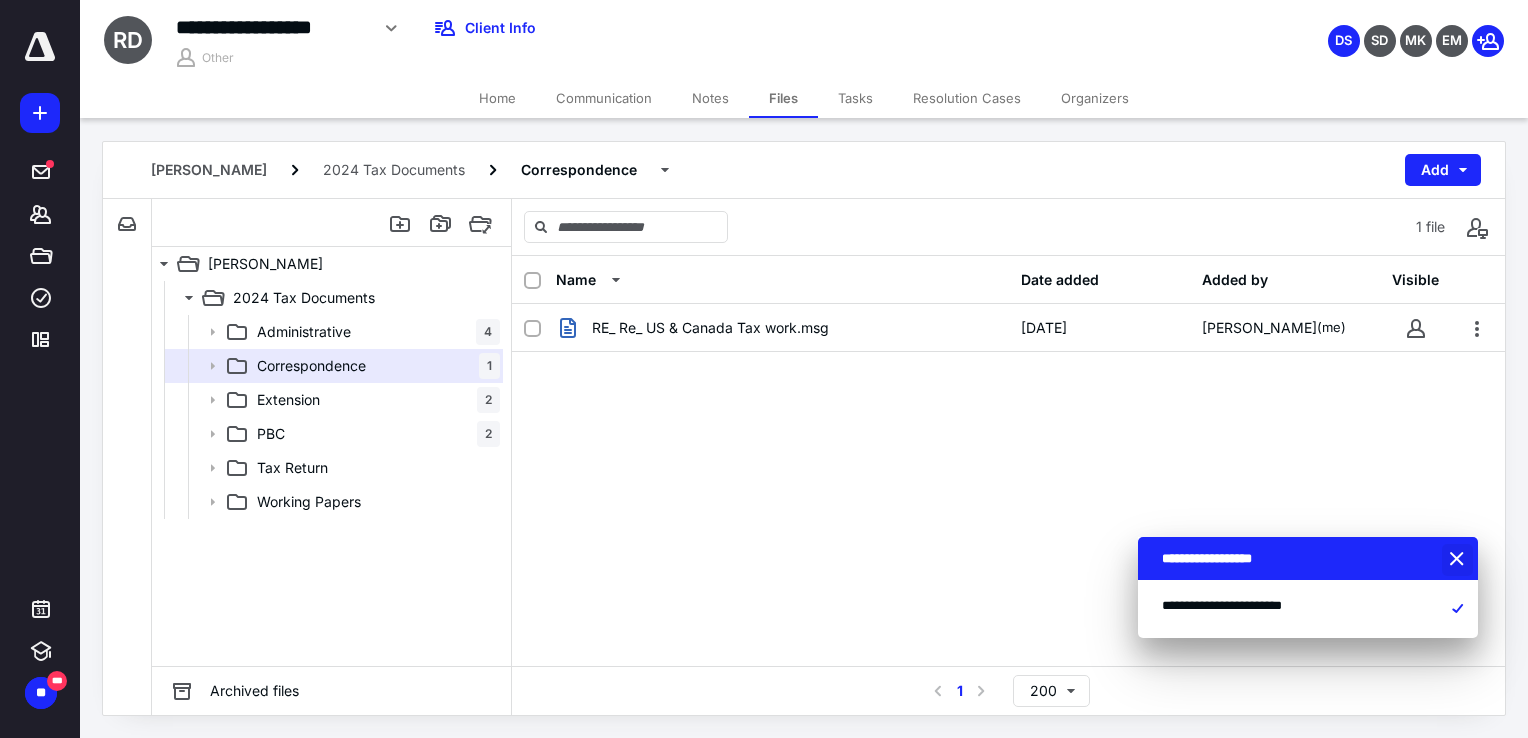 click at bounding box center [1459, 560] 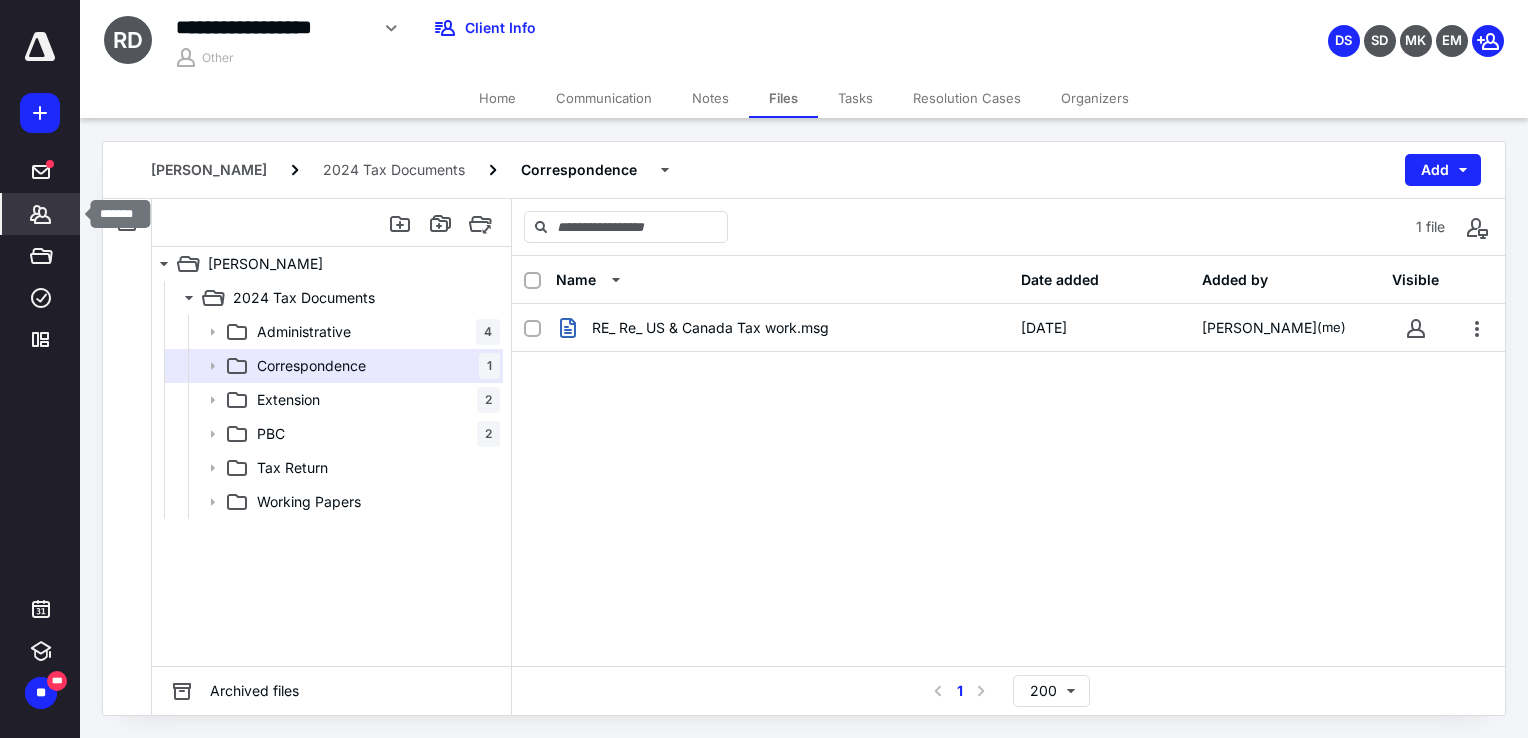 click on "*******" at bounding box center (41, 214) 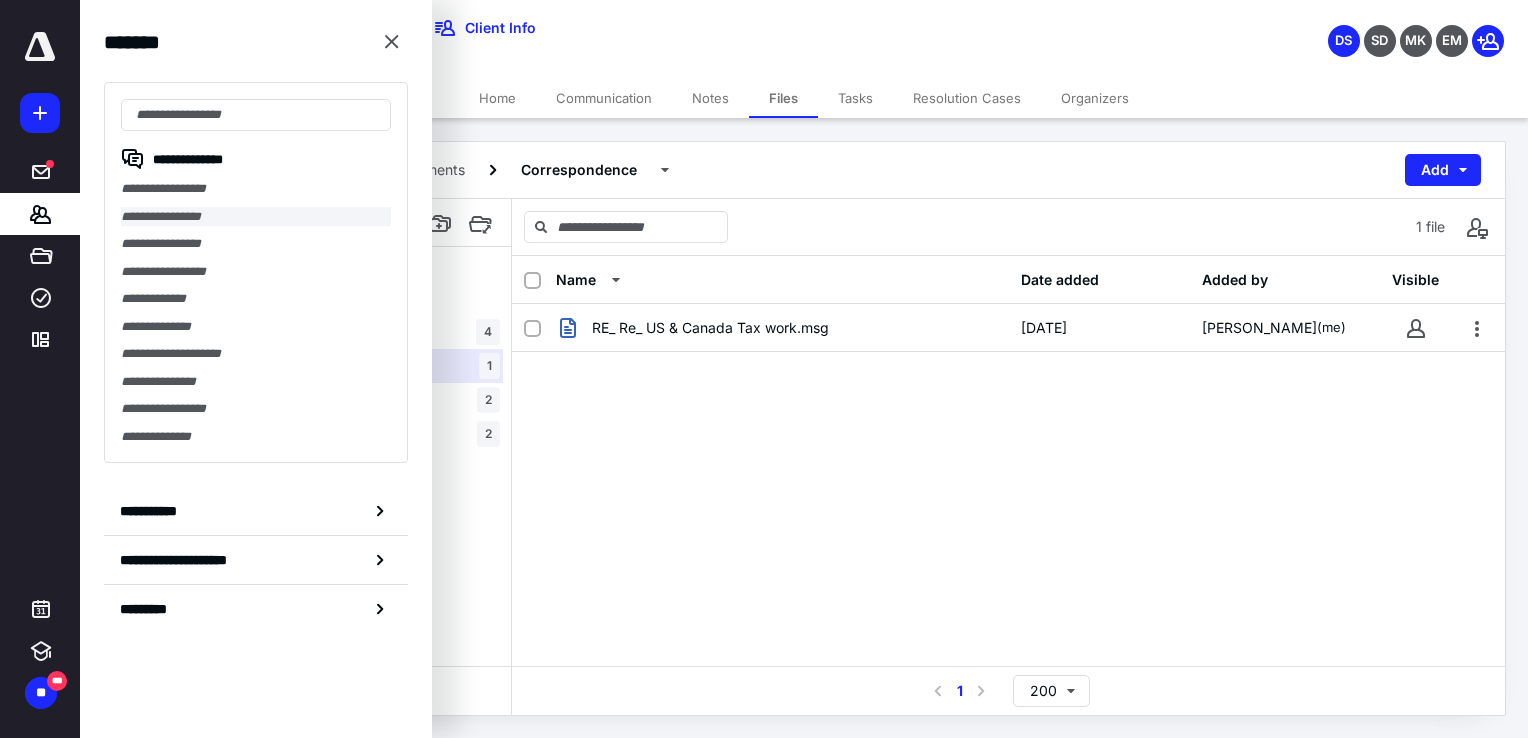 click on "**********" at bounding box center [256, 217] 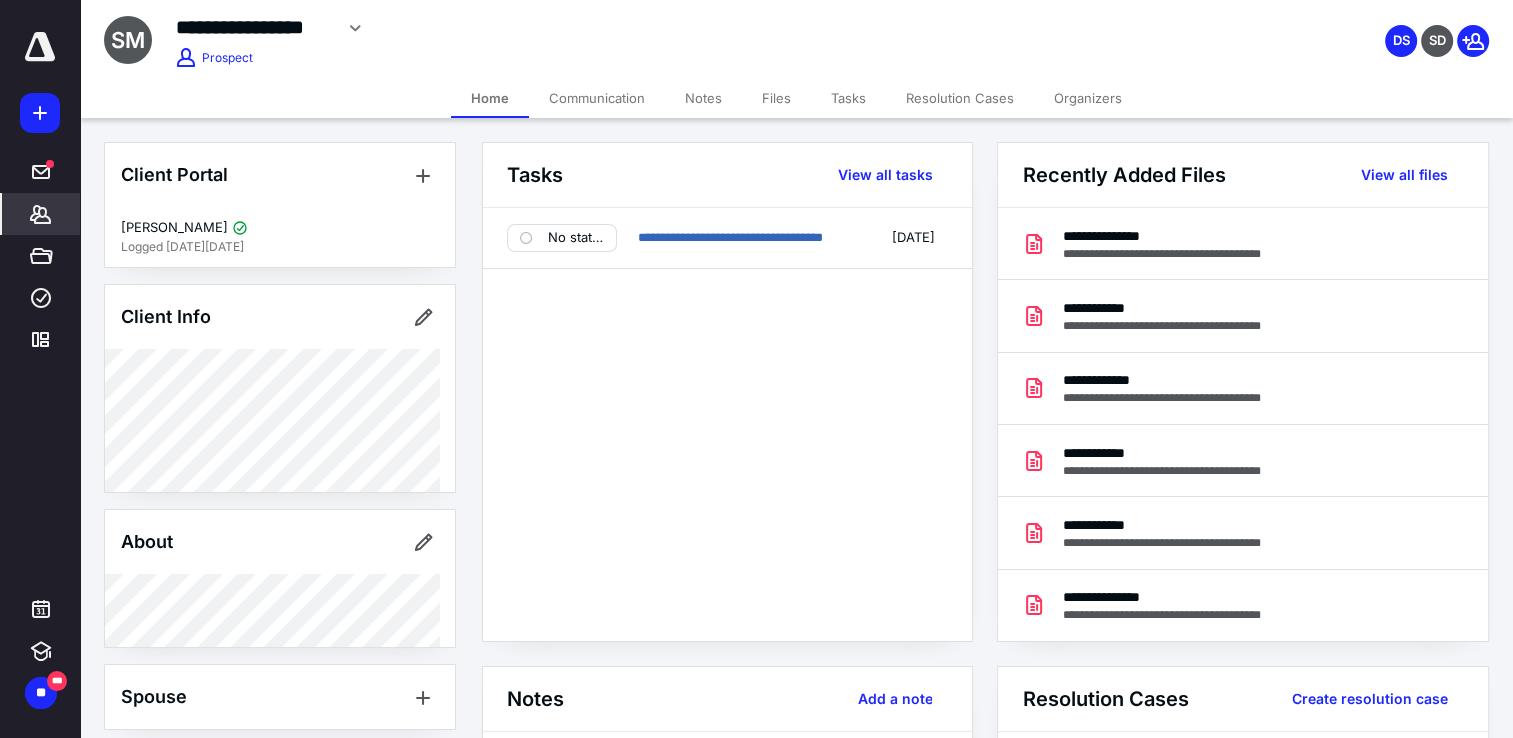 click on "Organizers" at bounding box center (1088, 98) 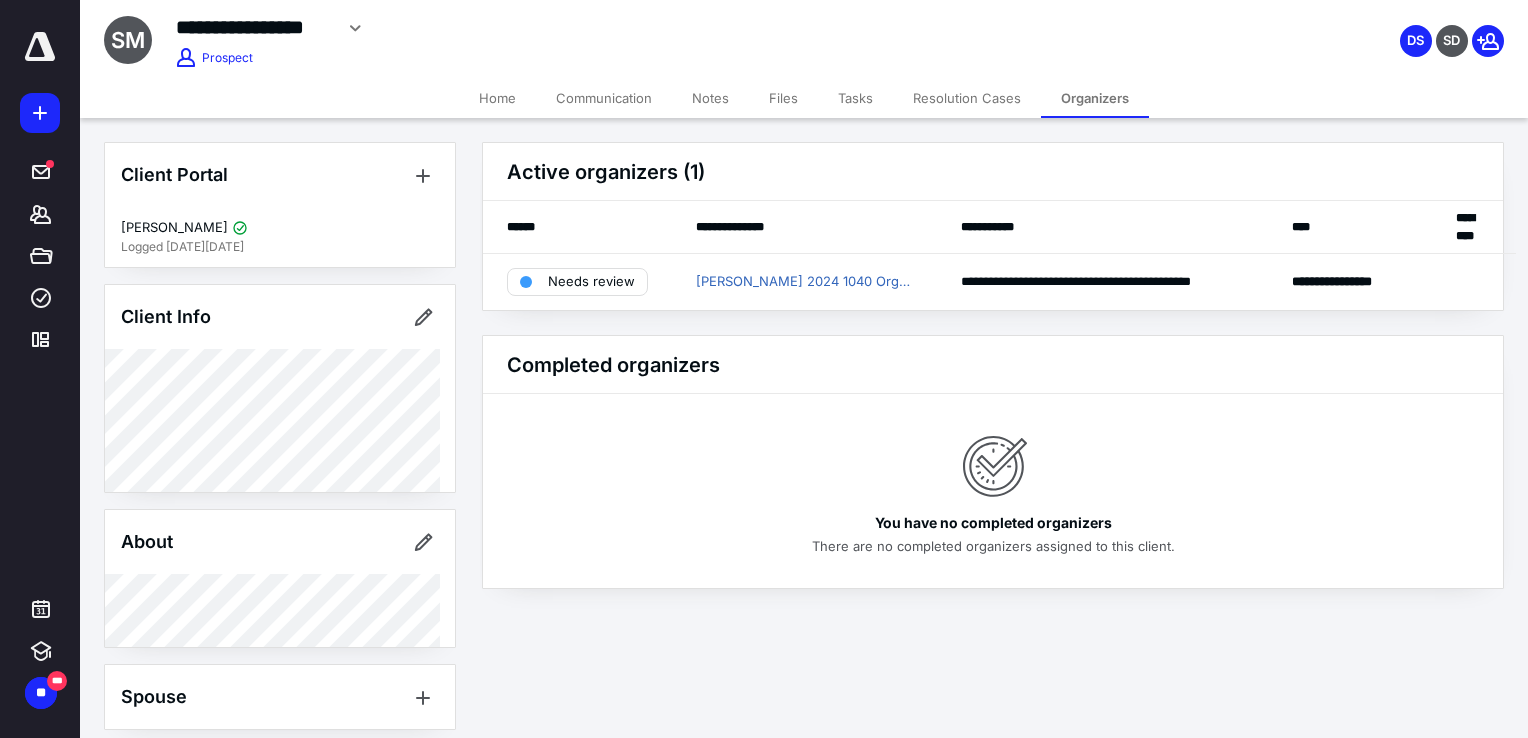 click on "Resolution Cases" at bounding box center (967, 98) 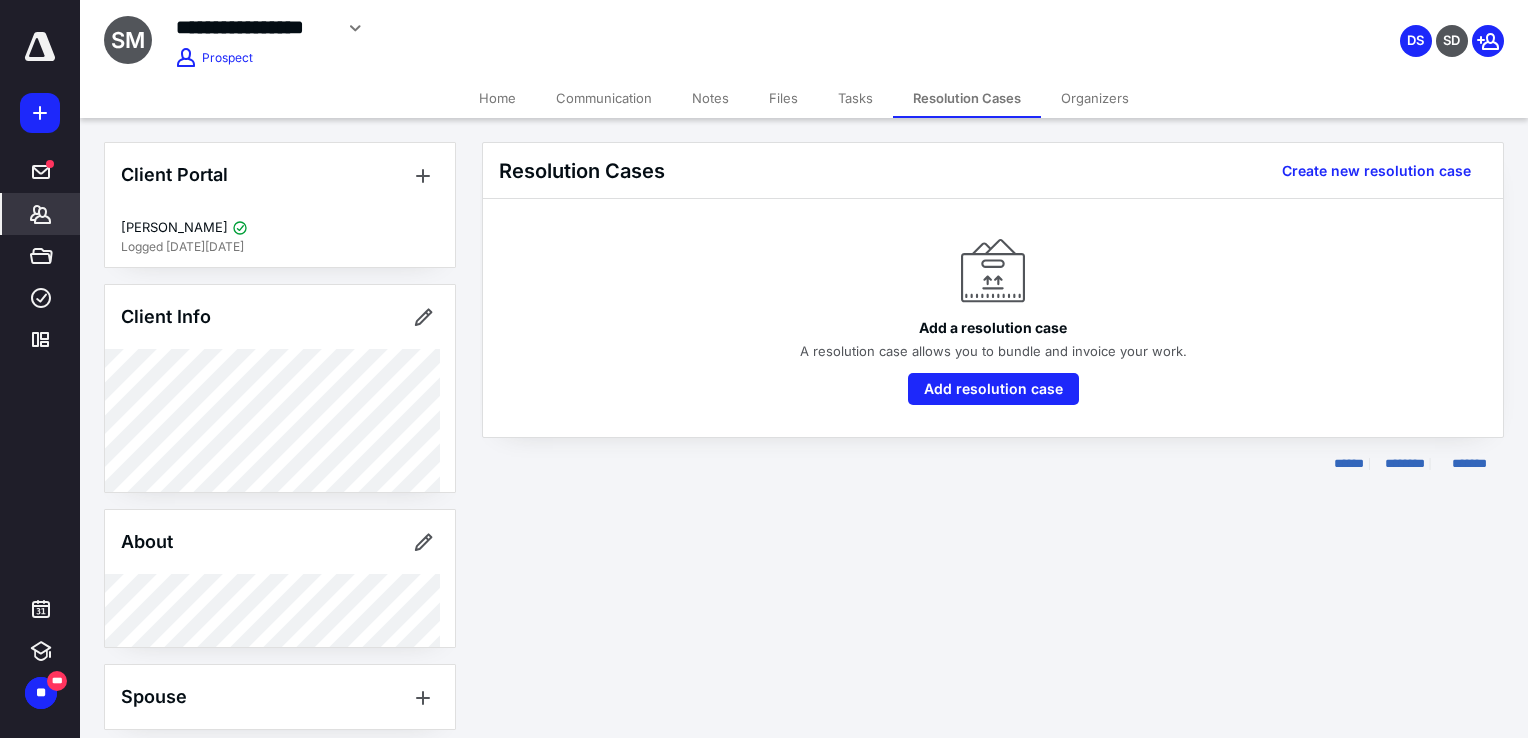 click on "Organizers" at bounding box center (1095, 98) 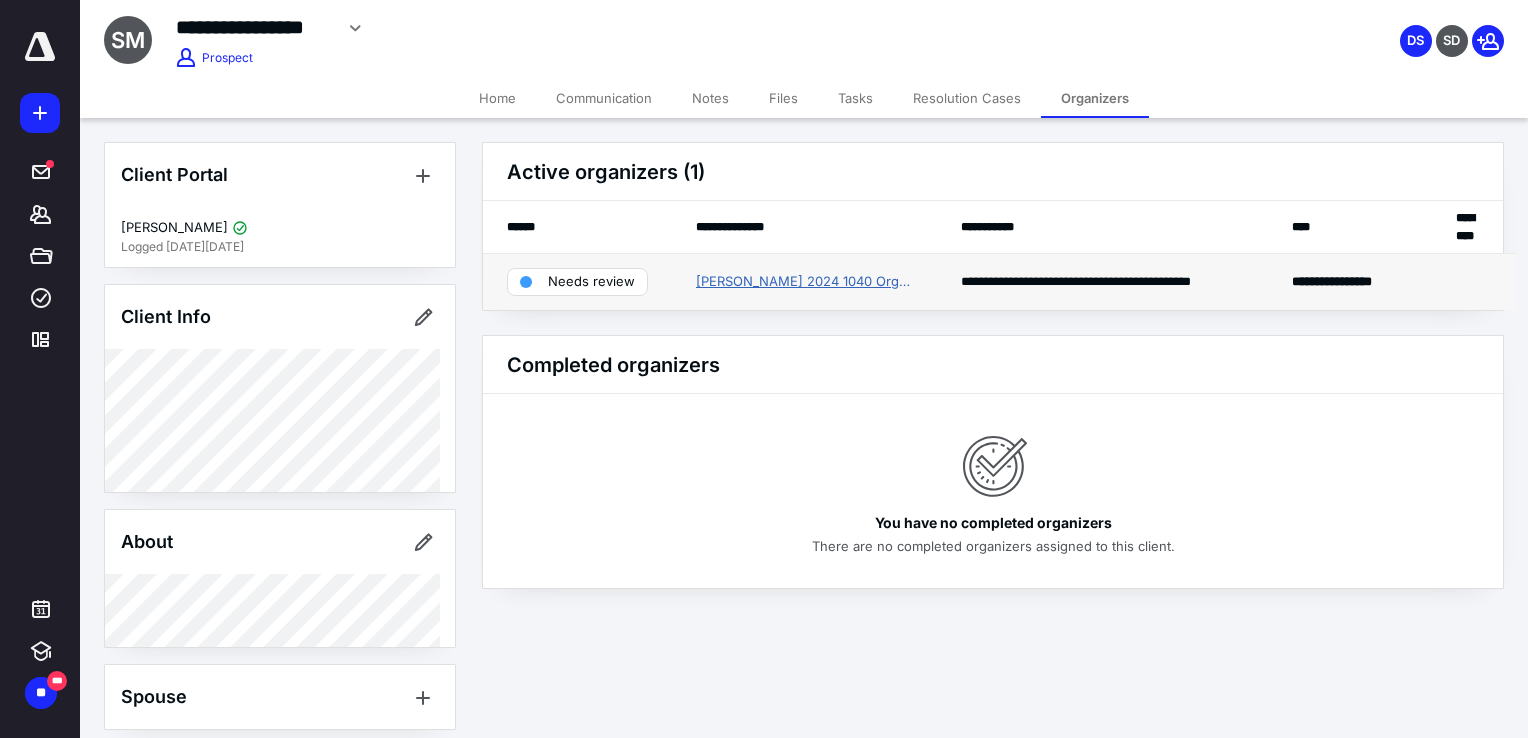 click on "[PERSON_NAME] 2024 1040 Organizer" at bounding box center (804, 282) 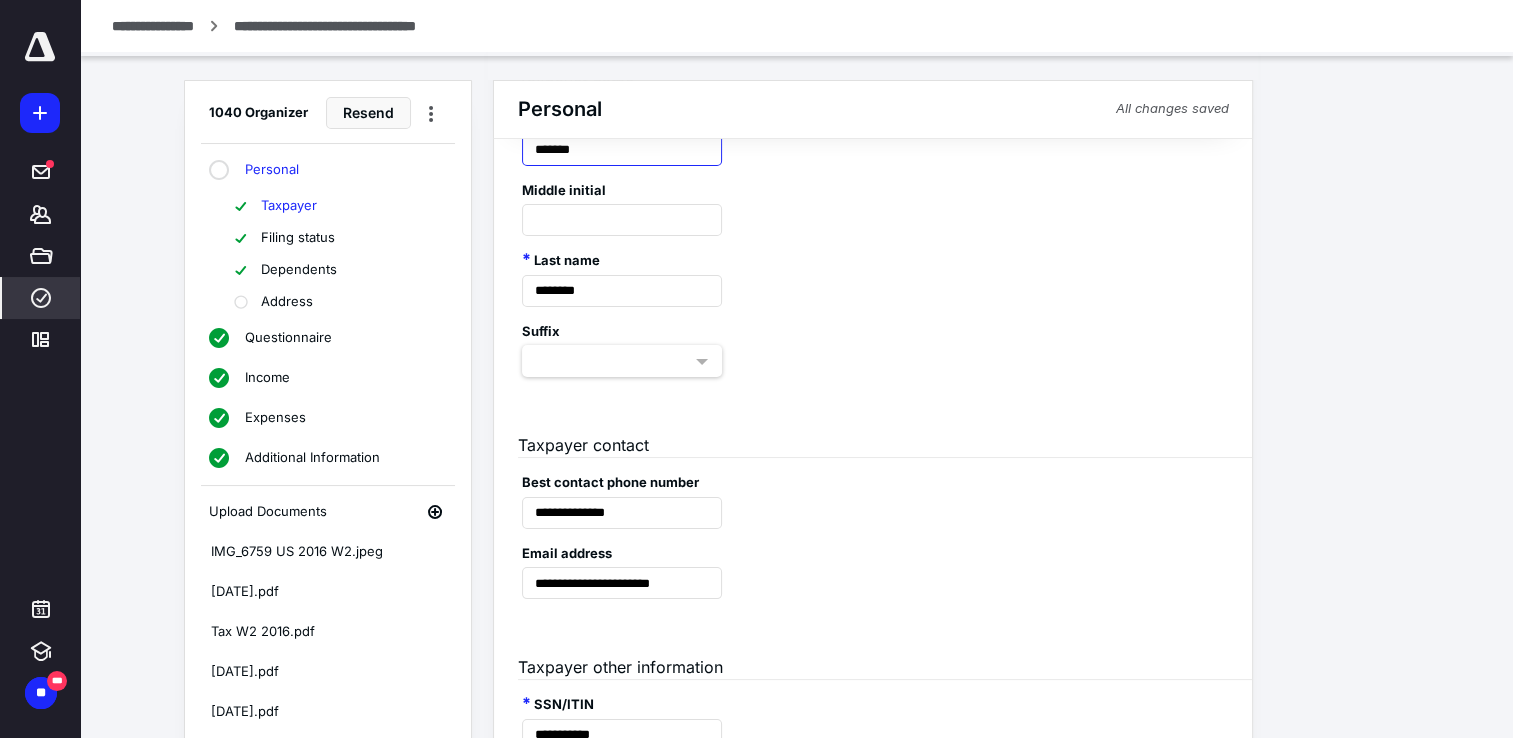 scroll, scrollTop: 300, scrollLeft: 0, axis: vertical 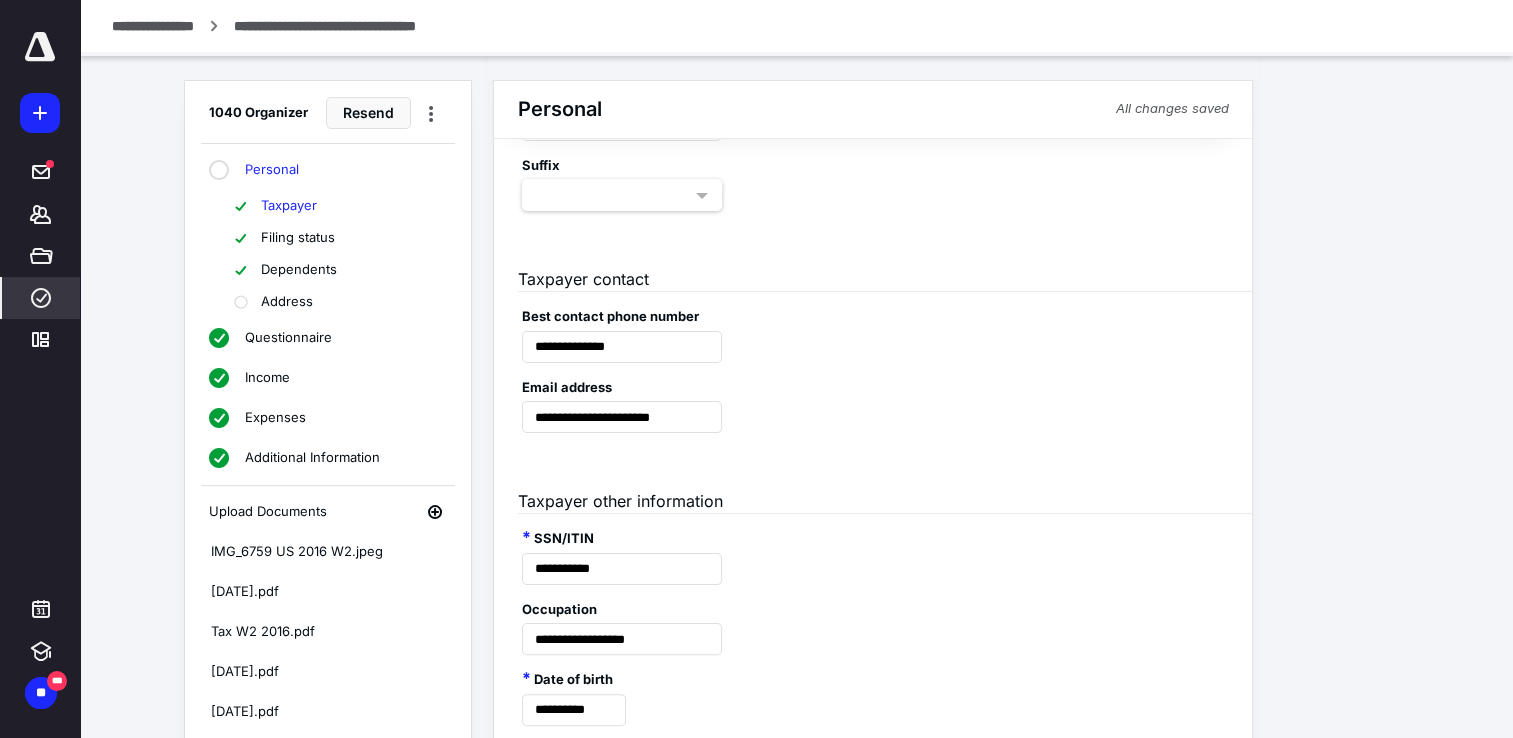 click on "Address" at bounding box center [287, 302] 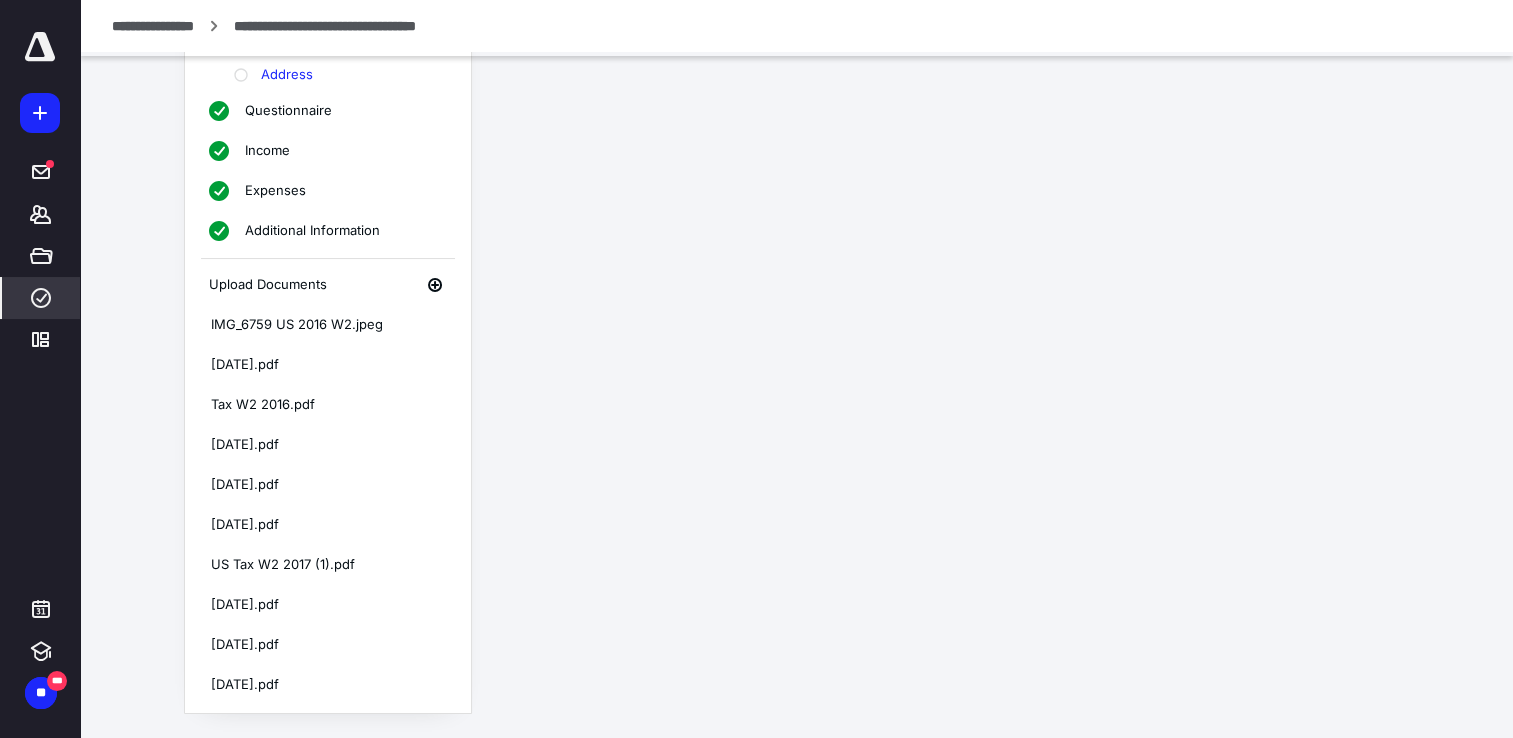 scroll, scrollTop: 226, scrollLeft: 0, axis: vertical 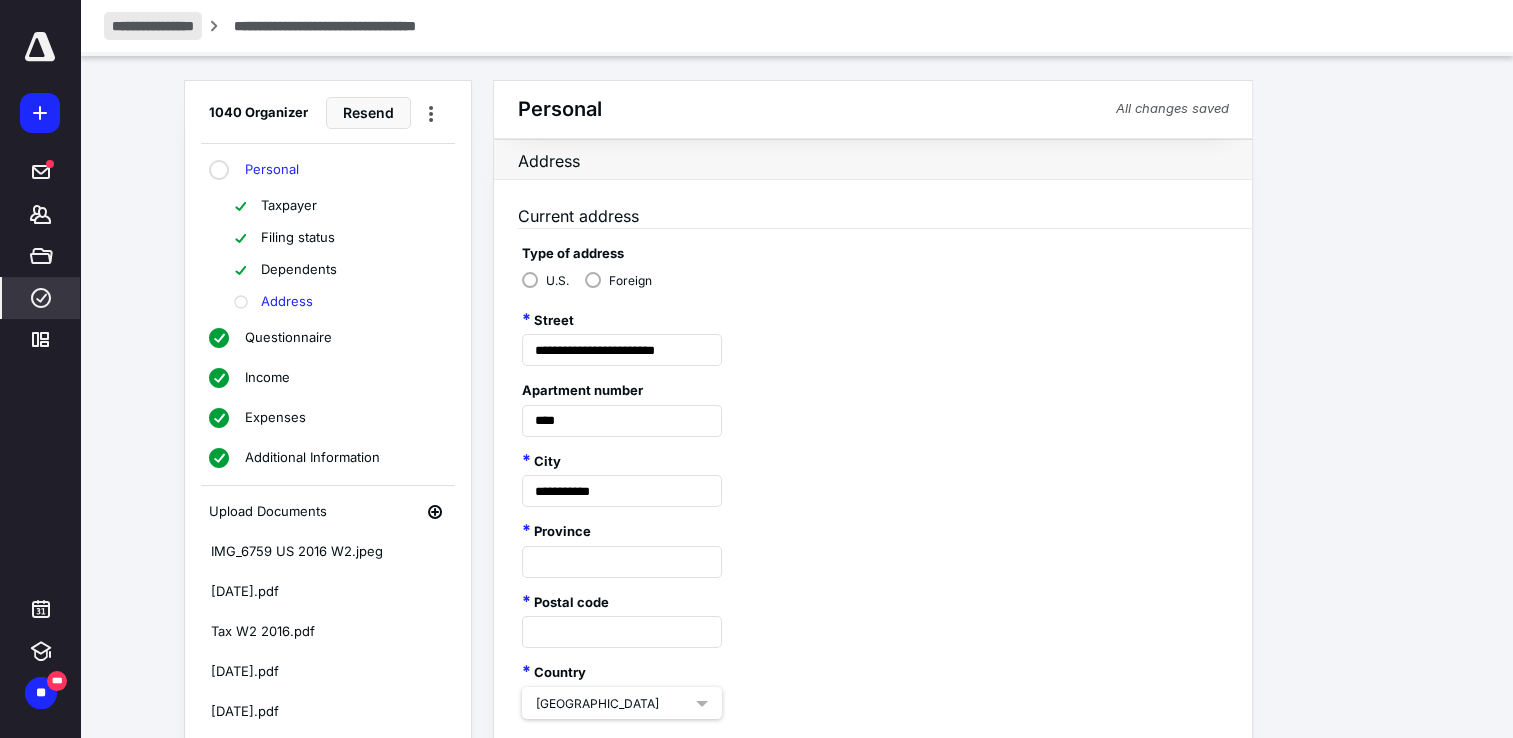 click on "**********" at bounding box center [153, 26] 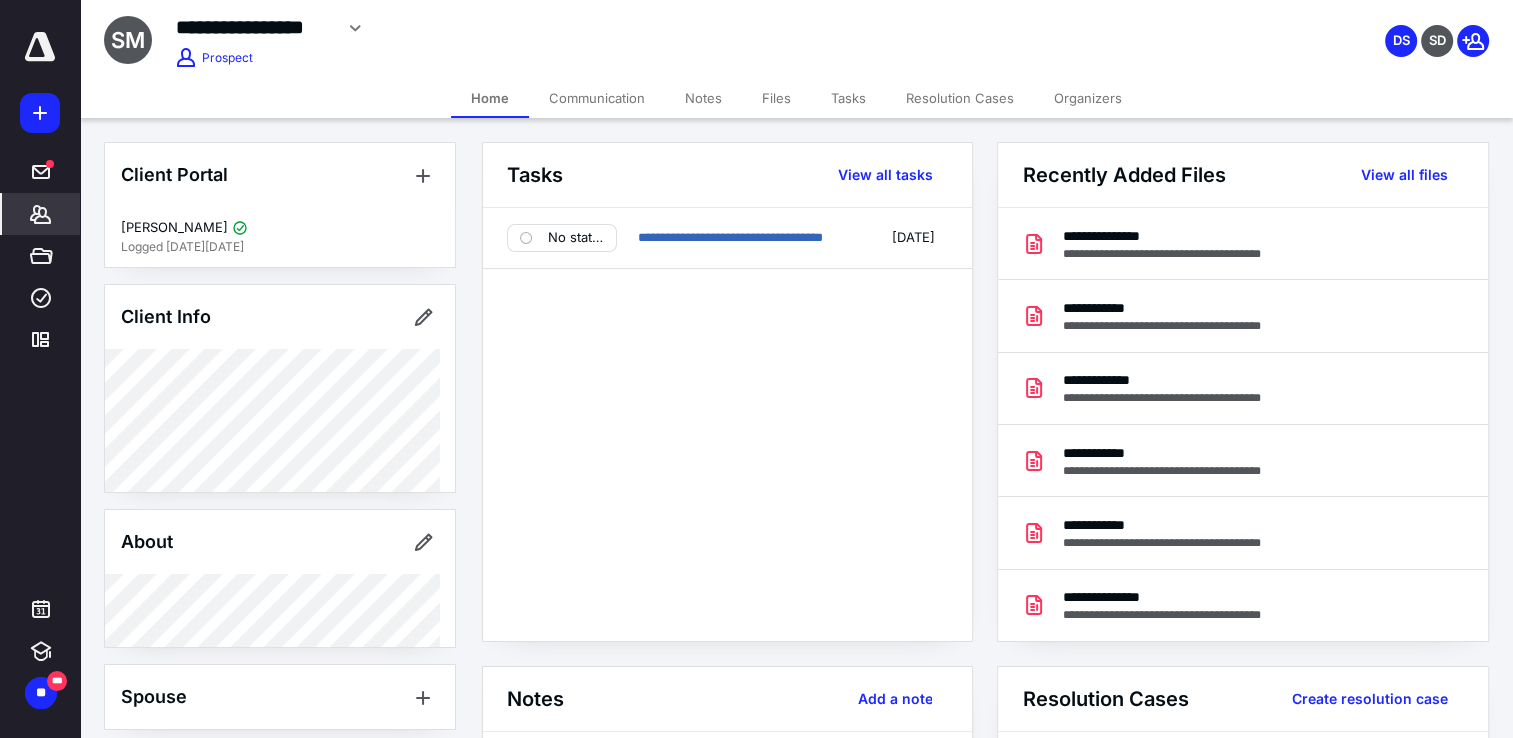 click on "Notes" at bounding box center (703, 98) 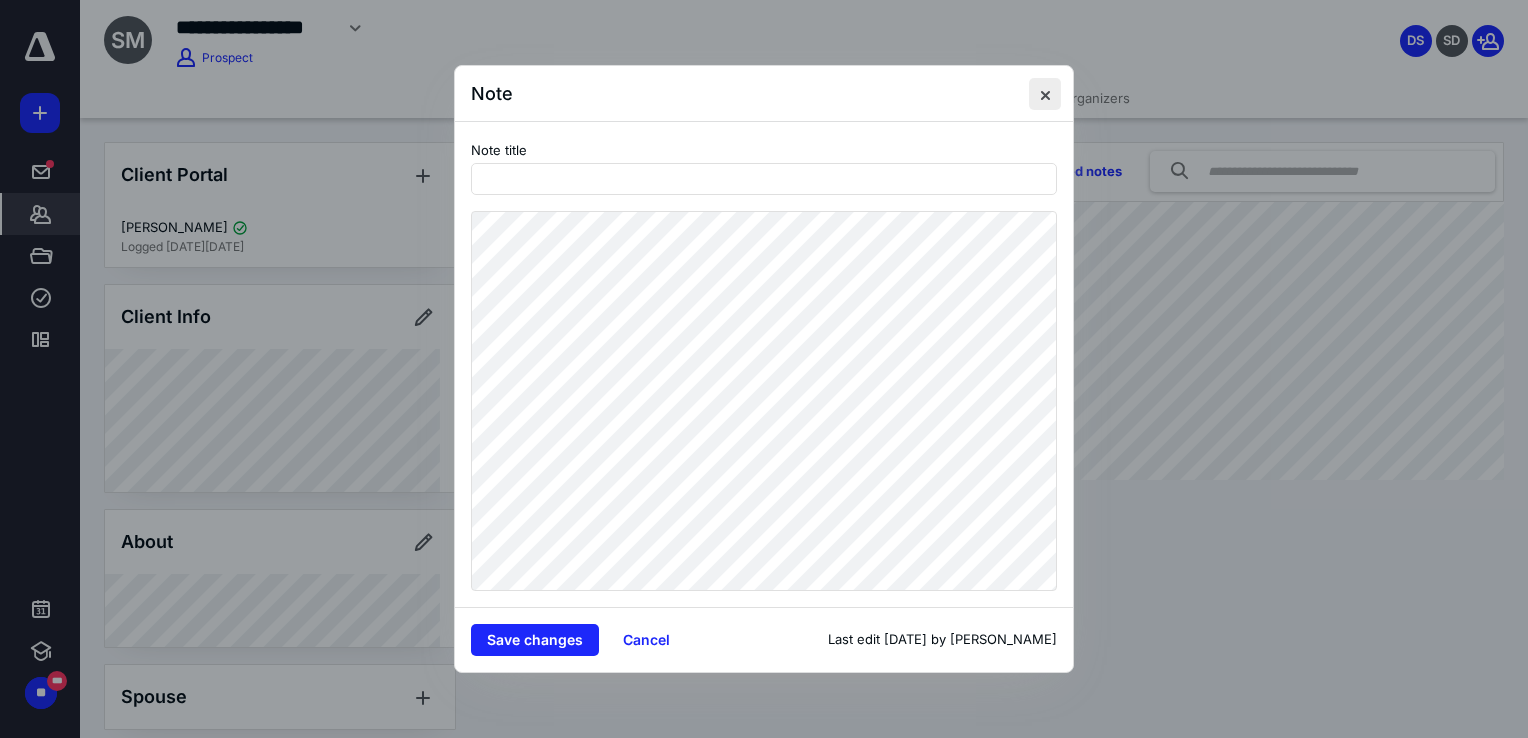 click at bounding box center (1045, 94) 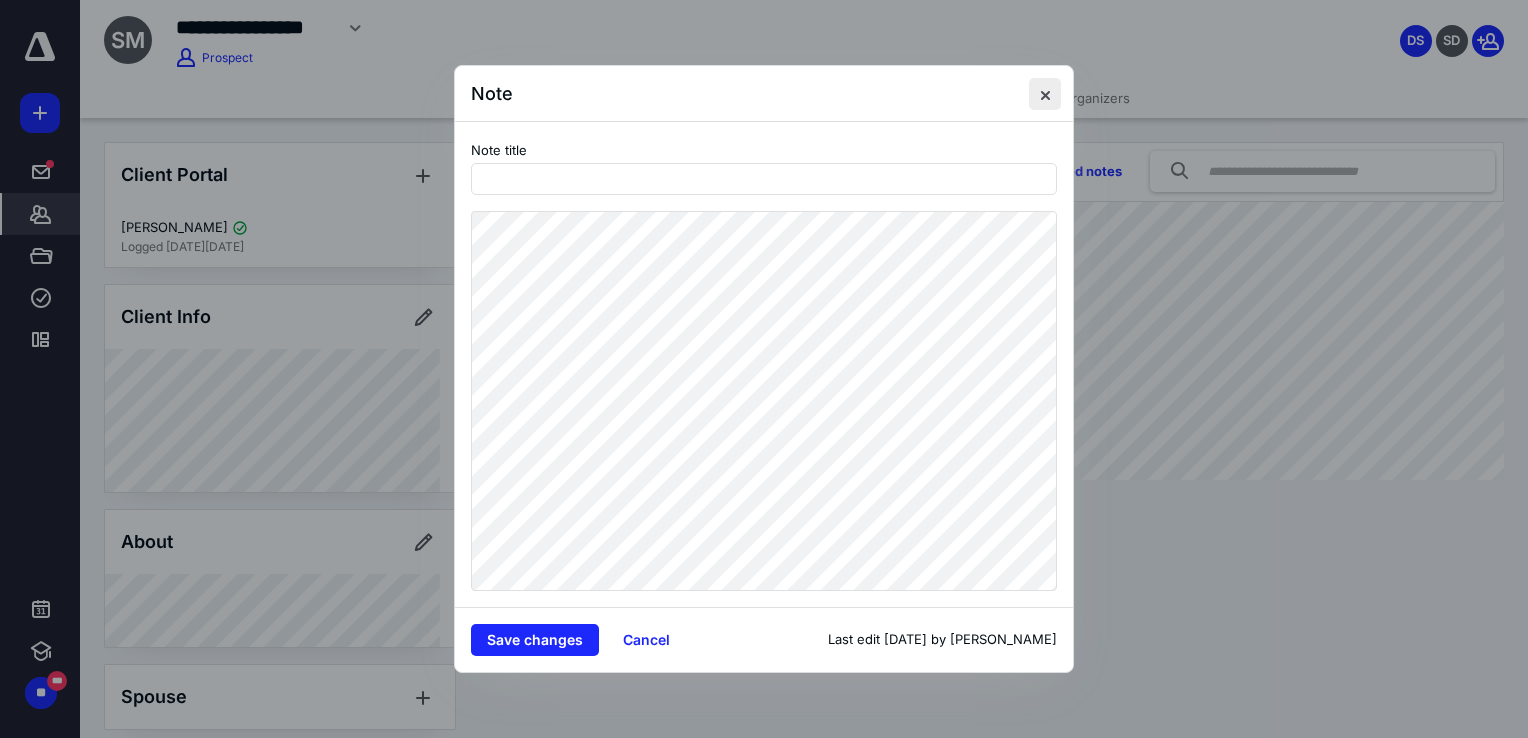 click at bounding box center [1045, 94] 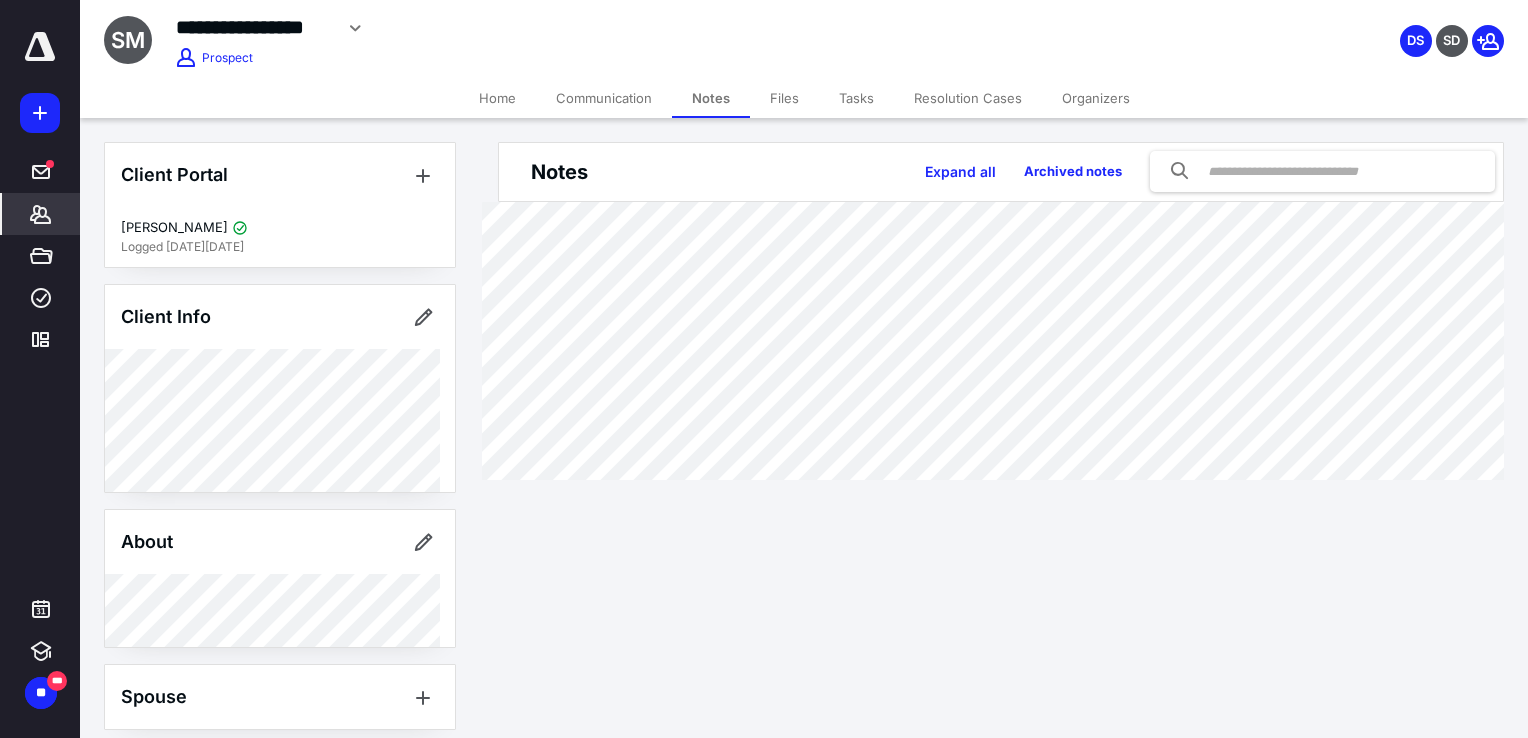 click on "Resolution Cases" at bounding box center [968, 98] 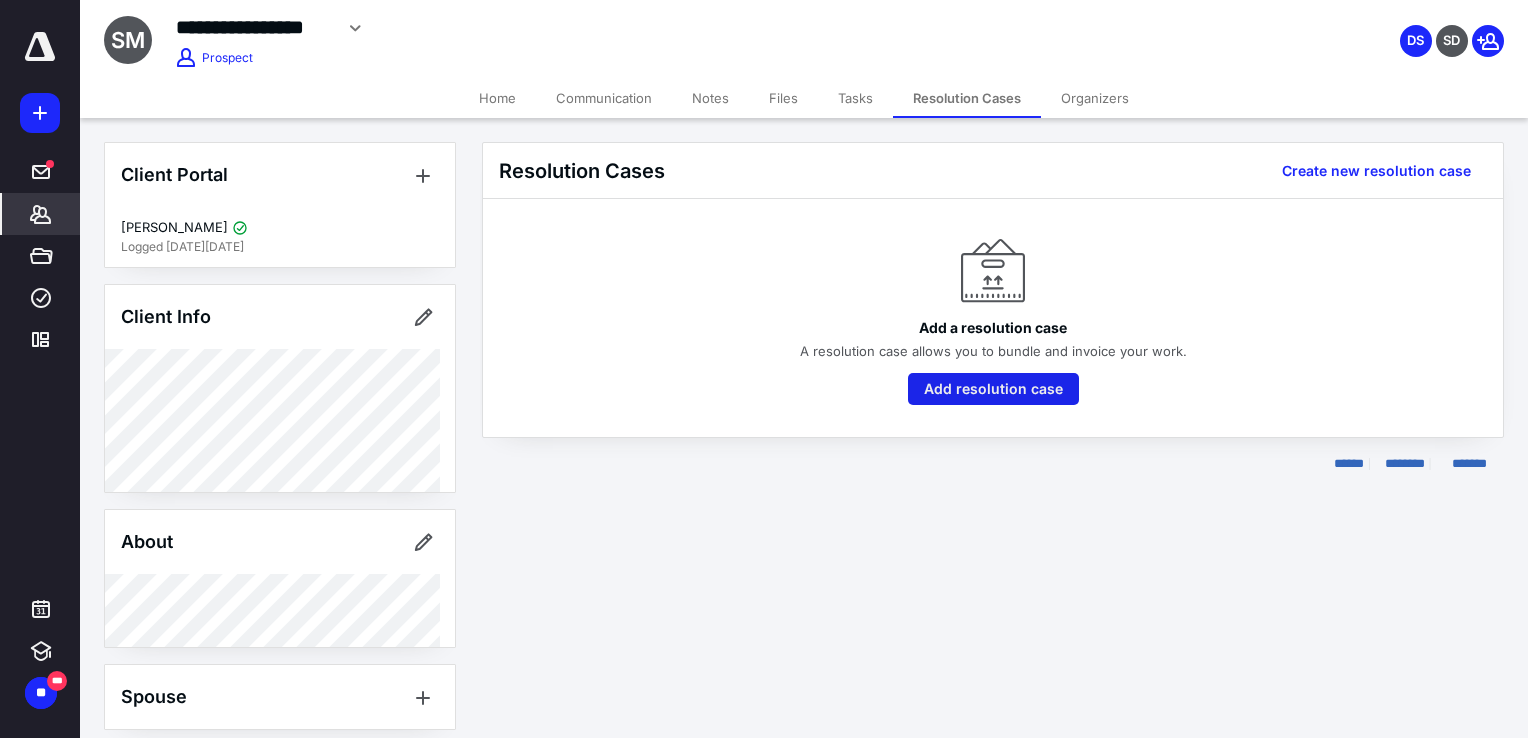 click on "Add resolution case" at bounding box center (993, 389) 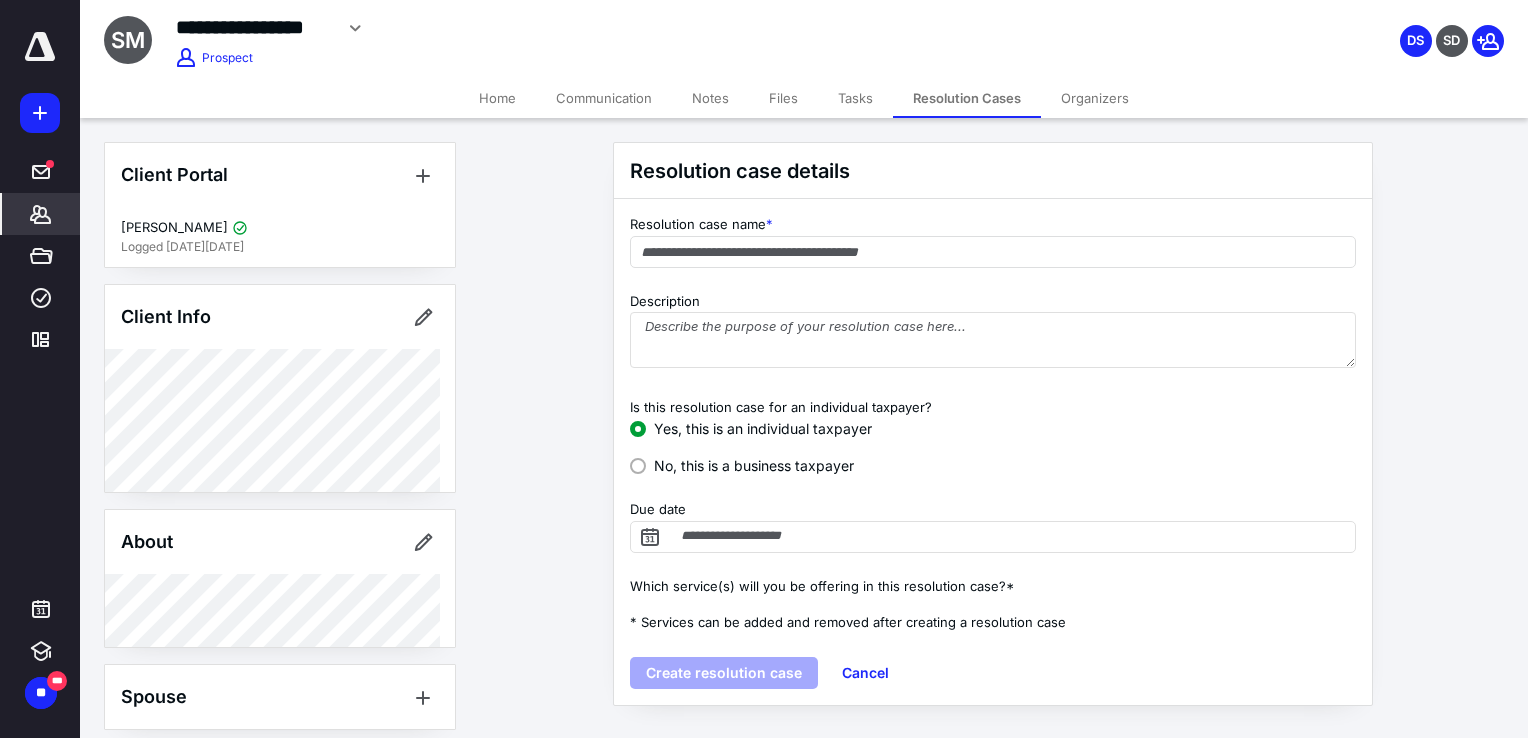 click on "Organizers" at bounding box center [1095, 98] 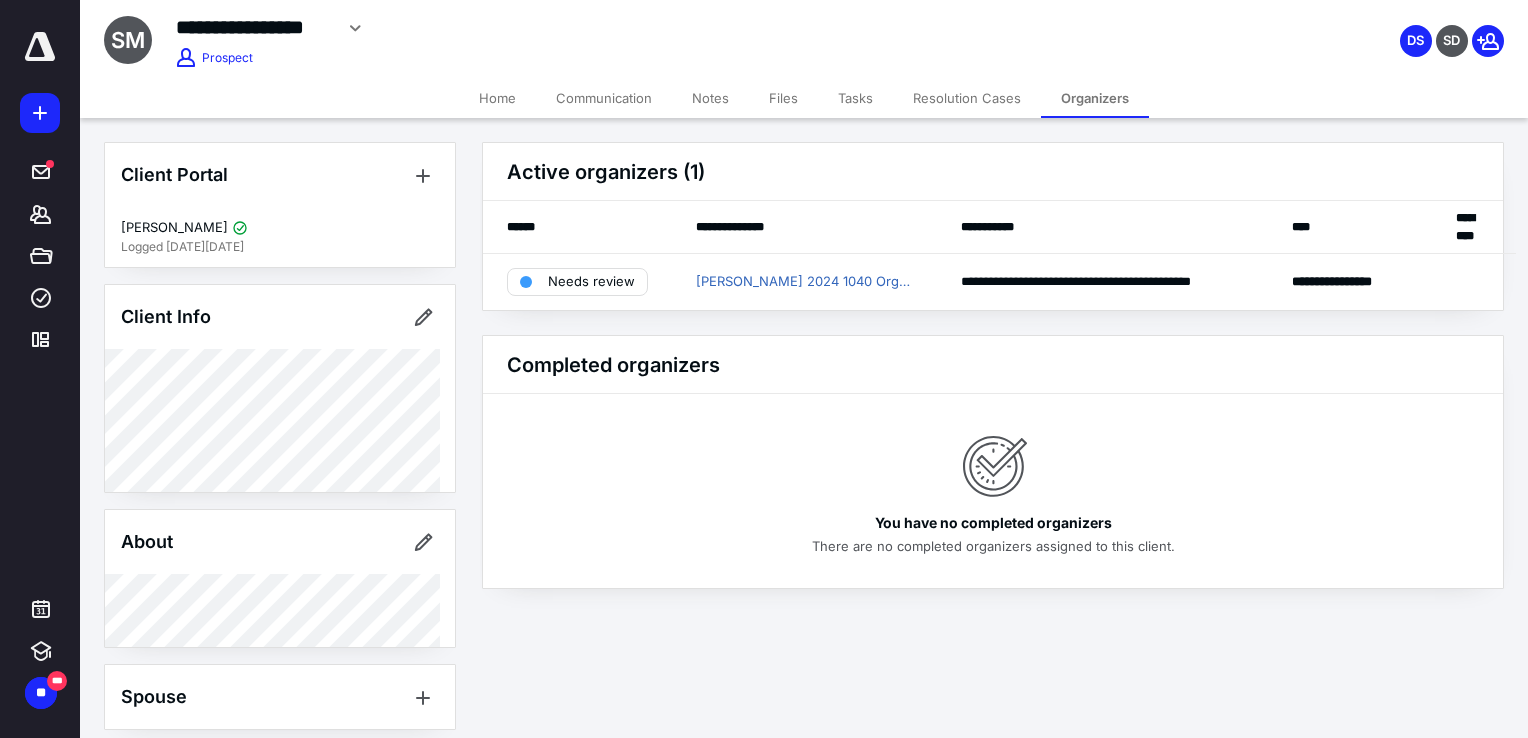 click on "Resolution Cases" at bounding box center [967, 98] 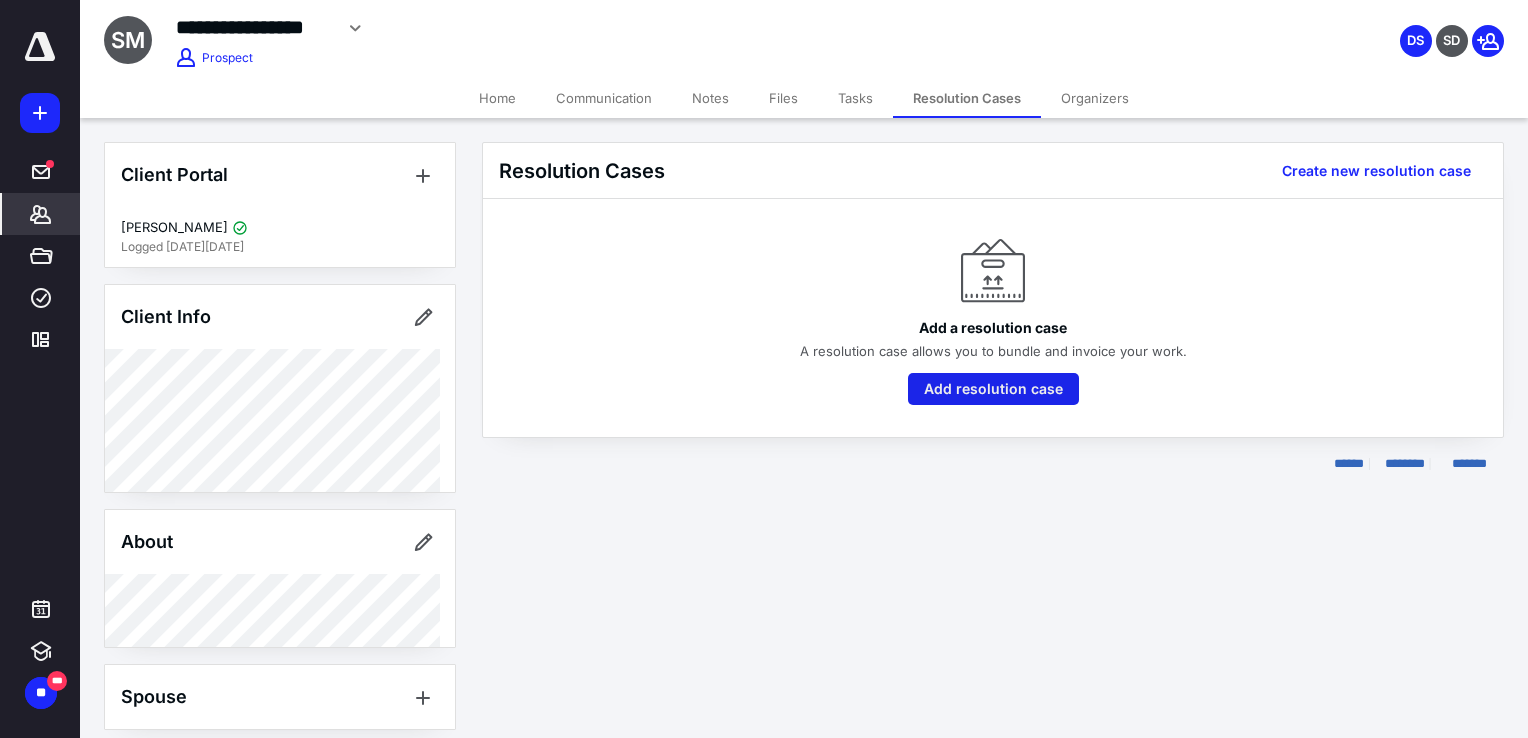 click on "Add resolution case" at bounding box center [993, 389] 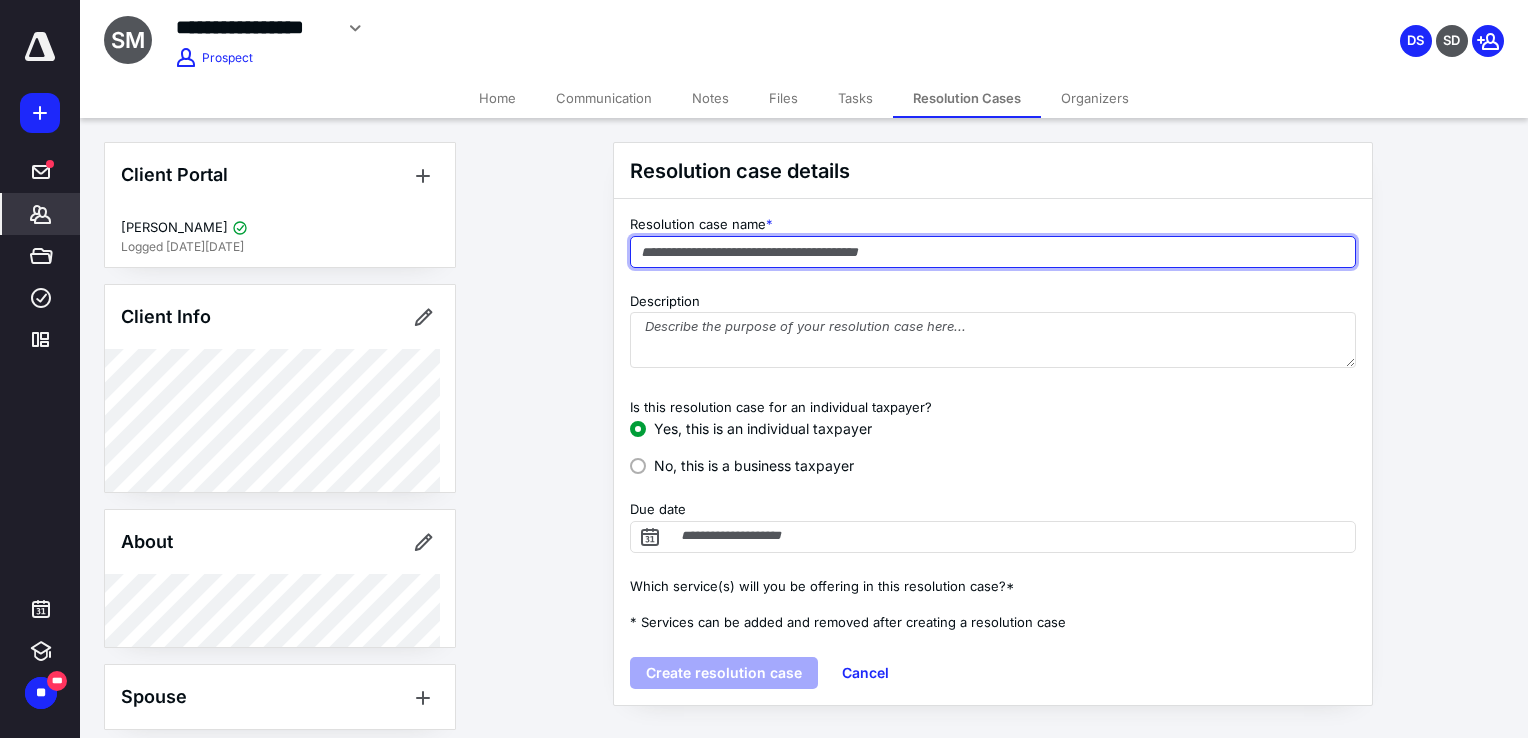 click at bounding box center (993, 252) 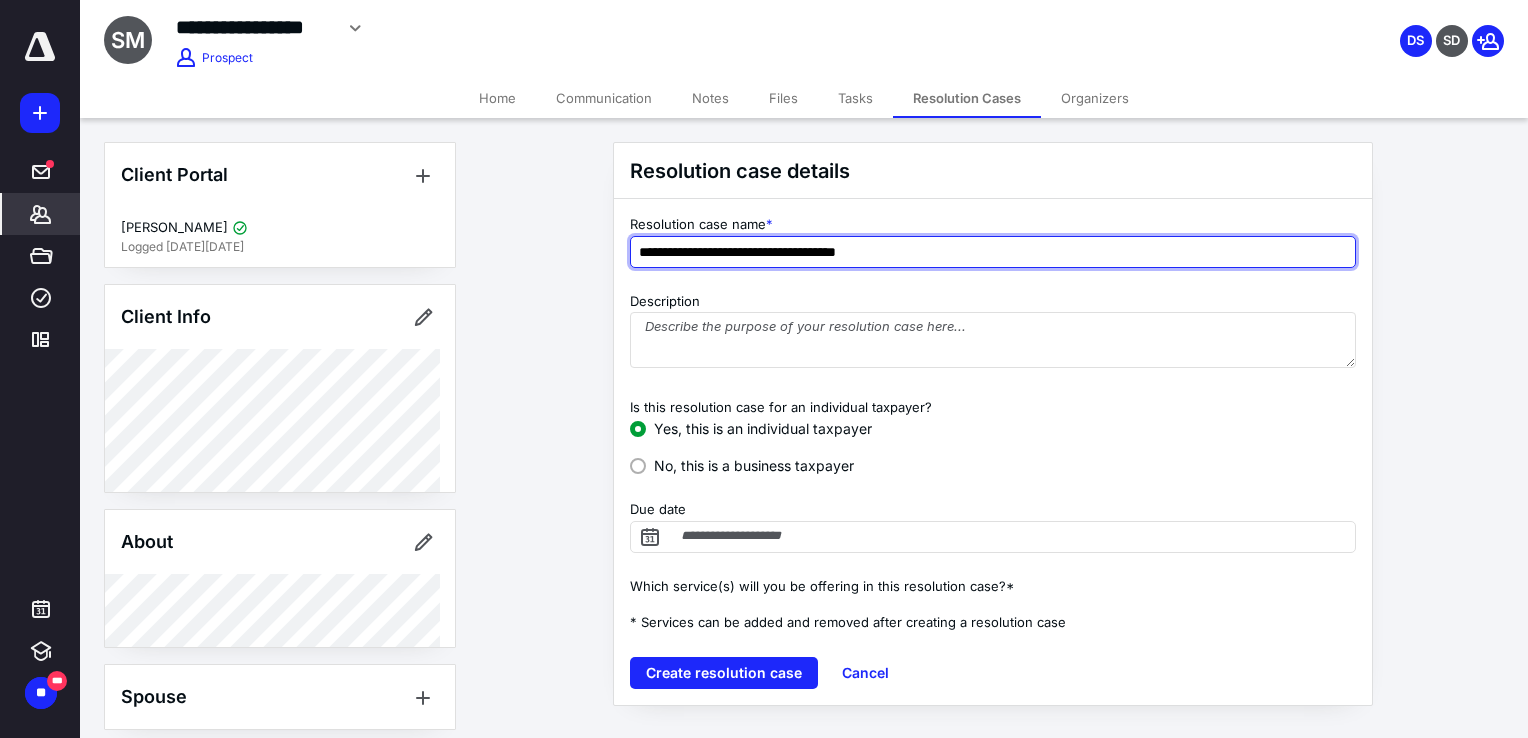 click on "**********" at bounding box center (993, 252) 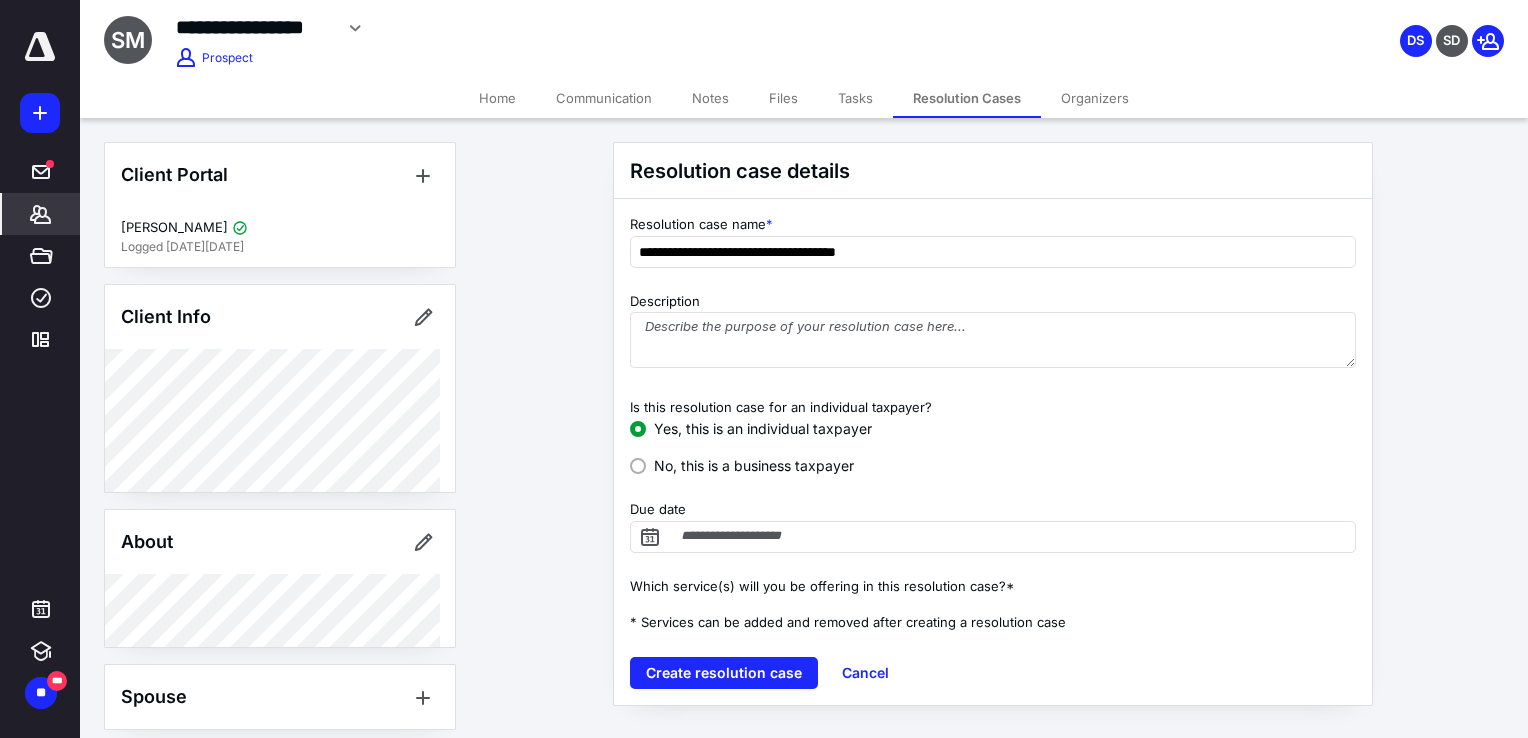 click on "Resolution case details" at bounding box center (993, 171) 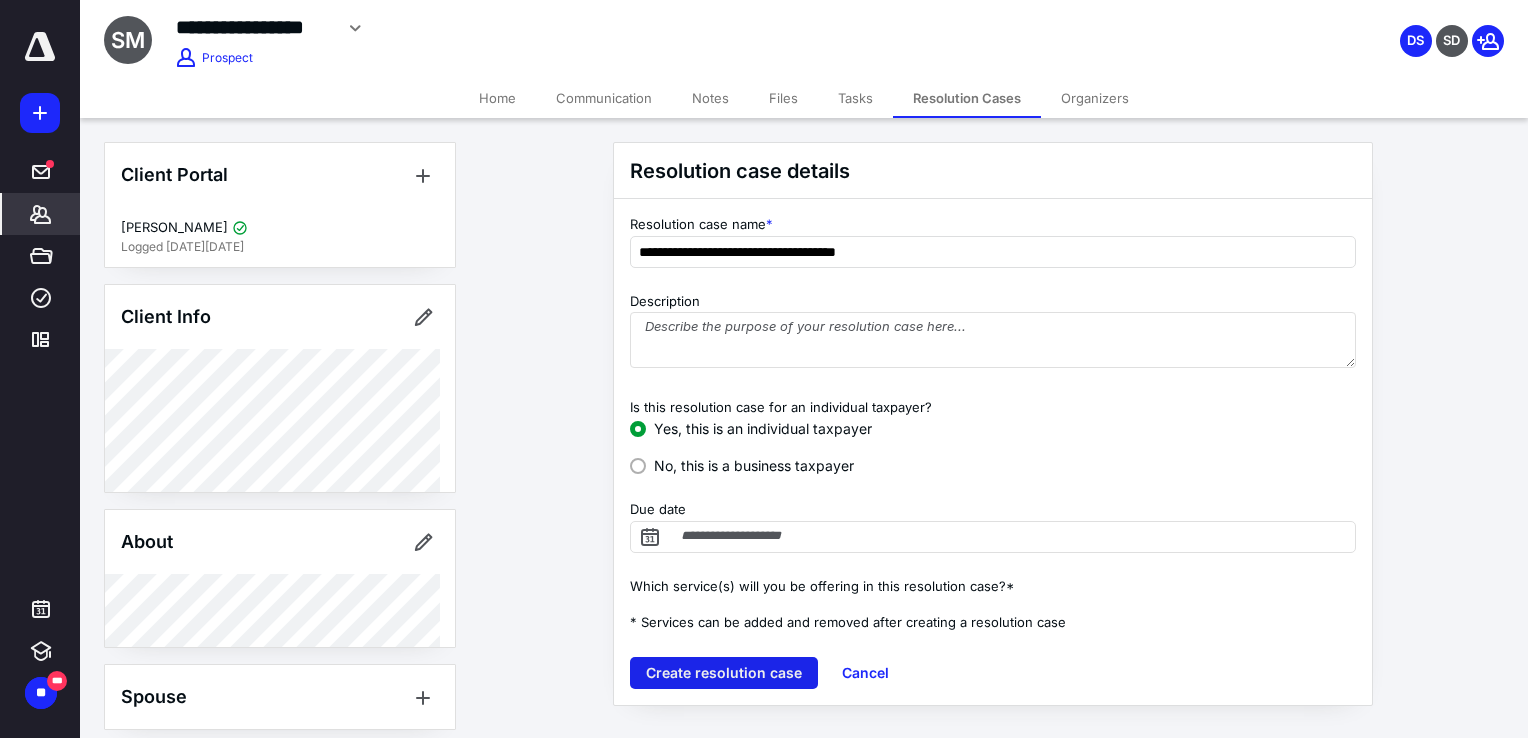 click on "Create resolution case" at bounding box center [724, 673] 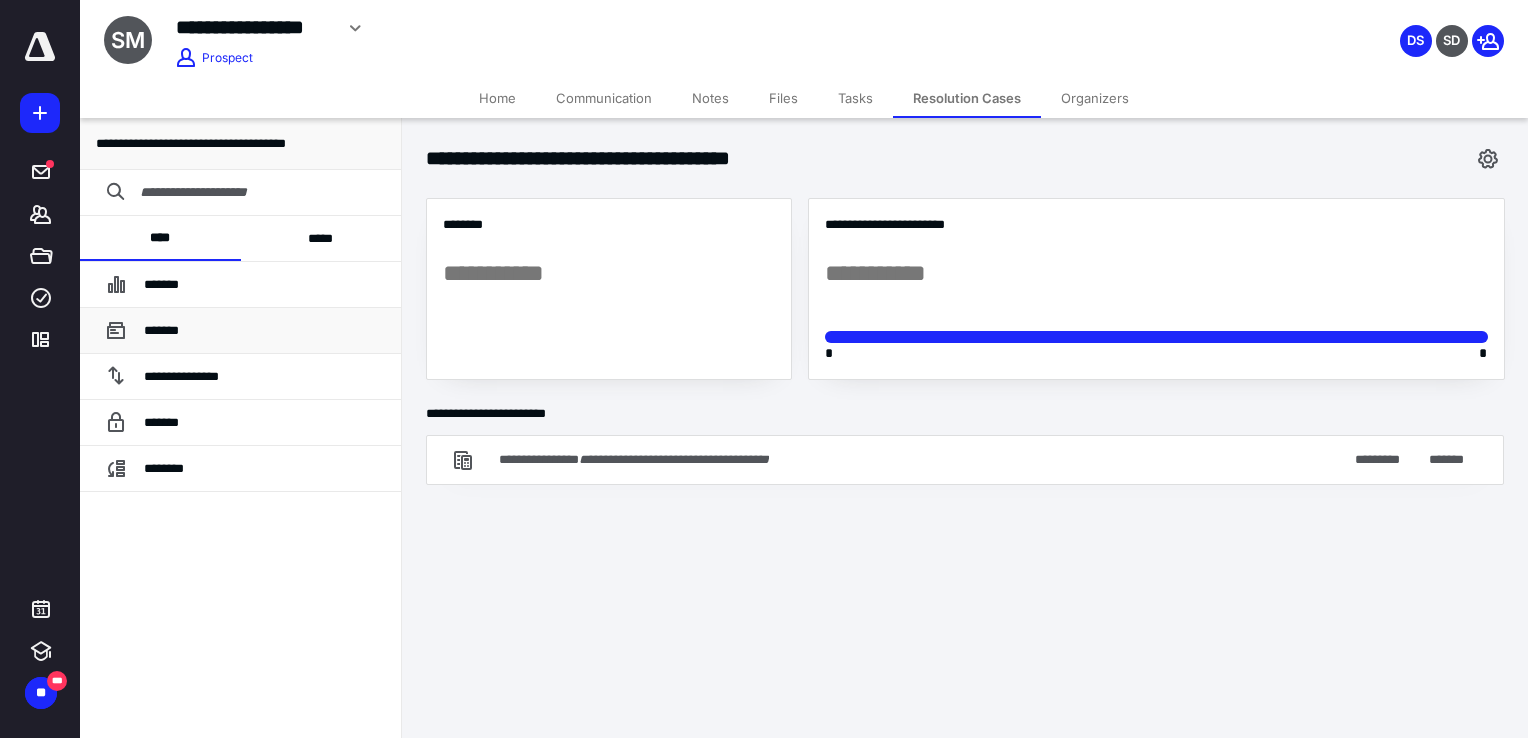 click on "*******" at bounding box center (264, 331) 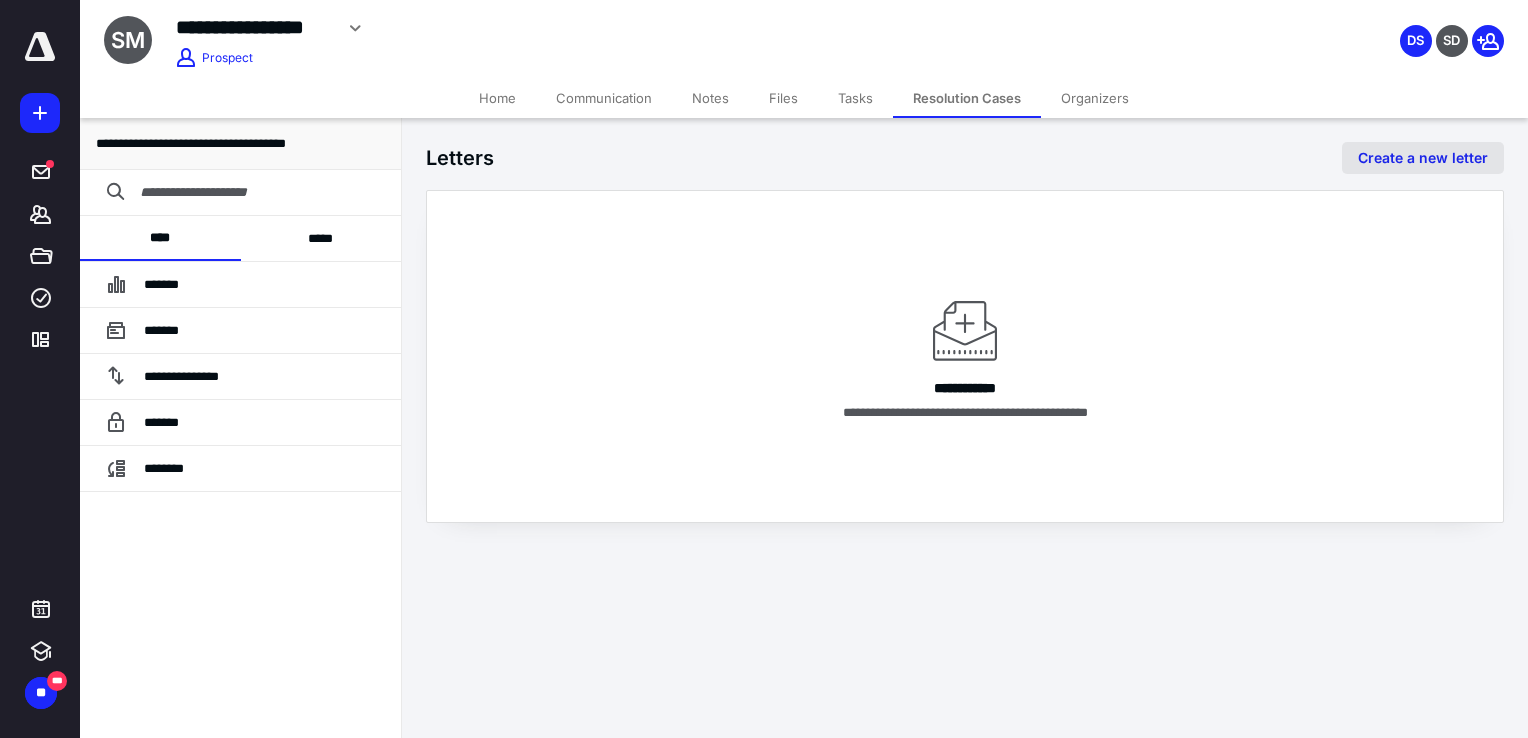 click on "Create a new letter" at bounding box center [1423, 158] 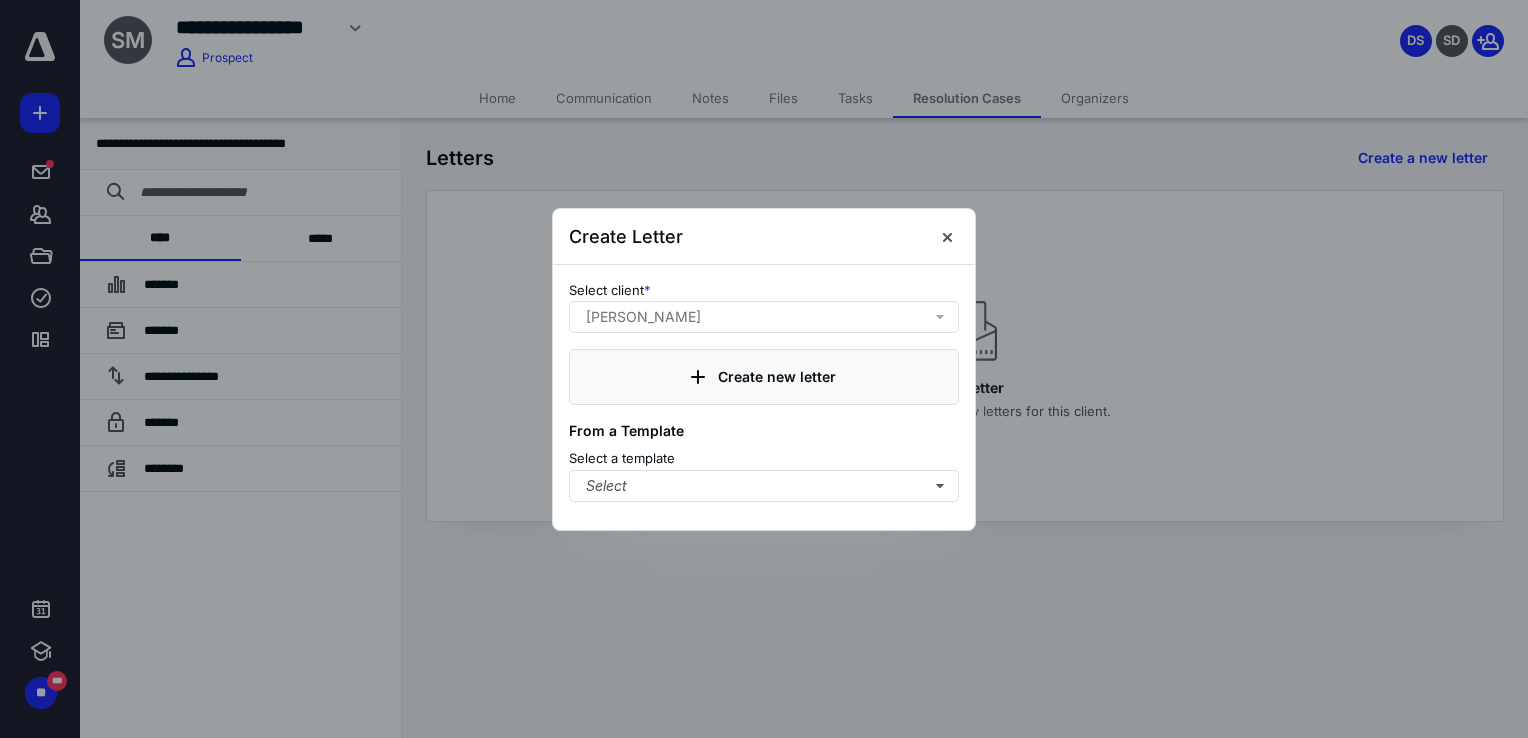 click 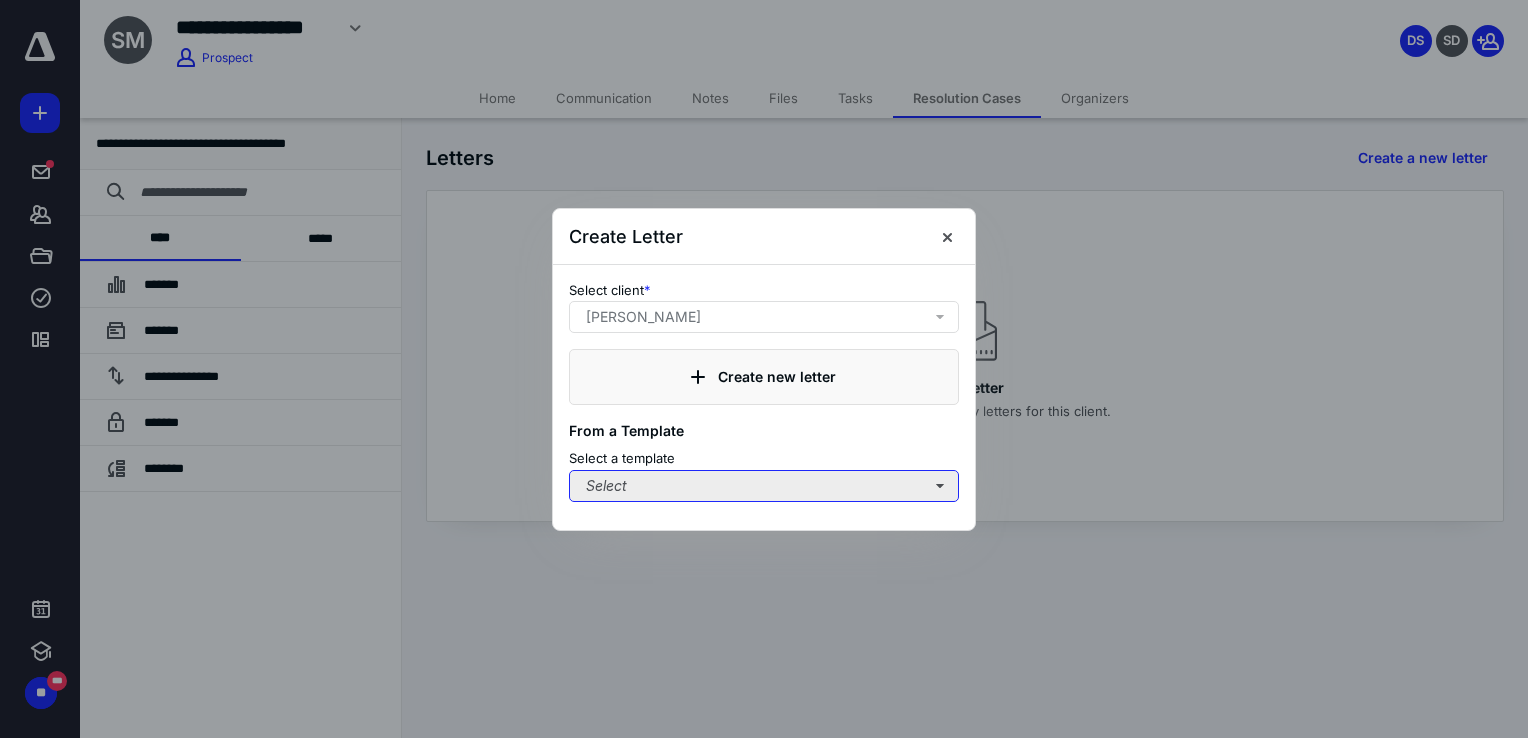 click on "Select" at bounding box center (764, 486) 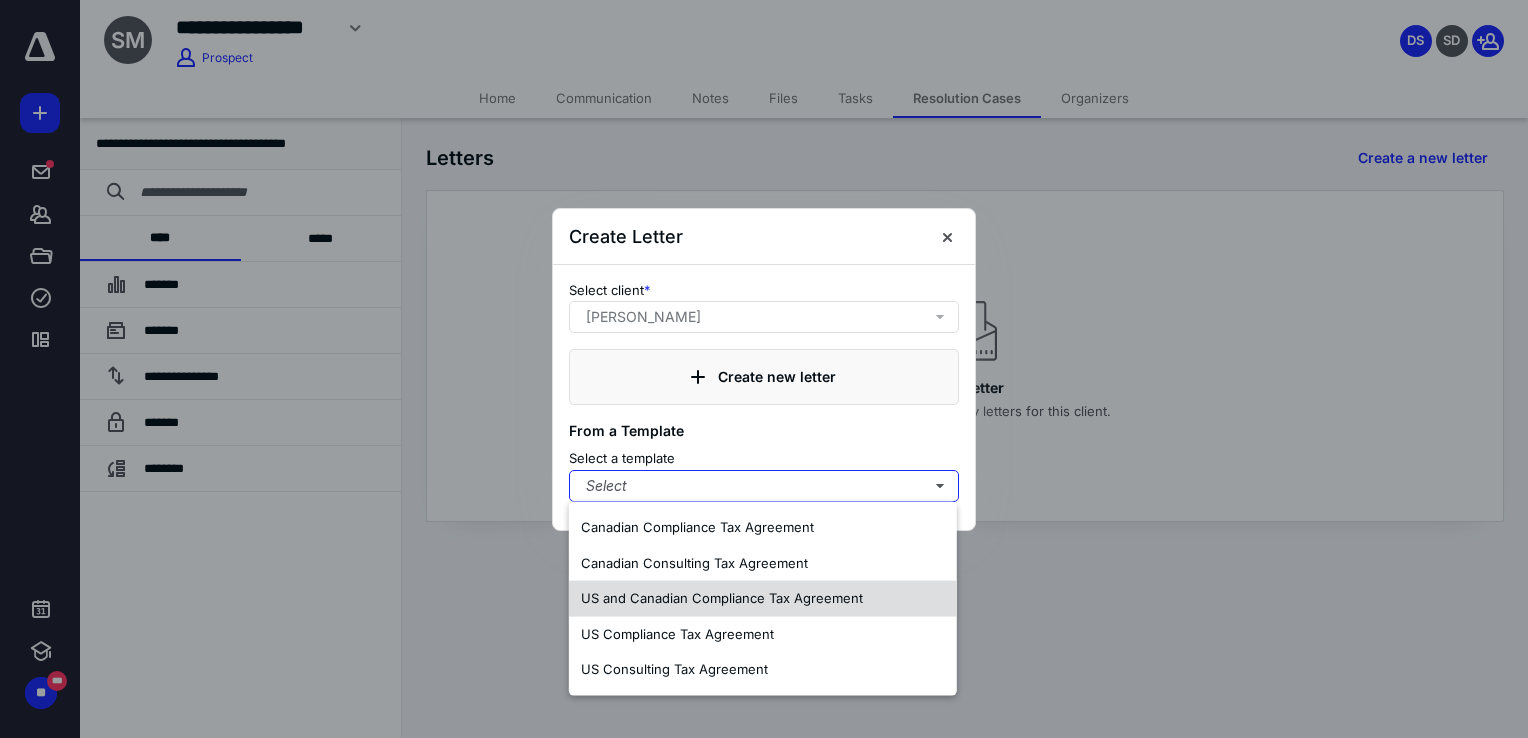 click on "US and Canadian Compliance Tax Agreement" at bounding box center (722, 598) 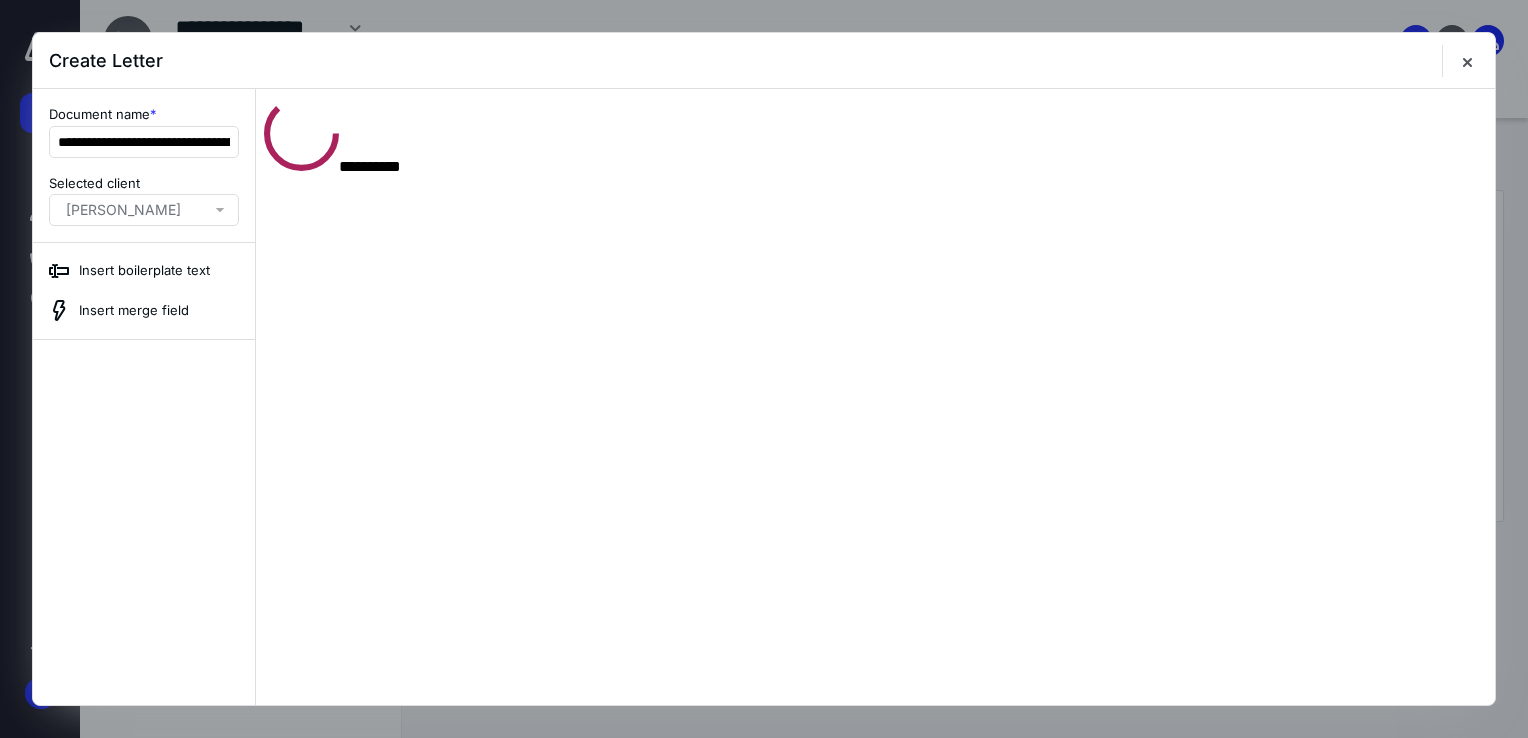 scroll, scrollTop: 0, scrollLeft: 0, axis: both 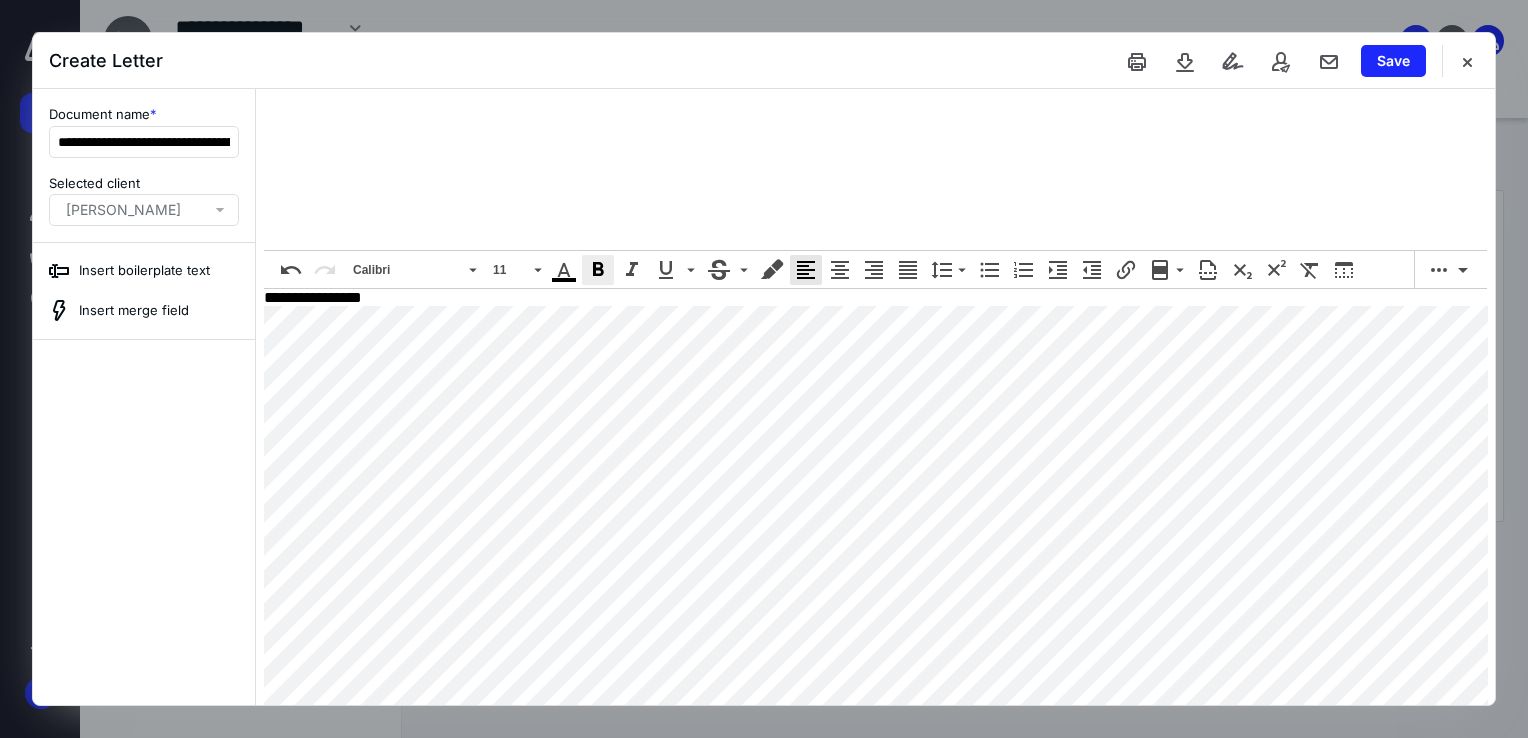 click 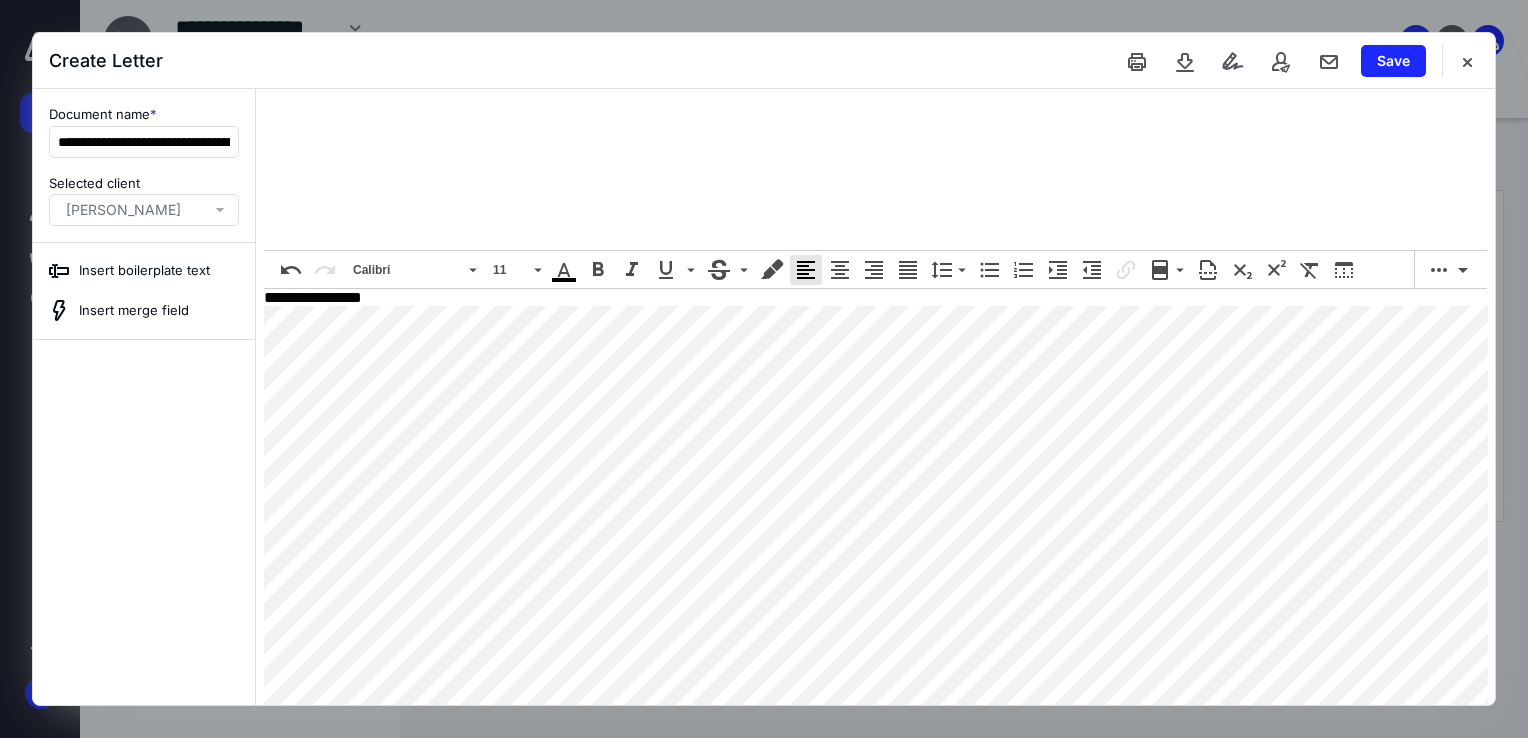 scroll, scrollTop: 2300, scrollLeft: 0, axis: vertical 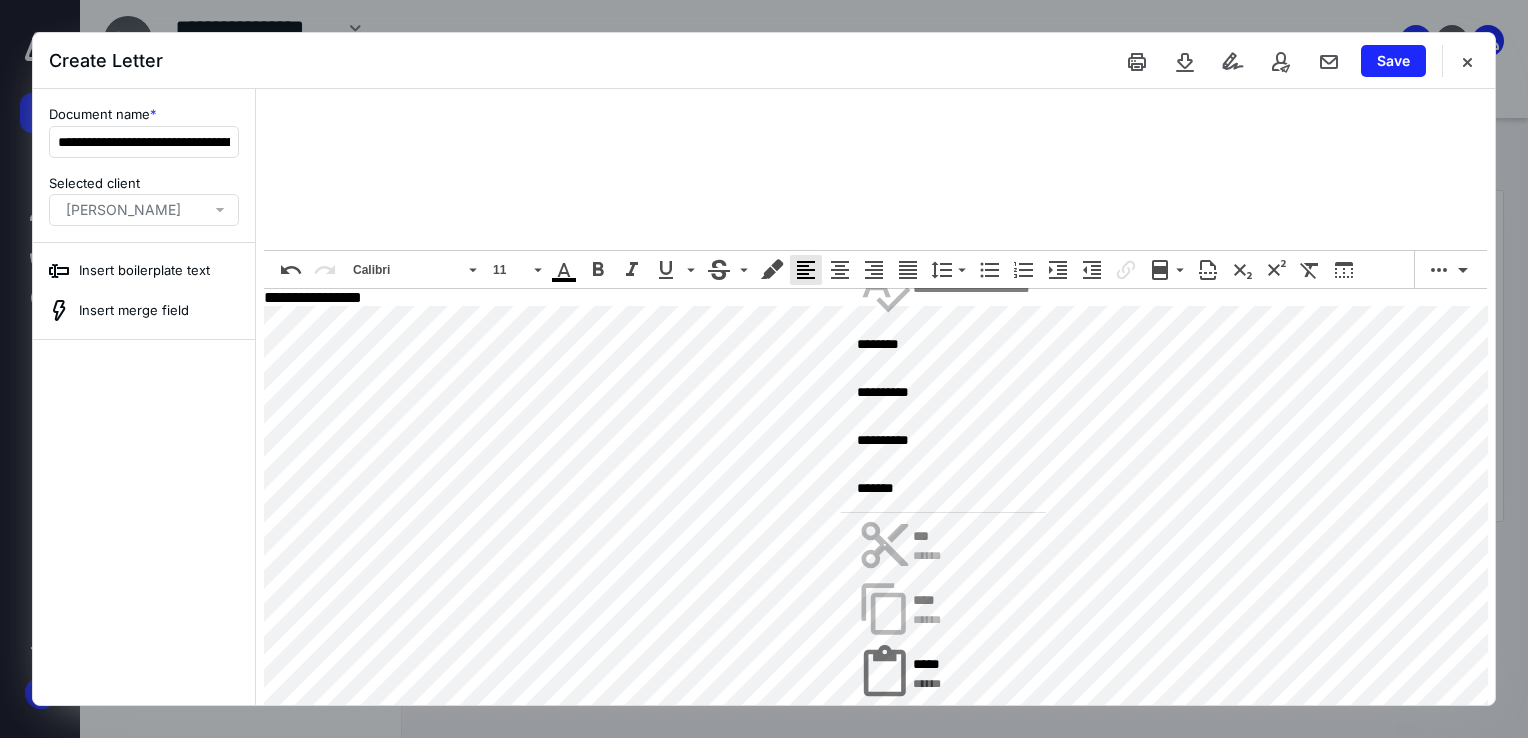 click on "********" at bounding box center (878, 344) 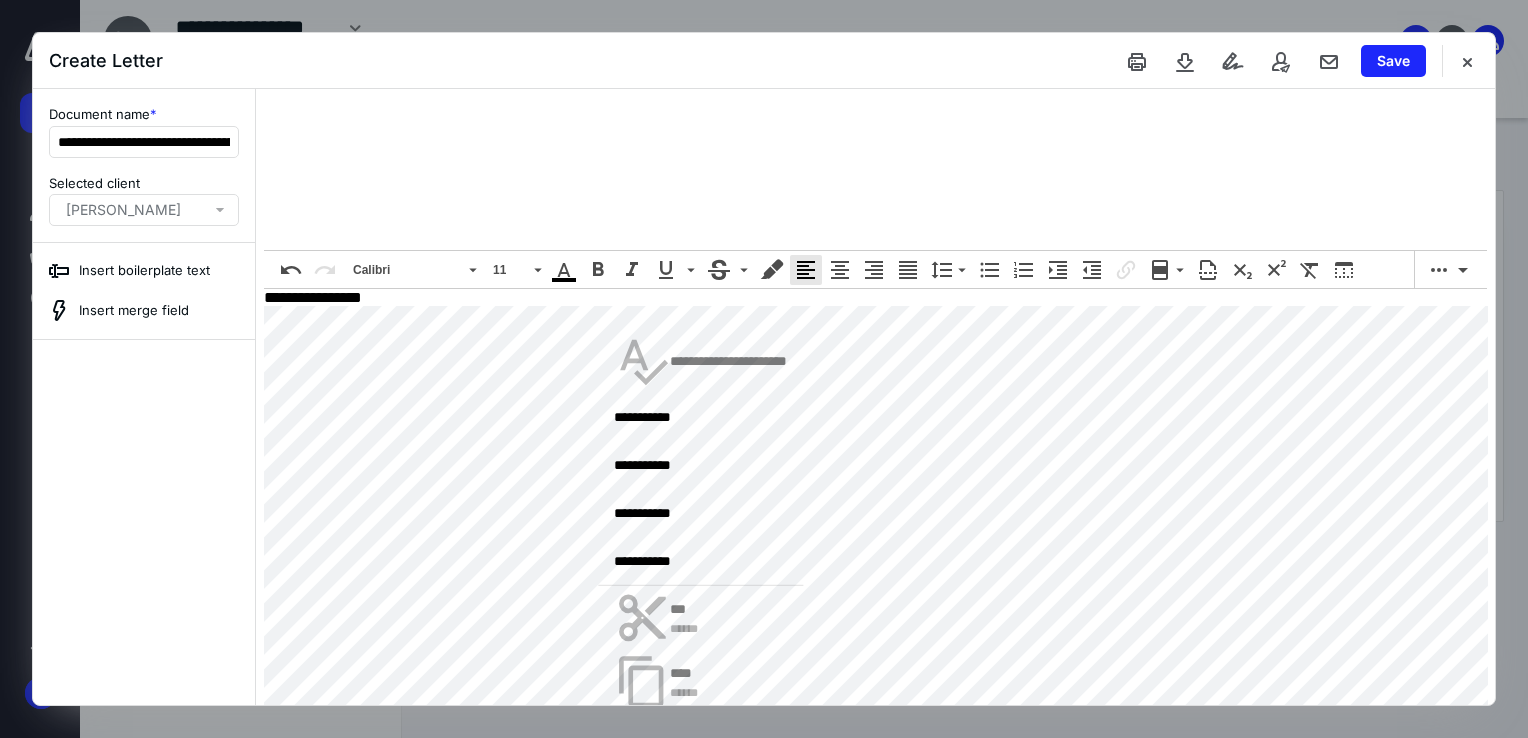 click on "**********" at bounding box center [642, 417] 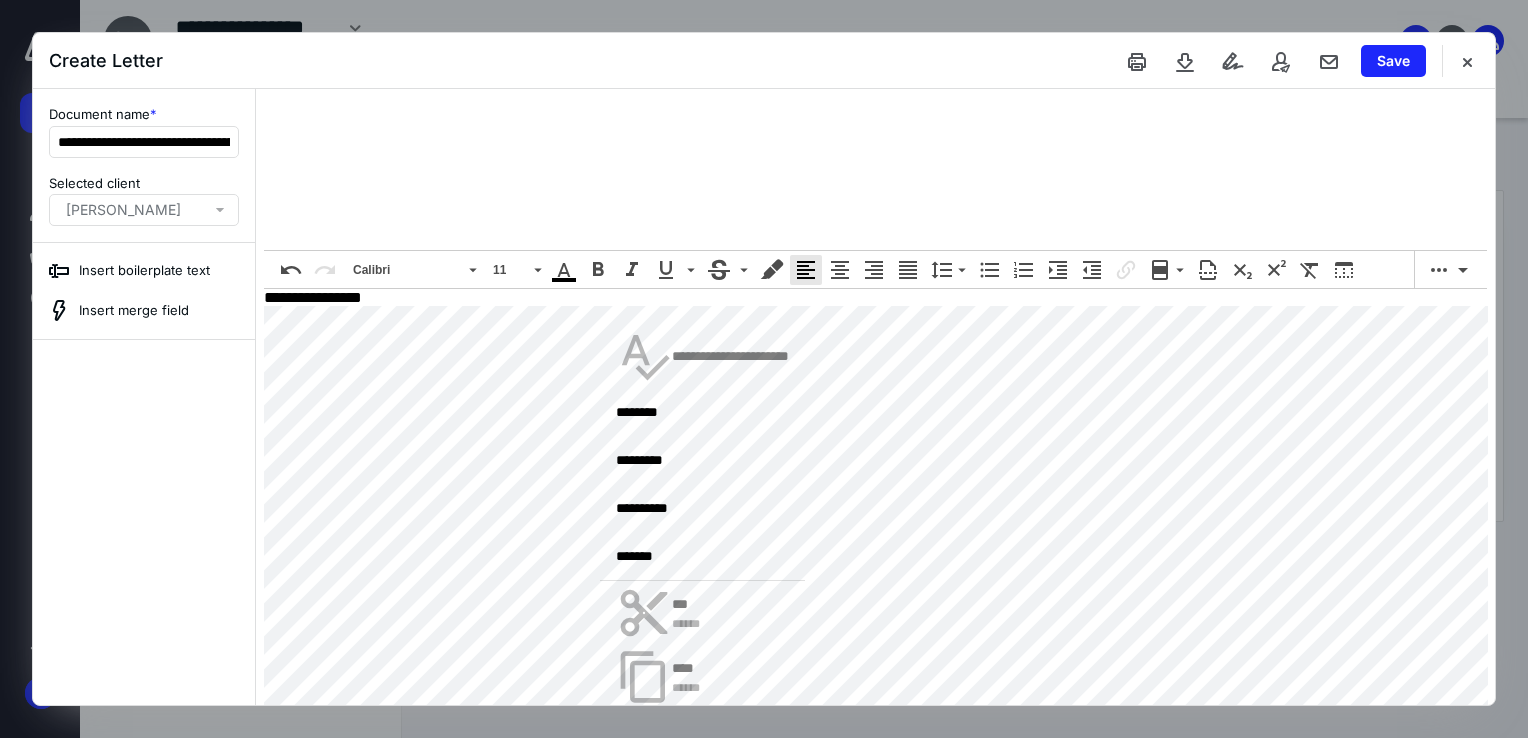 click on "********" at bounding box center [637, 412] 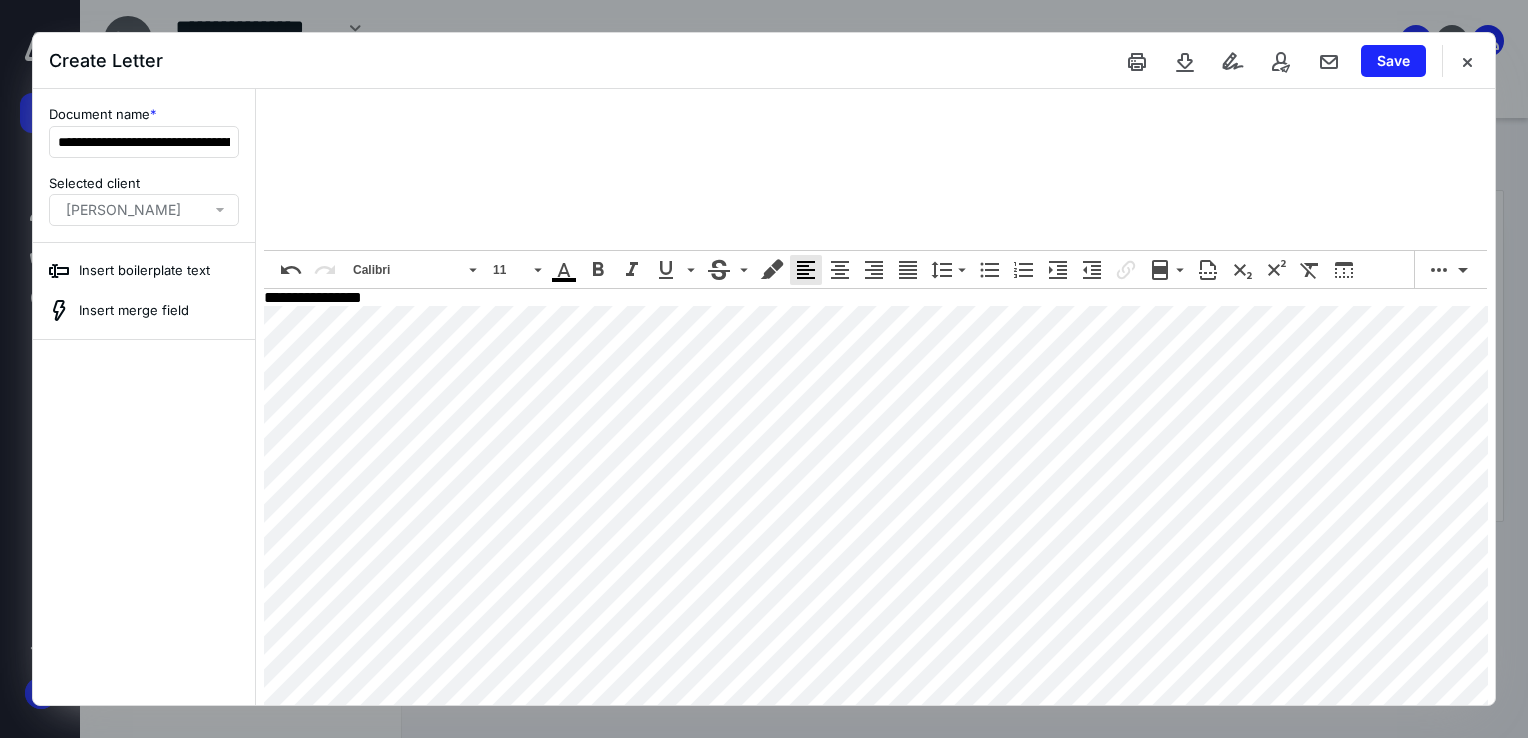 scroll, scrollTop: 3400, scrollLeft: 0, axis: vertical 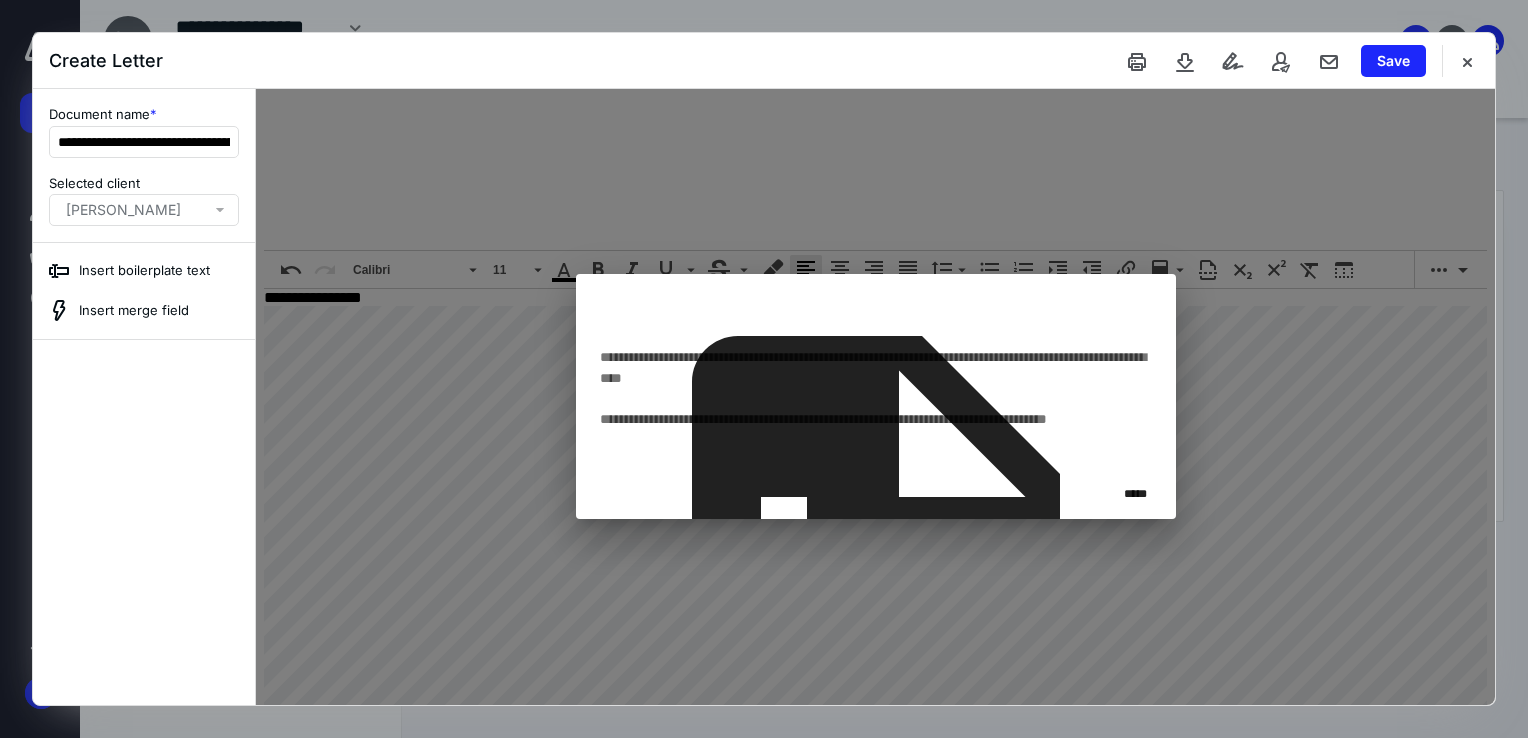 click on "*****" at bounding box center [1136, 494] 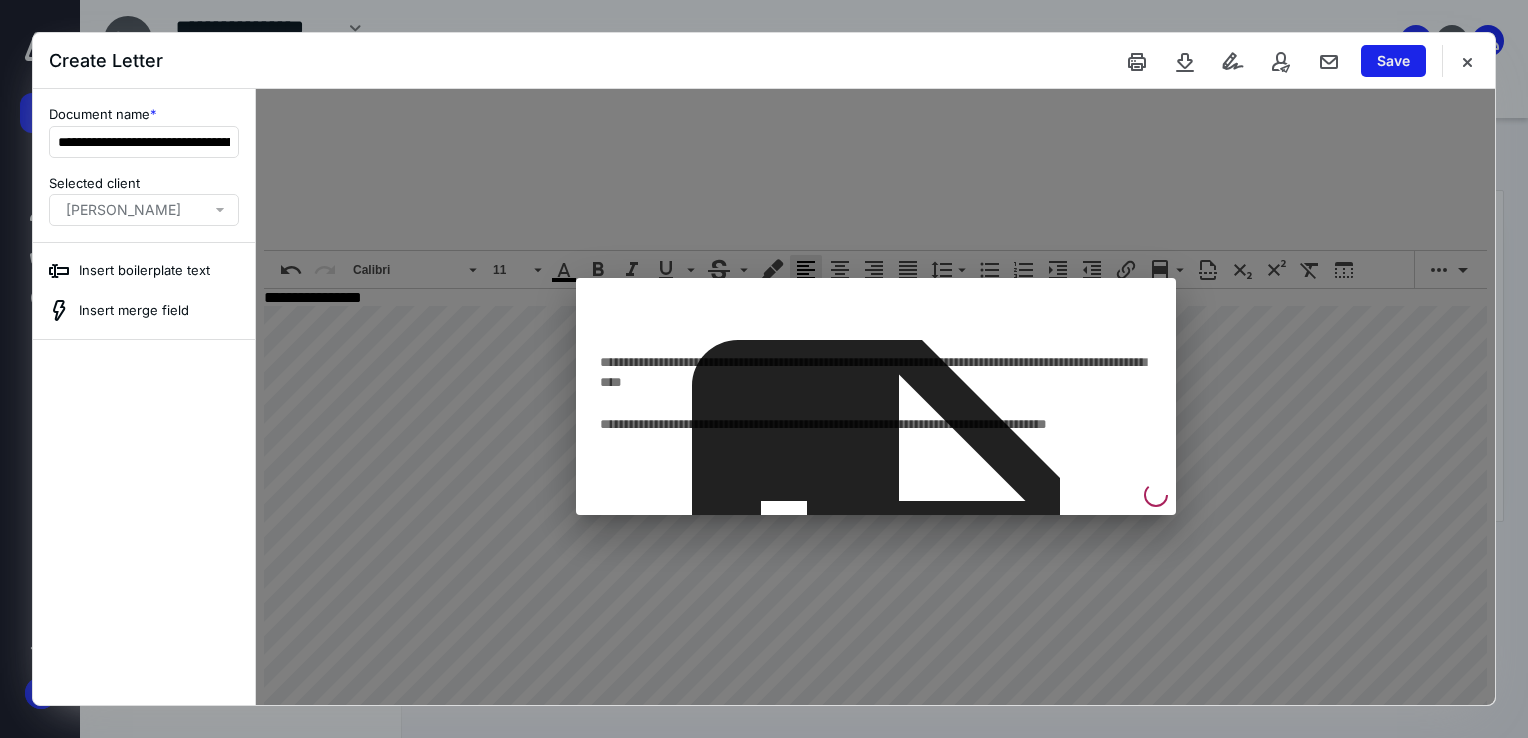 click on "Save" at bounding box center (1393, 61) 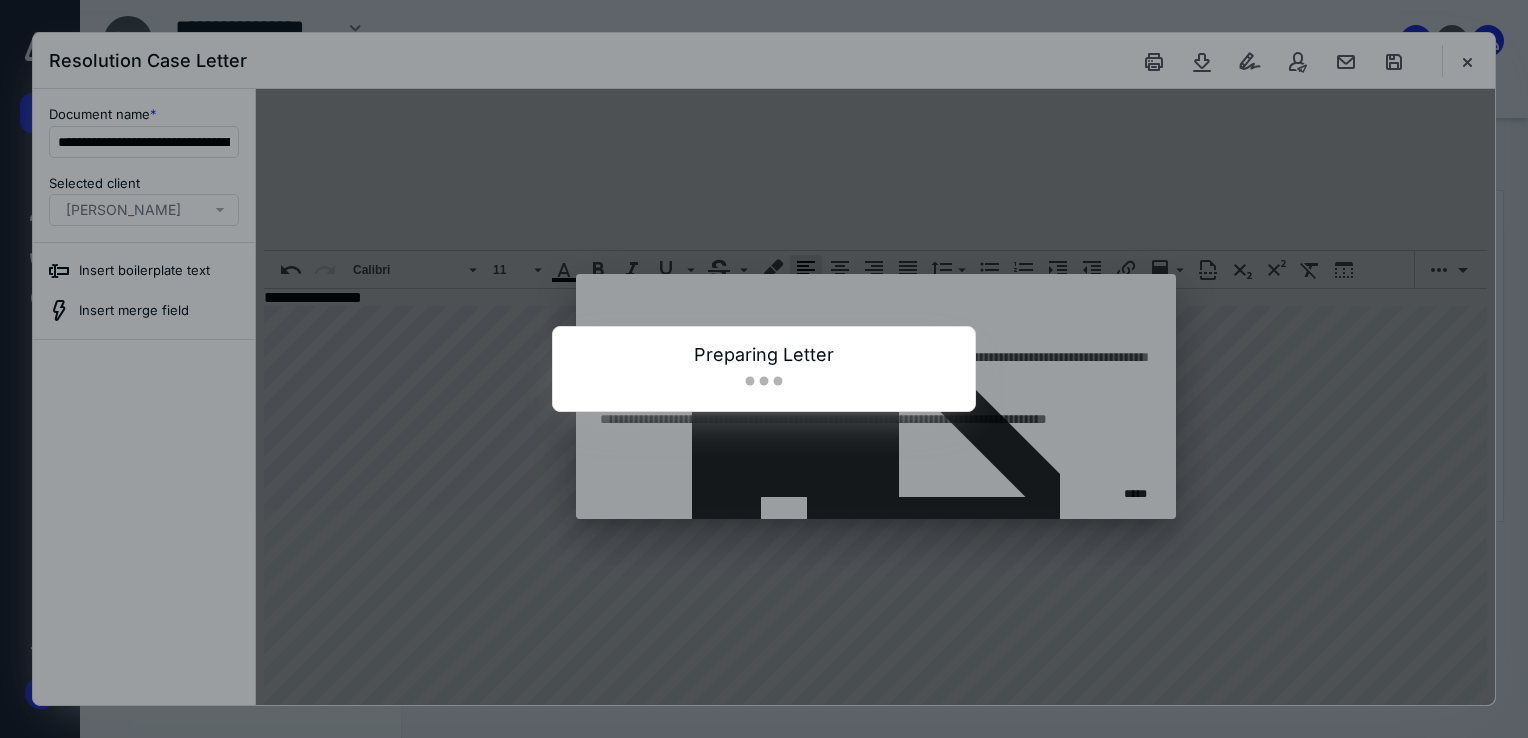 click at bounding box center [764, 369] 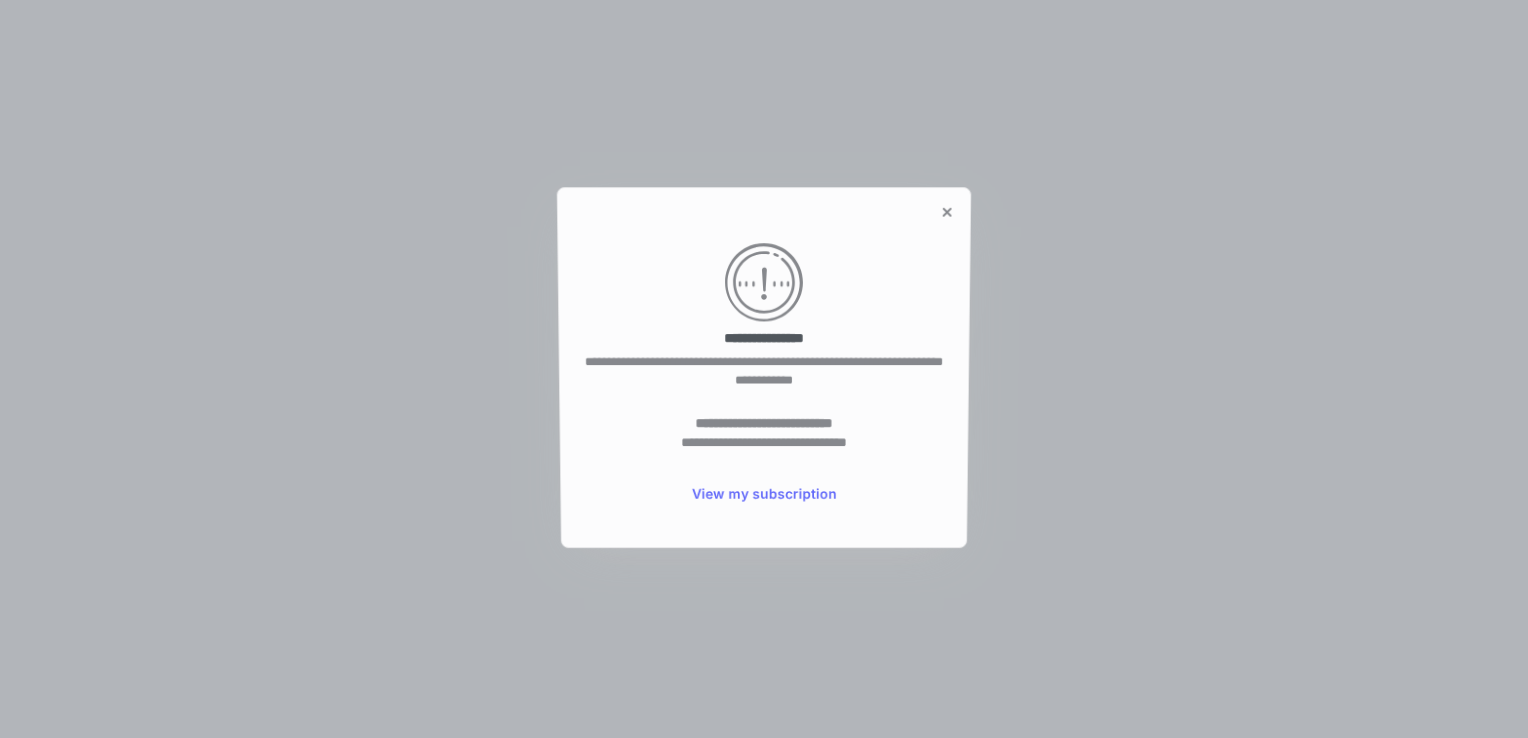 scroll, scrollTop: 0, scrollLeft: 0, axis: both 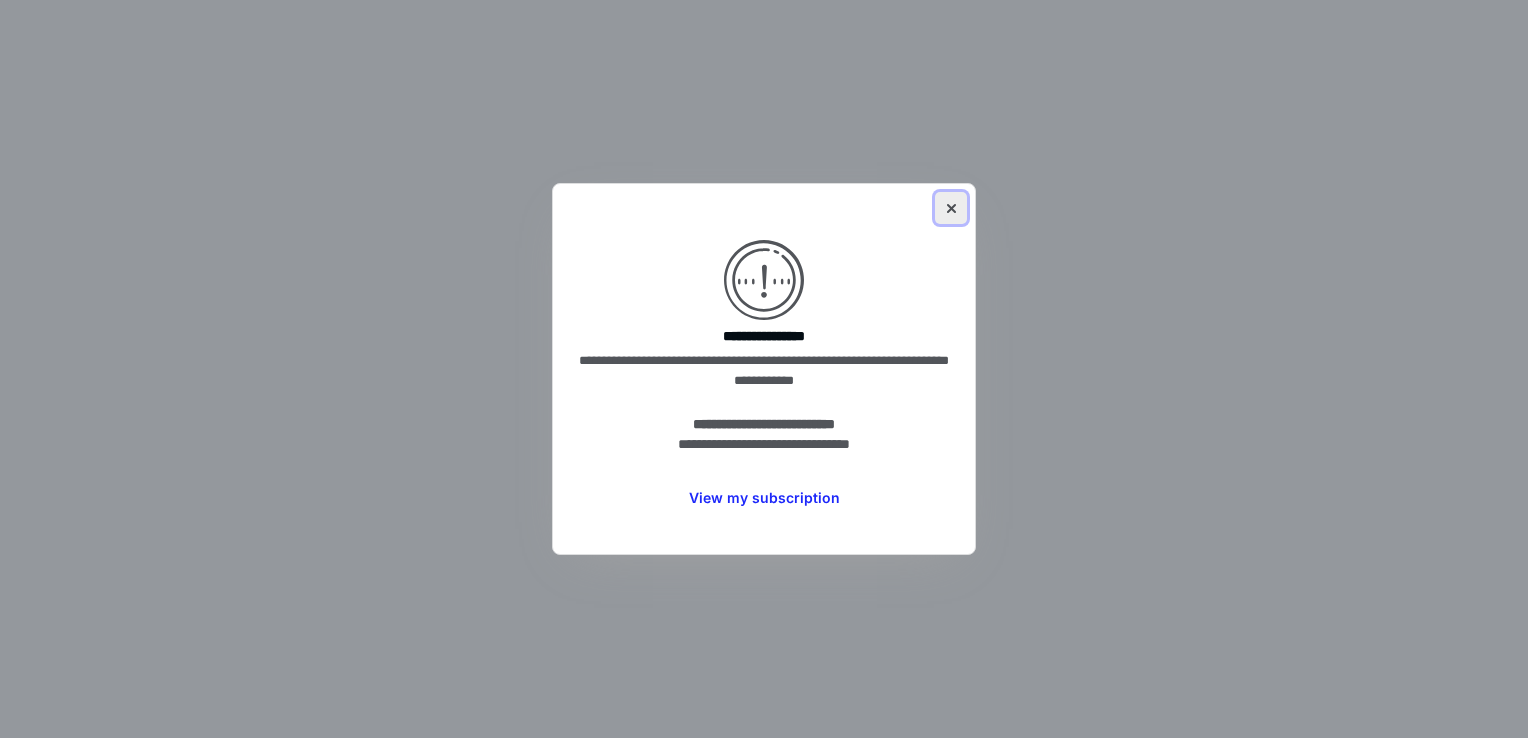 click at bounding box center (951, 208) 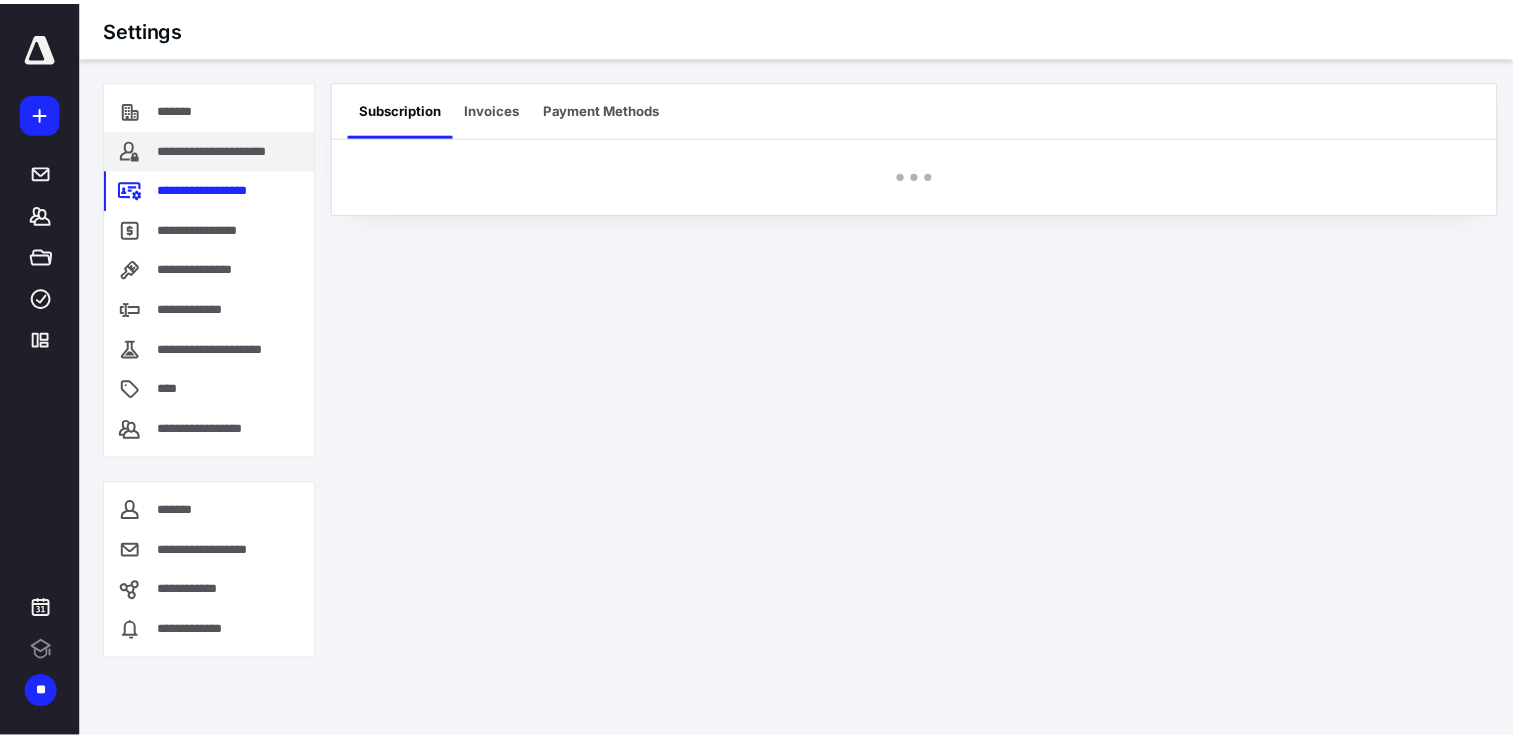 scroll, scrollTop: 0, scrollLeft: 0, axis: both 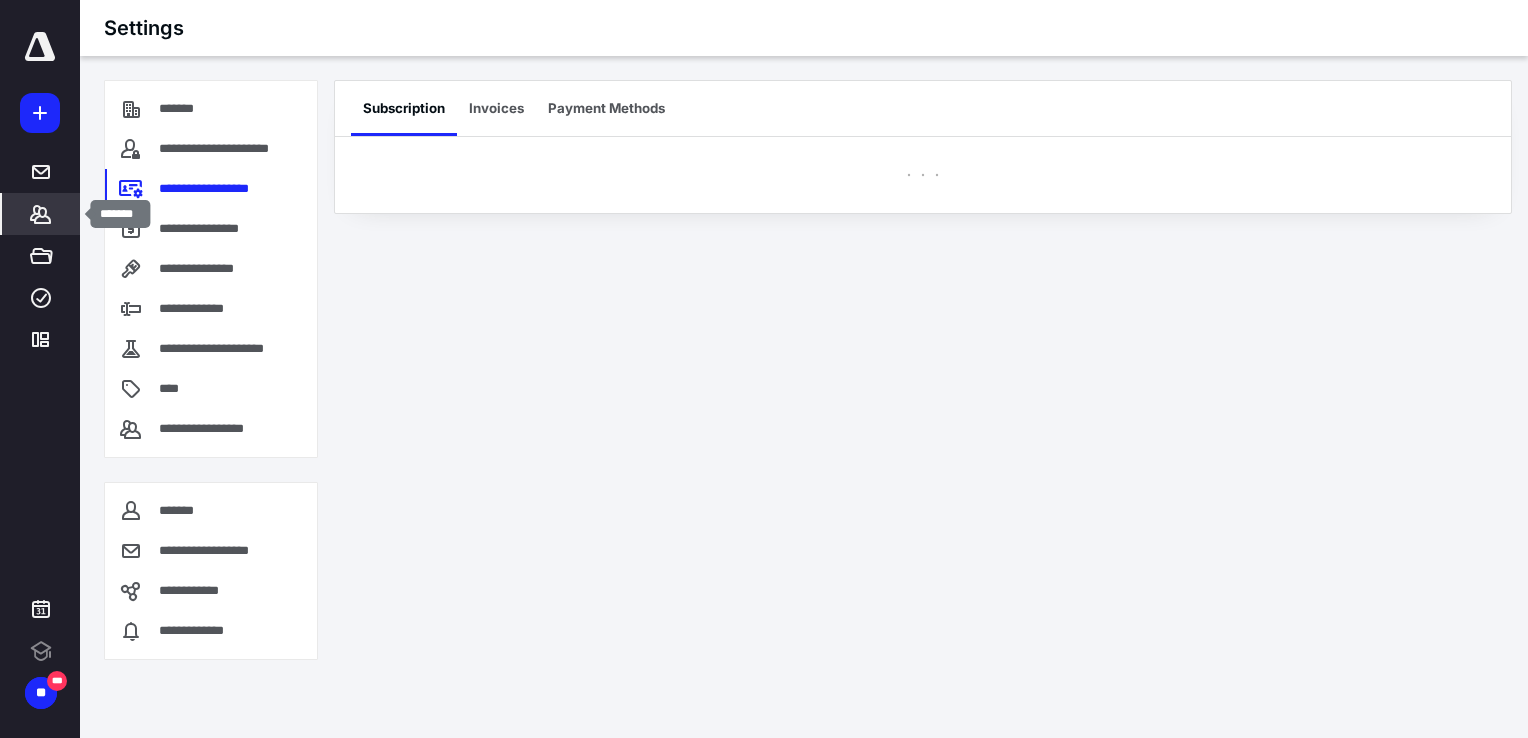 click 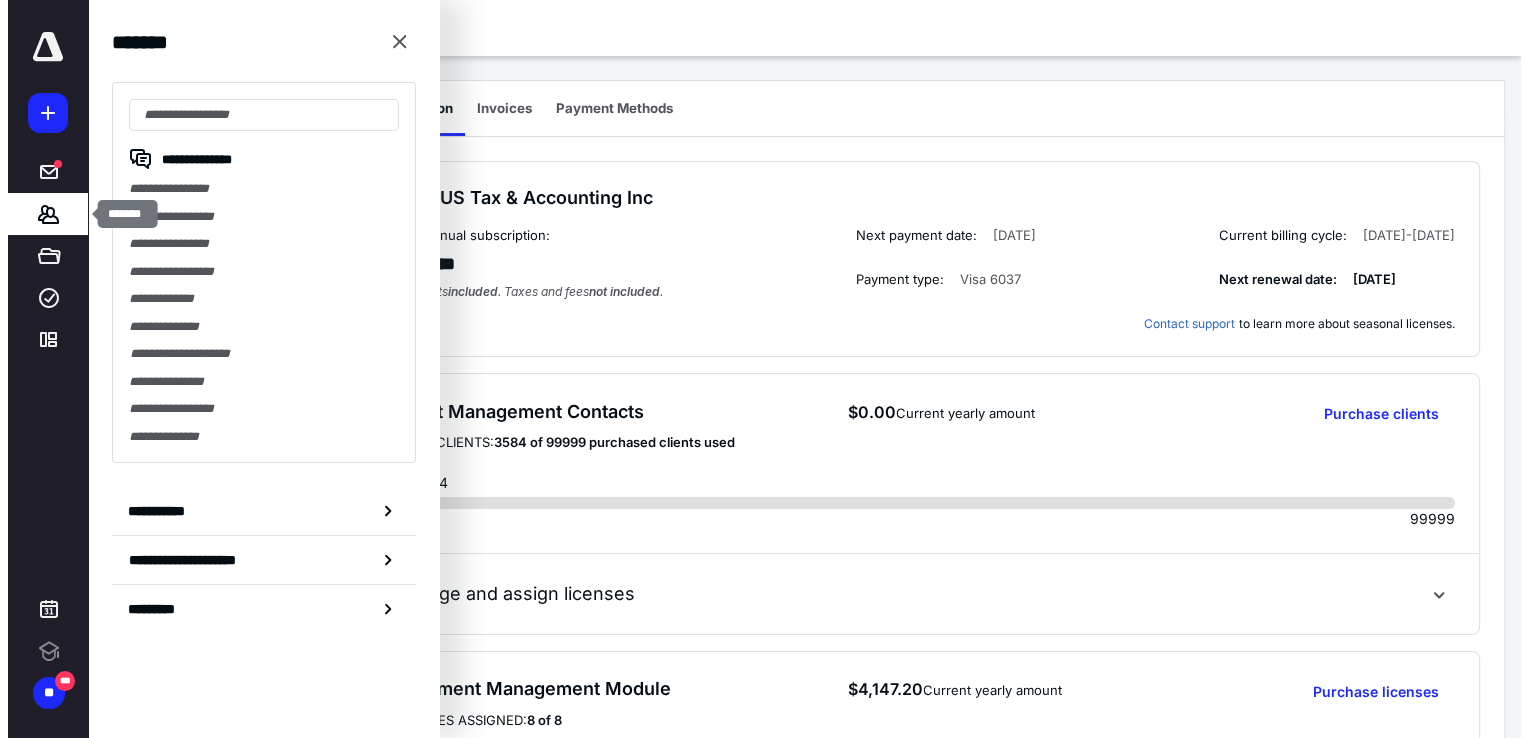 scroll, scrollTop: 0, scrollLeft: 0, axis: both 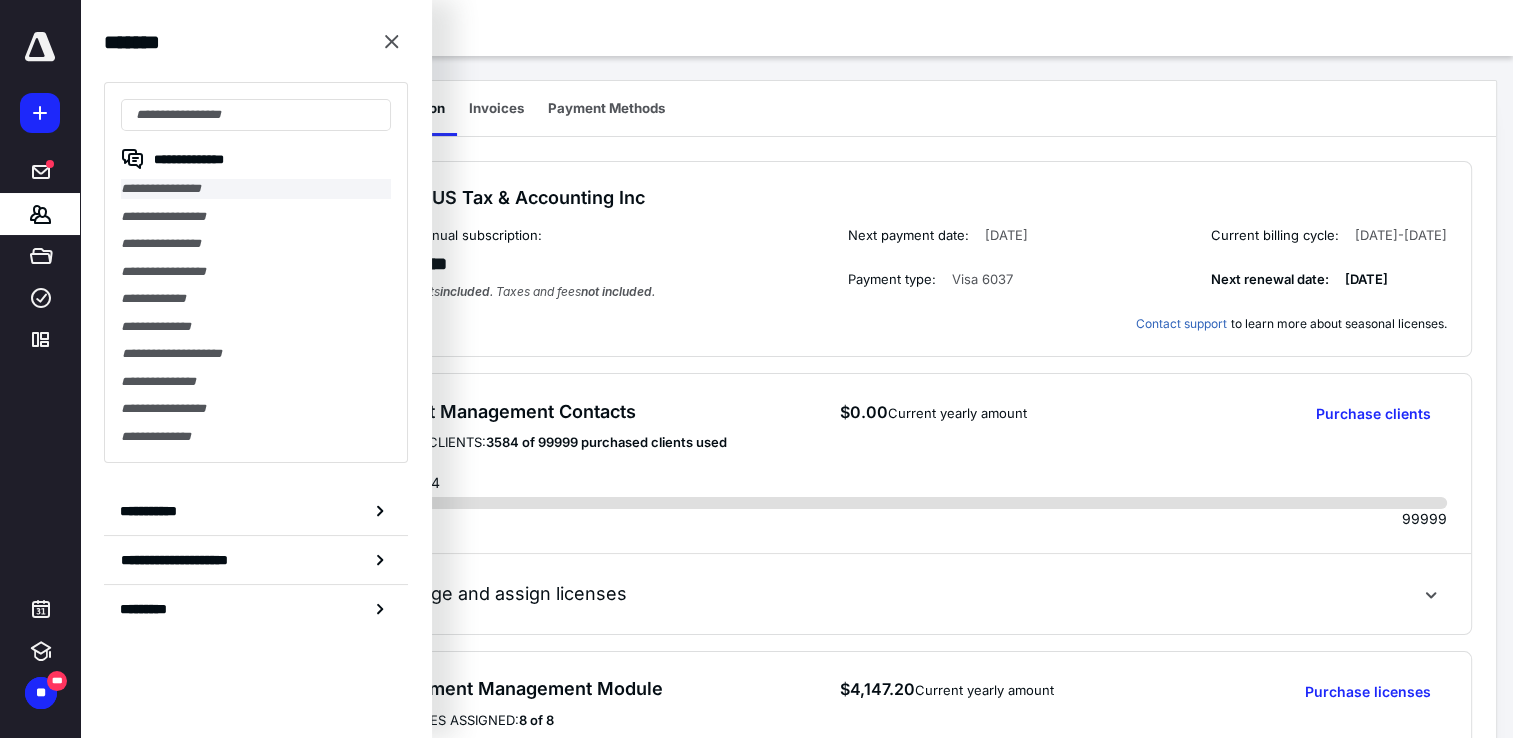 click on "**********" at bounding box center (256, 189) 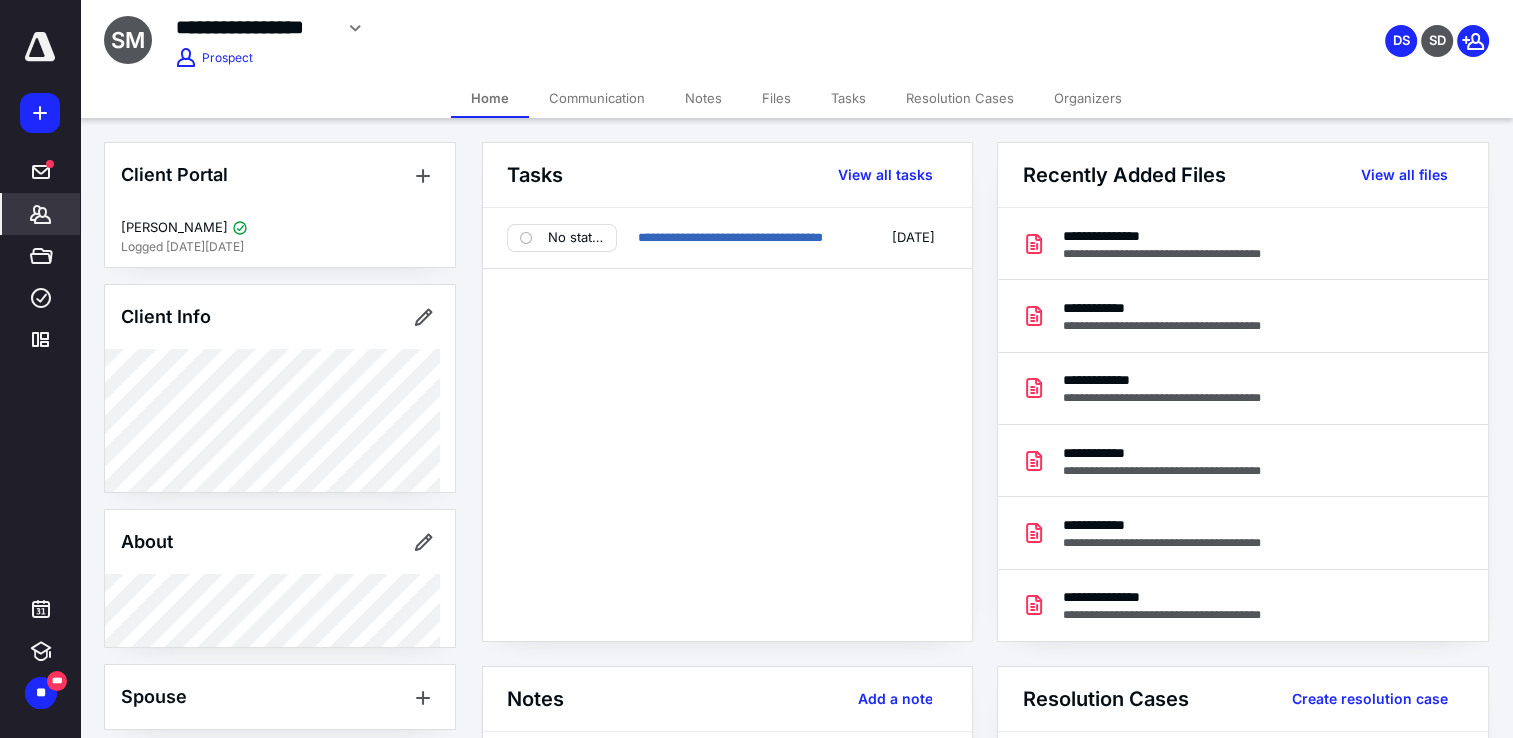 click on "Resolution Cases" at bounding box center (960, 98) 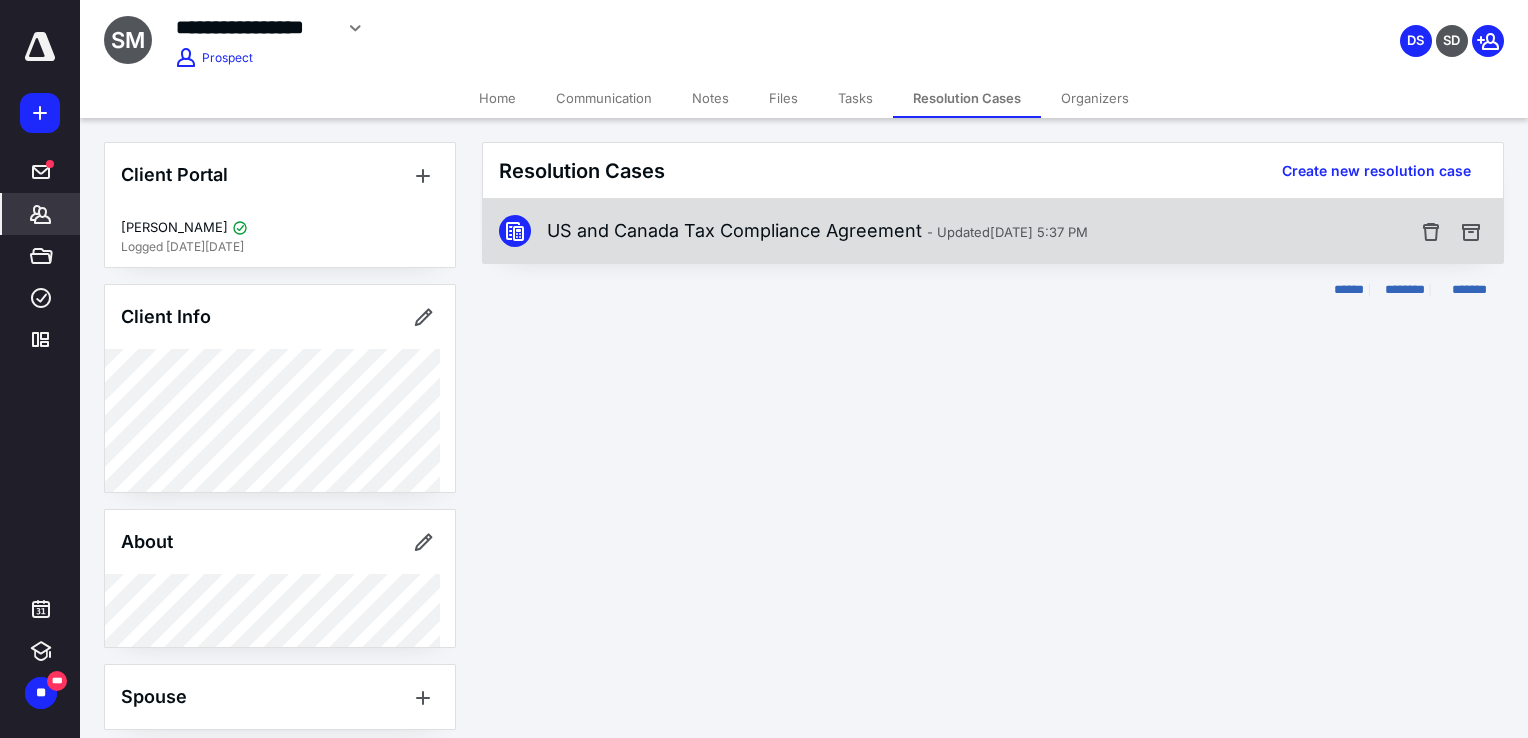 click on "US and Canada Tax Compliance Agreement    - Updated  Jul 14, 2025 5:37 PM" at bounding box center [817, 231] 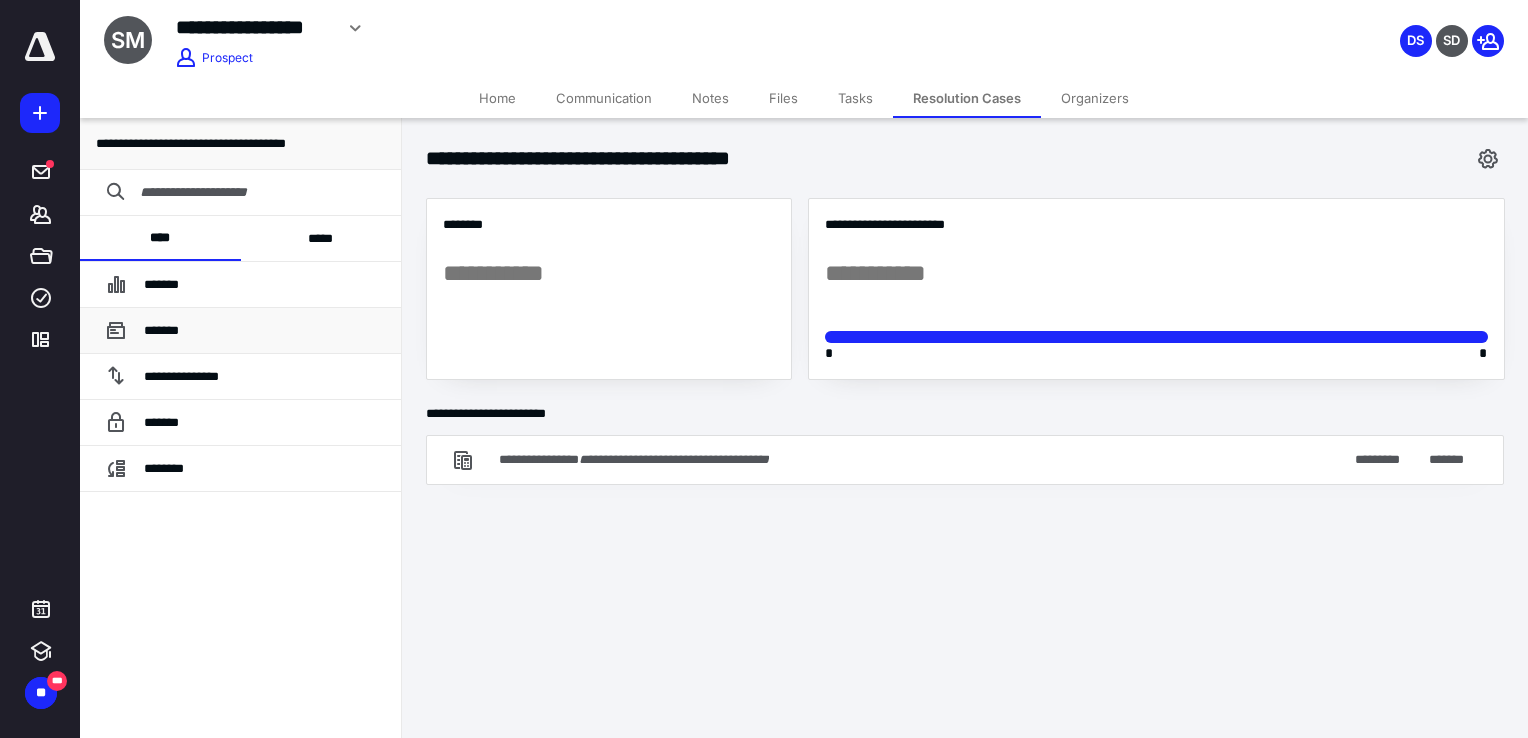 click on "*******" at bounding box center (264, 331) 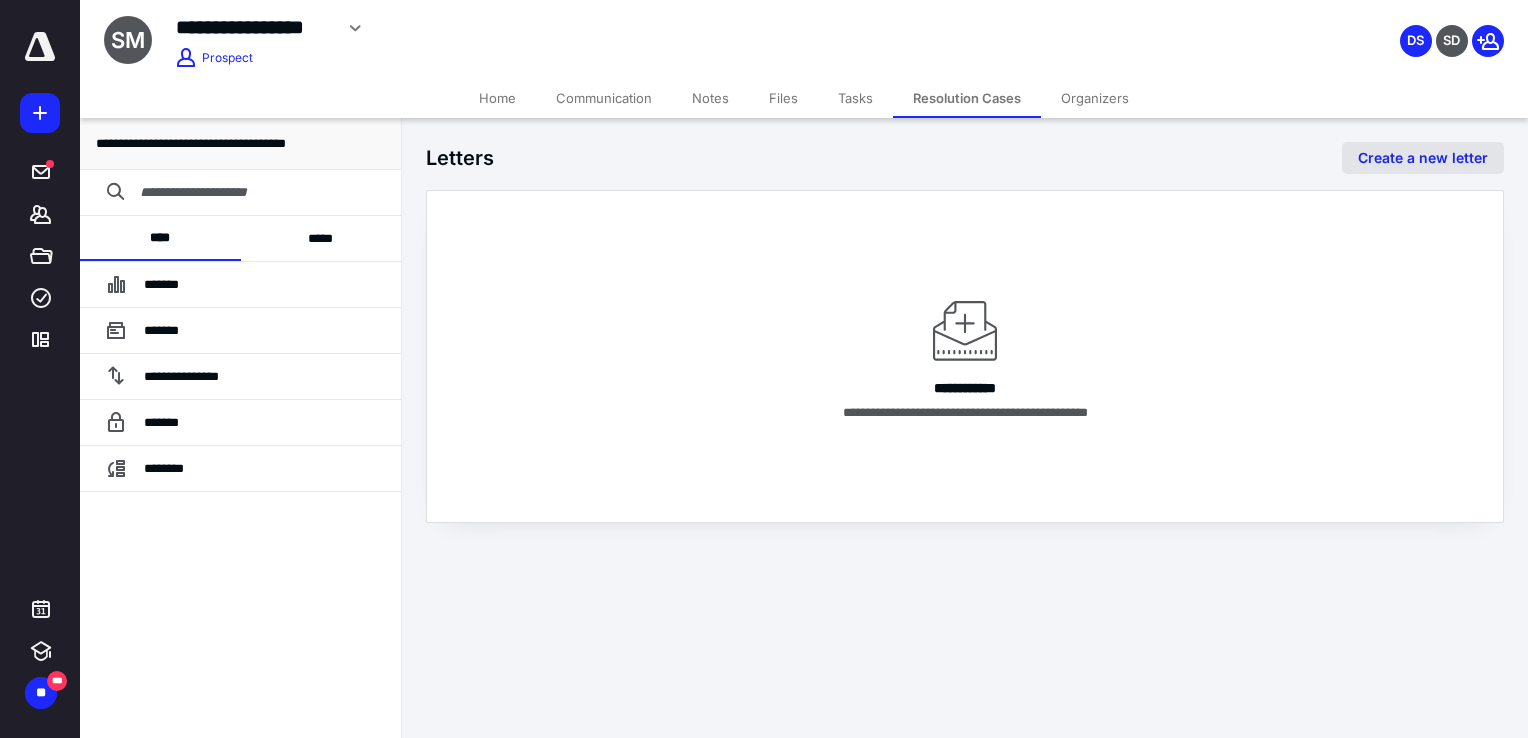 click on "Create a new letter" at bounding box center (1423, 158) 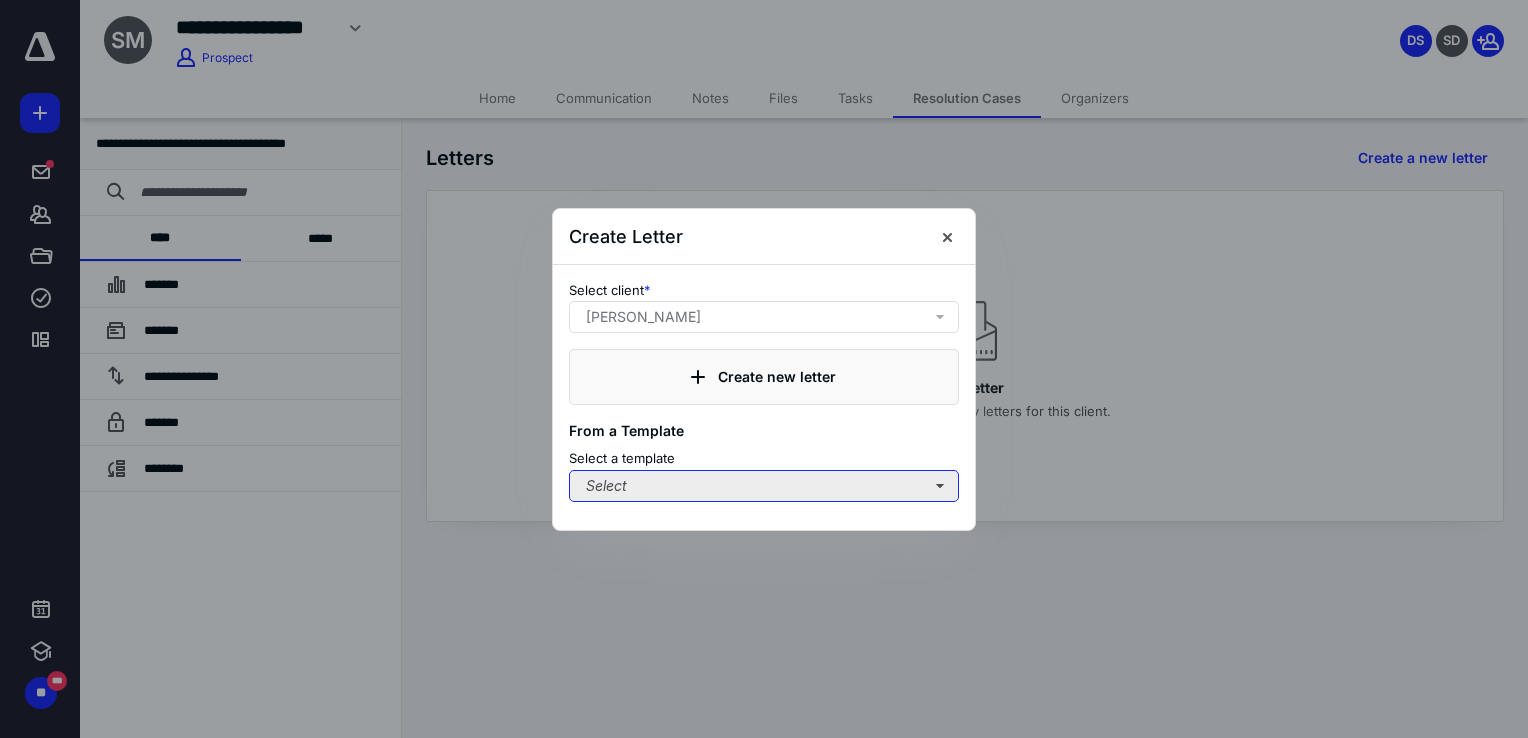 click on "Select" at bounding box center (764, 486) 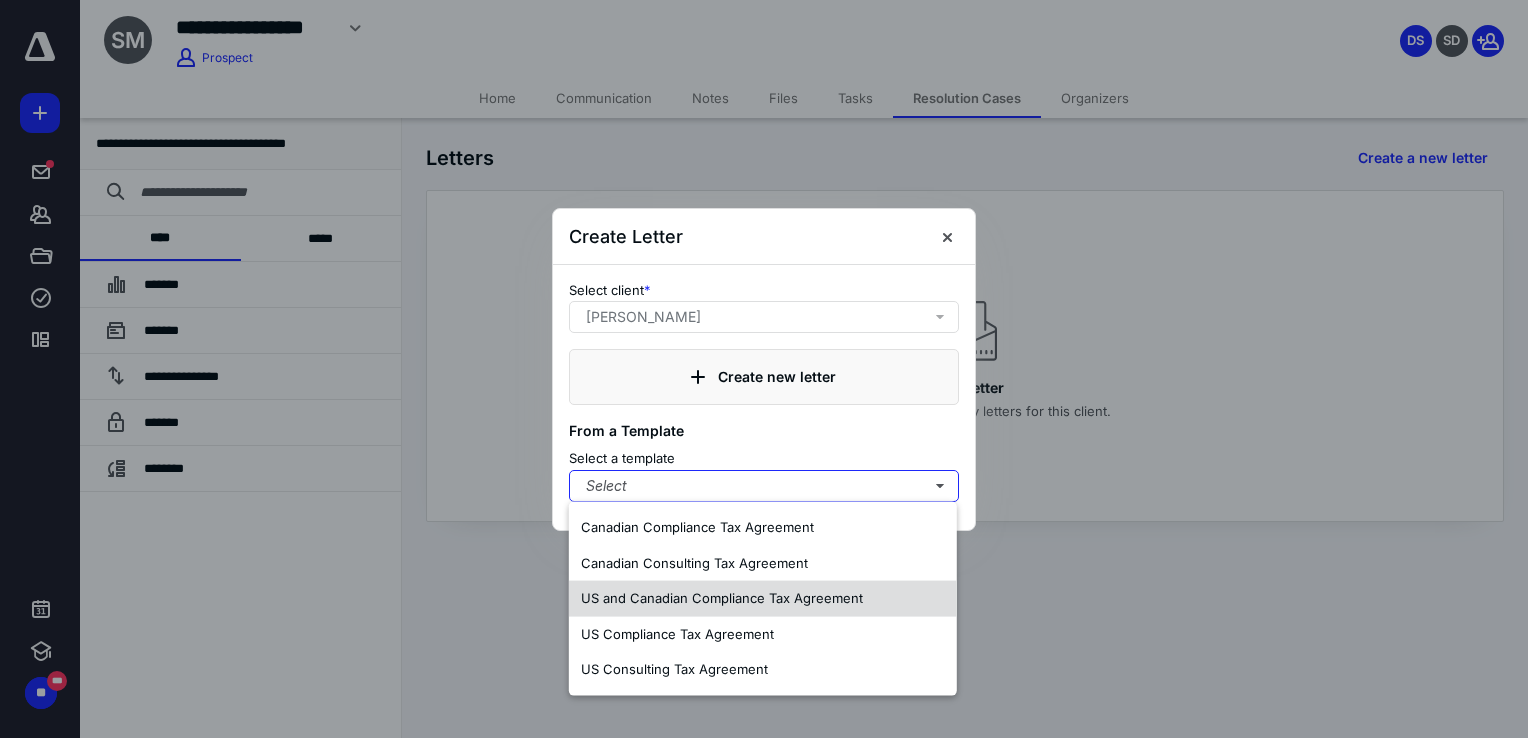click on "US and Canadian Compliance Tax Agreement" at bounding box center [722, 598] 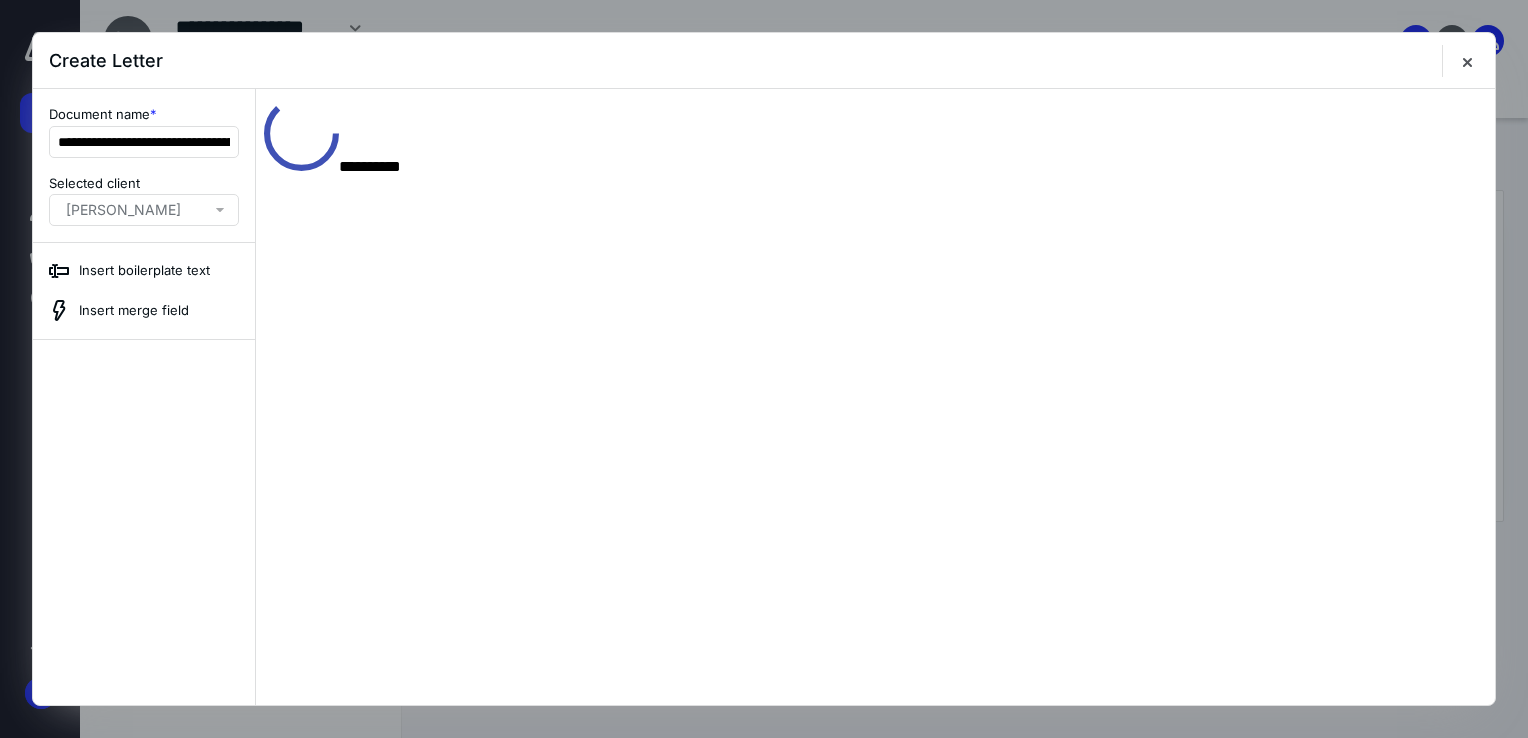 scroll, scrollTop: 0, scrollLeft: 0, axis: both 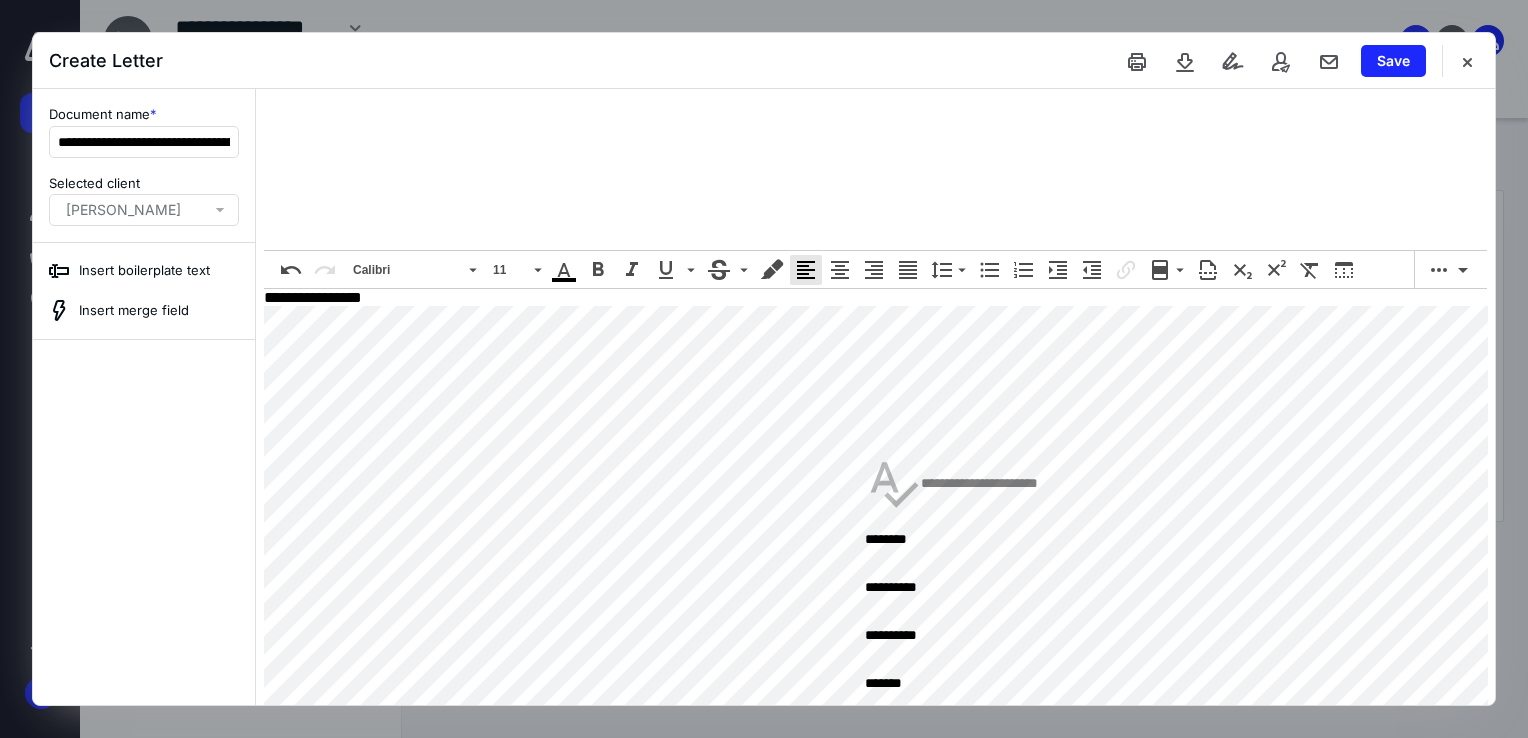 click on "********" at bounding box center [951, 539] 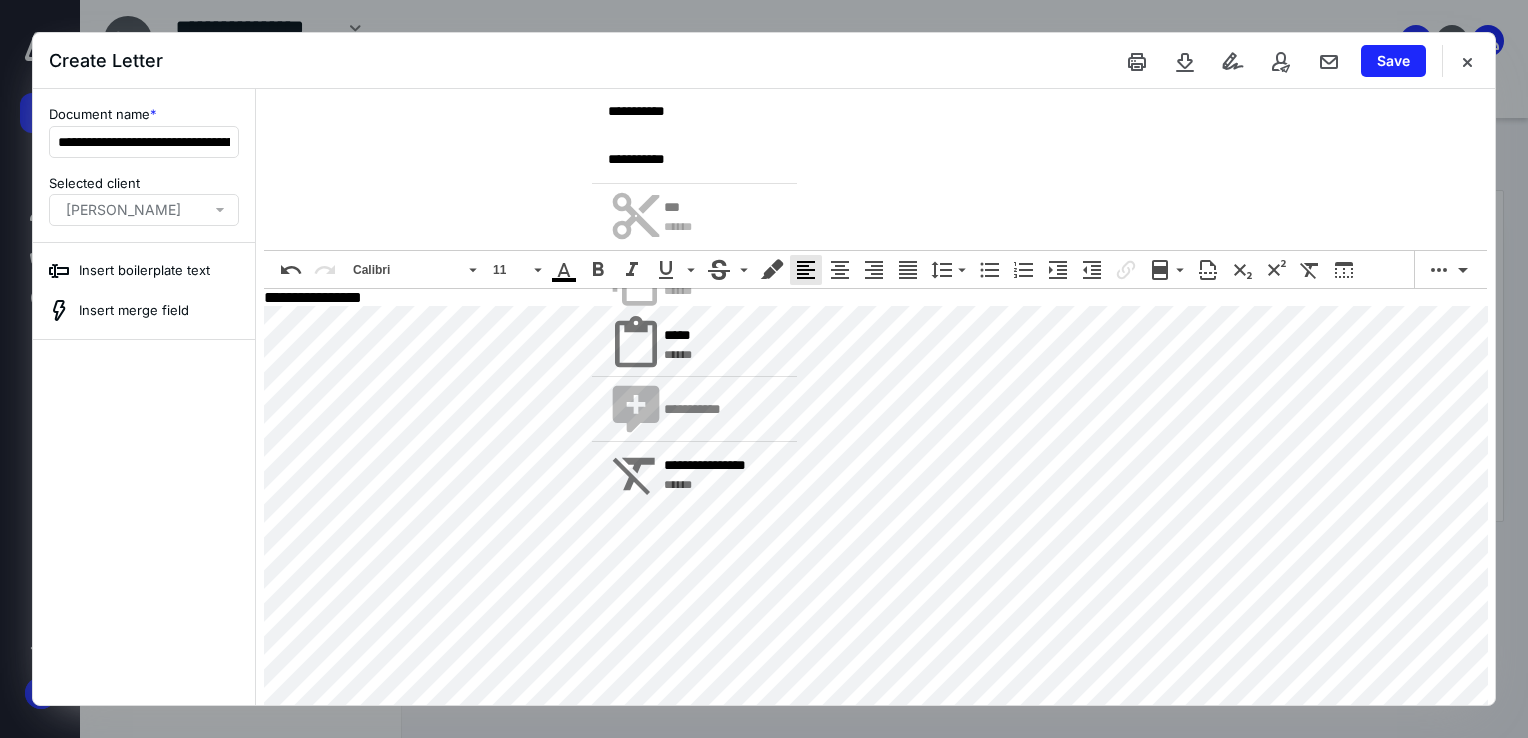 click on "**********" at bounding box center [636, 15] 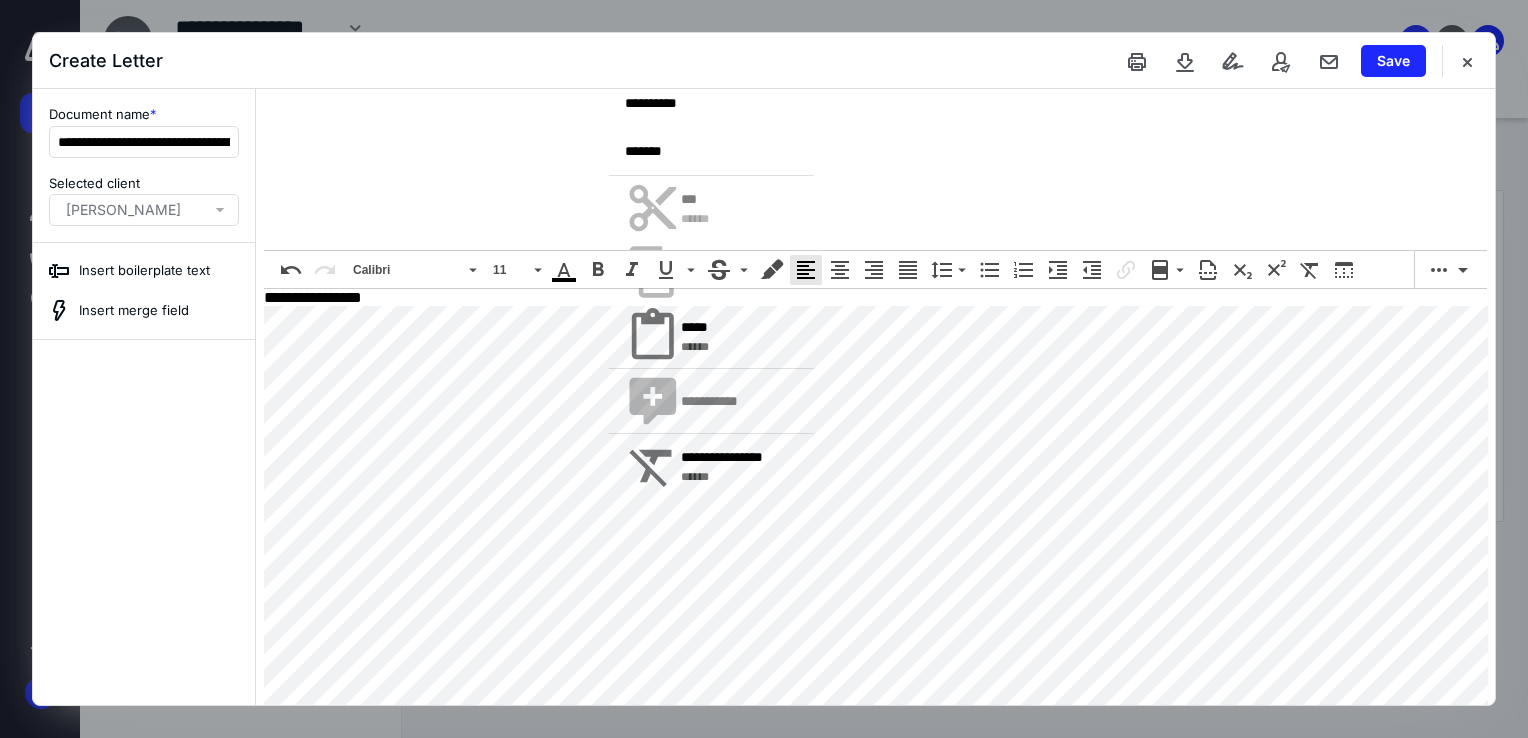 click on "********" at bounding box center (646, 7) 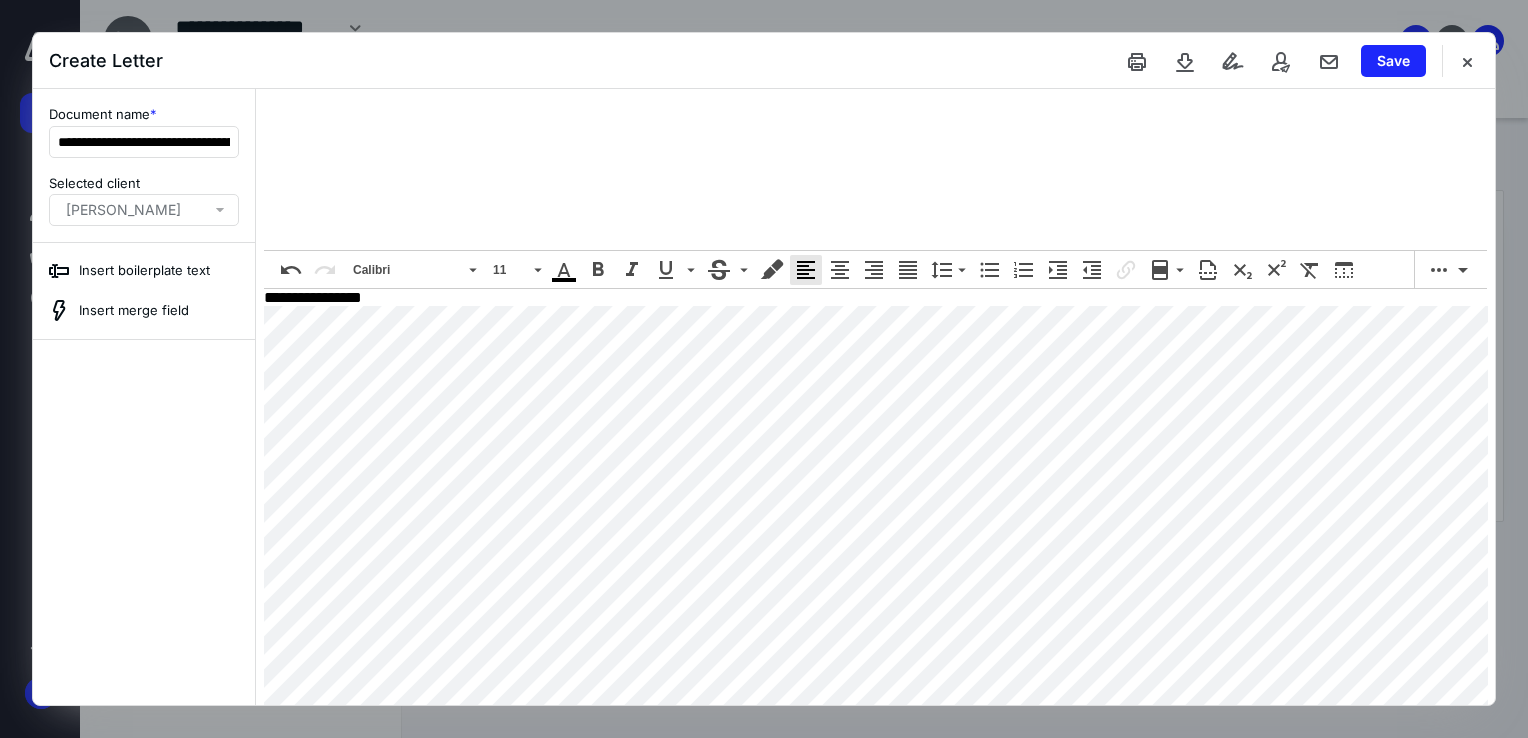 scroll, scrollTop: 3300, scrollLeft: 0, axis: vertical 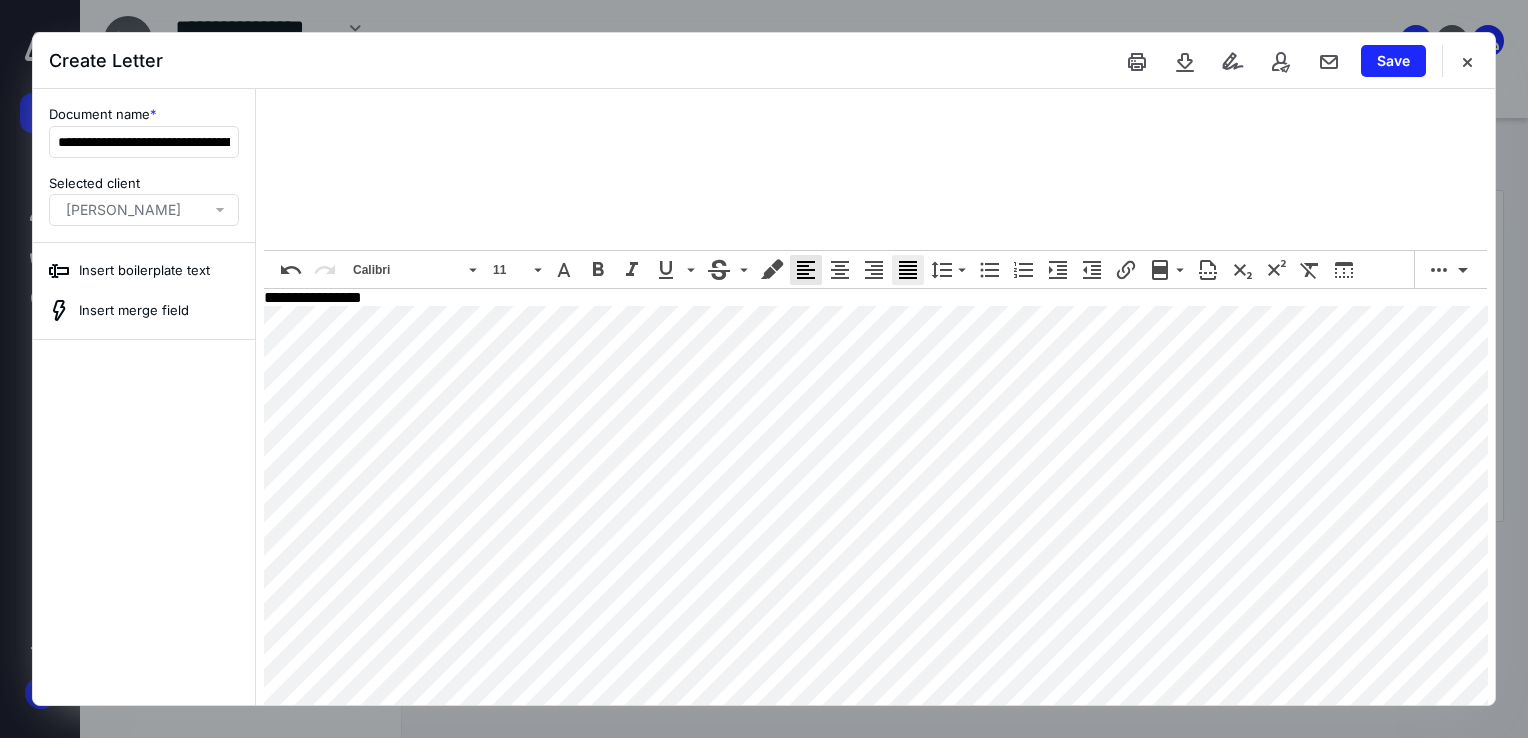 click 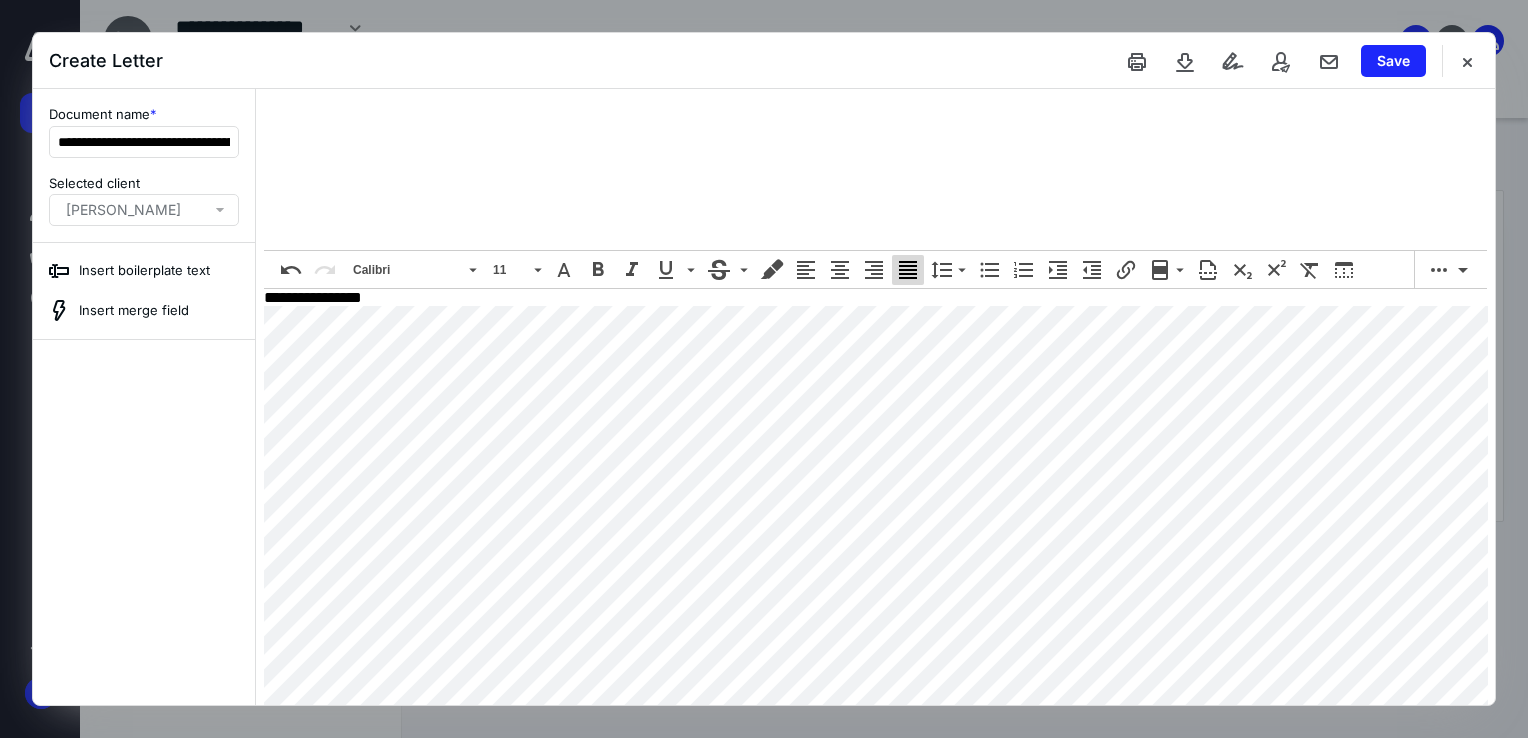 scroll, scrollTop: 2312, scrollLeft: 0, axis: vertical 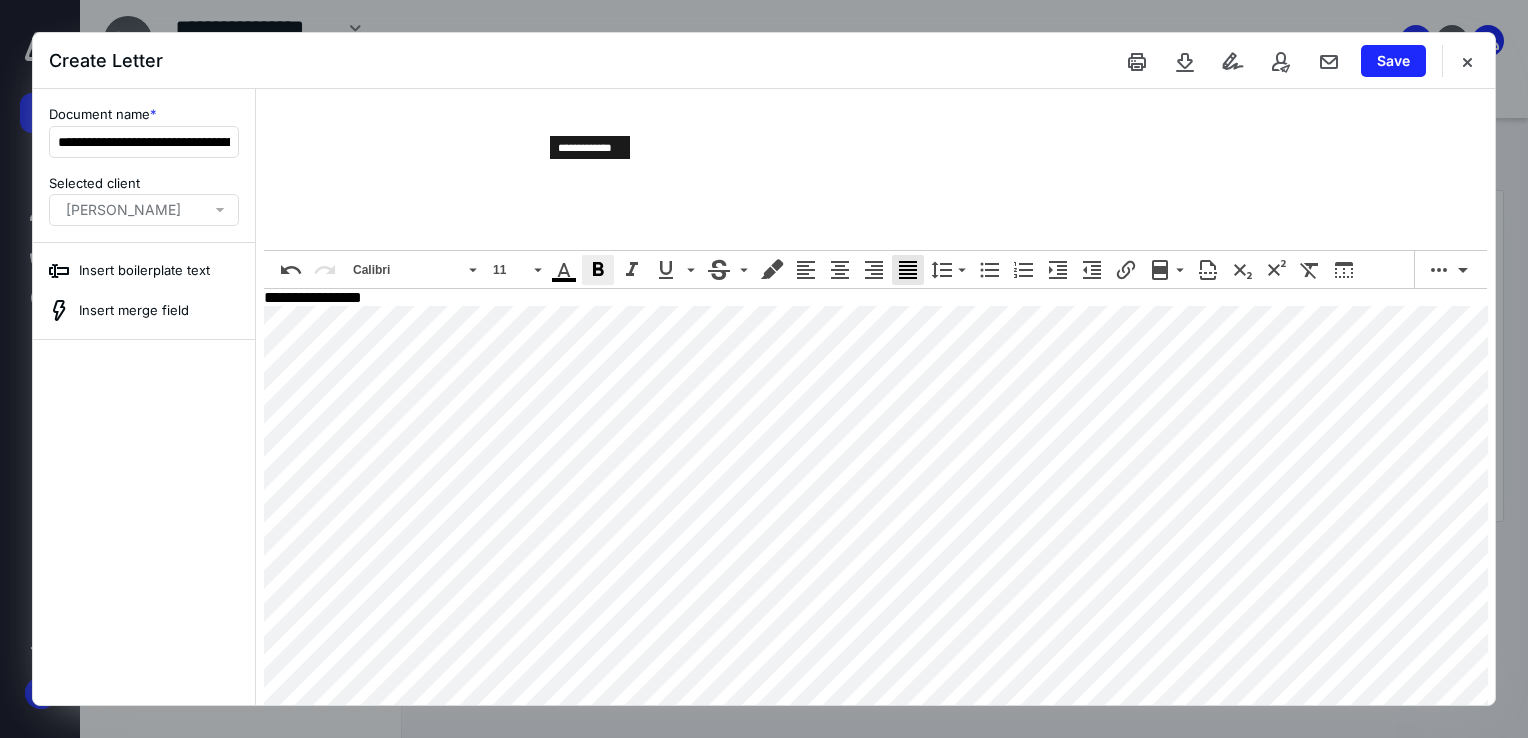 click 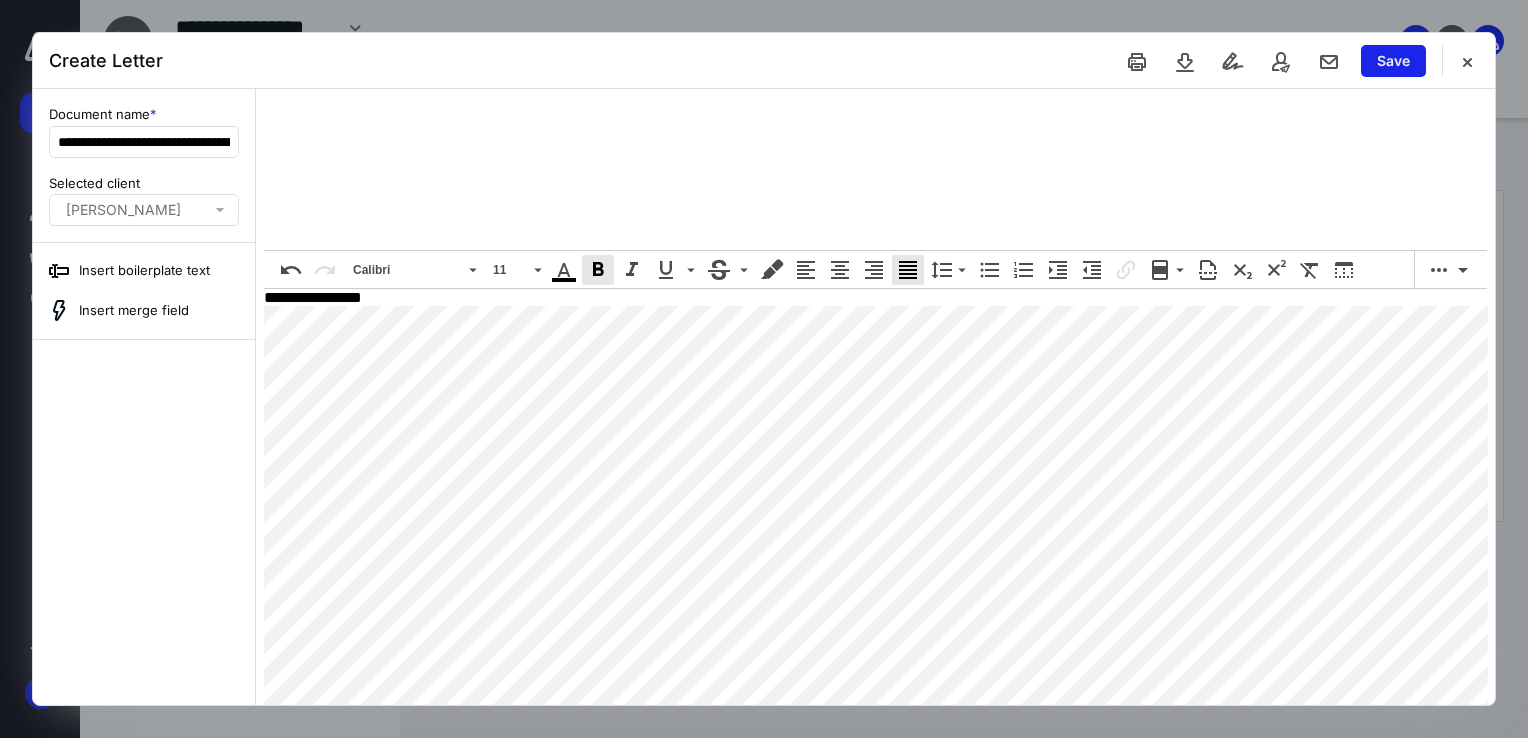click on "Save" at bounding box center (1393, 61) 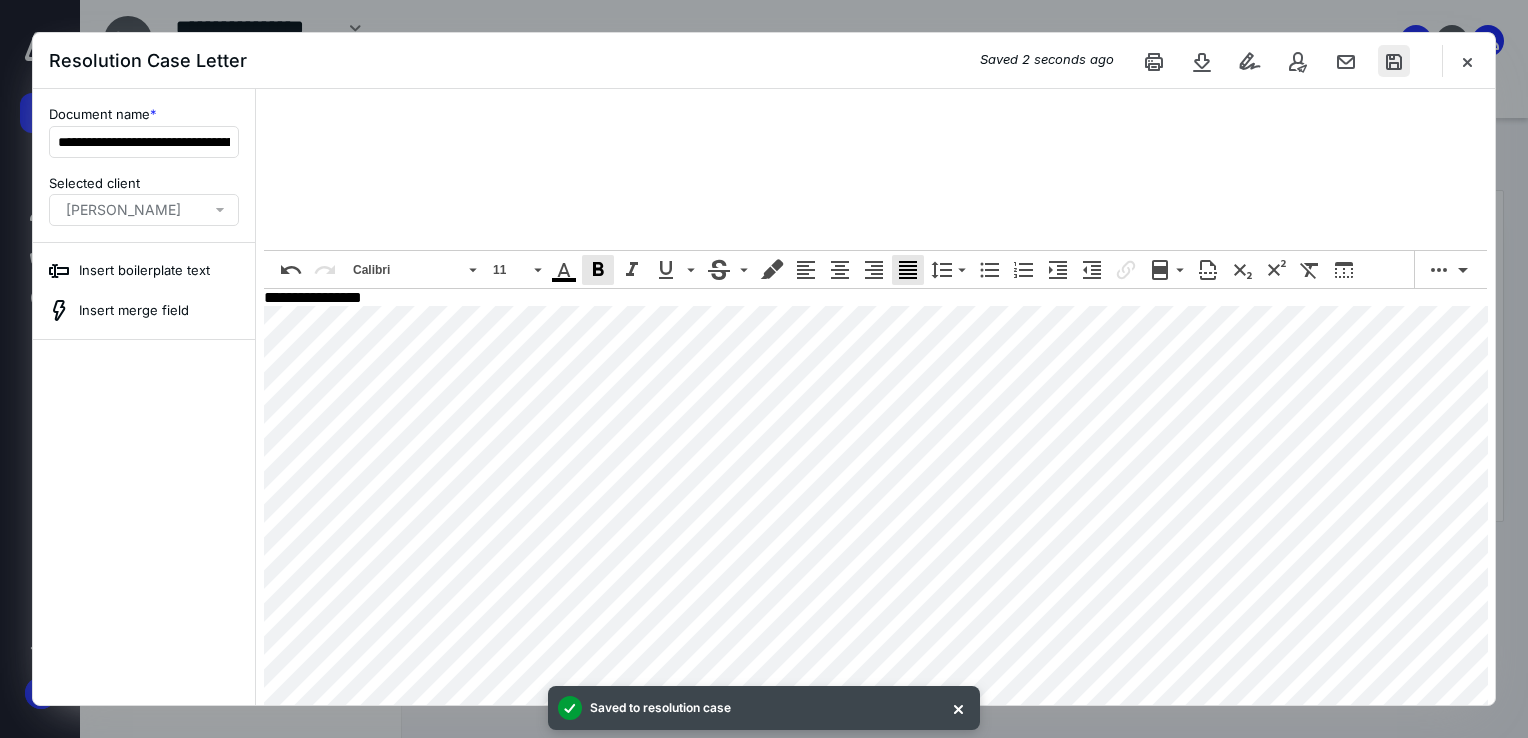 click at bounding box center (1394, 61) 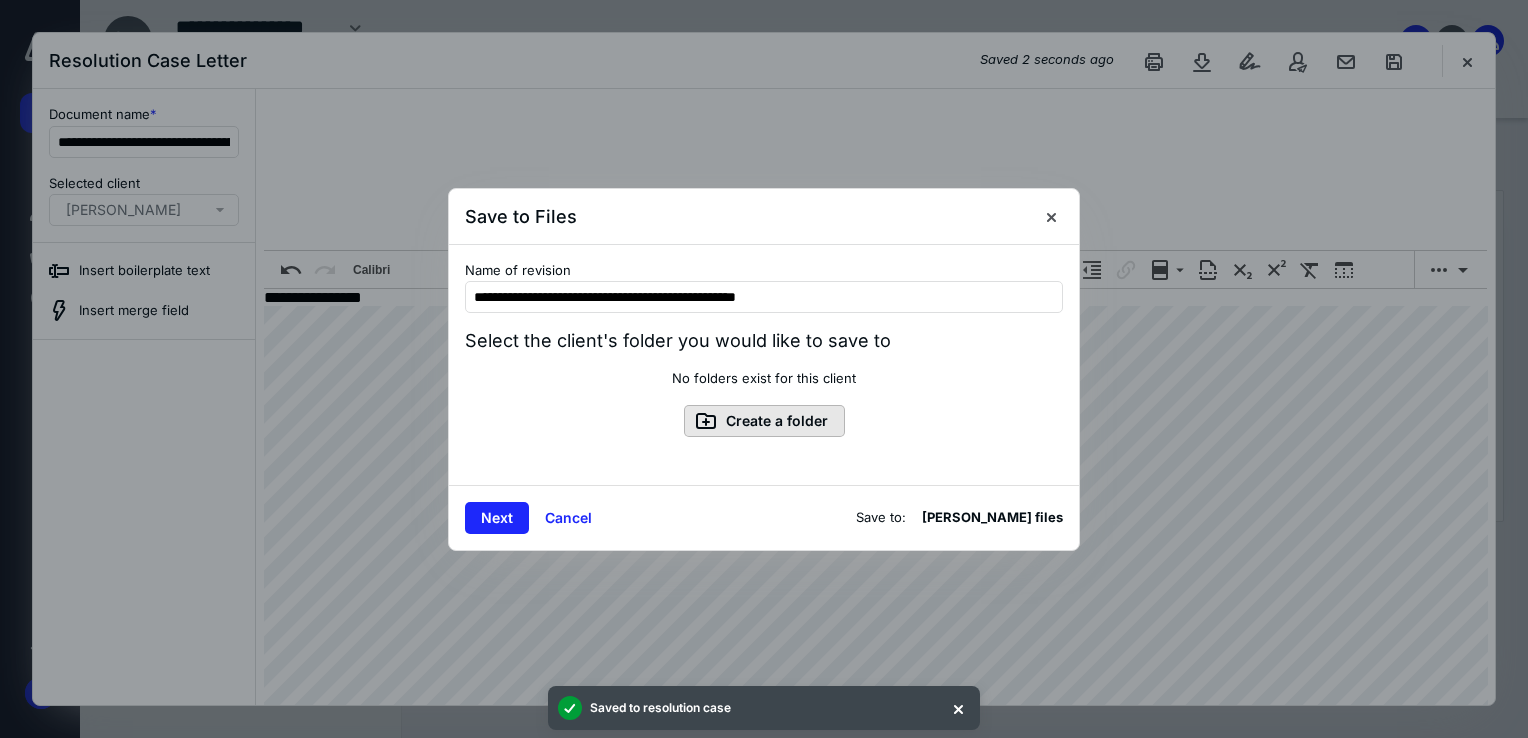click on "Create a folder" at bounding box center (764, 421) 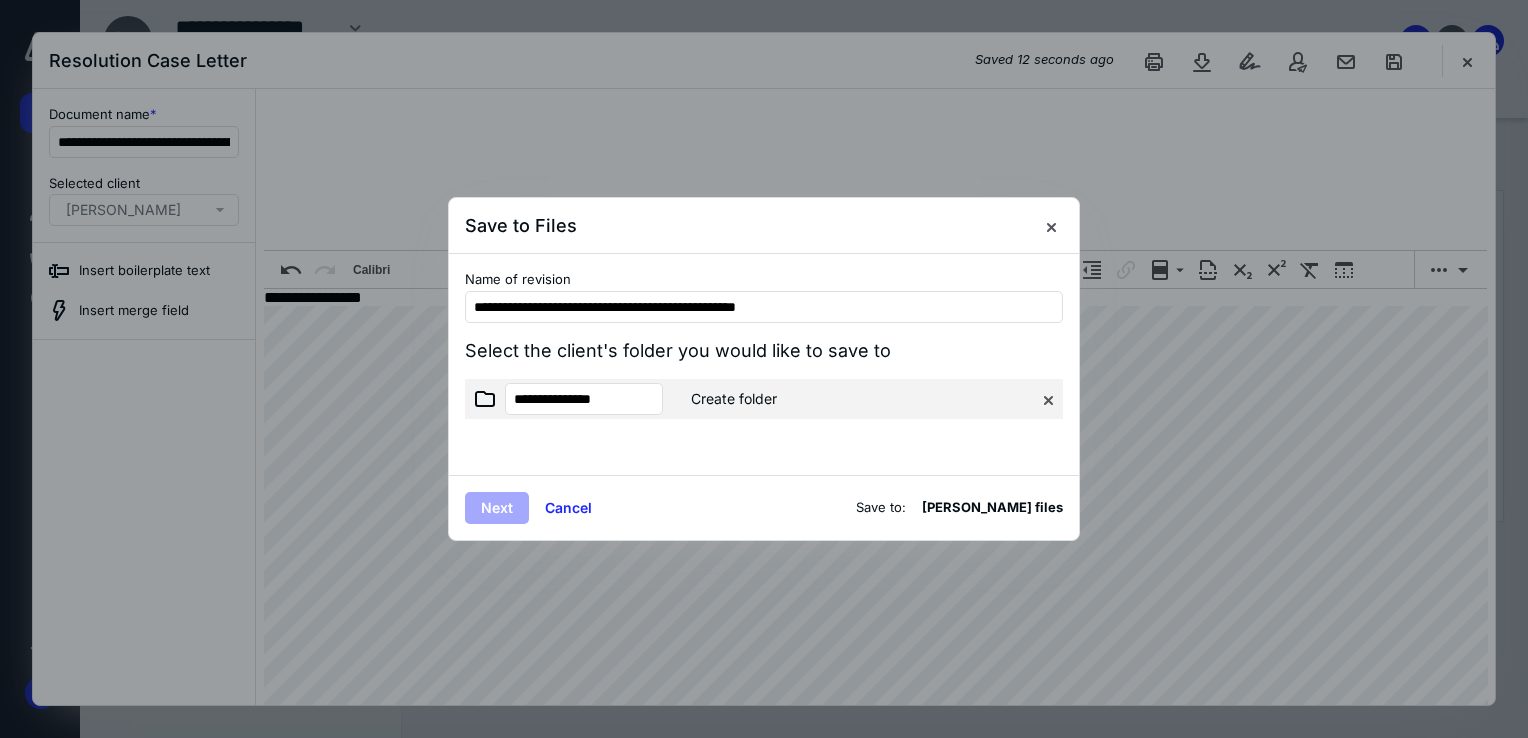 type on "**********" 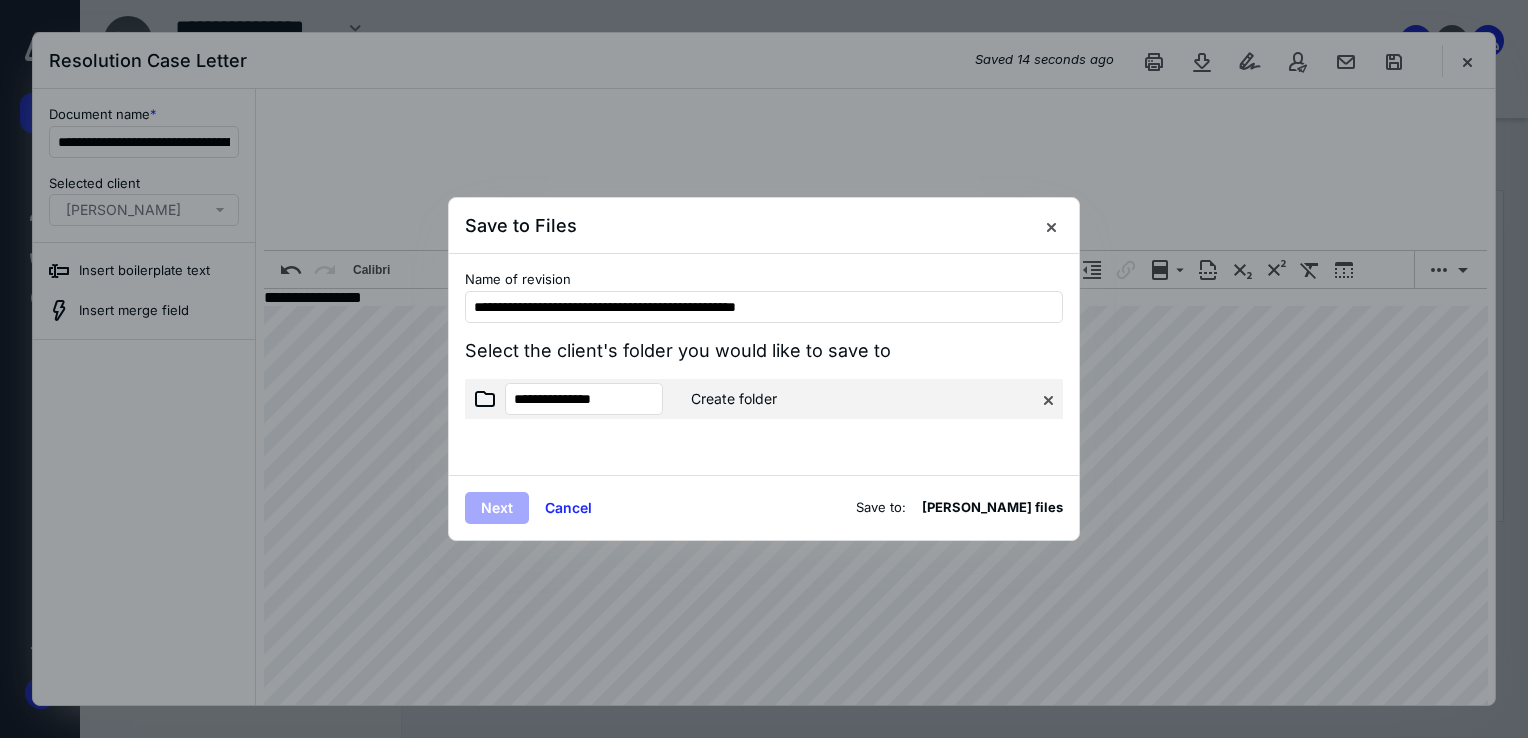 click at bounding box center (764, 435) 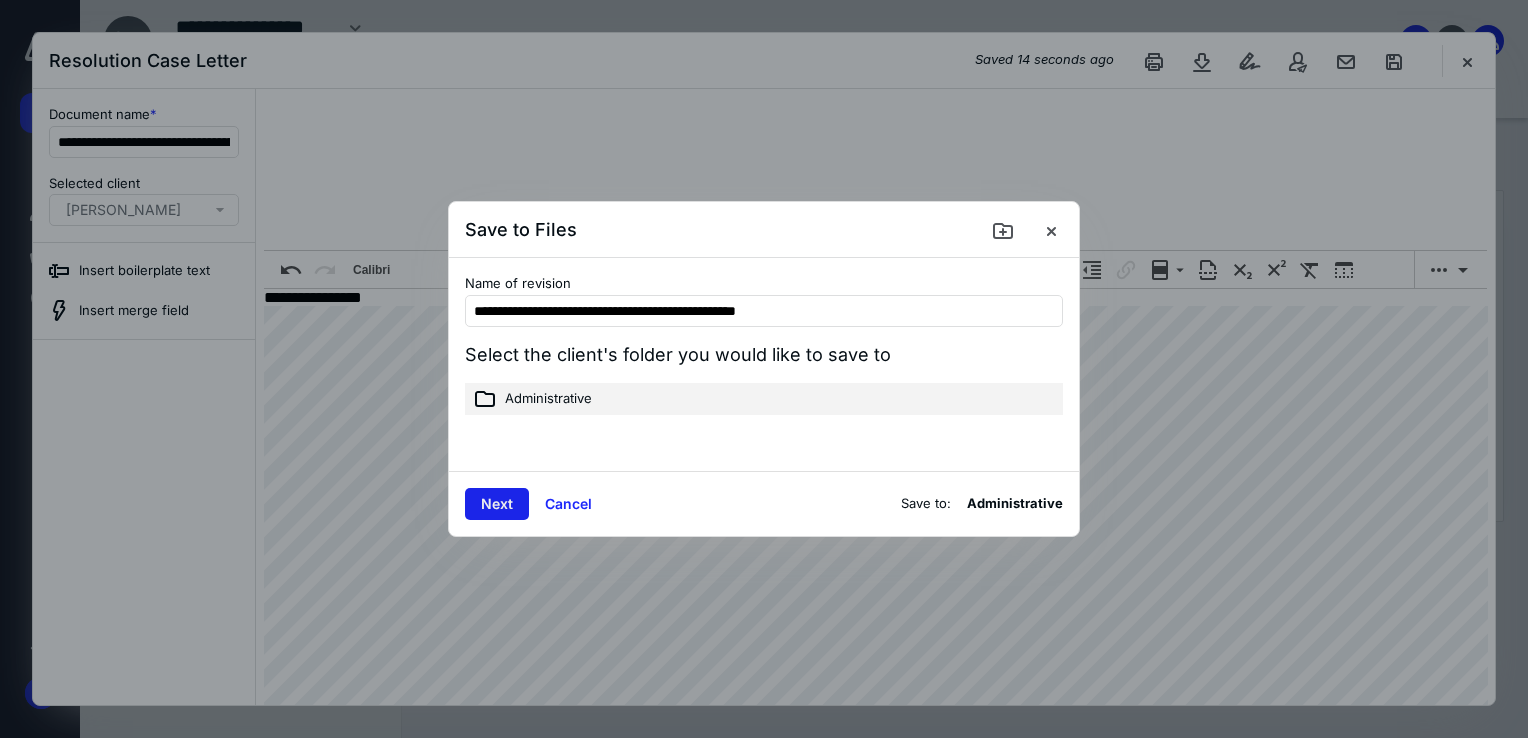 click on "Next" at bounding box center [497, 504] 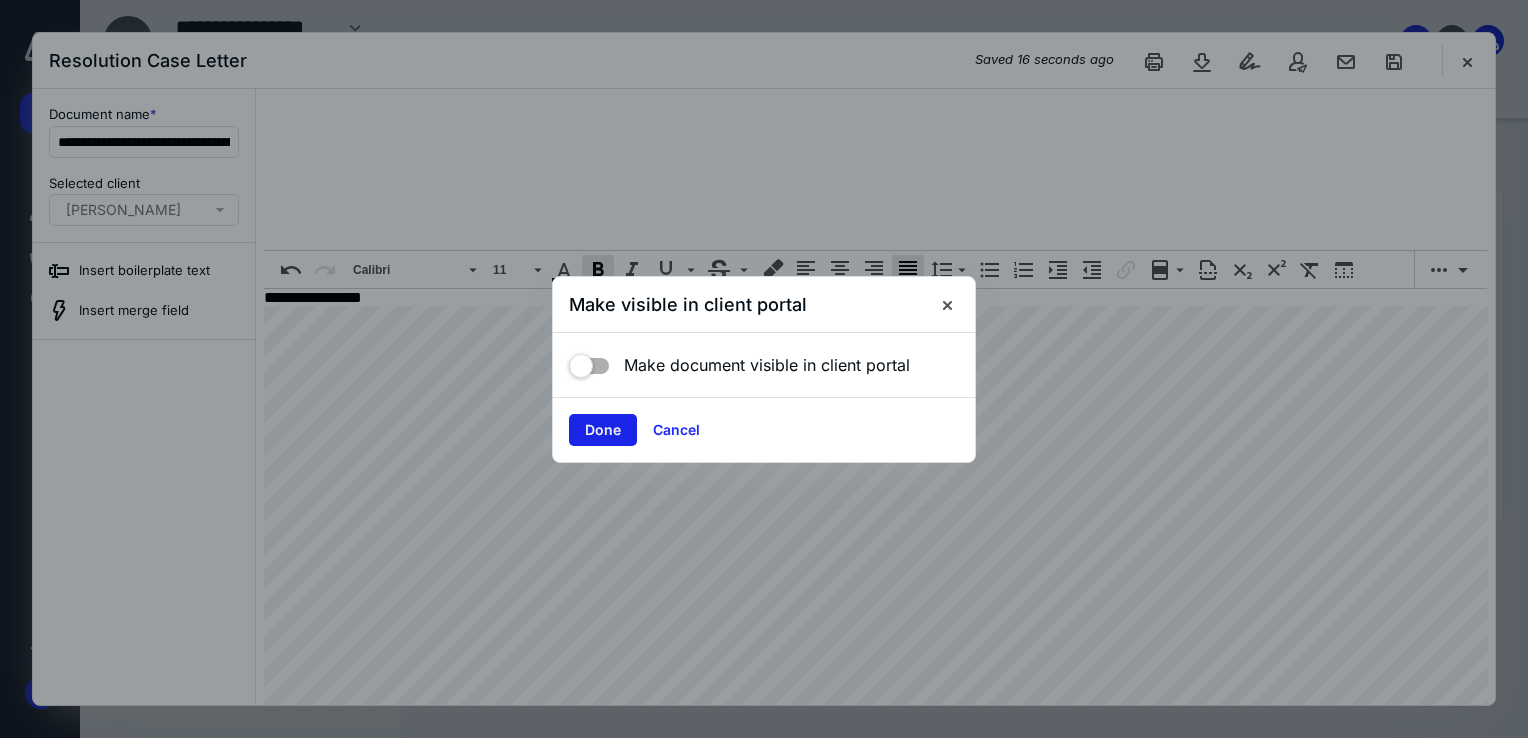 click on "Done" at bounding box center (603, 430) 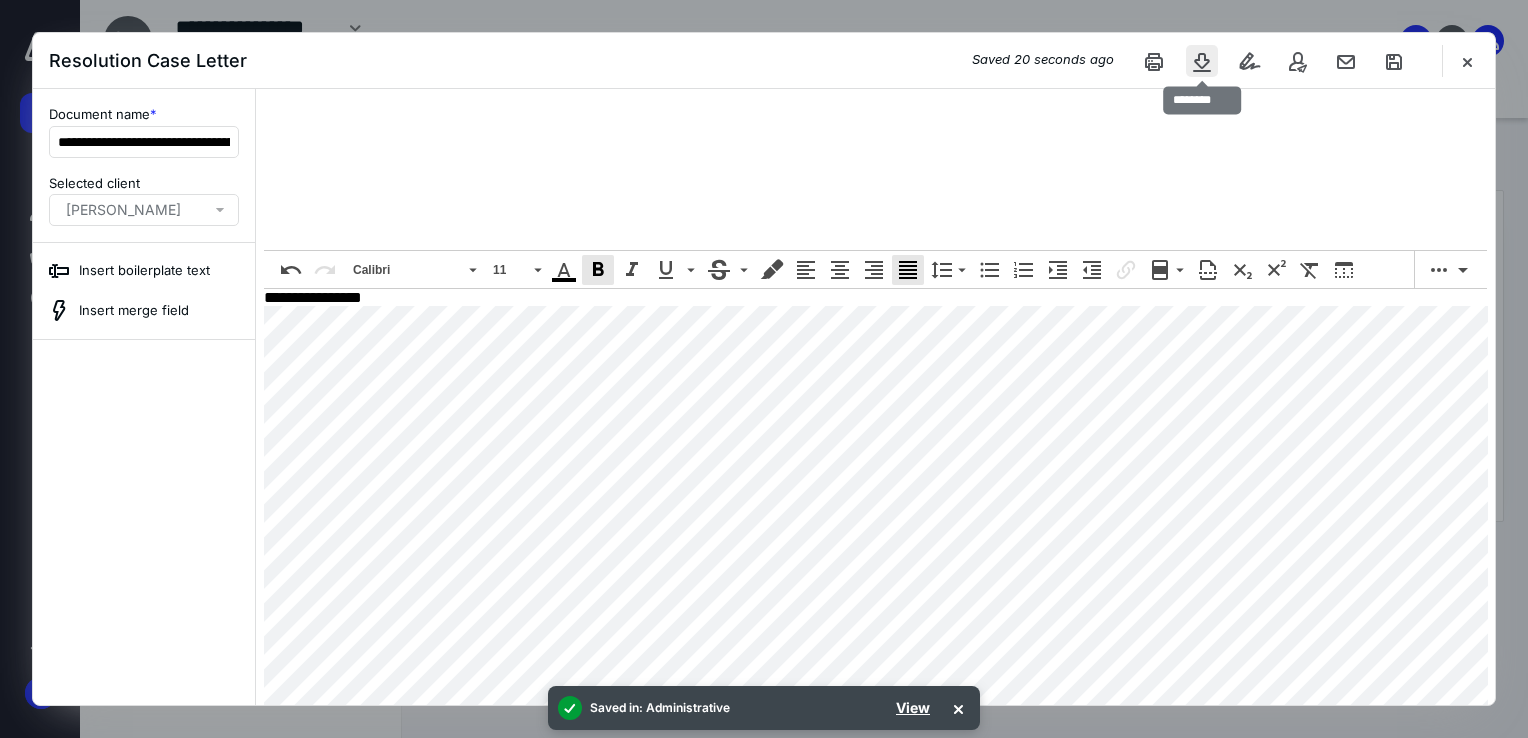 click at bounding box center [1202, 61] 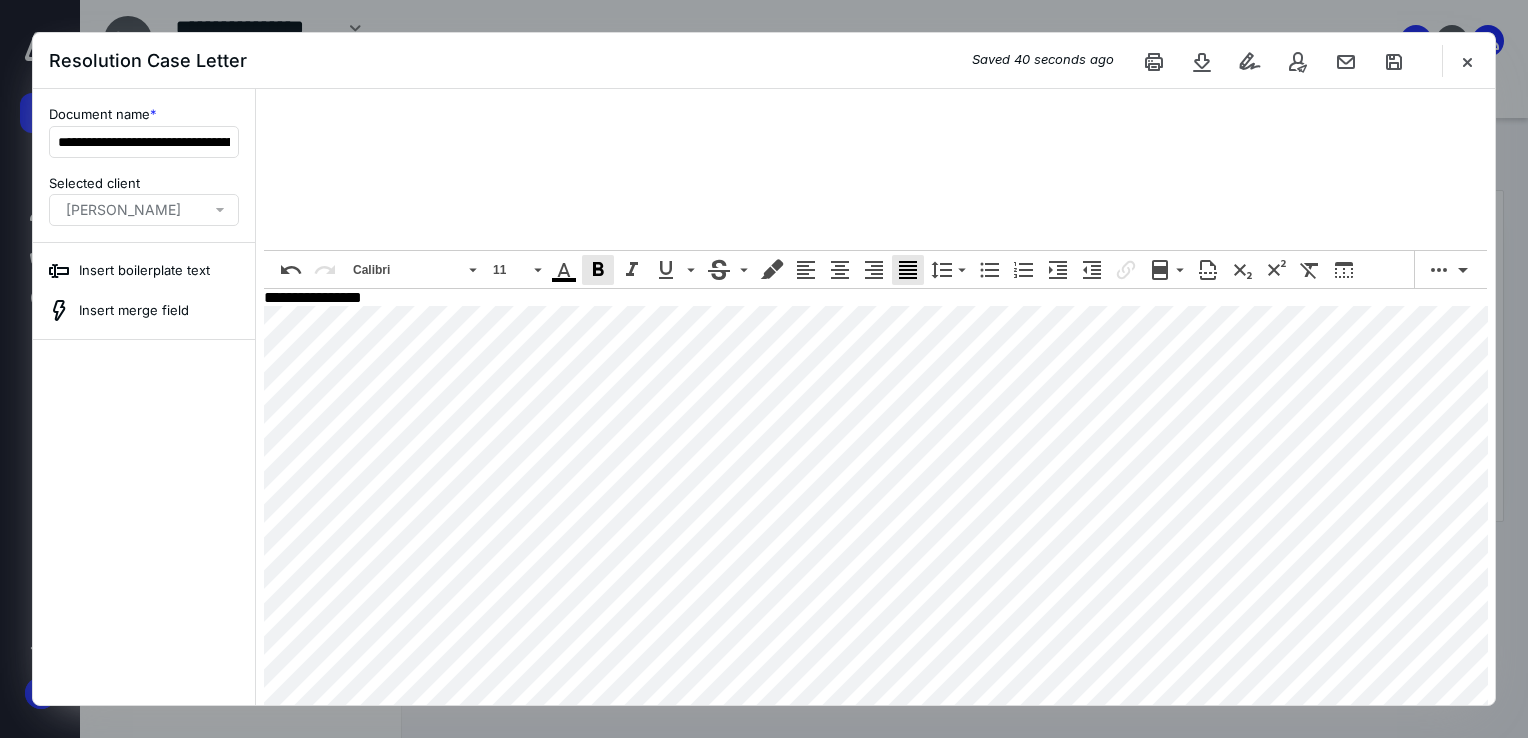 click at bounding box center [764, 369] 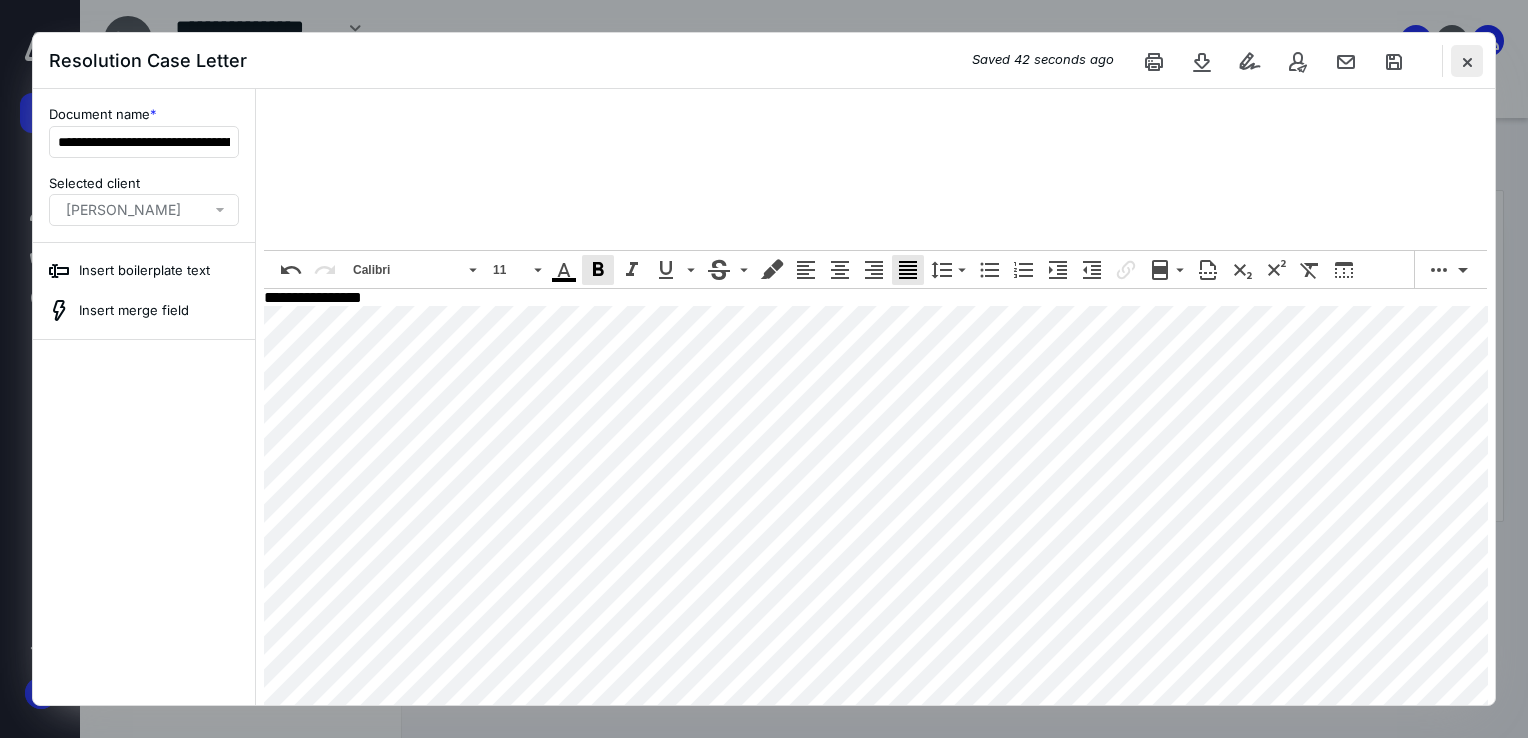 click at bounding box center (1467, 61) 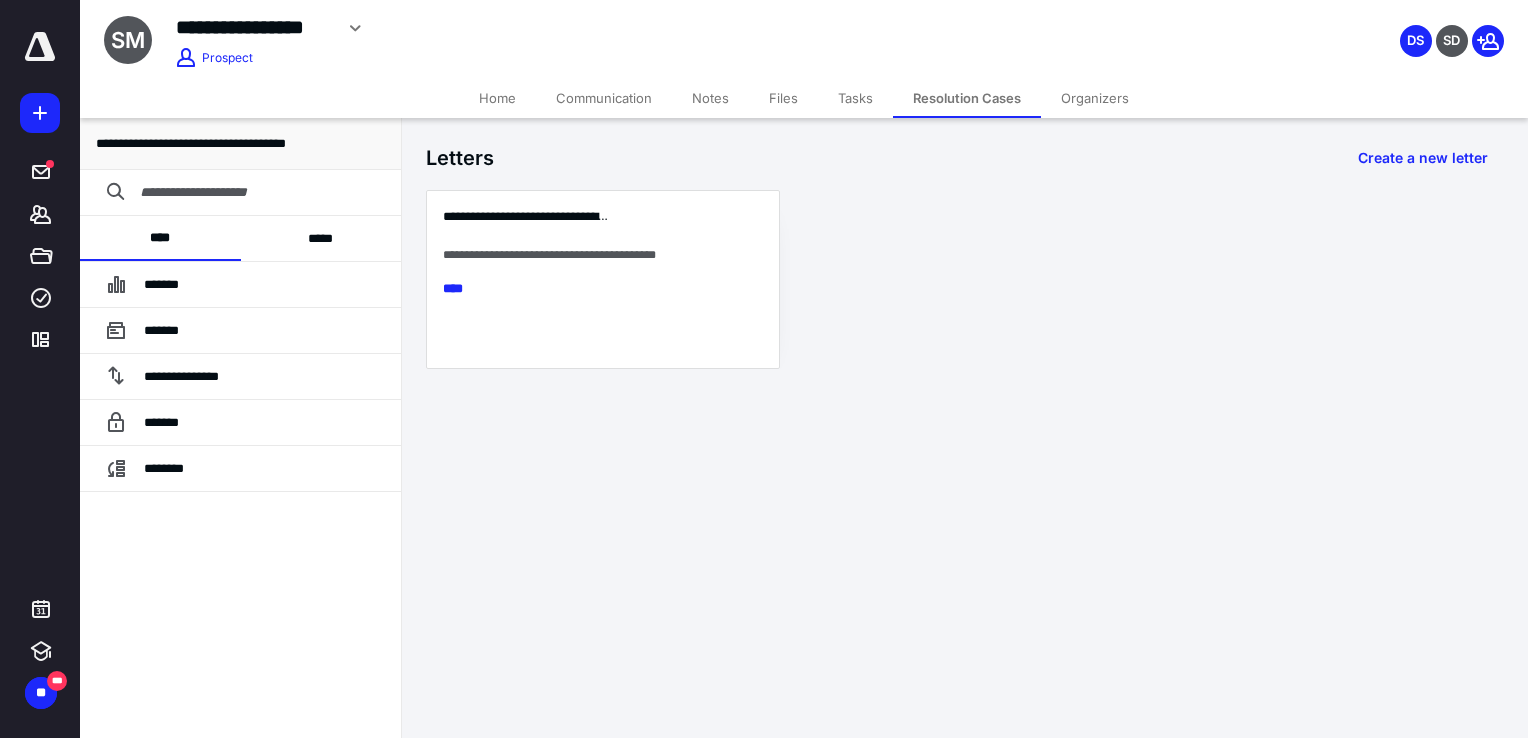 click on "Files" at bounding box center [783, 98] 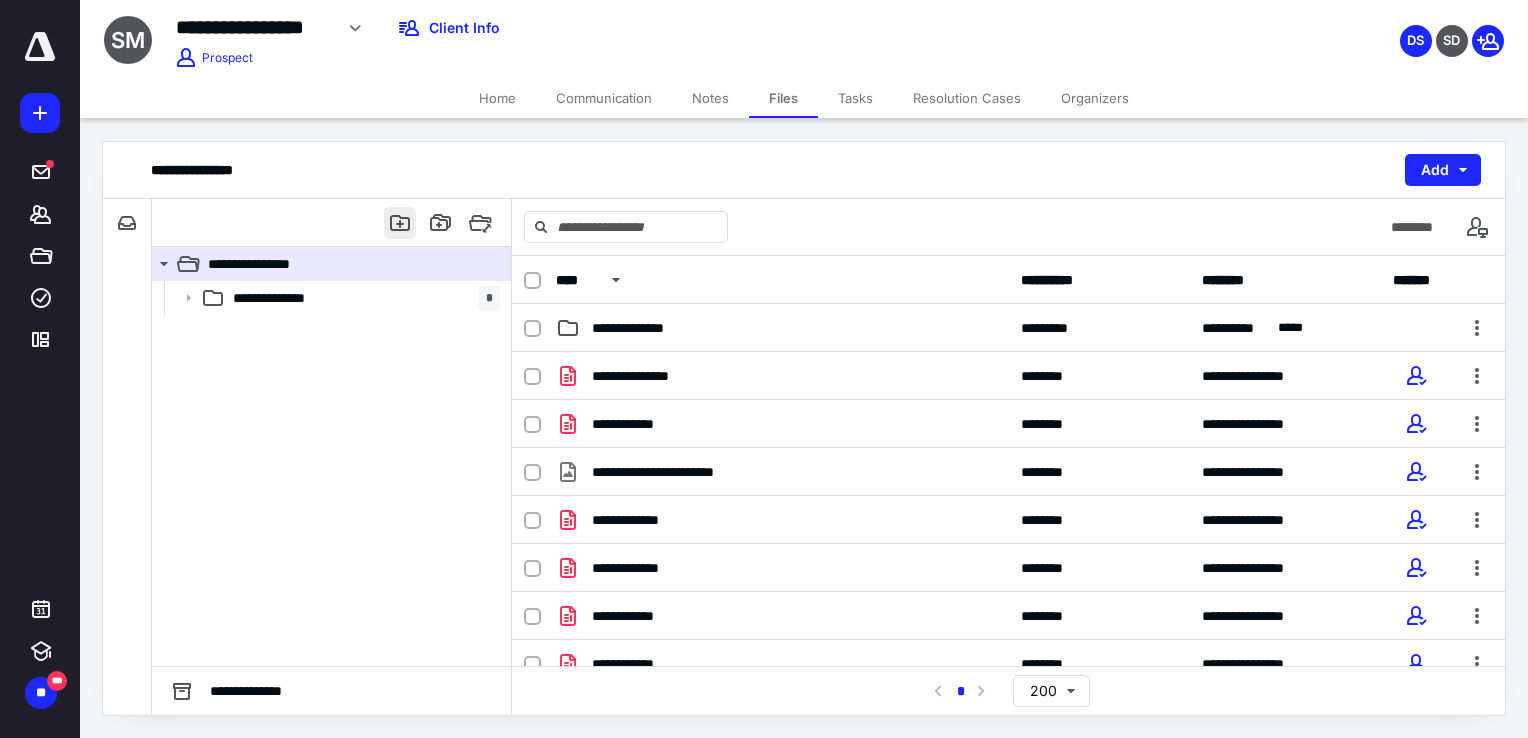 click at bounding box center [400, 223] 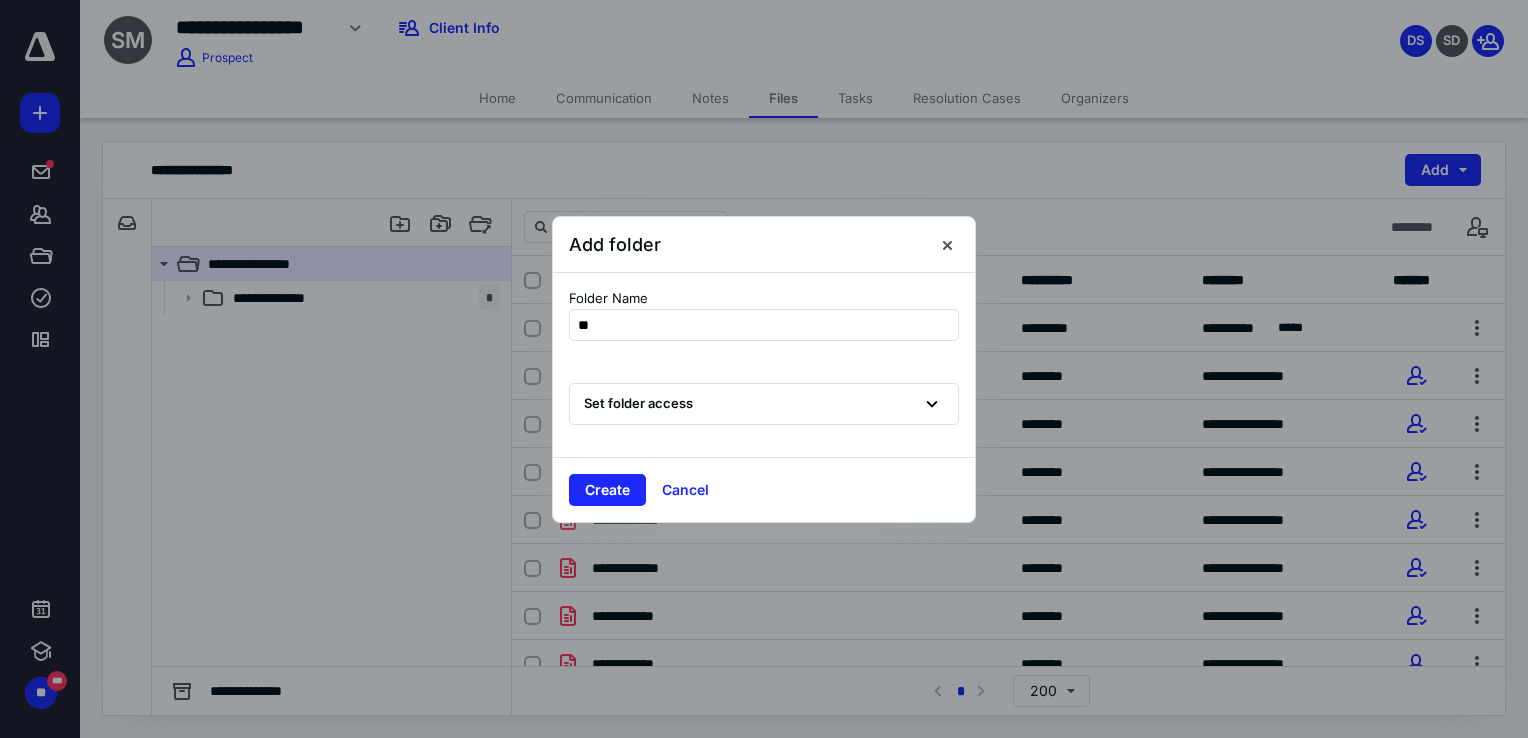 type on "*" 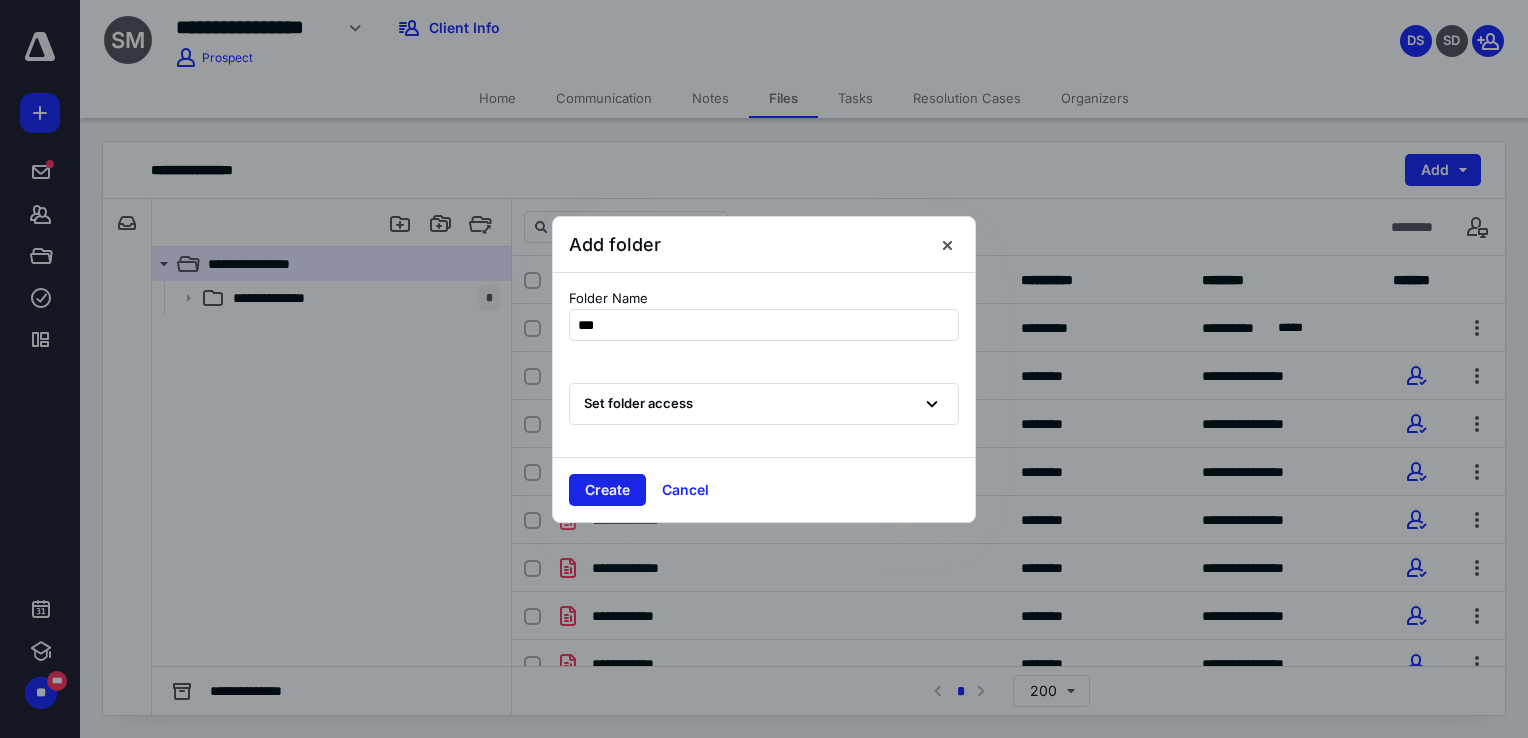 type on "***" 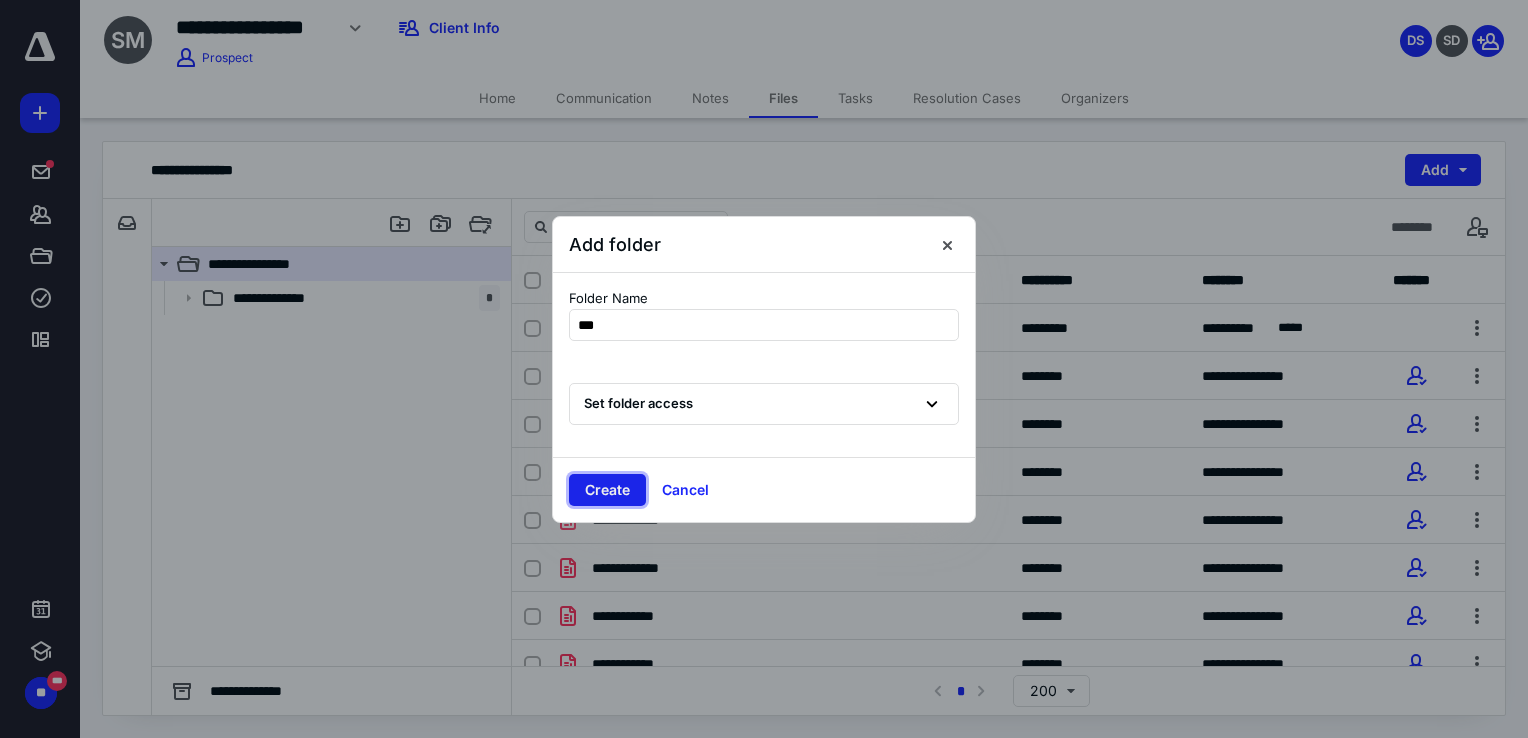 click on "Create" at bounding box center [607, 490] 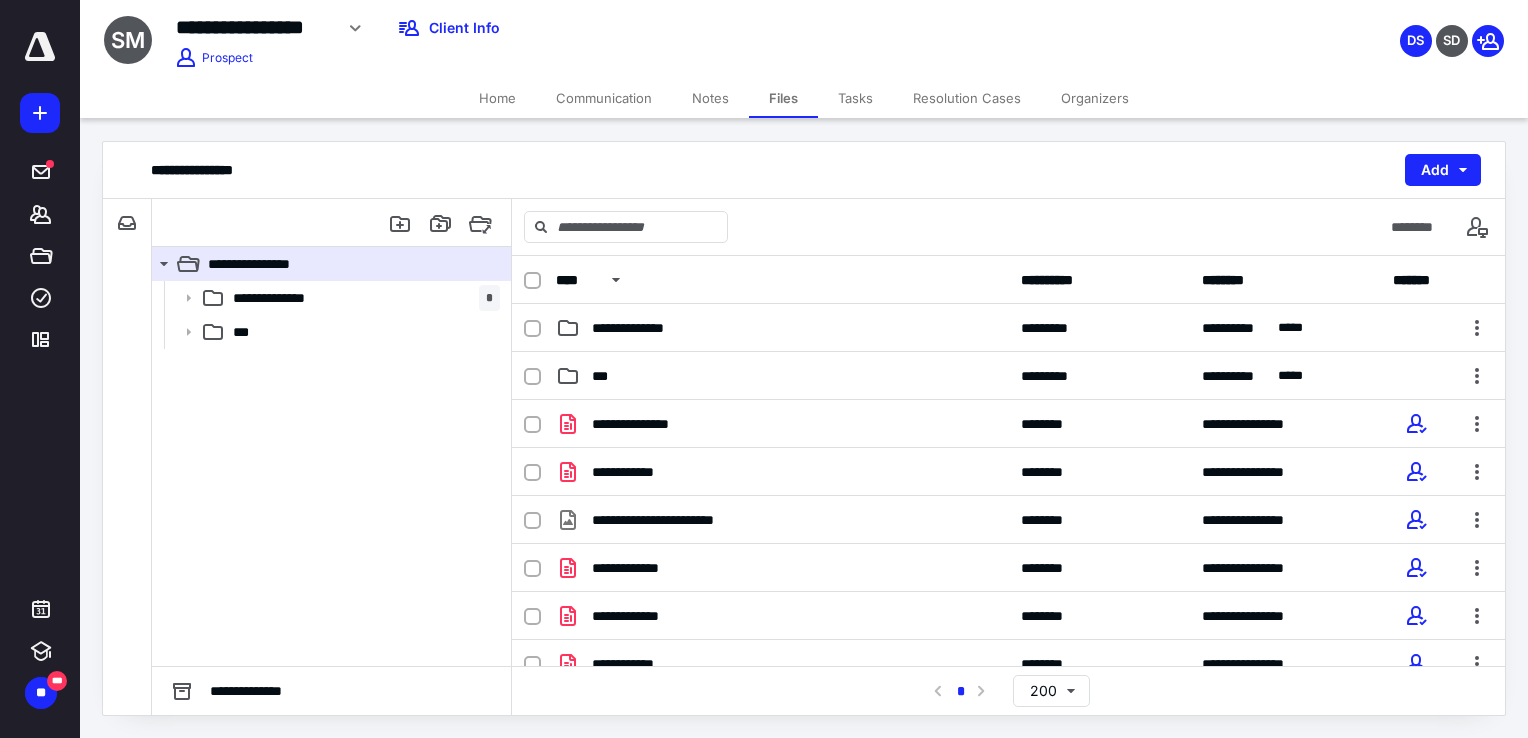 click on "**********" at bounding box center (1008, 280) 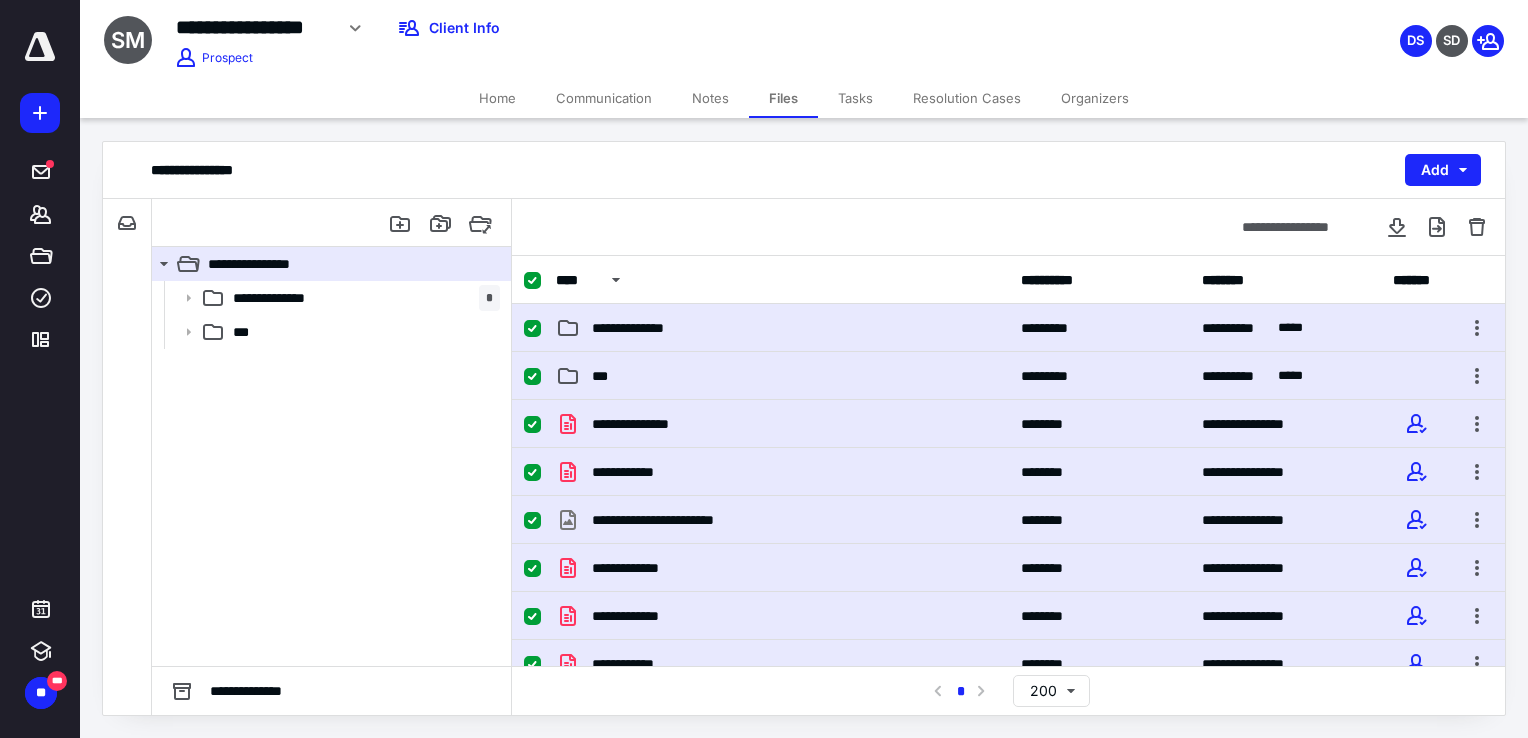 click at bounding box center [532, 329] 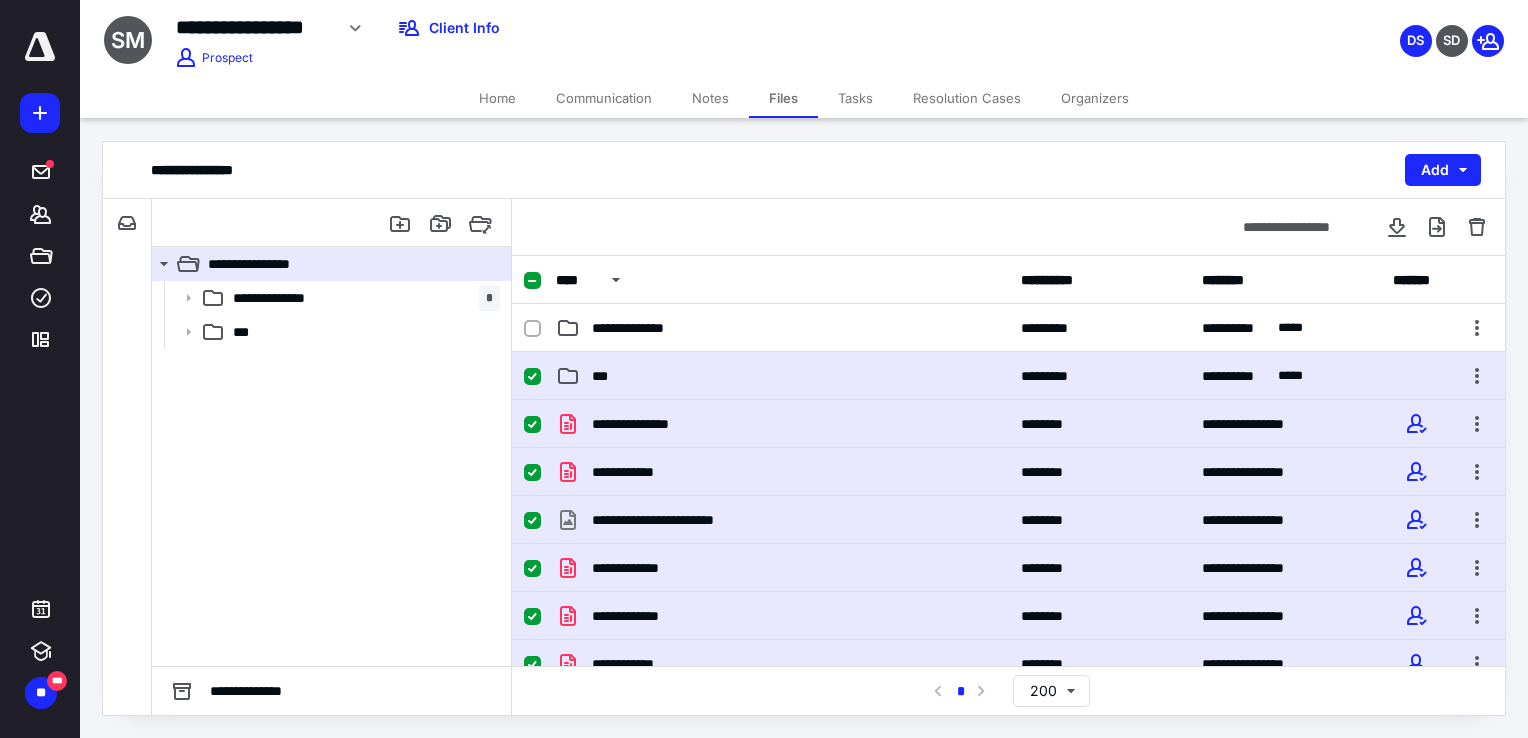 click 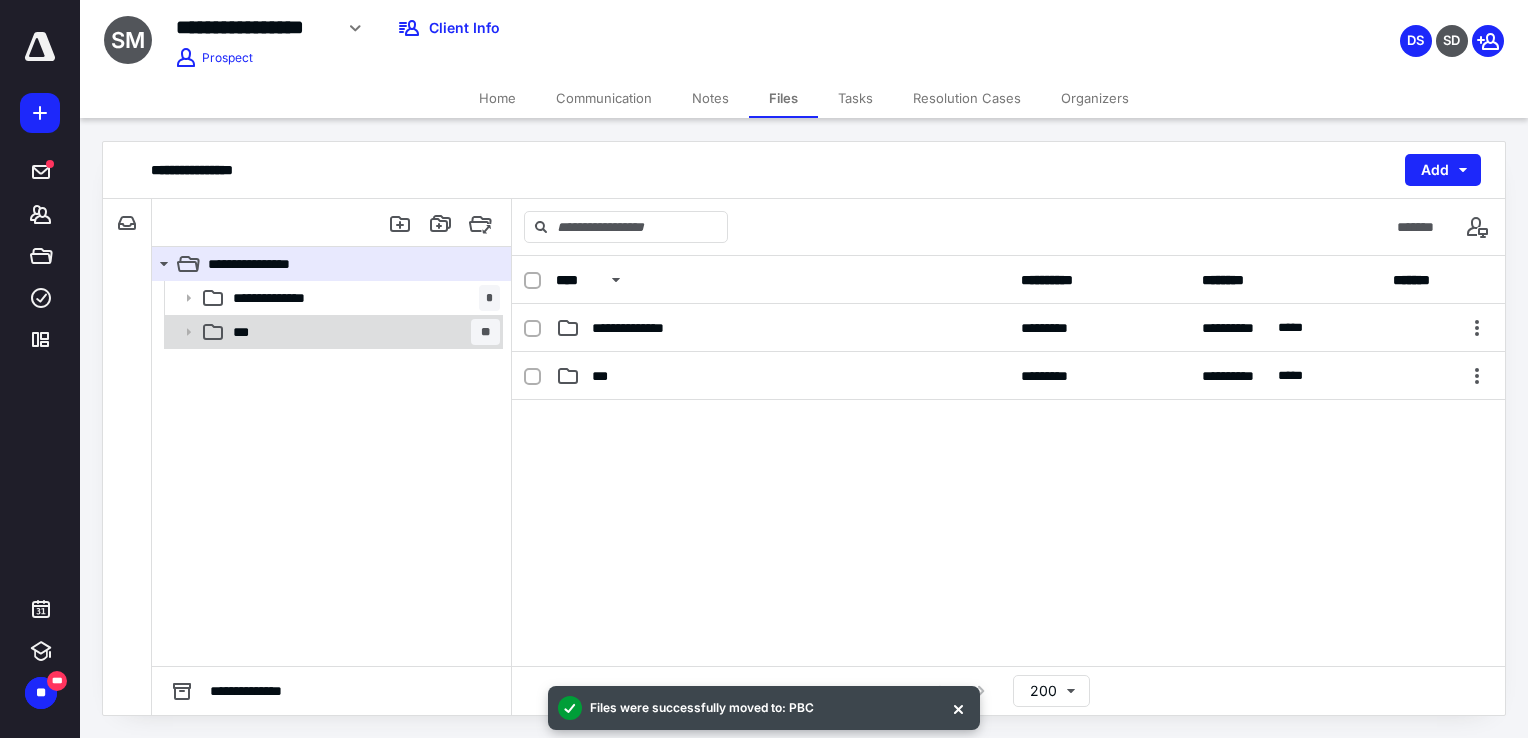 click on "*** **" at bounding box center [362, 332] 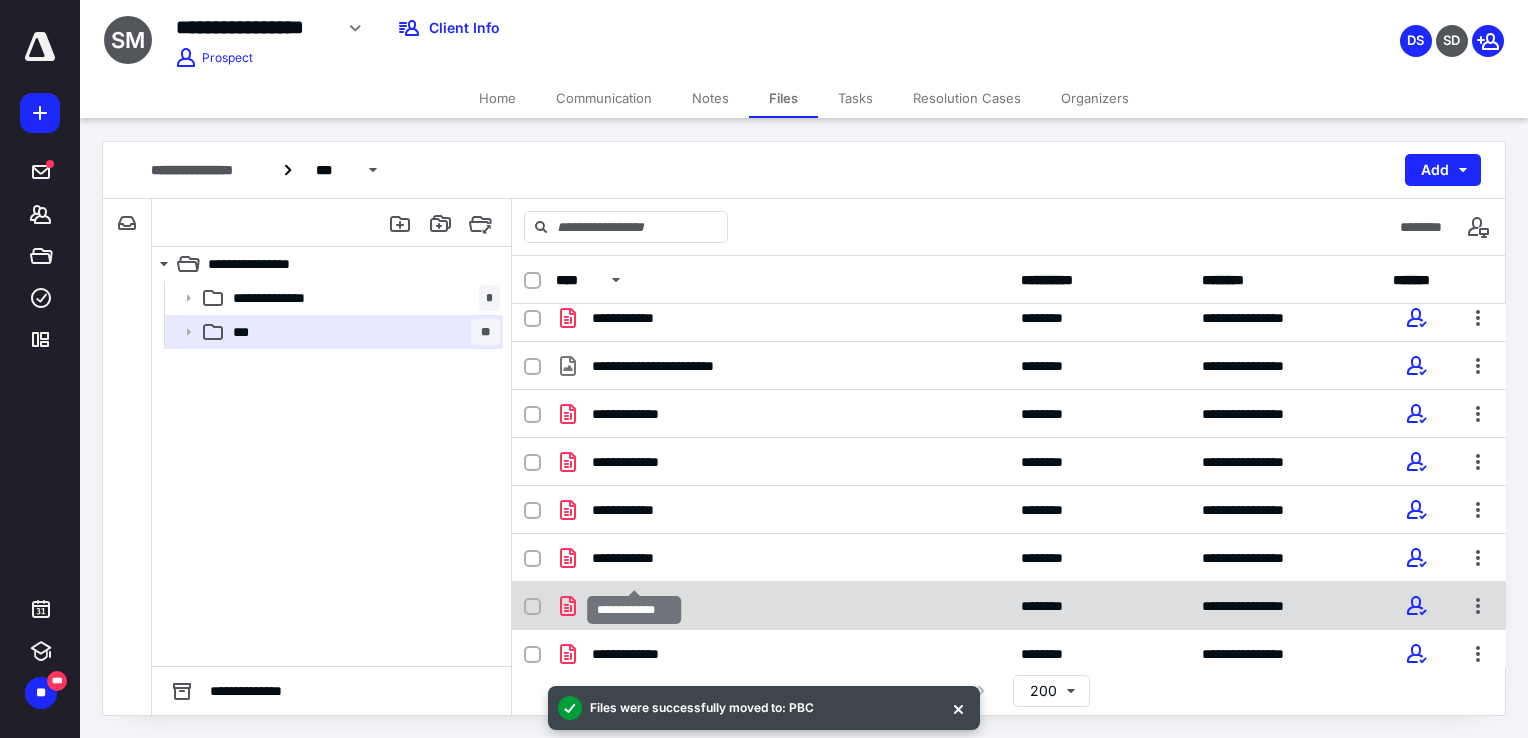 scroll, scrollTop: 0, scrollLeft: 0, axis: both 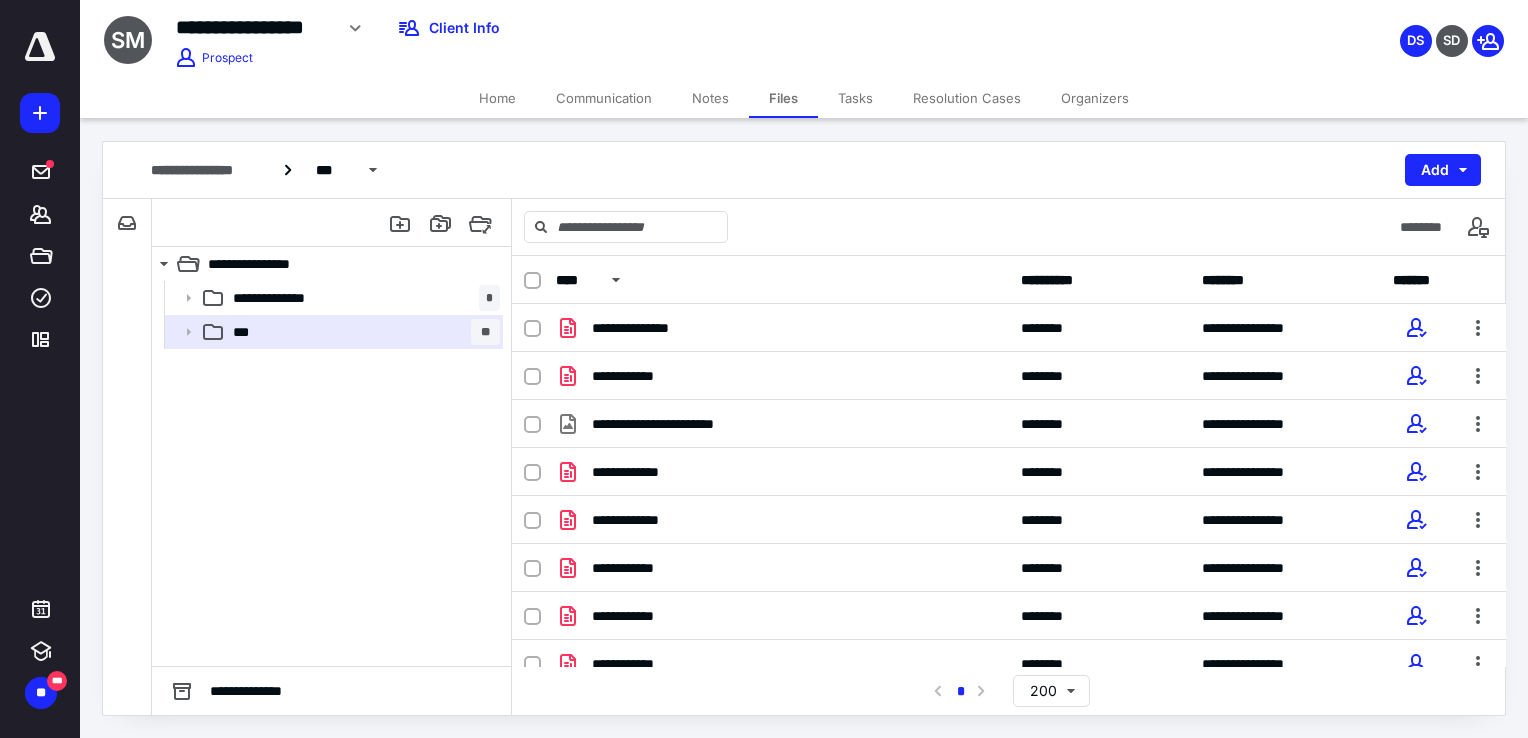 click on "**********" at bounding box center [331, 473] 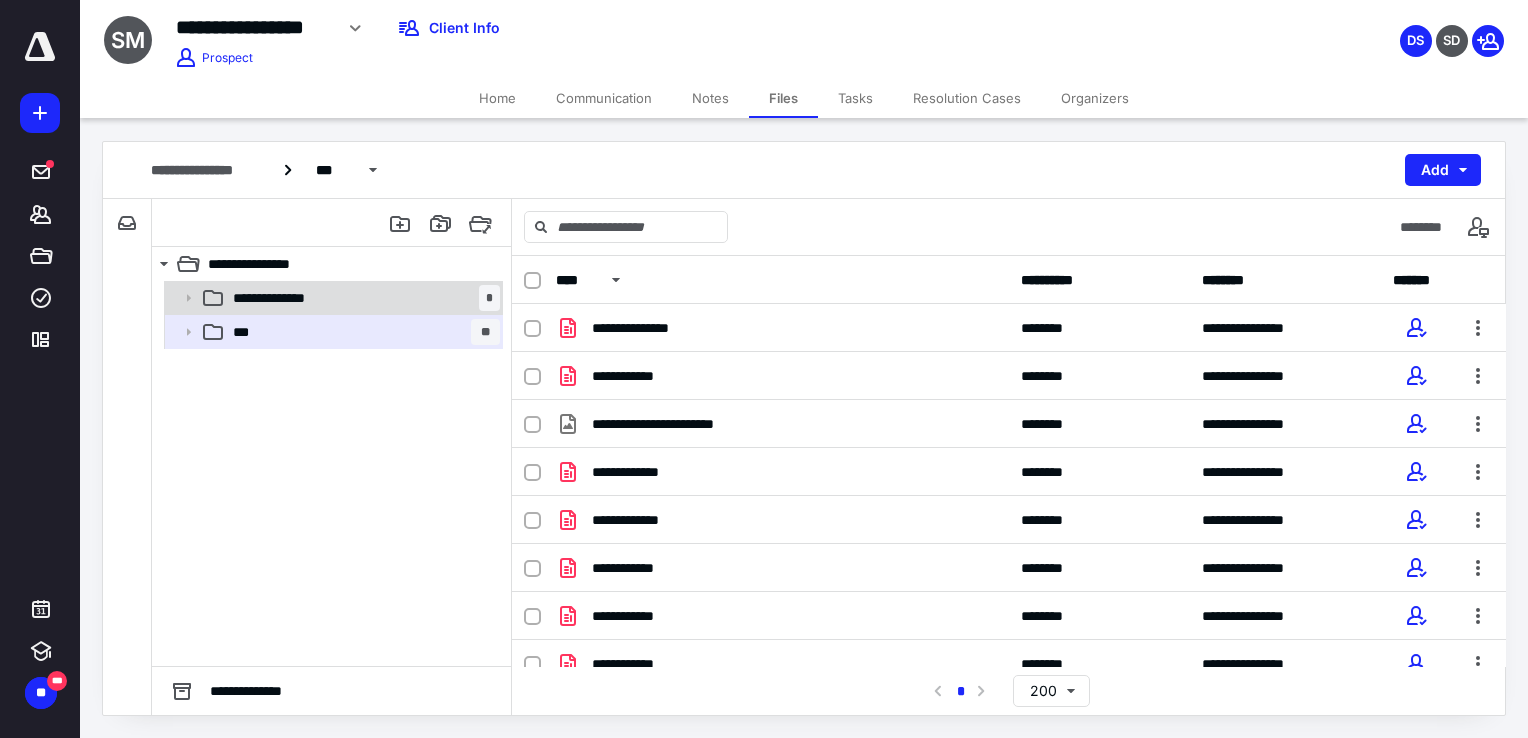 click on "**********" at bounding box center [280, 298] 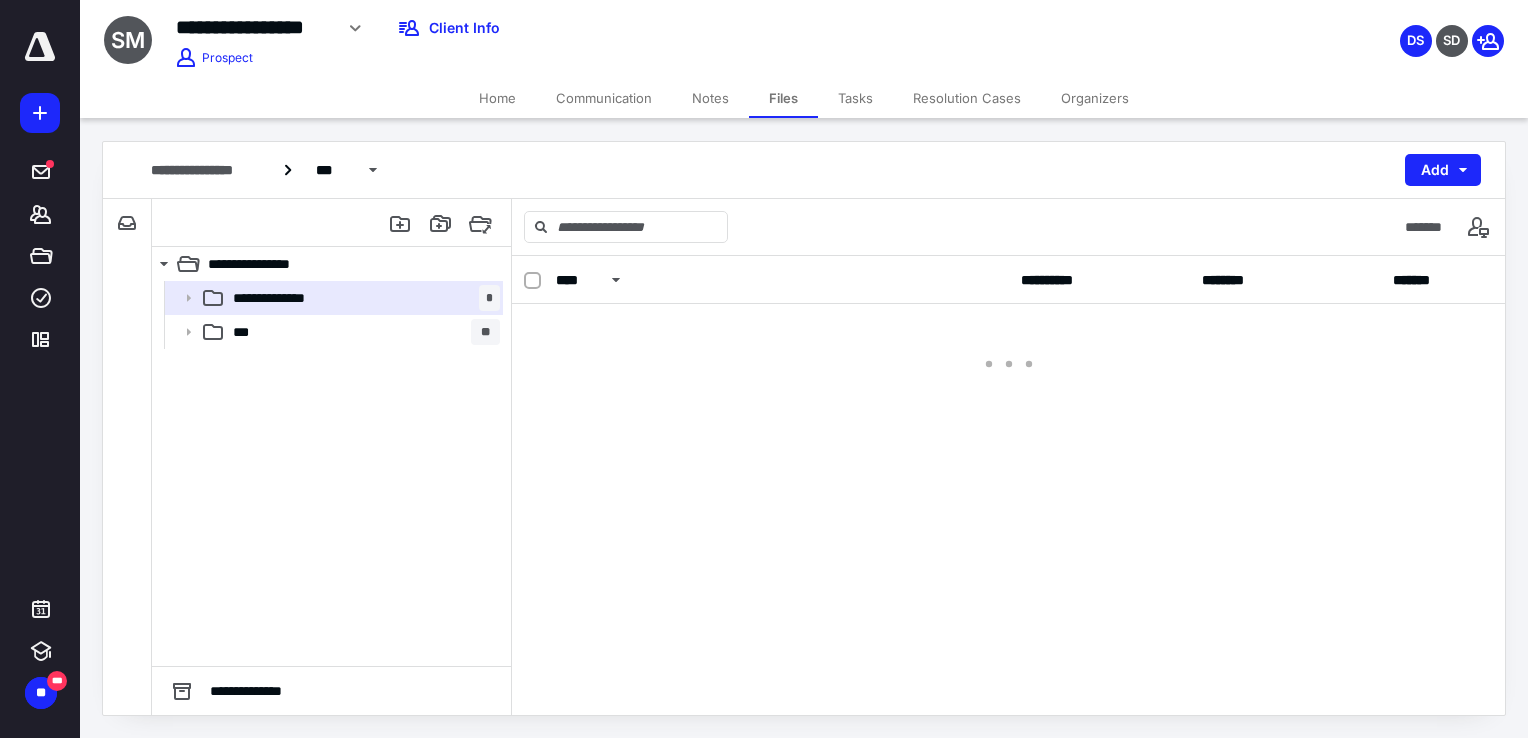 click on "**********" at bounding box center (331, 473) 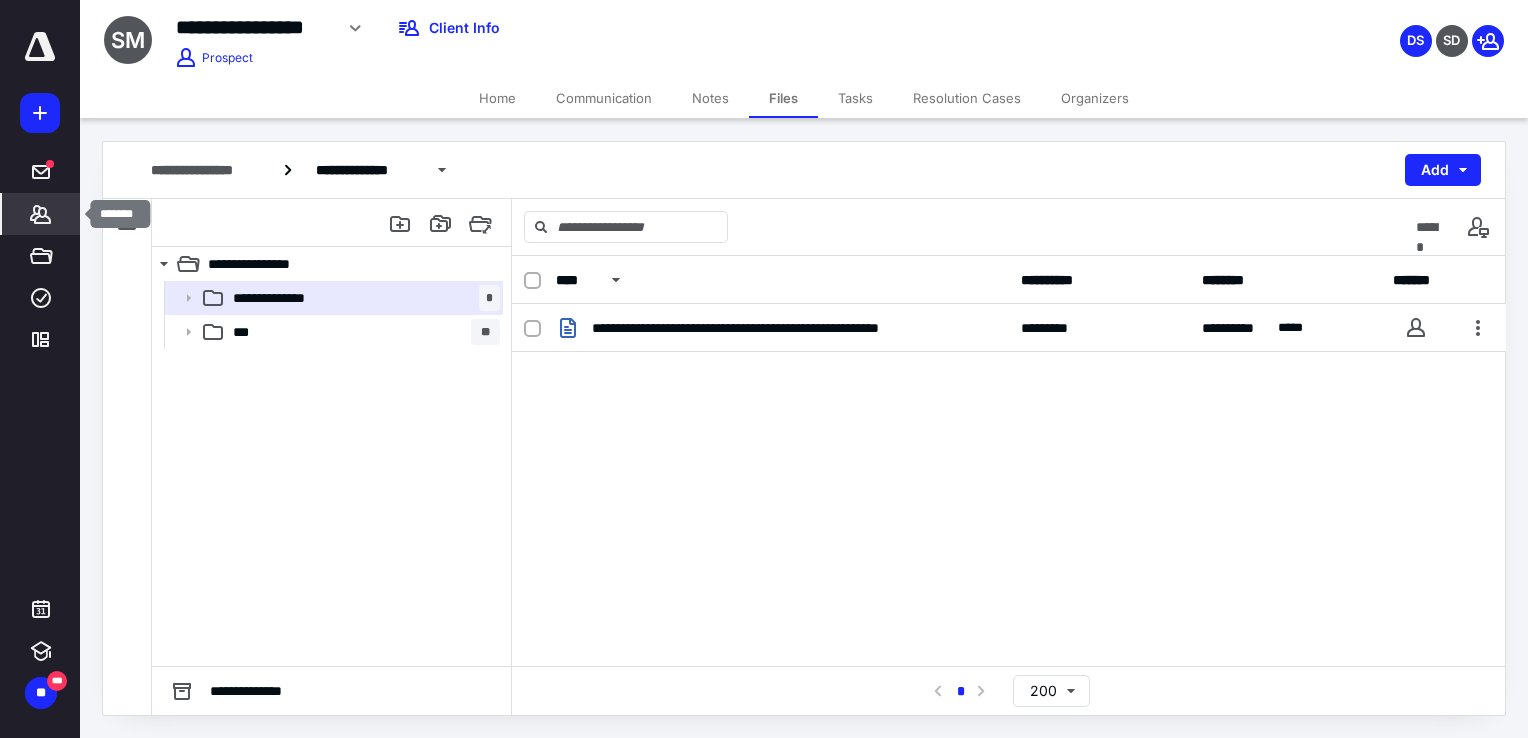 click 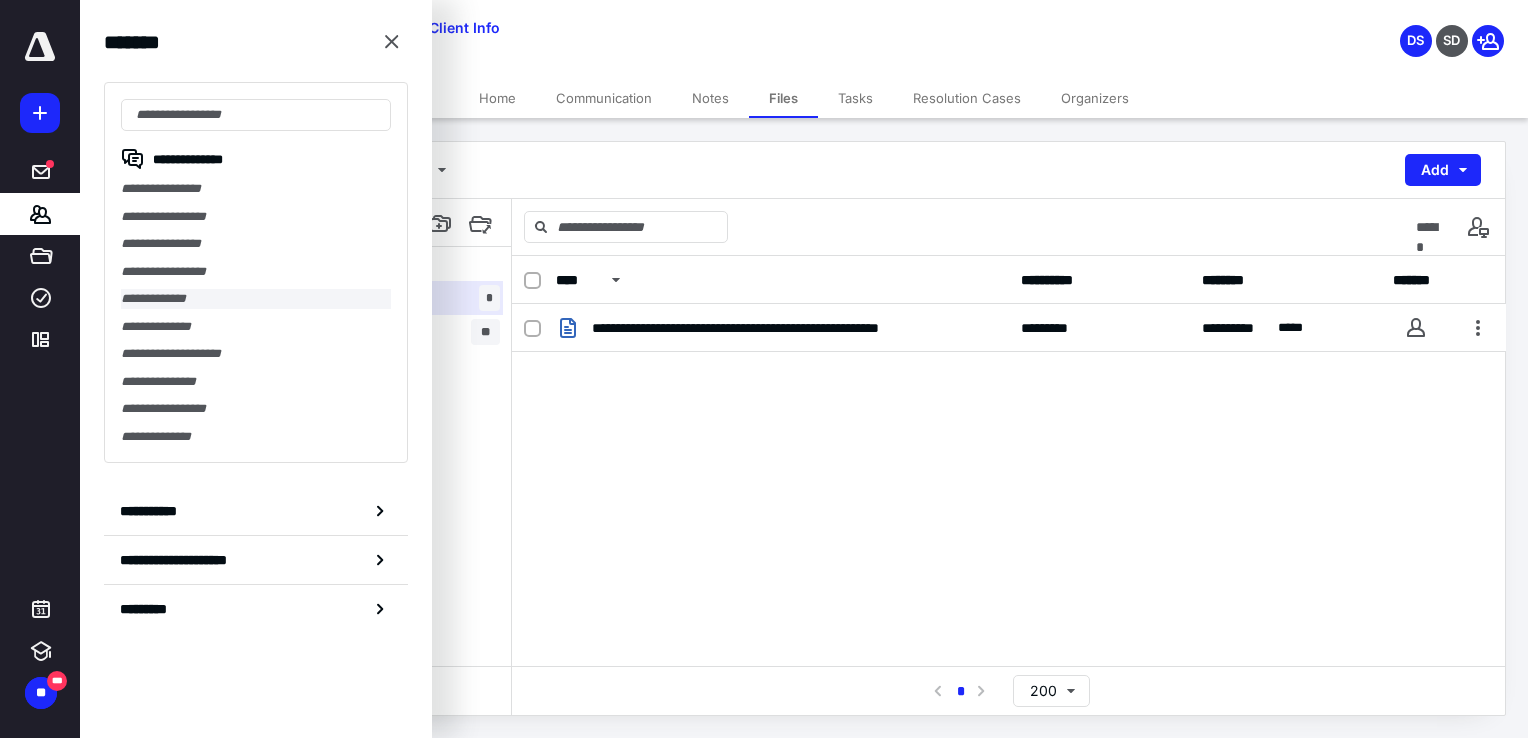 click on "**********" at bounding box center [256, 299] 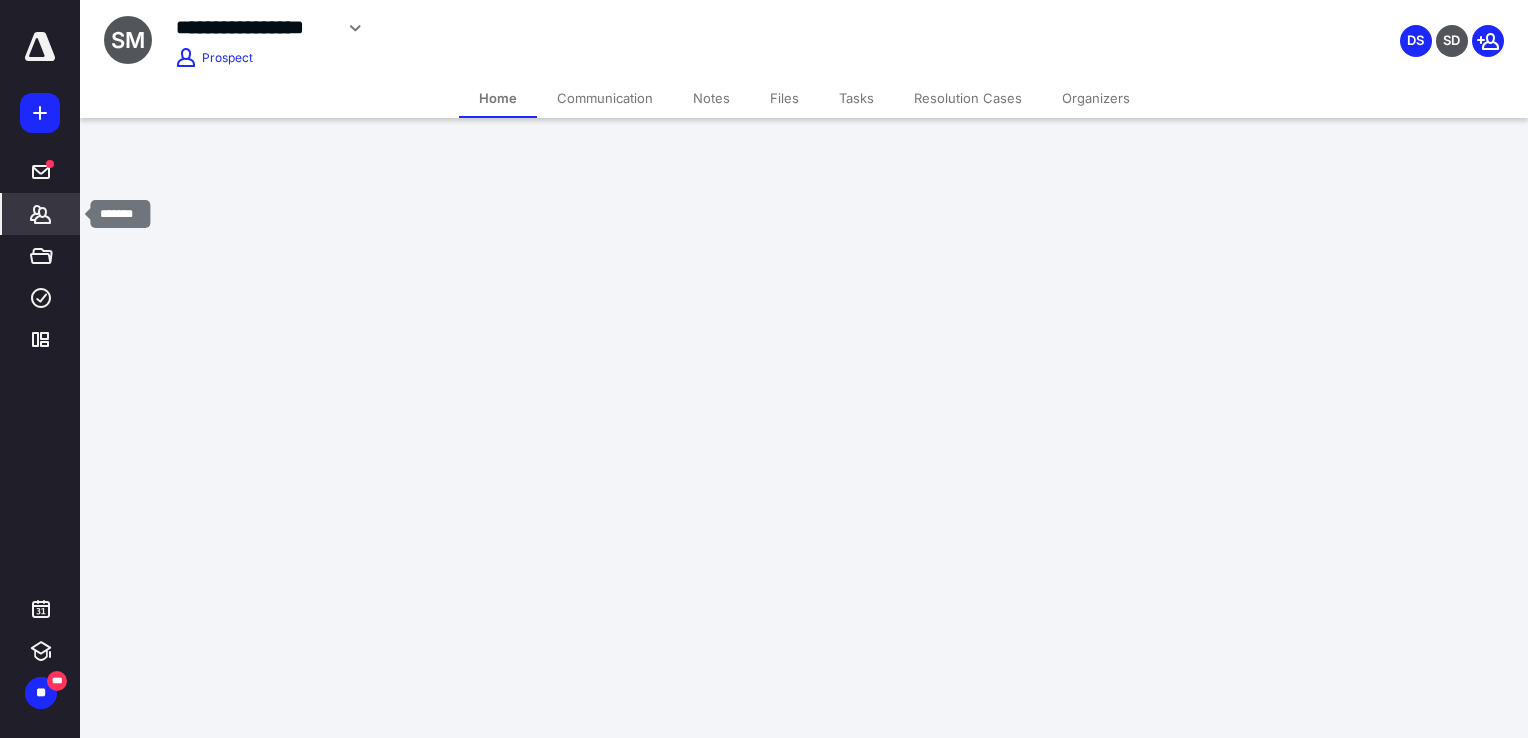 click 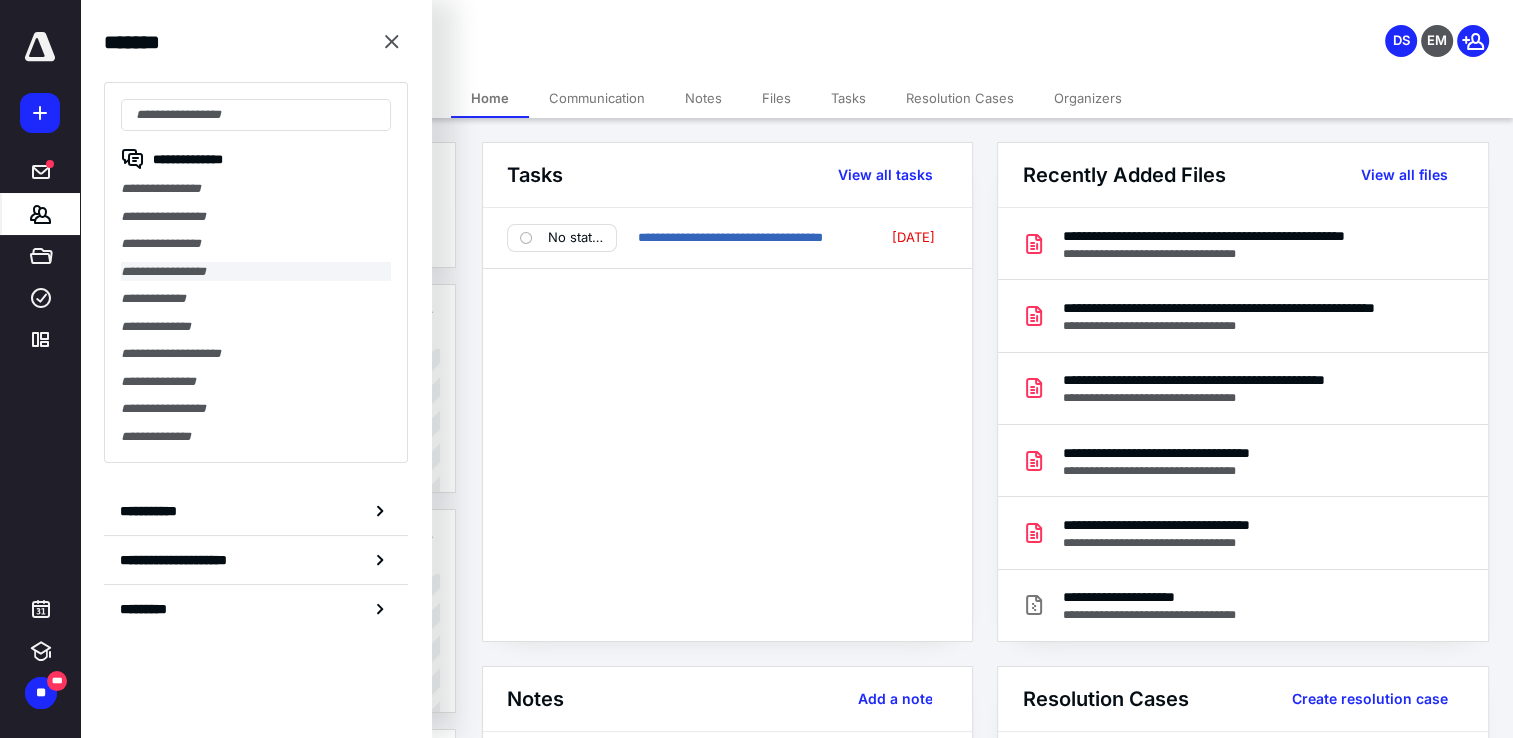 click on "**********" at bounding box center (256, 272) 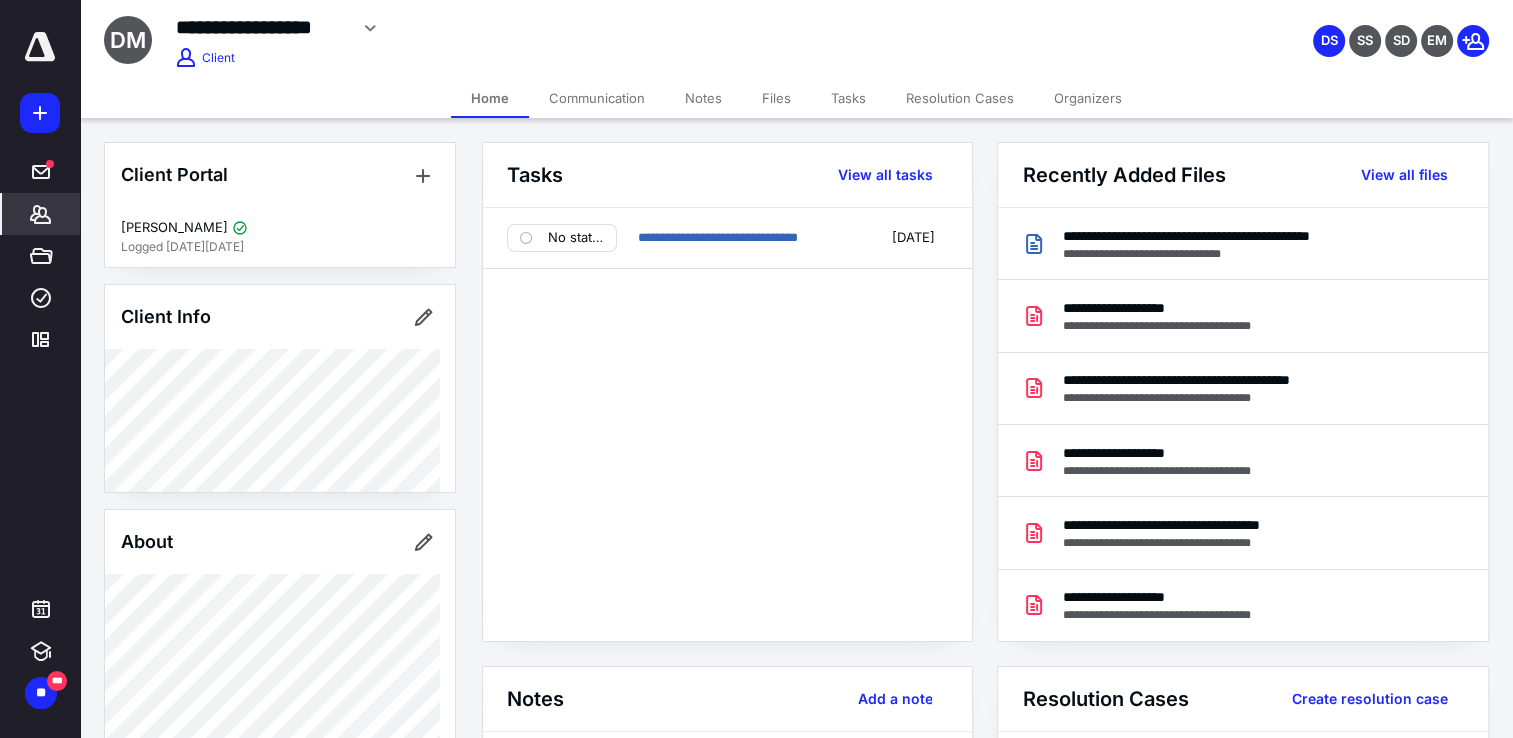 click on "Files" at bounding box center [776, 98] 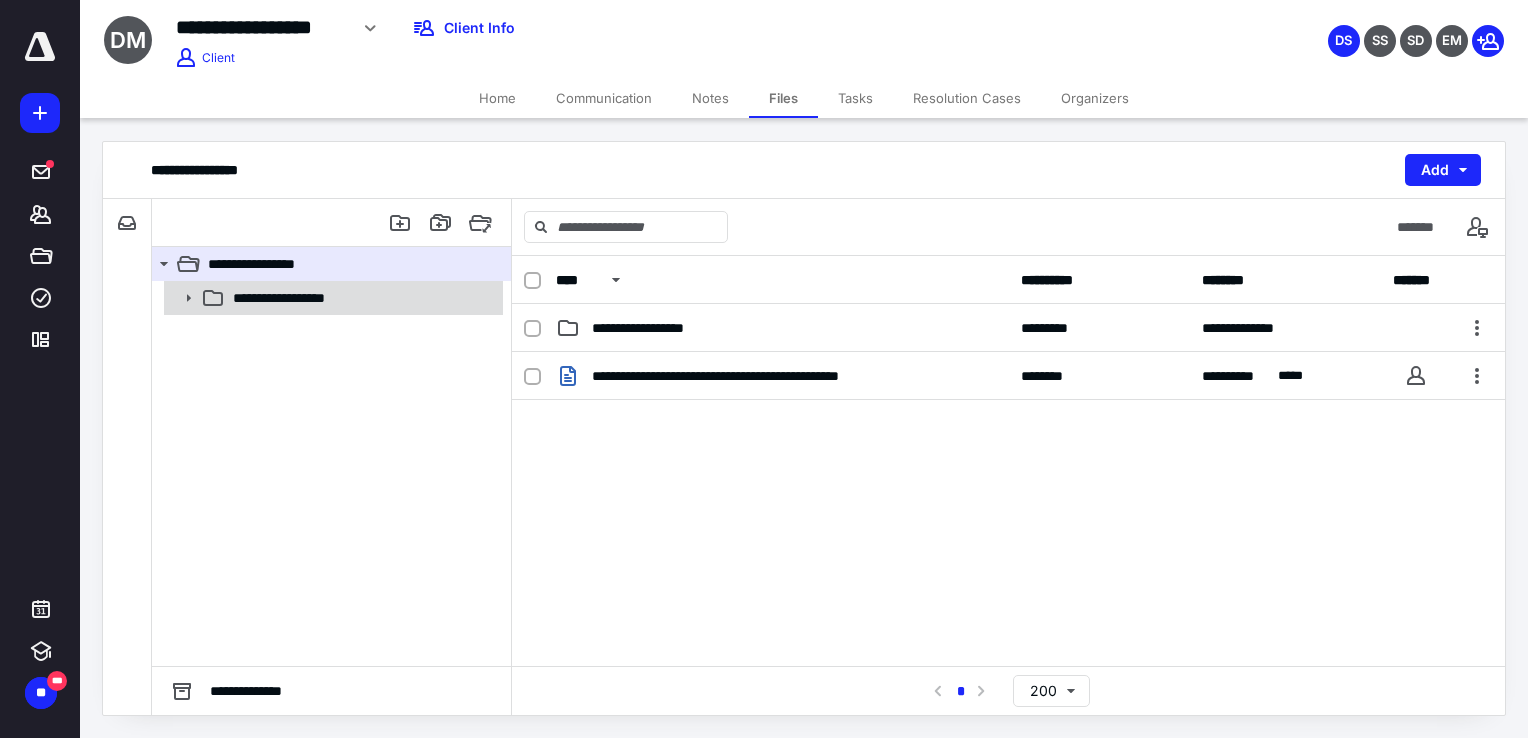 click 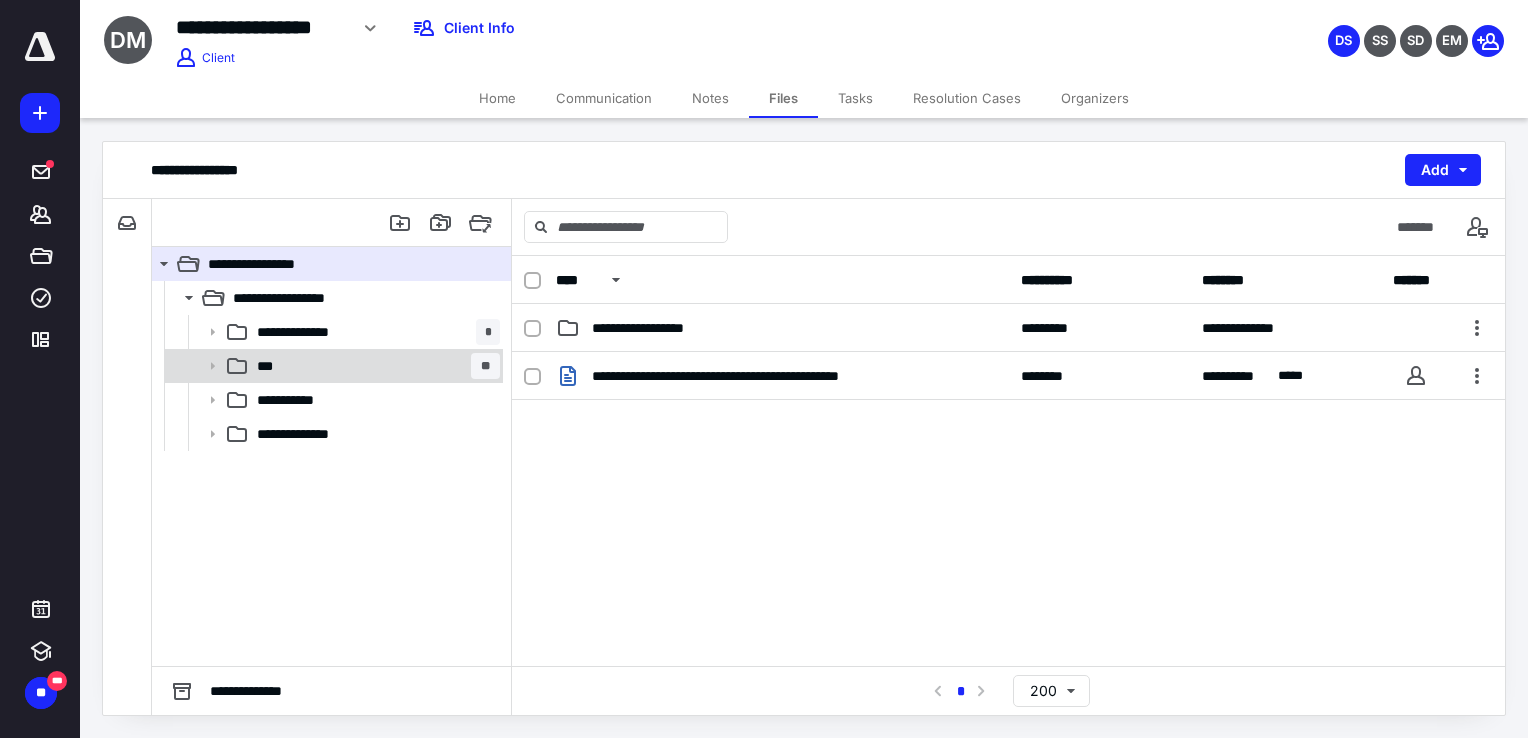 click on "***" at bounding box center [271, 366] 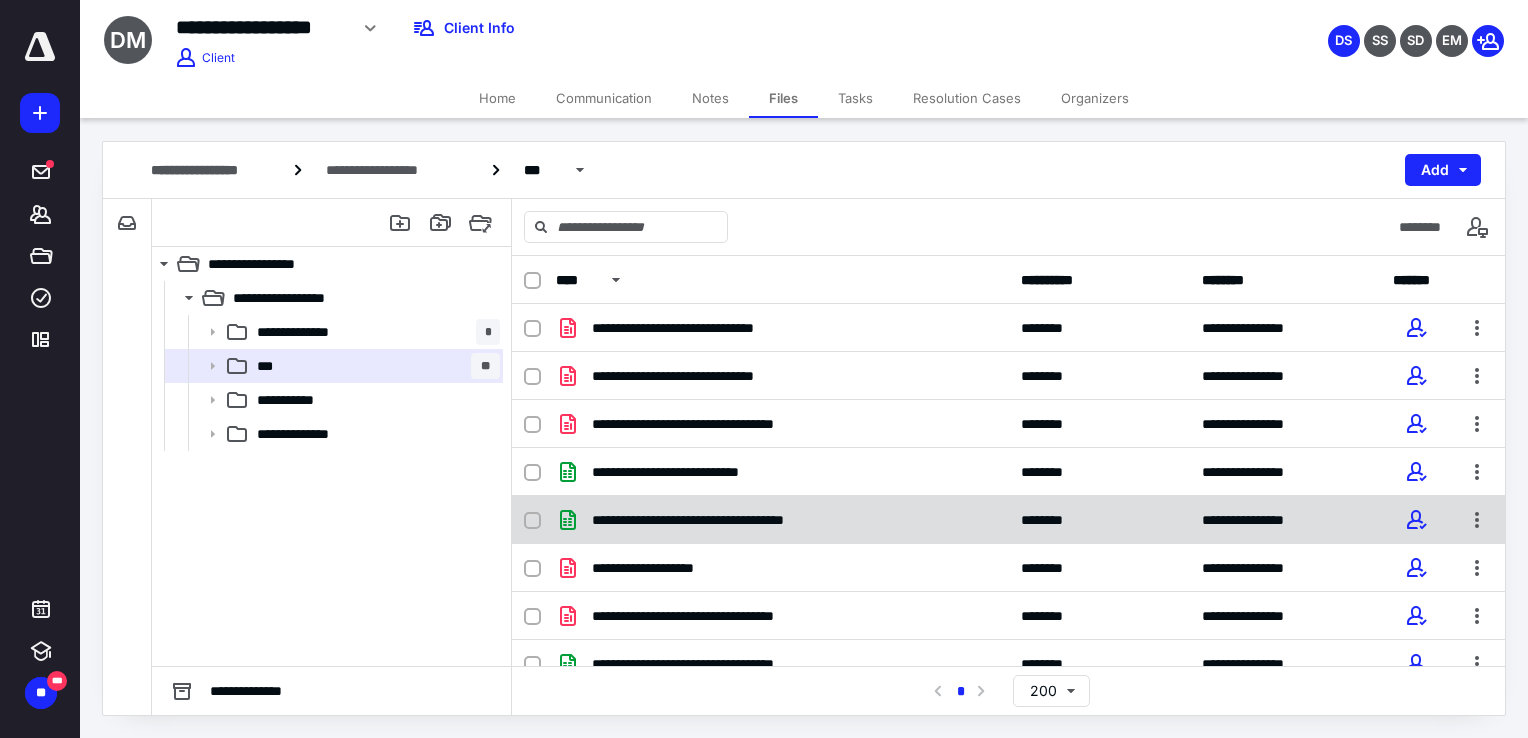 scroll, scrollTop: 100, scrollLeft: 0, axis: vertical 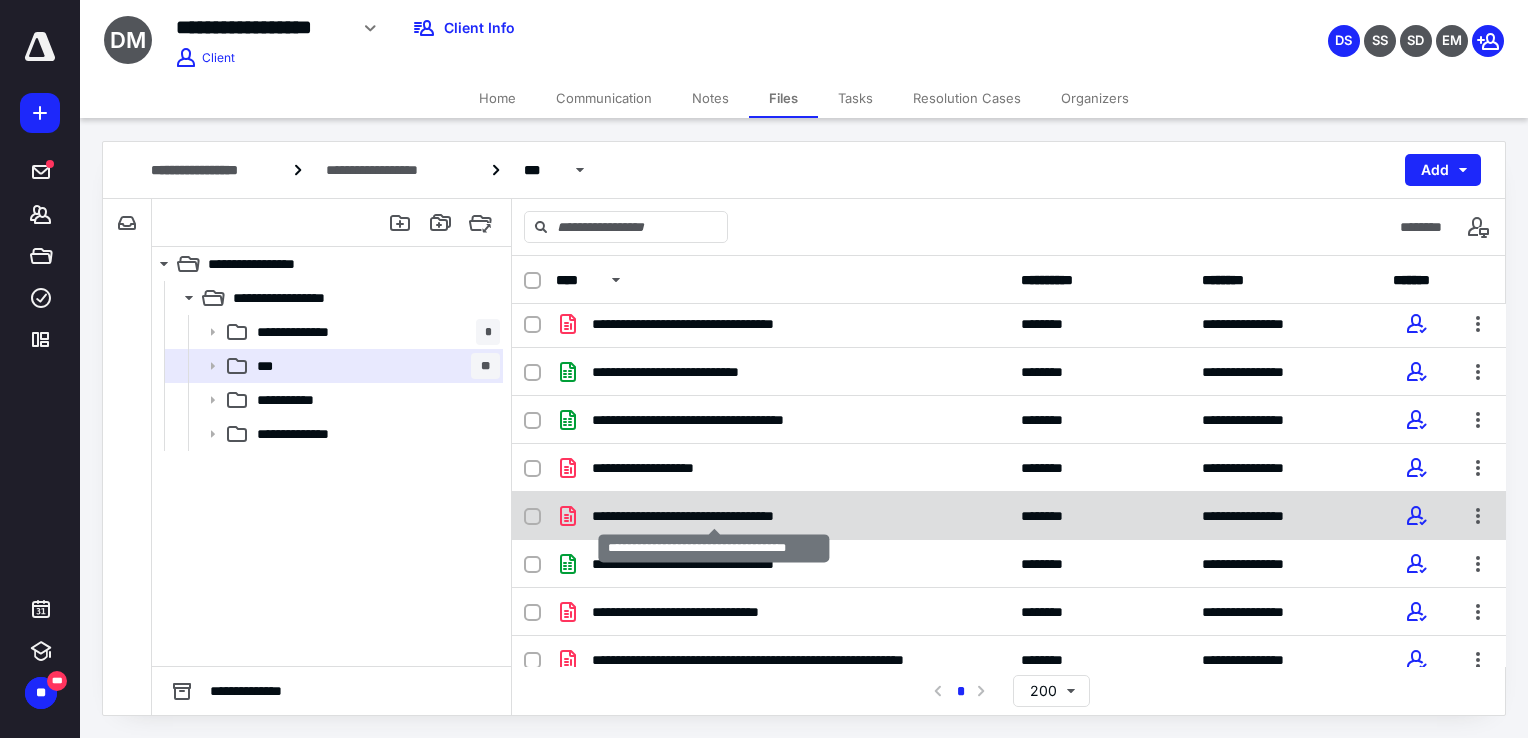 click on "**********" at bounding box center (714, 516) 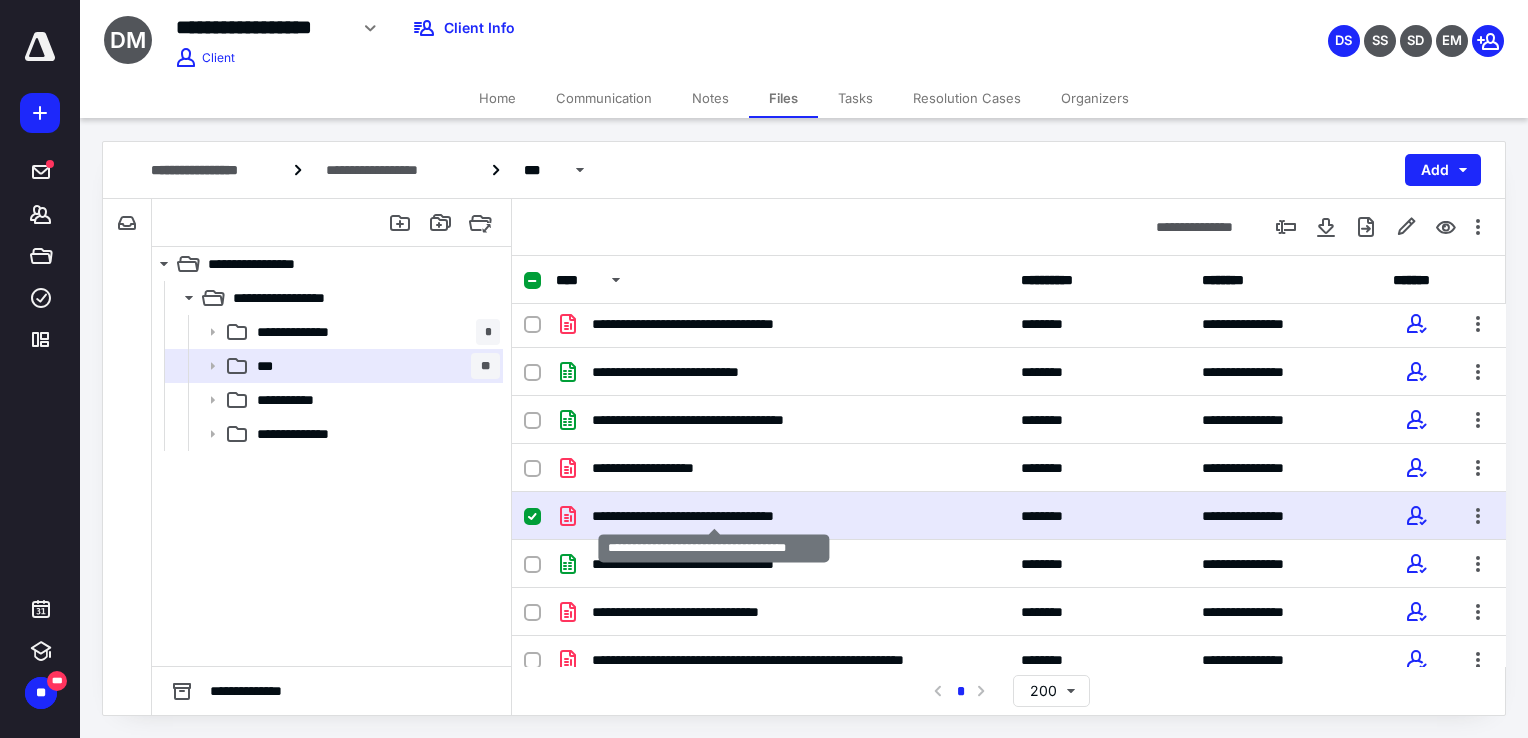 click on "**********" at bounding box center (714, 516) 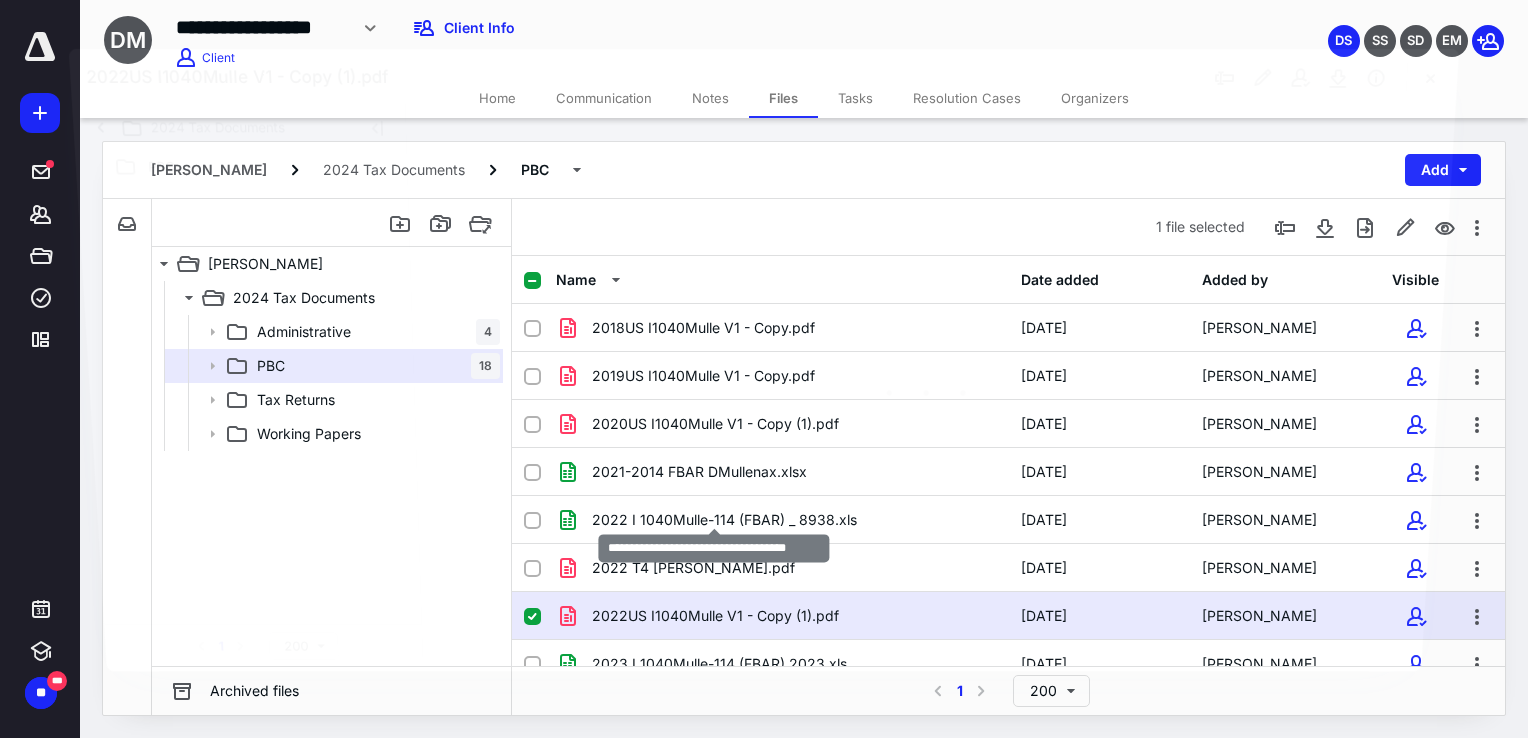 scroll, scrollTop: 100, scrollLeft: 0, axis: vertical 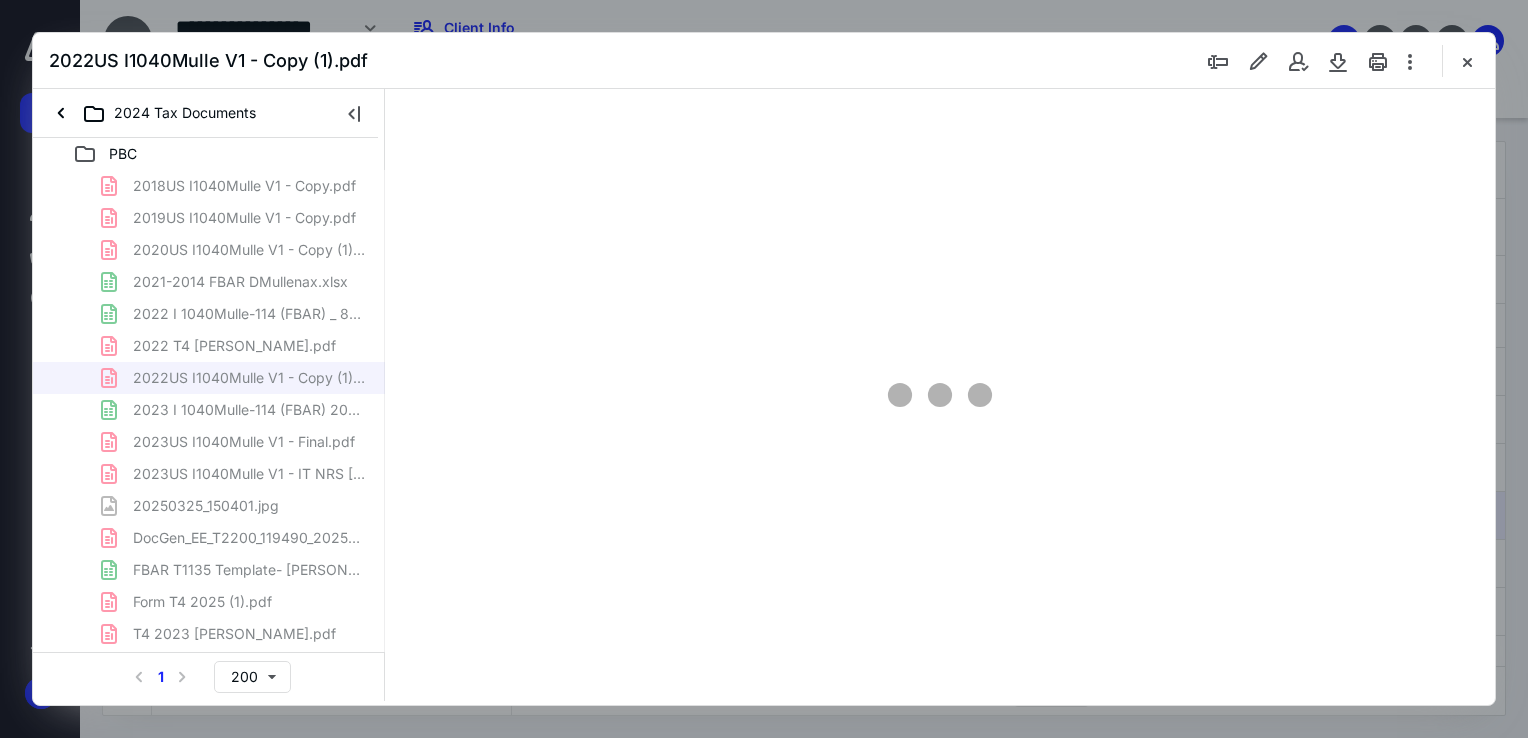 type on "64" 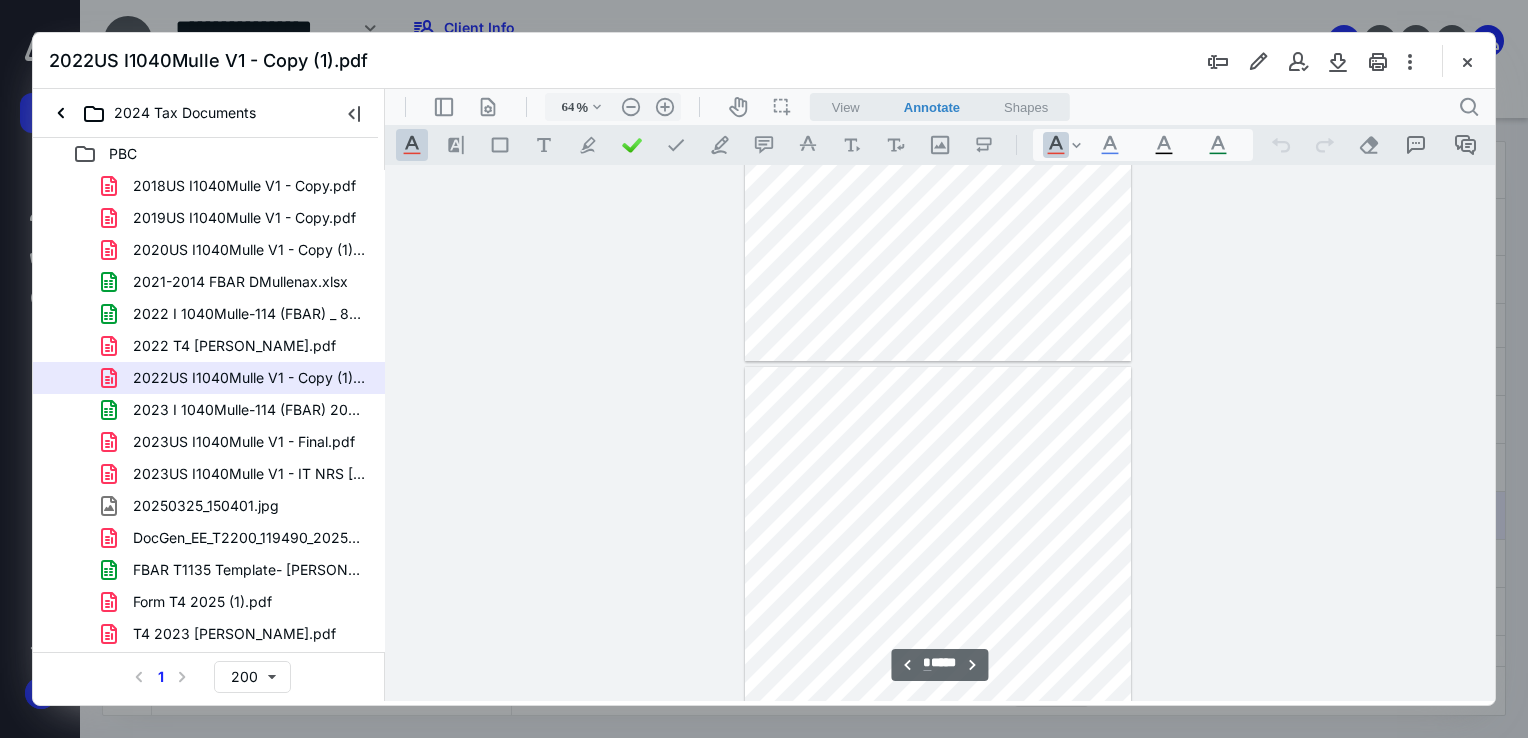 scroll, scrollTop: 2979, scrollLeft: 0, axis: vertical 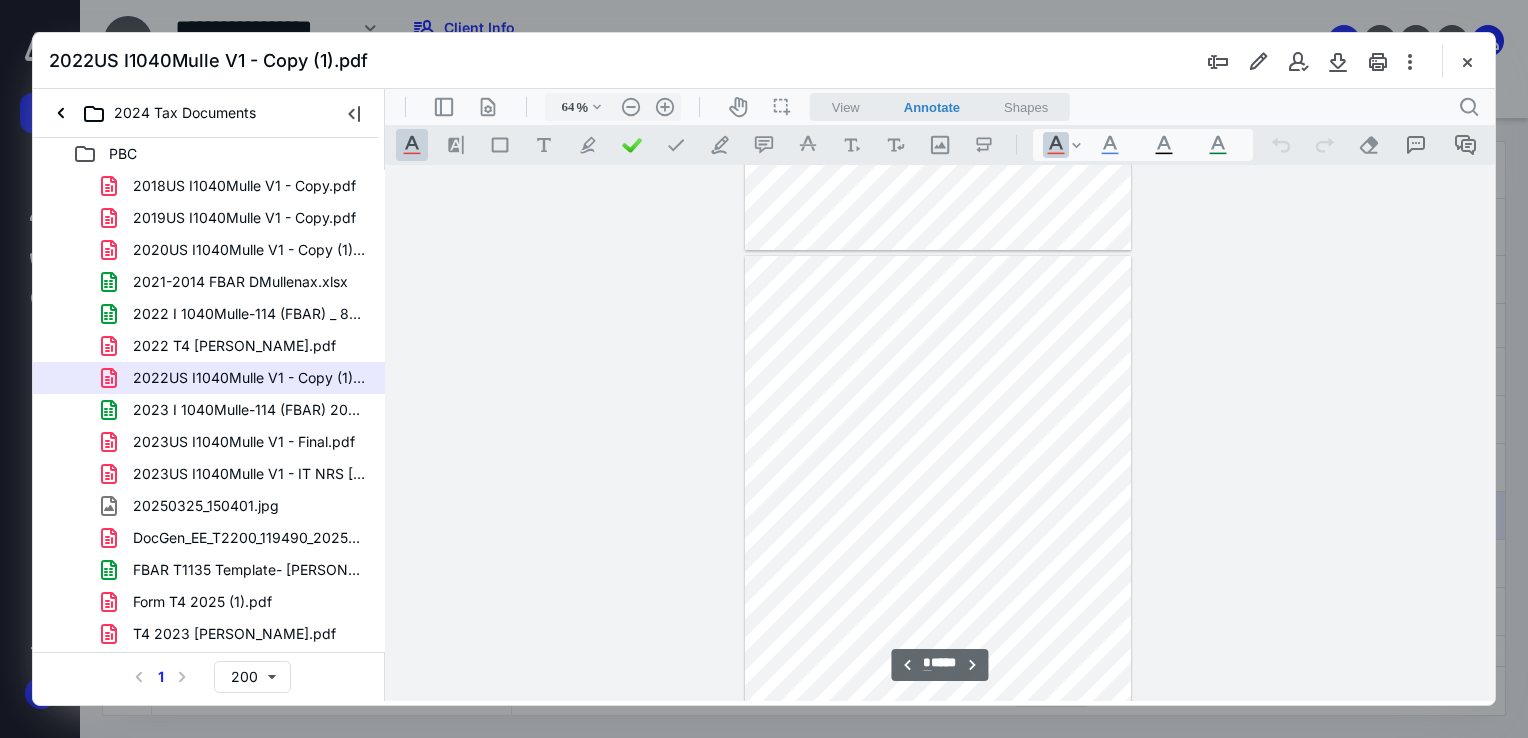 drag, startPoint x: 1494, startPoint y: 239, endPoint x: 1490, endPoint y: 419, distance: 180.04443 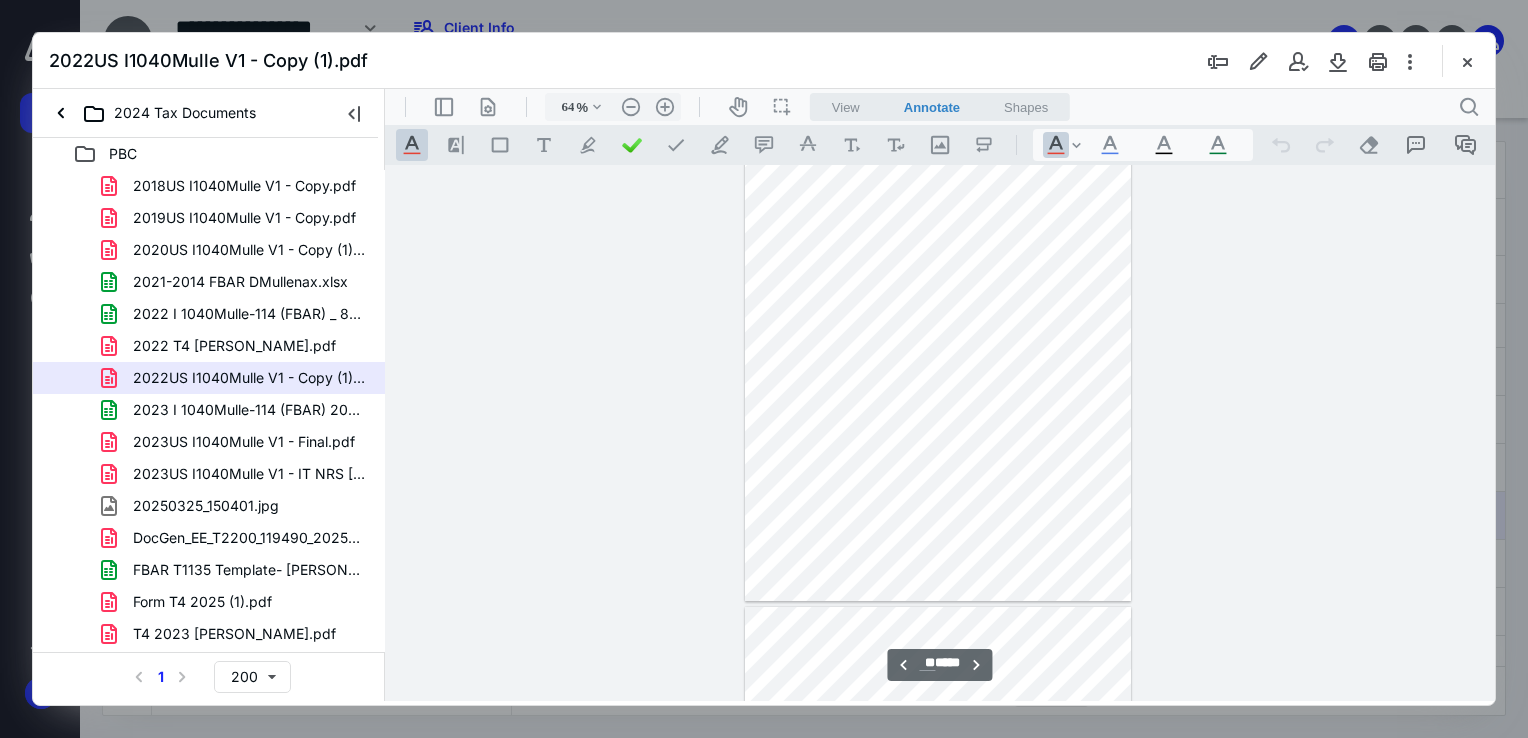 scroll, scrollTop: 16654, scrollLeft: 0, axis: vertical 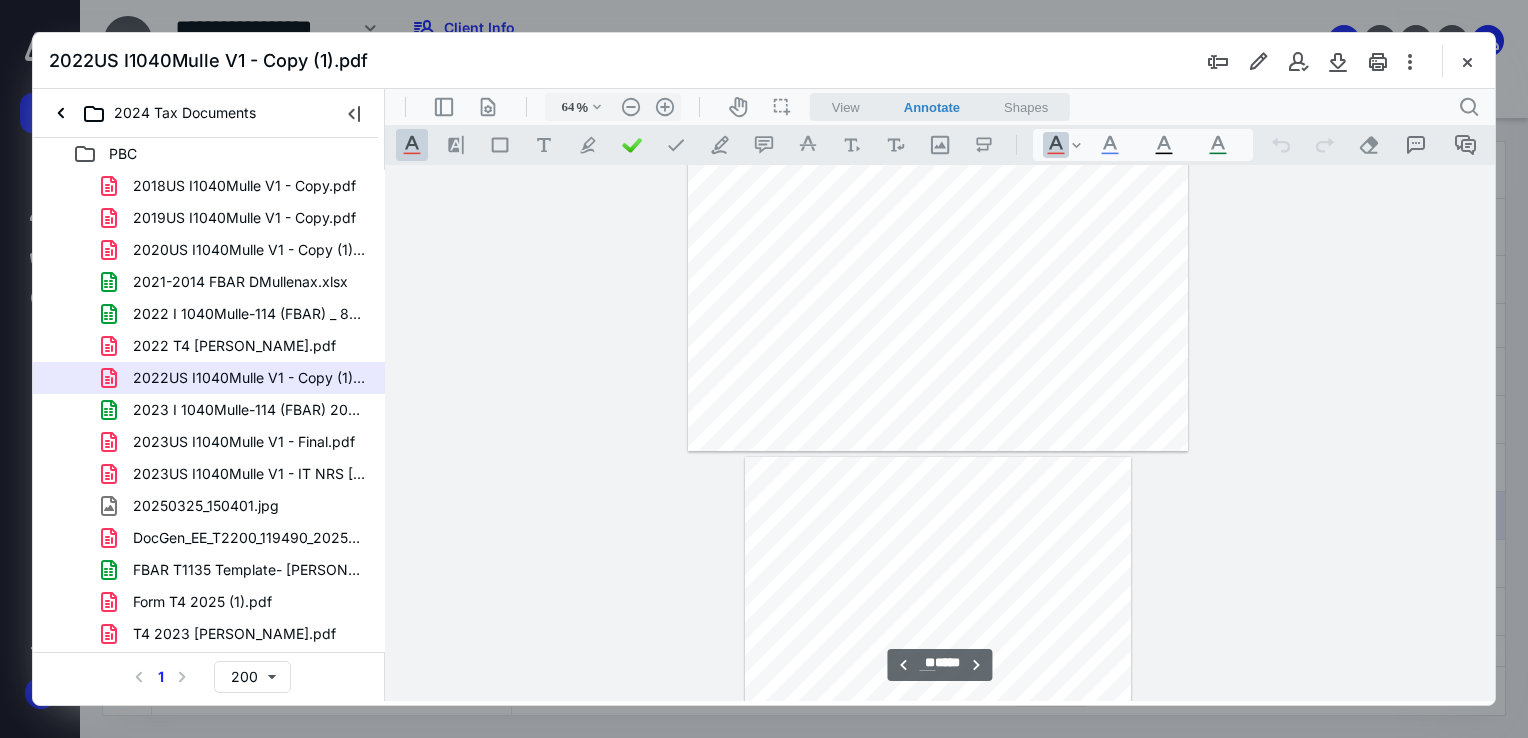 type on "**" 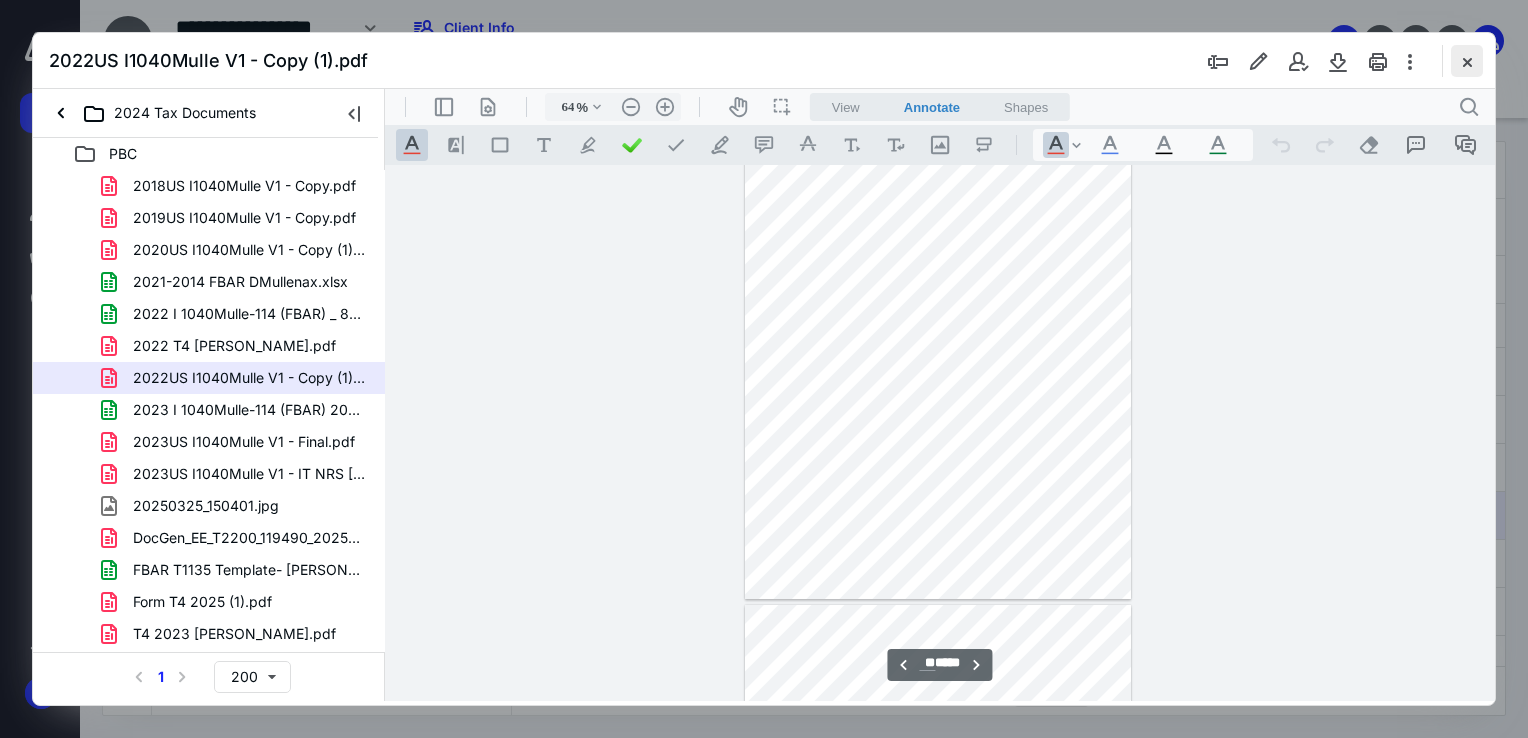 click at bounding box center (1467, 61) 